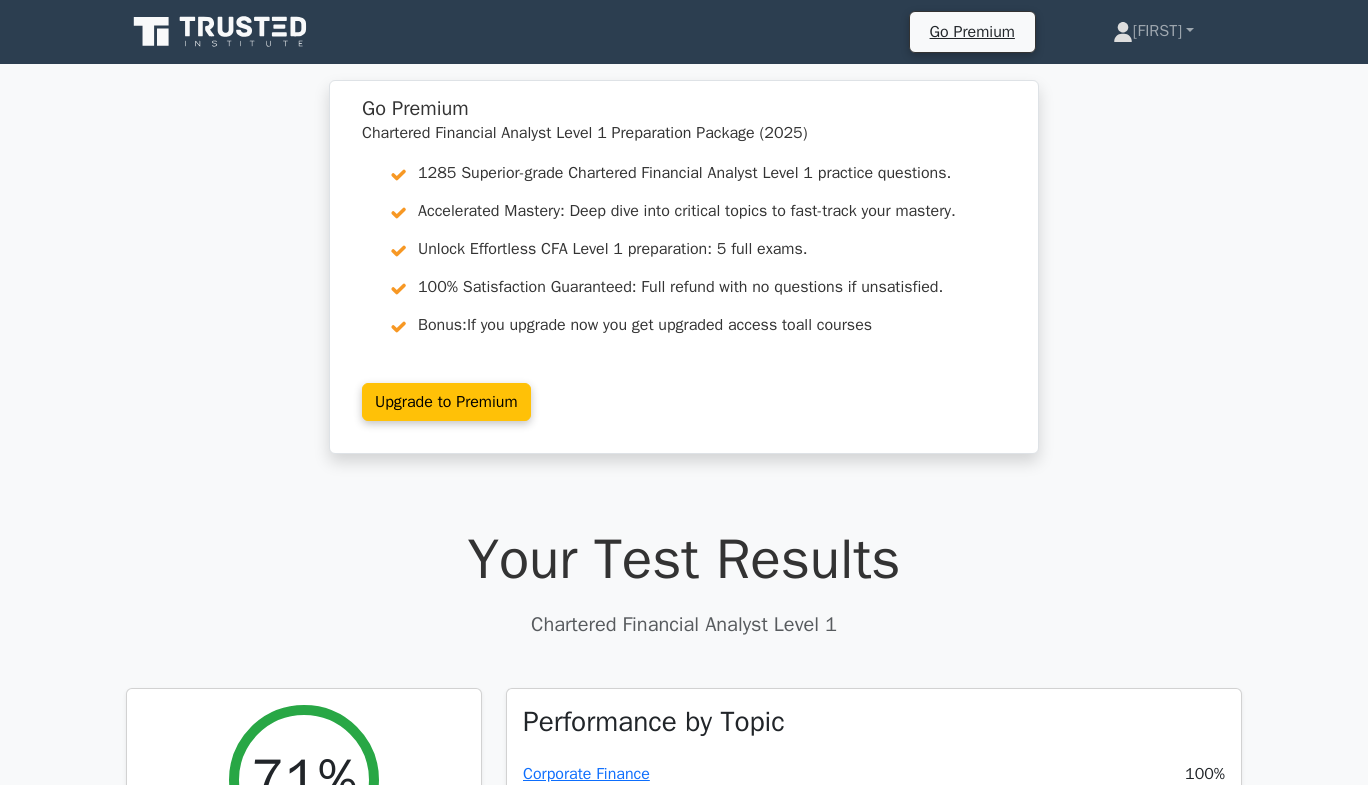 scroll, scrollTop: 3712, scrollLeft: 0, axis: vertical 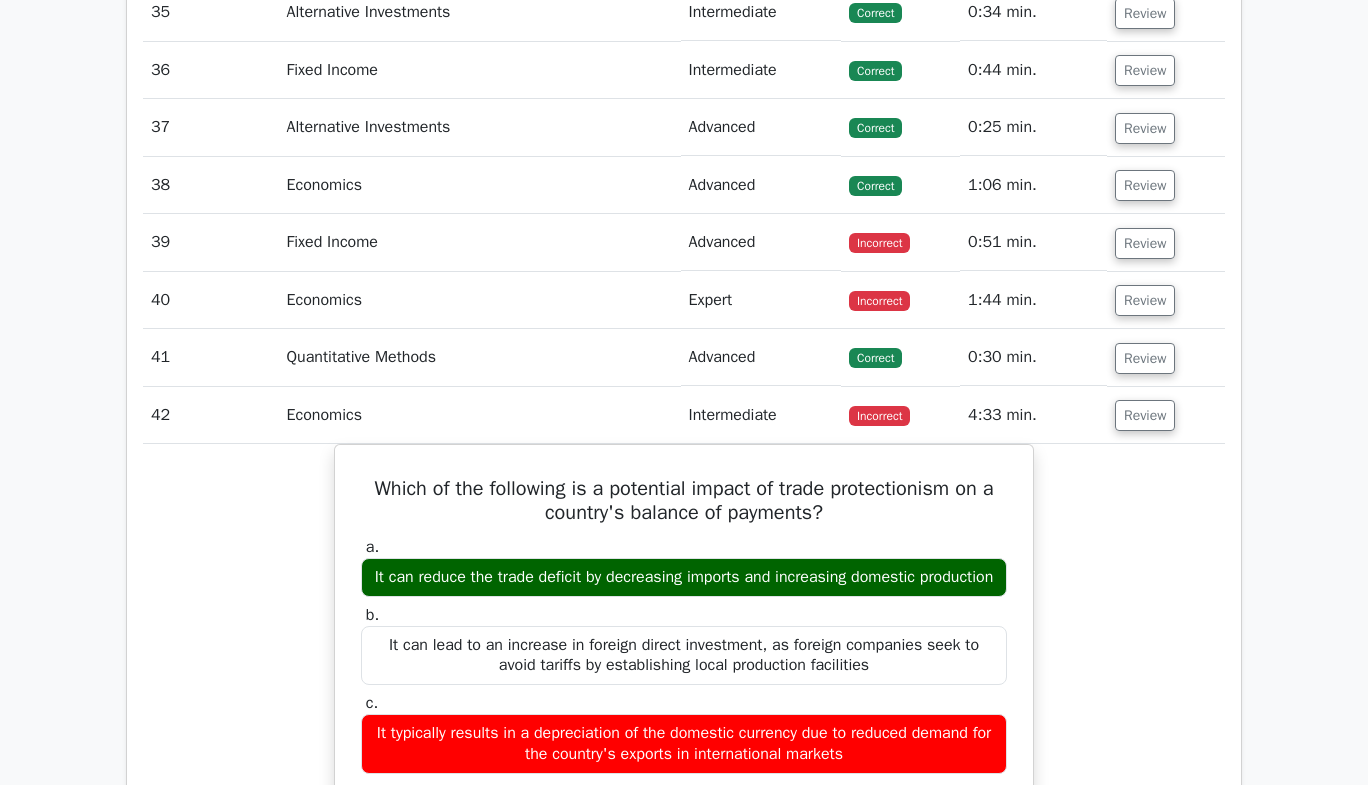 click on "Go Premium
Chartered Financial Analyst Level 1 Preparation Package (2025)
1285 Superior-grade  Chartered Financial Analyst Level 1 practice questions.
Accelerated Mastery: Deep dive into critical topics to fast-track your mastery.
Unlock Effortless CFA Level 1 preparation: 5 full exams.
100% Satisfaction Guaranteed: Full refund with no questions if unsatisfied.
Bonus:  If you upgrade now you get upgraded access to  all courses
Upgrade to Premium" at bounding box center (684, 246) 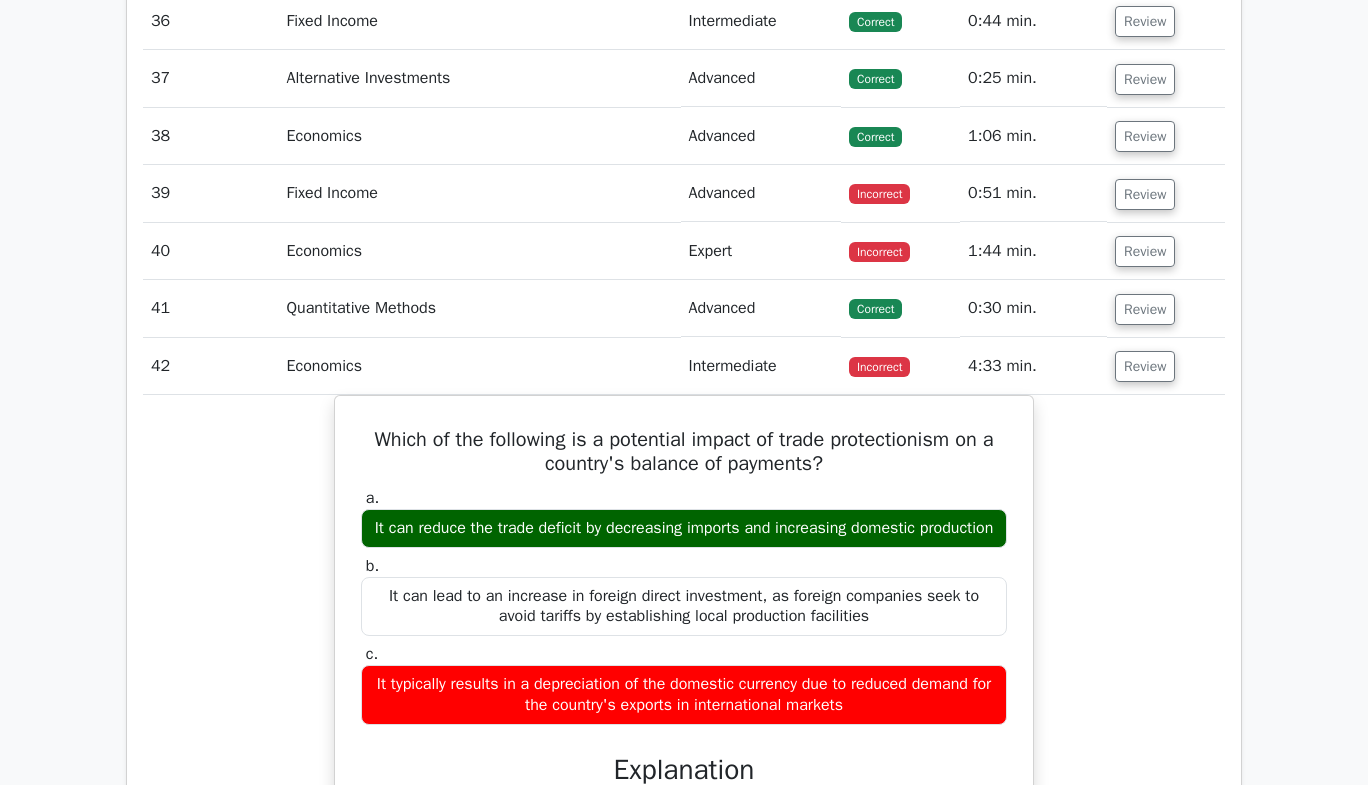 scroll, scrollTop: 3782, scrollLeft: 0, axis: vertical 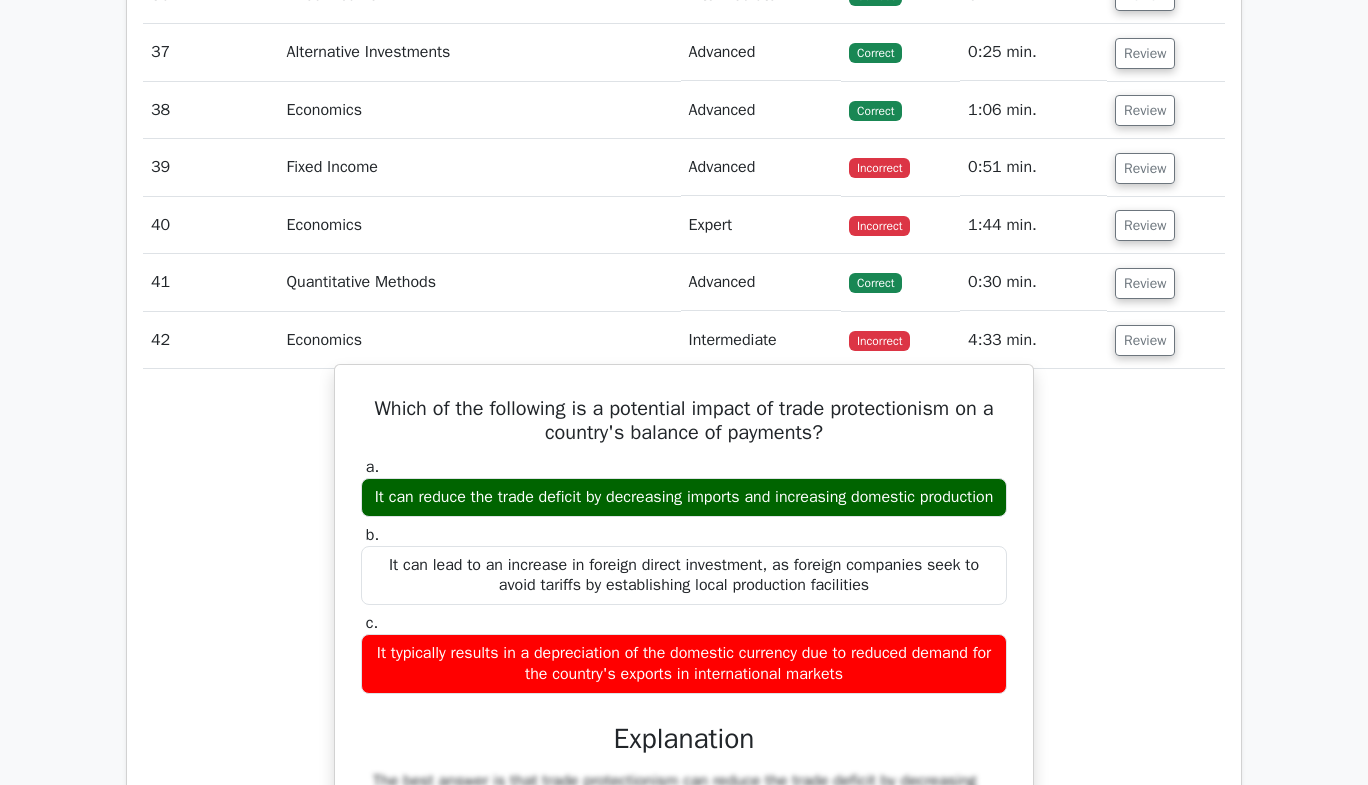 click on "Which of the following is a potential impact of trade protectionism on a country's balance of payments?
a.
It can reduce the trade deficit by decreasing imports and increasing domestic production
b.
c." at bounding box center (684, 796) 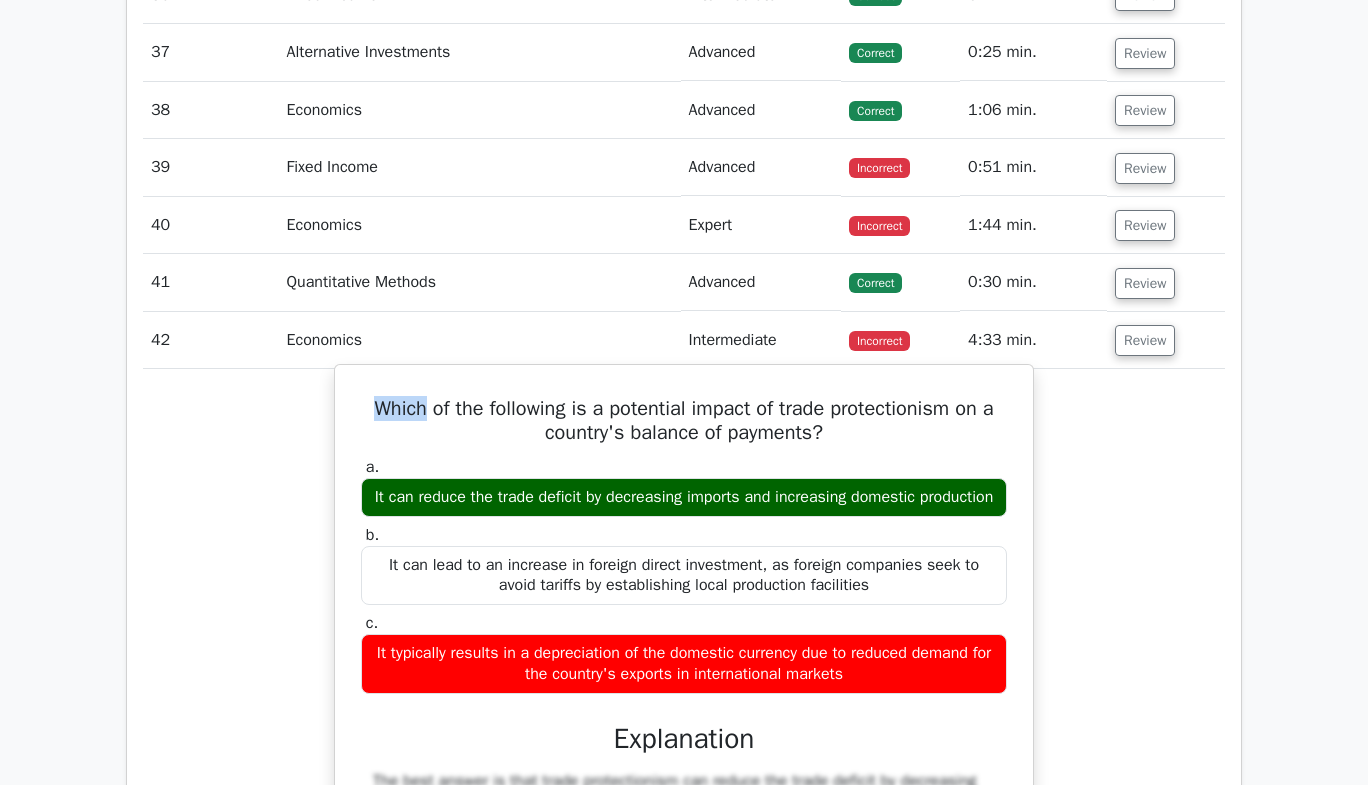 click on "Which of the following is a potential impact of trade protectionism on a country's balance of payments?
a.
It can reduce the trade deficit by decreasing imports and increasing domestic production
b.
c." at bounding box center [684, 796] 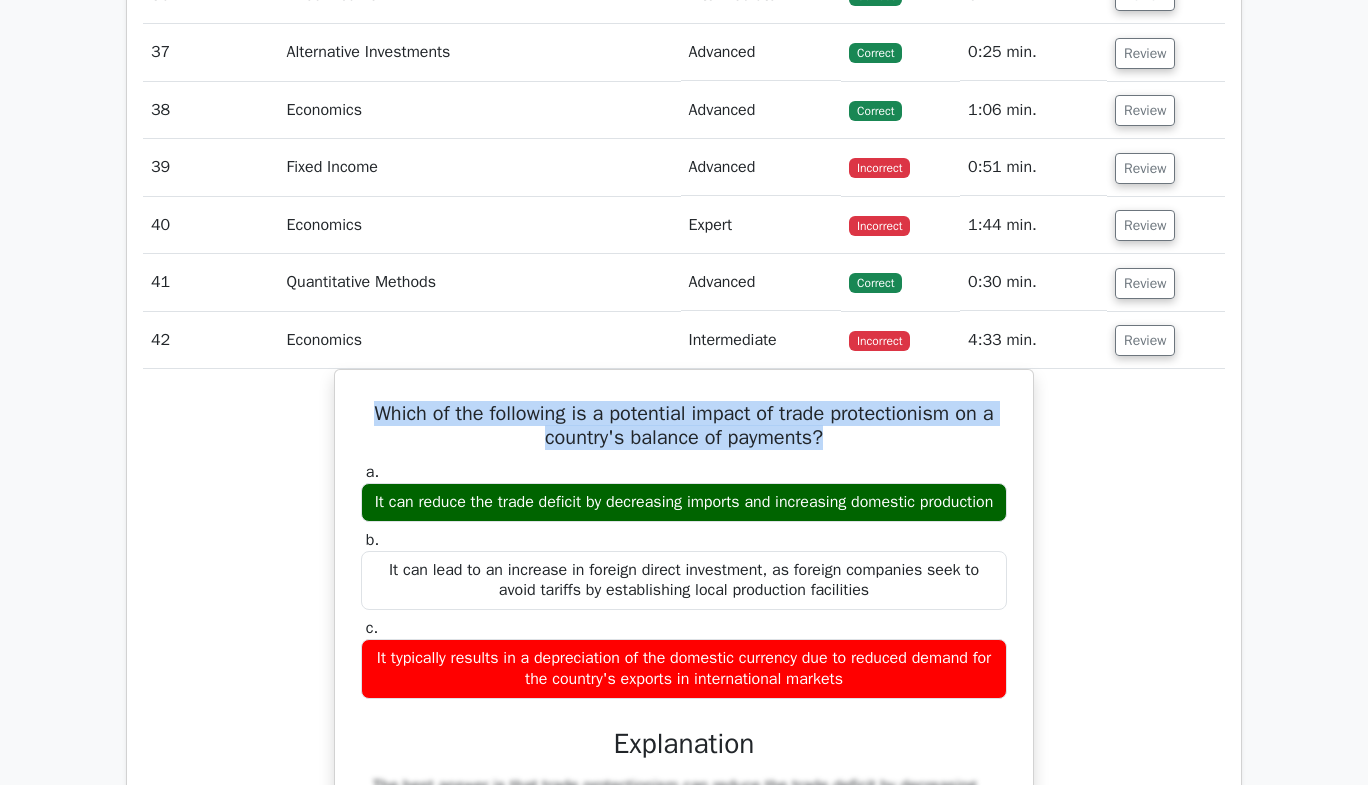click on "Which of the following is a potential impact of trade protectionism on a country's balance of payments?
a.
It can reduce the trade deficit by decreasing imports and increasing domestic production
b.
c." at bounding box center (684, 813) 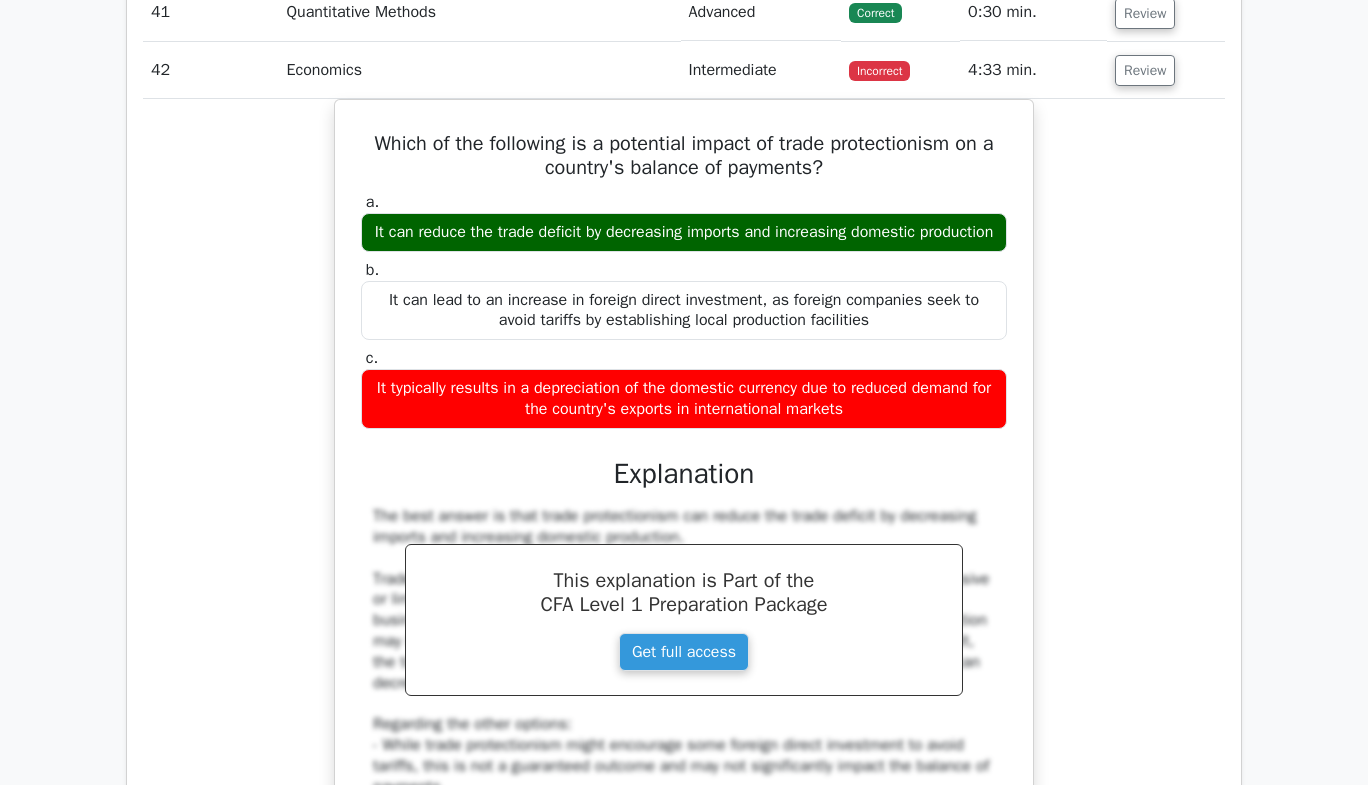 scroll, scrollTop: 4027, scrollLeft: 0, axis: vertical 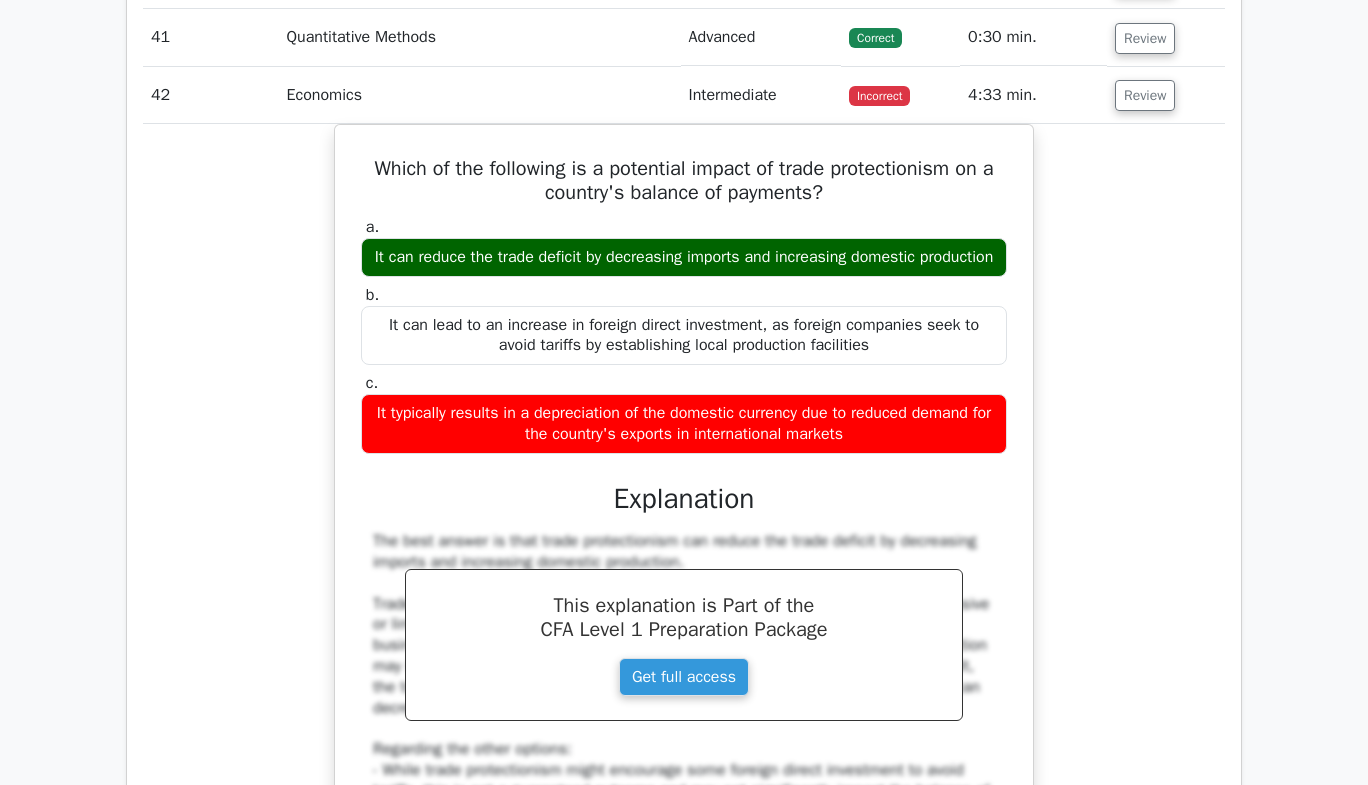 click on "Which of the following is a potential impact of trade protectionism on a country's balance of payments?
a.
It can reduce the trade deficit by decreasing imports and increasing domestic production
b.
c." at bounding box center (684, 568) 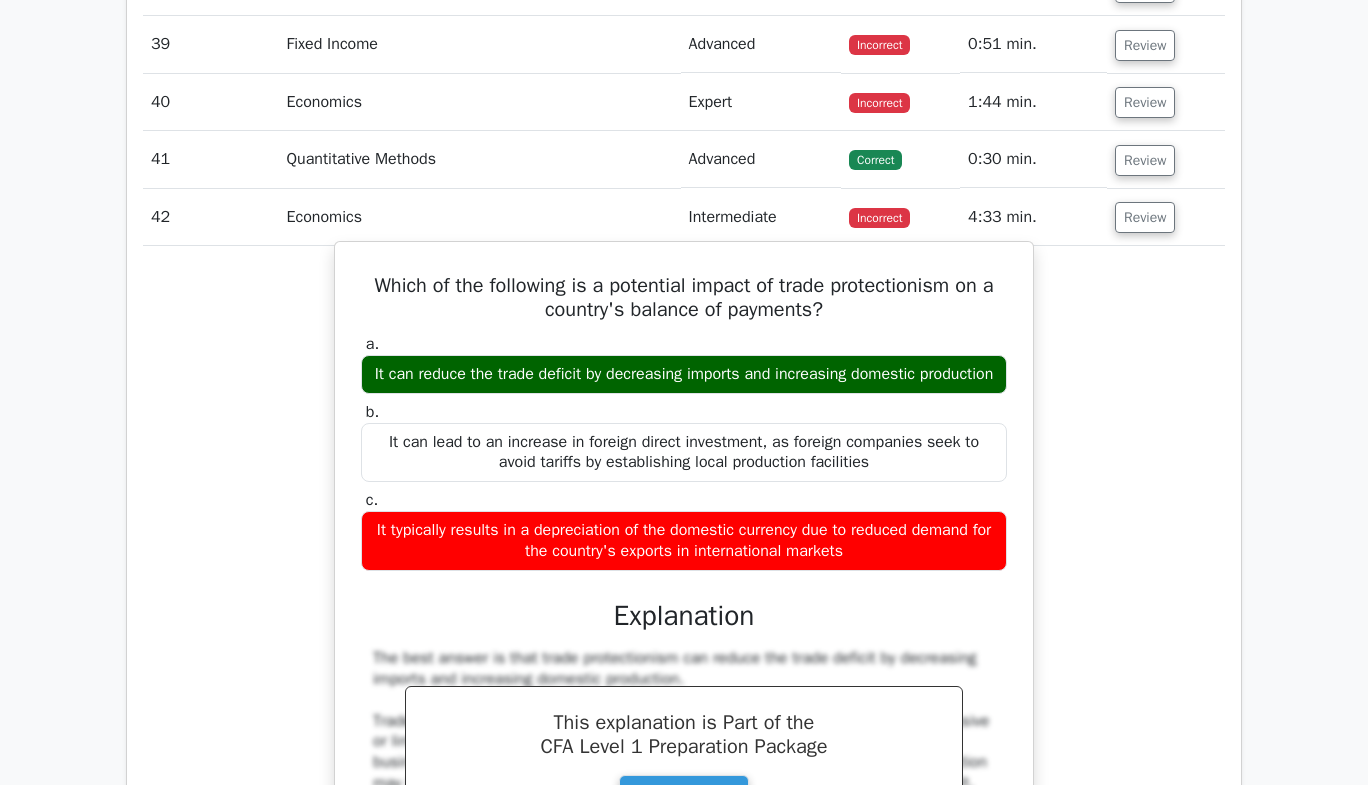 scroll, scrollTop: 3904, scrollLeft: 0, axis: vertical 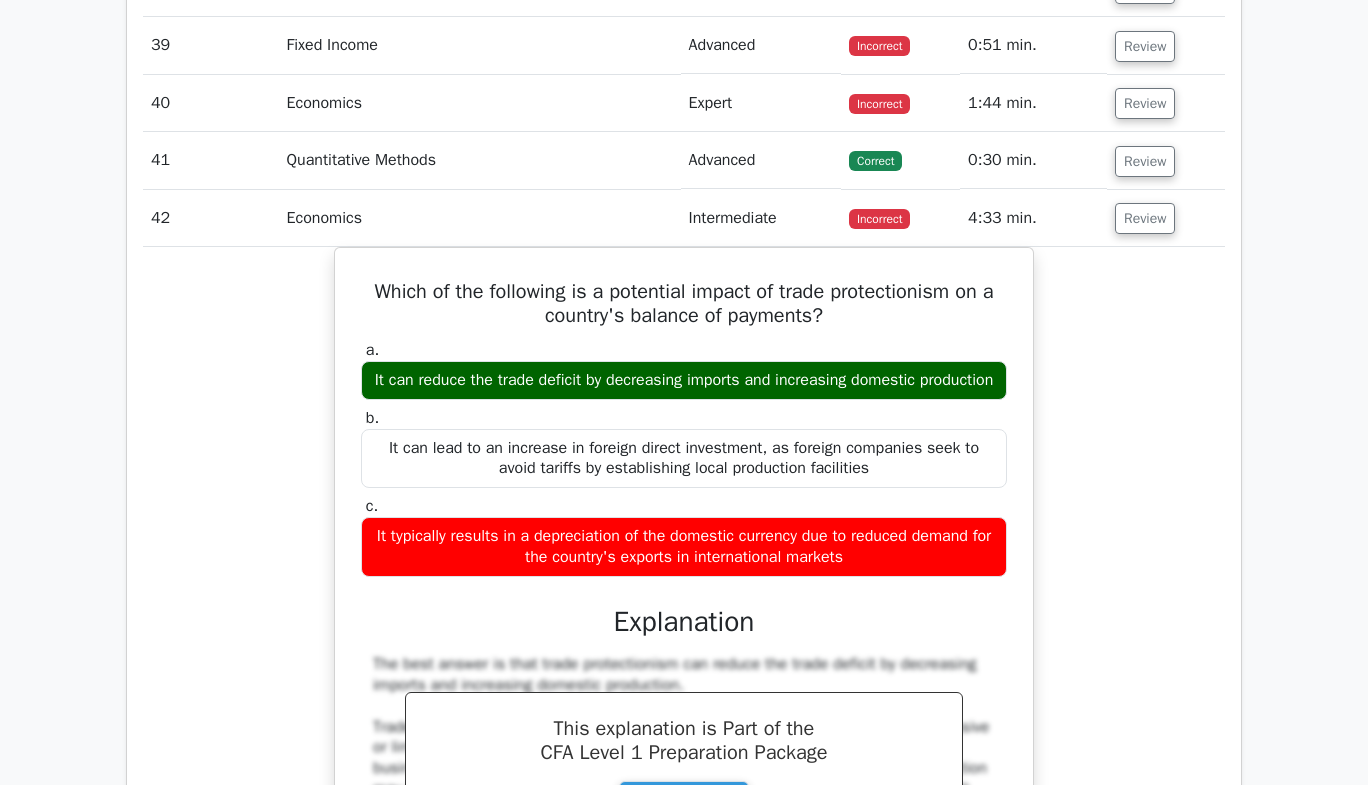 click on "Which of the following is a potential impact of trade protectionism on a country's balance of payments?
a.
It can reduce the trade deficit by decreasing imports and increasing domestic production
b.
c." at bounding box center (684, 691) 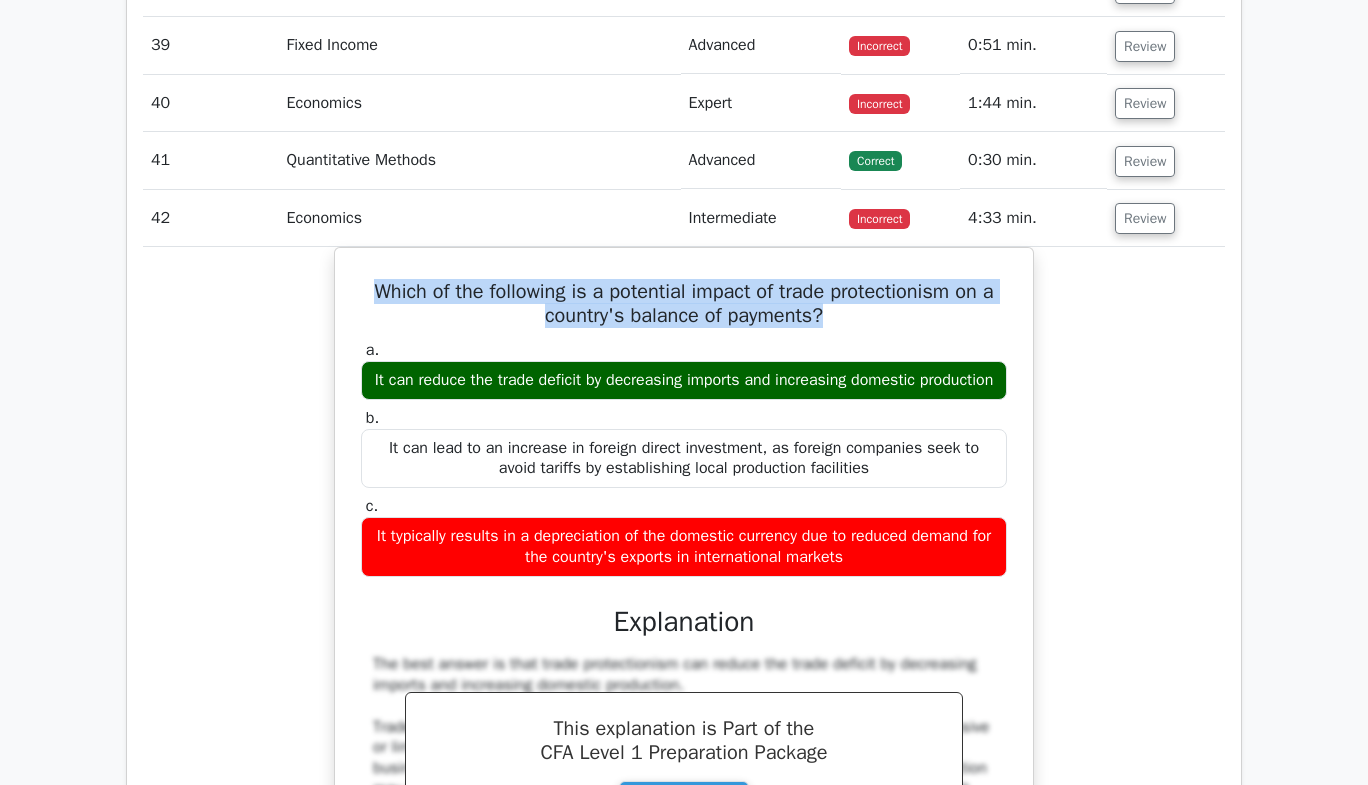 click on "Which of the following is a potential impact of trade protectionism on a country's balance of payments?
a.
It can reduce the trade deficit by decreasing imports and increasing domestic production
b.
c." at bounding box center [684, 691] 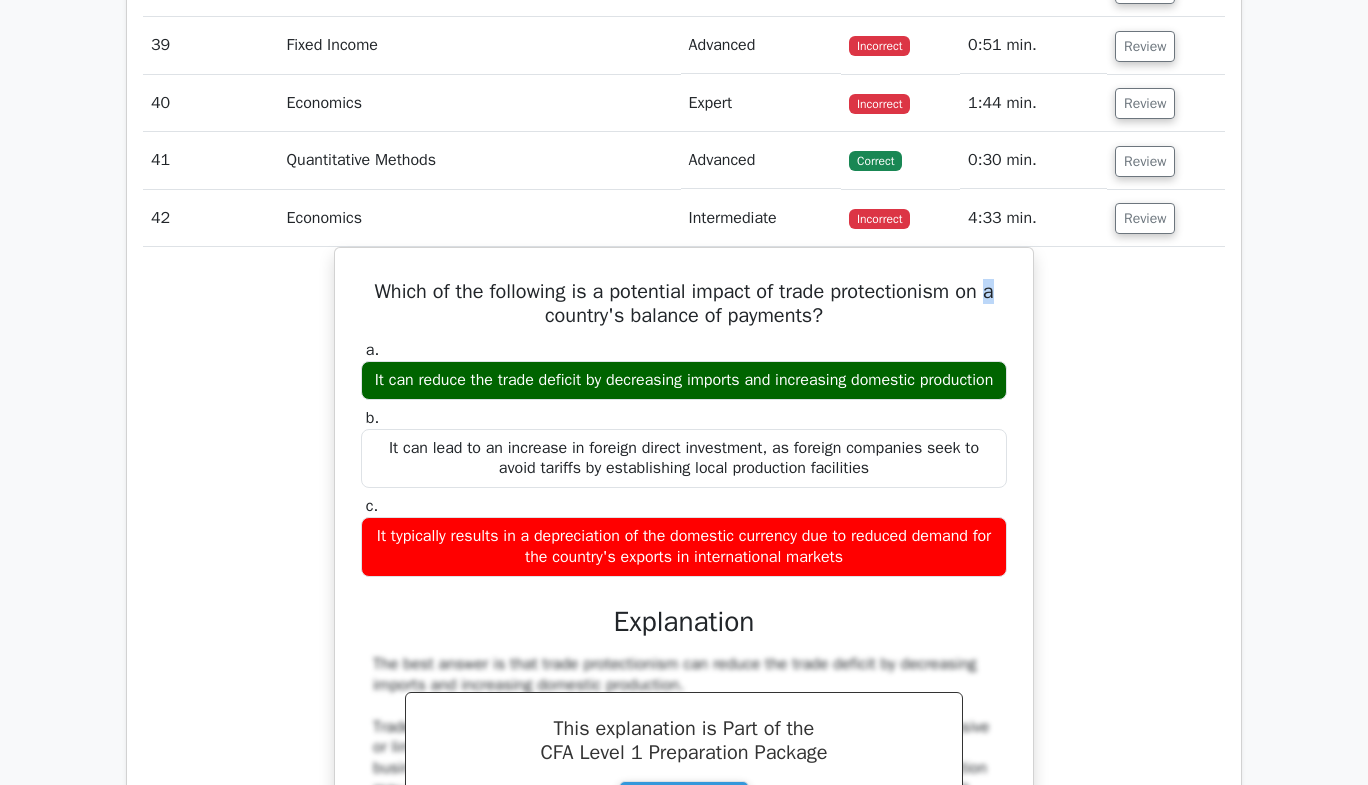click on "Which of the following is a potential impact of trade protectionism on a country's balance of payments?
a.
It can reduce the trade deficit by decreasing imports and increasing domestic production
b.
c." at bounding box center (684, 691) 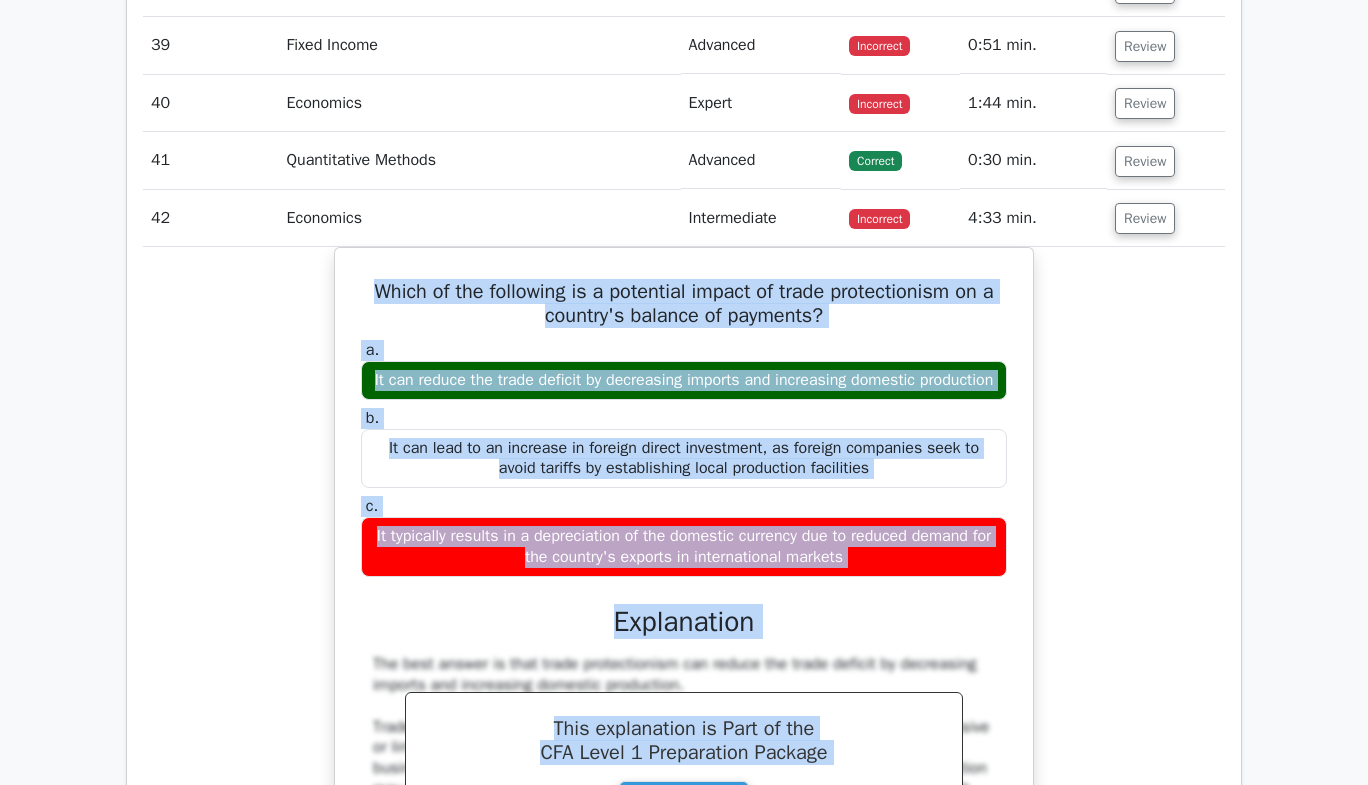 drag, startPoint x: 1061, startPoint y: 265, endPoint x: 1058, endPoint y: 604, distance: 339.01328 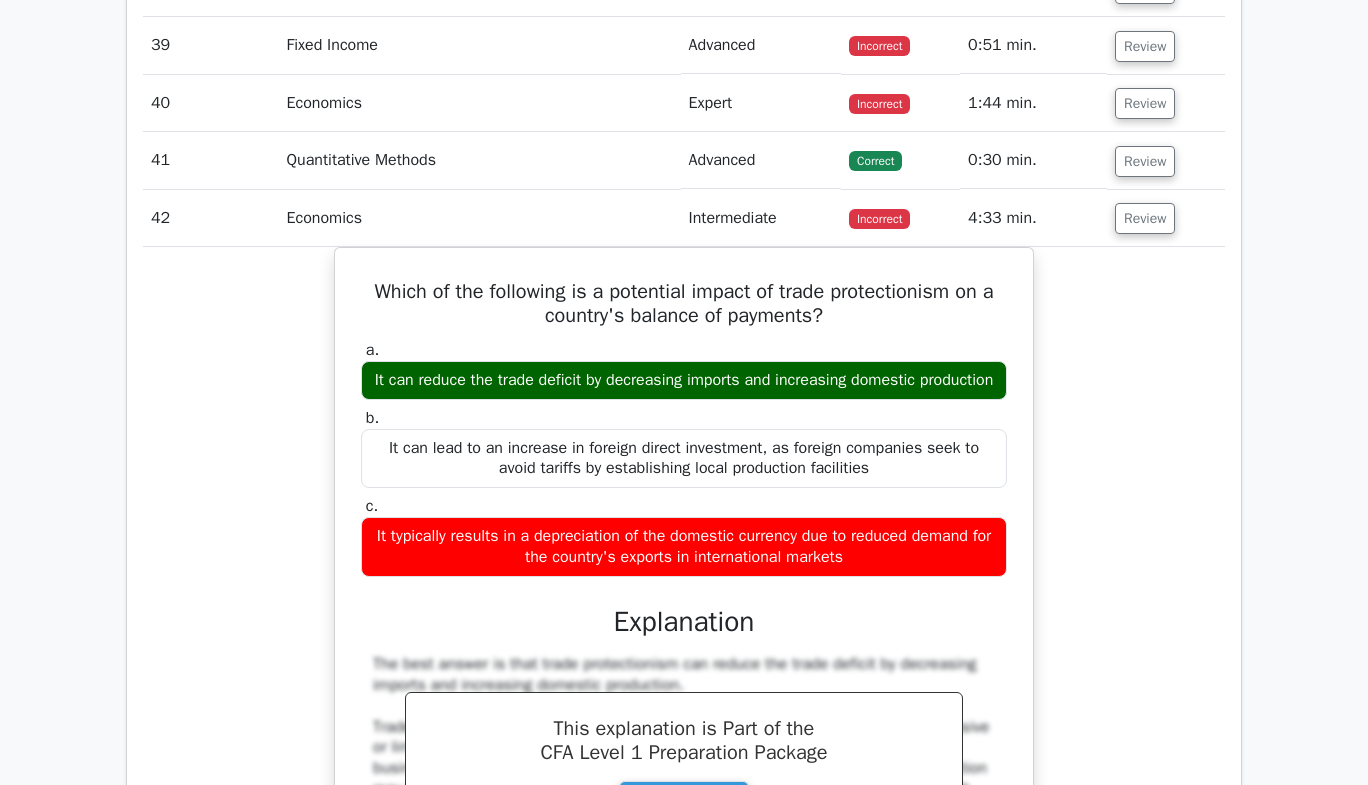 click on "Which of the following is a potential impact of trade protectionism on a country's balance of payments?
a.
It can reduce the trade deficit by decreasing imports and increasing domestic production
b.
c." at bounding box center [684, 691] 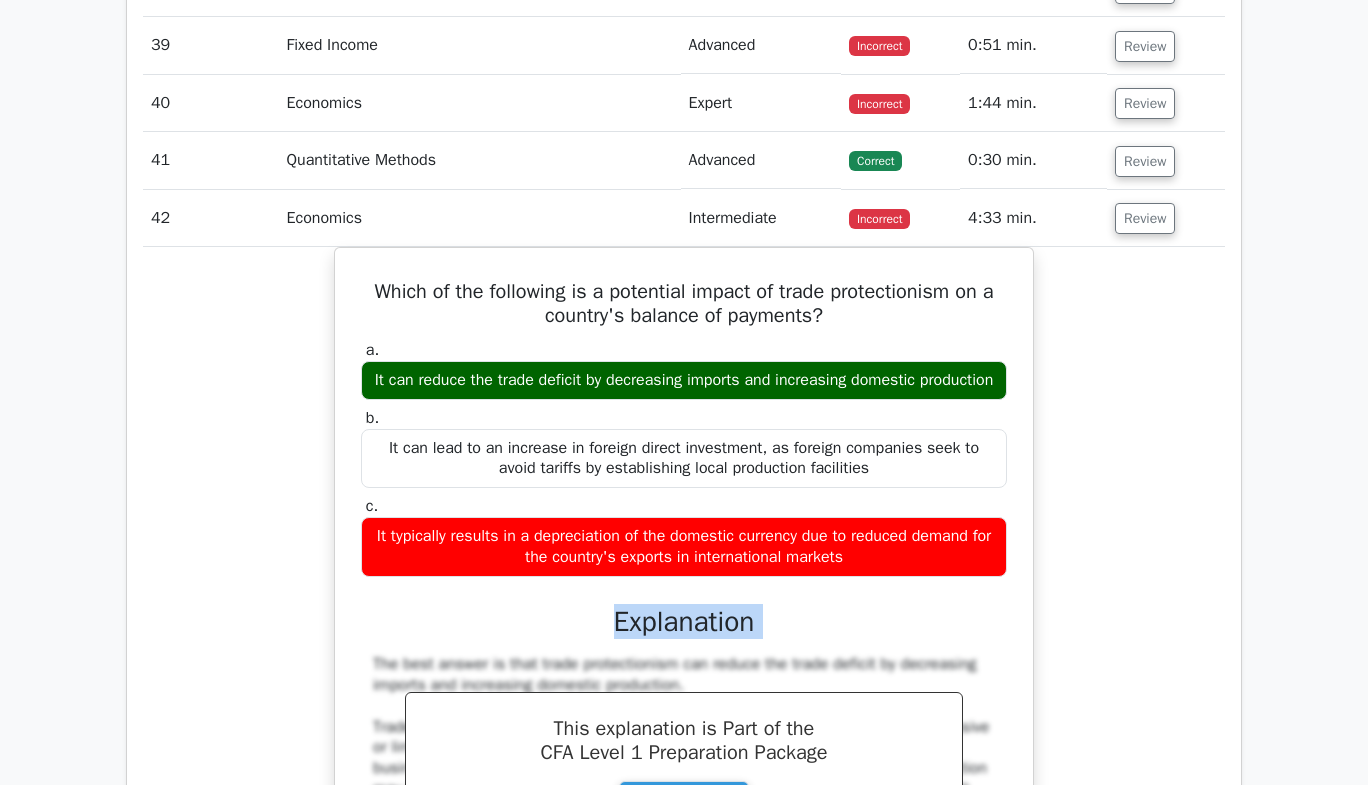 drag, startPoint x: 1058, startPoint y: 604, endPoint x: 1064, endPoint y: 542, distance: 62.289646 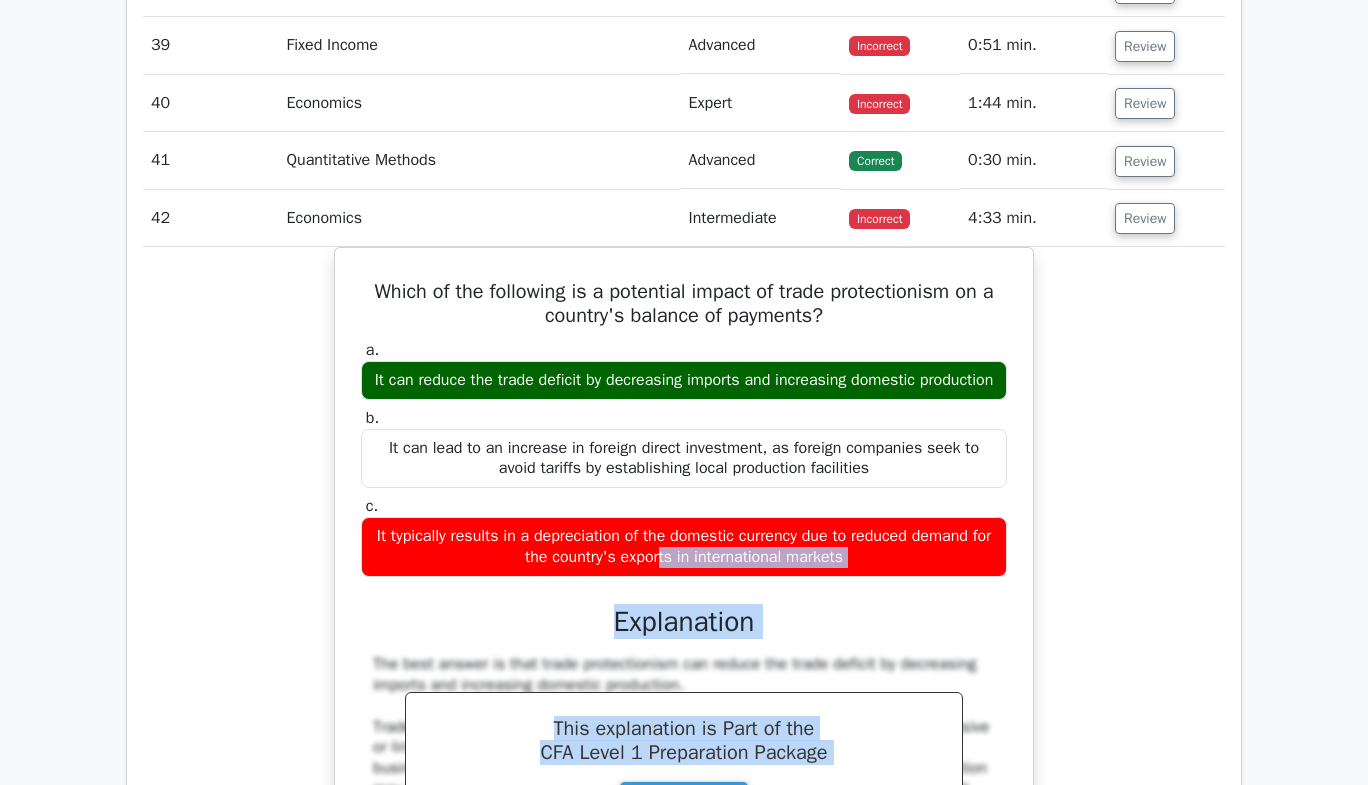 click on "Which of the following is a potential impact of trade protectionism on a country's balance of payments?
a.
It can reduce the trade deficit by decreasing imports and increasing domestic production
b.
c." at bounding box center (684, 691) 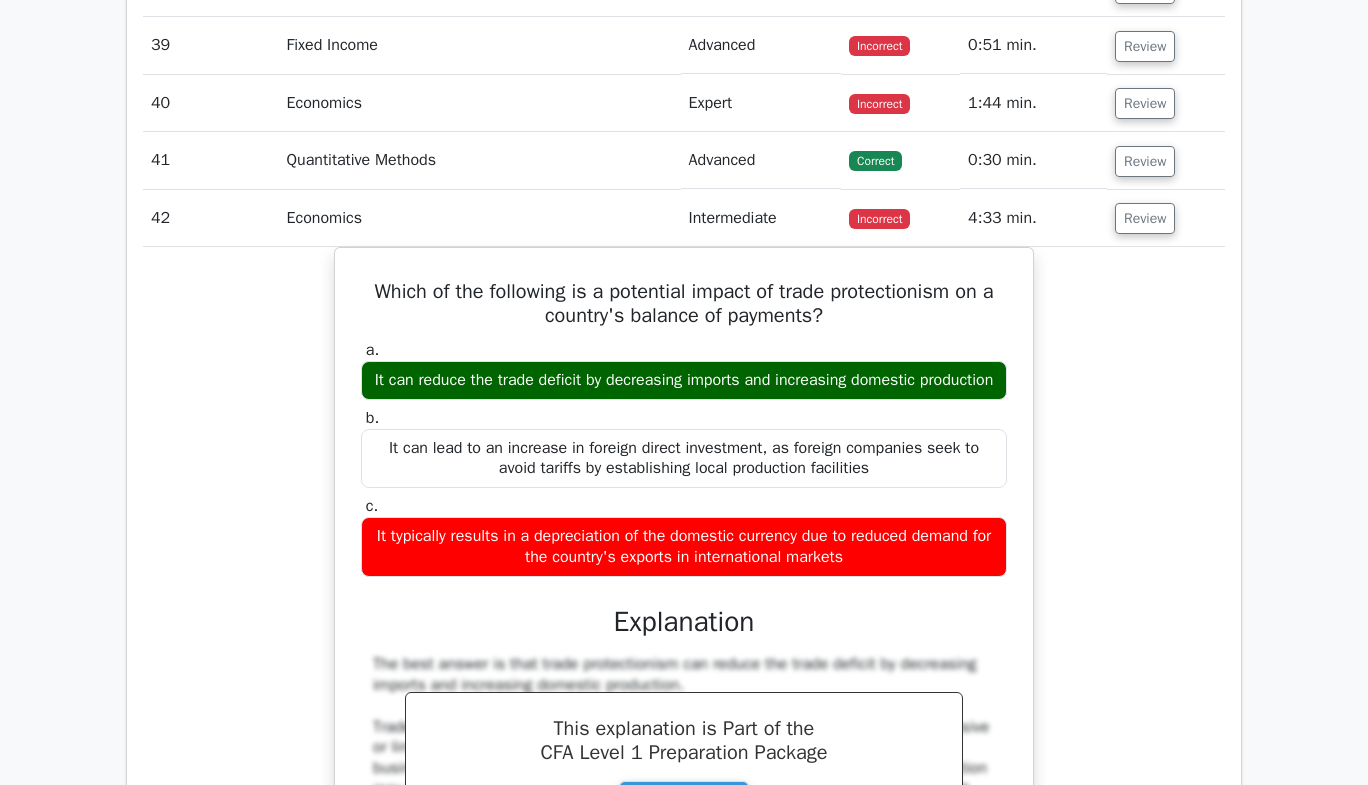 click on "Which of the following is a potential impact of trade protectionism on a country's balance of payments?
a.
It can reduce the trade deficit by decreasing imports and increasing domestic production
b.
c." at bounding box center (684, 691) 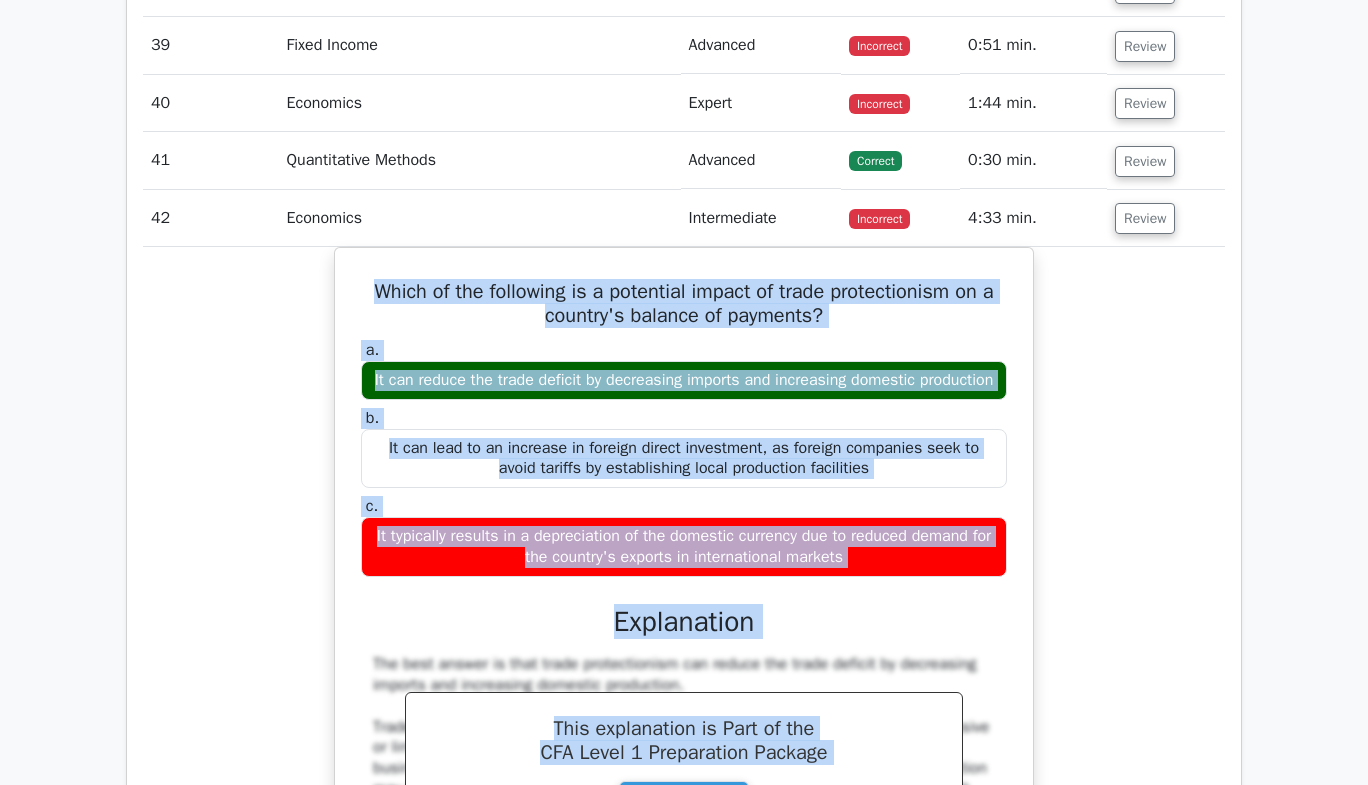 drag, startPoint x: 1048, startPoint y: 623, endPoint x: 1061, endPoint y: 278, distance: 345.24484 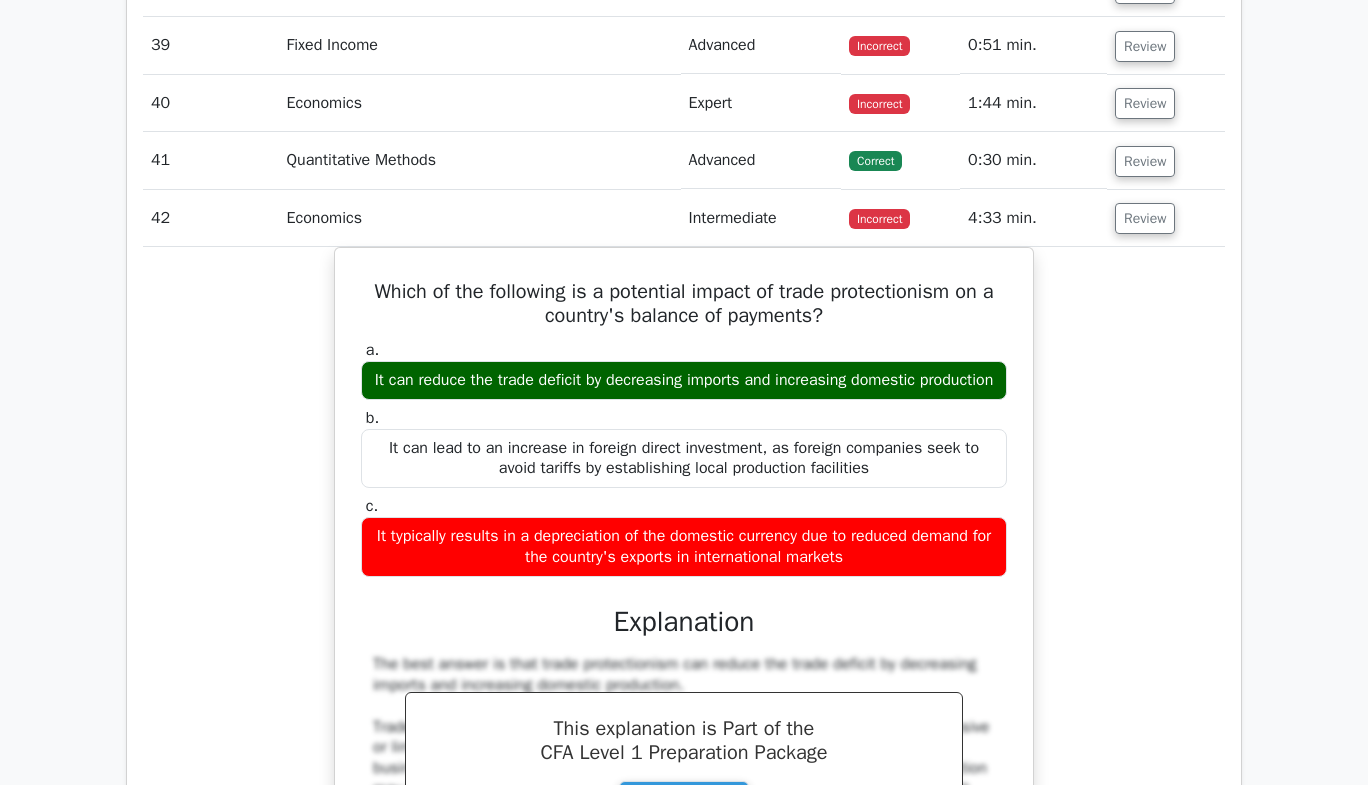 click on "Which of the following is a potential impact of trade protectionism on a country's balance of payments?
a.
It can reduce the trade deficit by decreasing imports and increasing domestic production
b.
c." at bounding box center [684, 691] 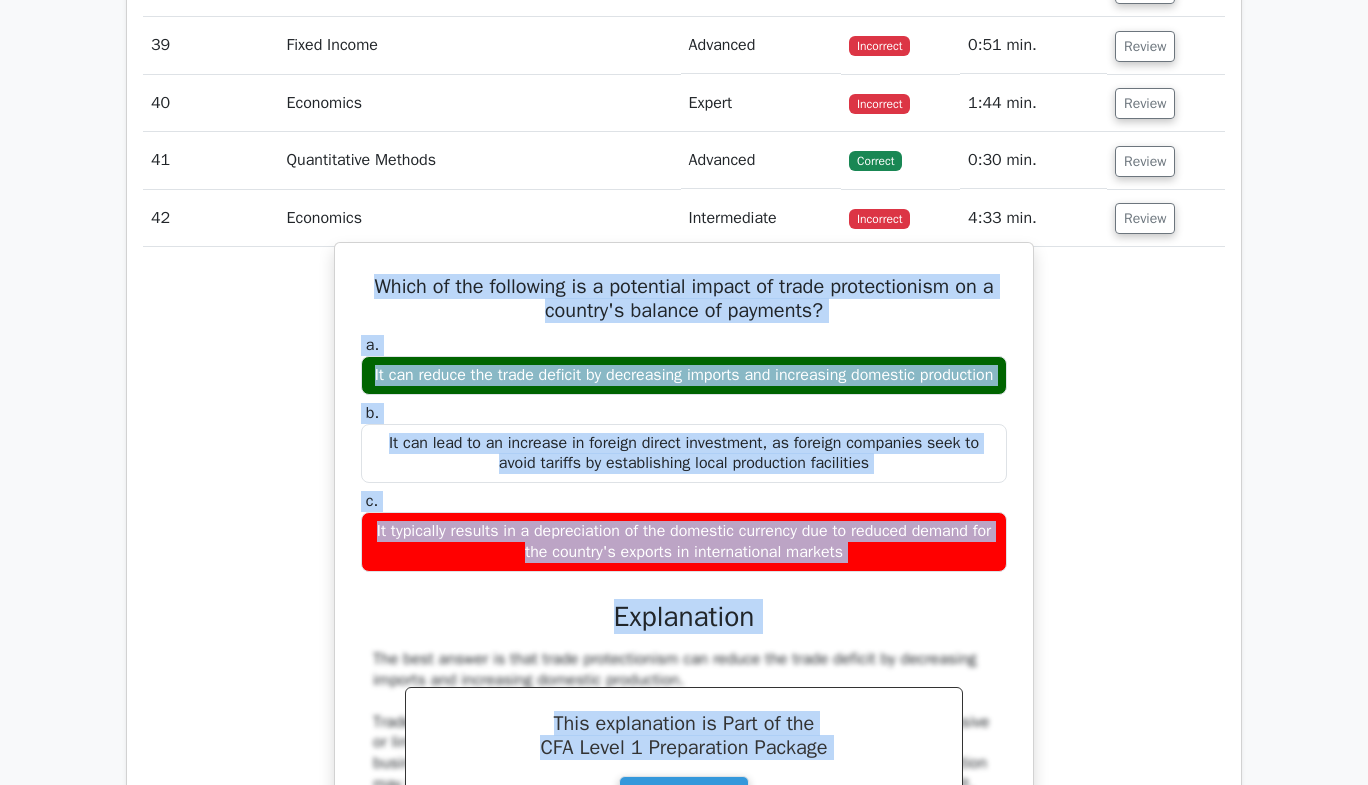 drag, startPoint x: 1061, startPoint y: 278, endPoint x: 710, endPoint y: 624, distance: 492.86612 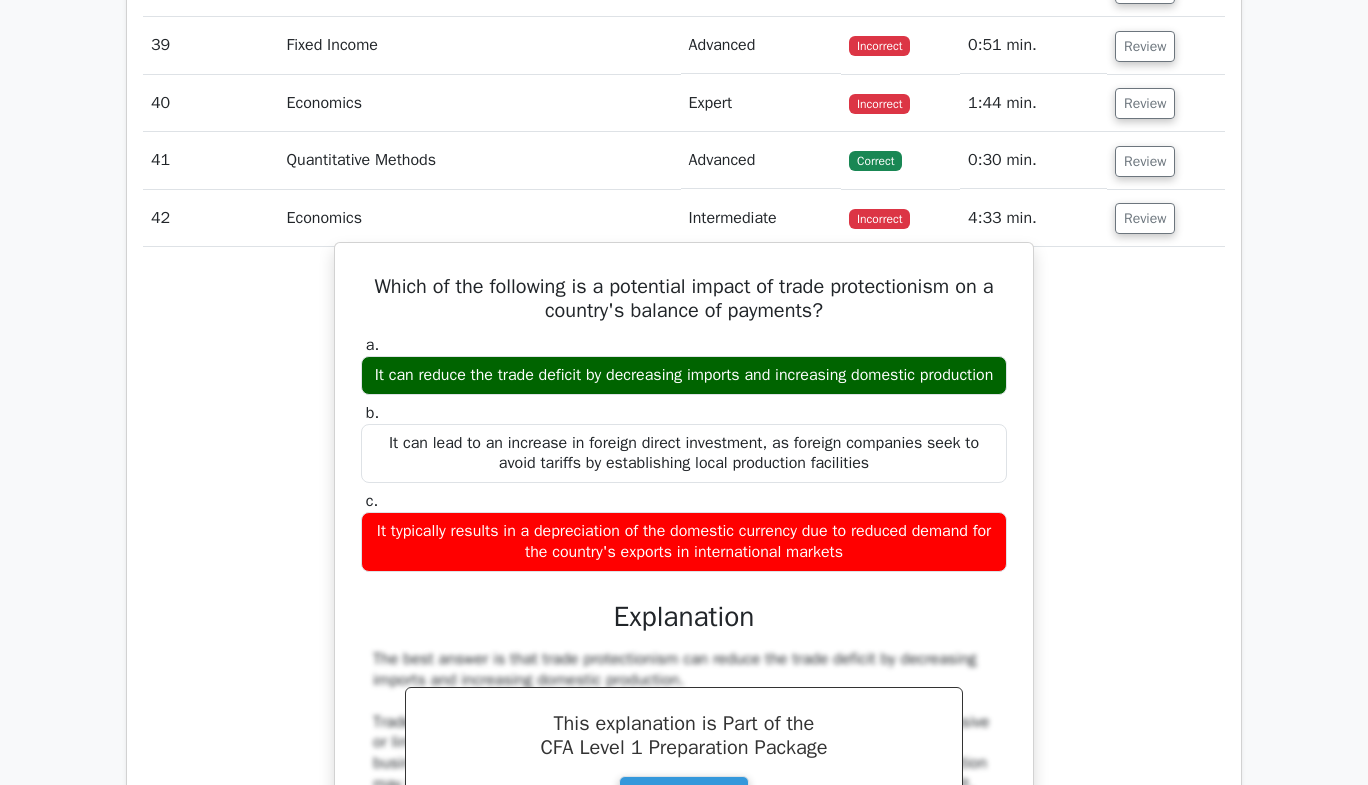 click on "Explanation" at bounding box center [684, 617] 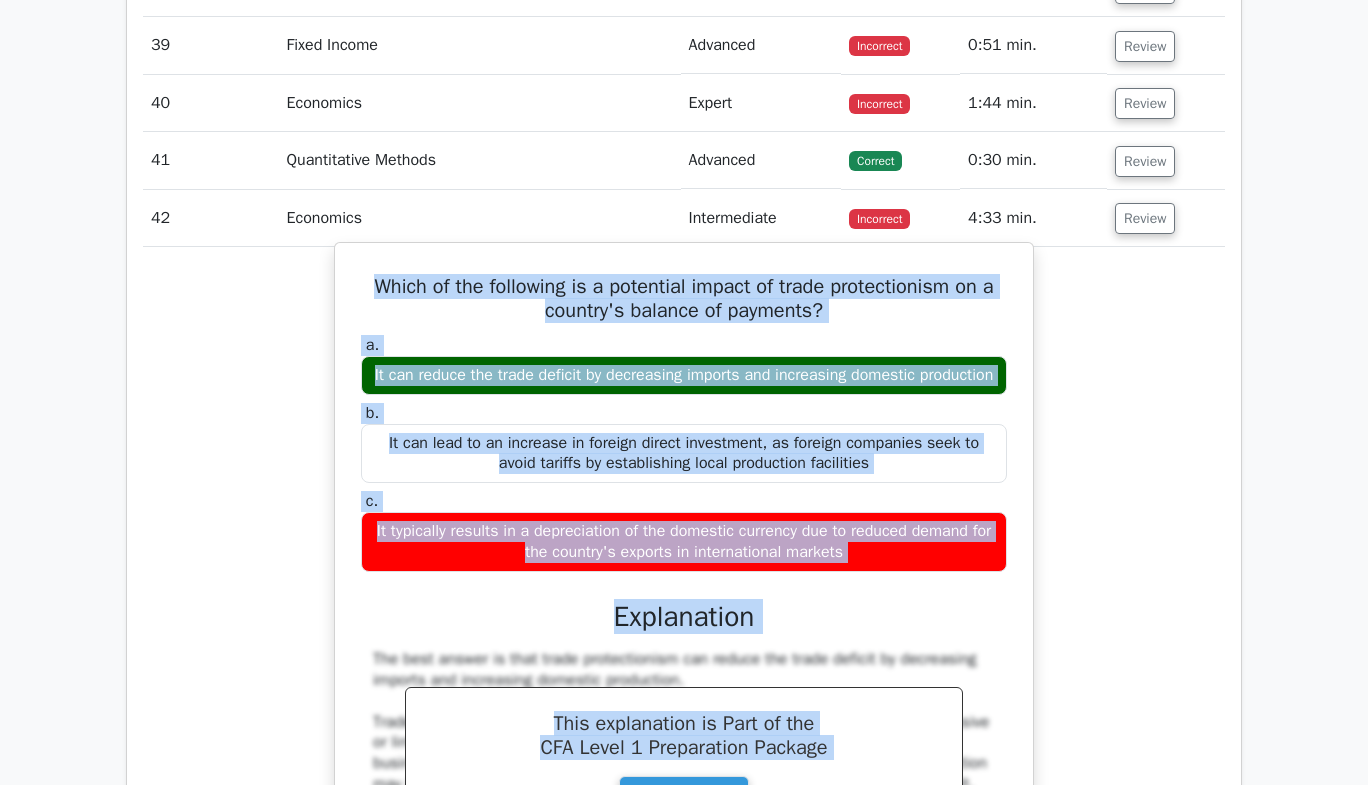 drag, startPoint x: 710, startPoint y: 624, endPoint x: 585, endPoint y: 289, distance: 357.5612 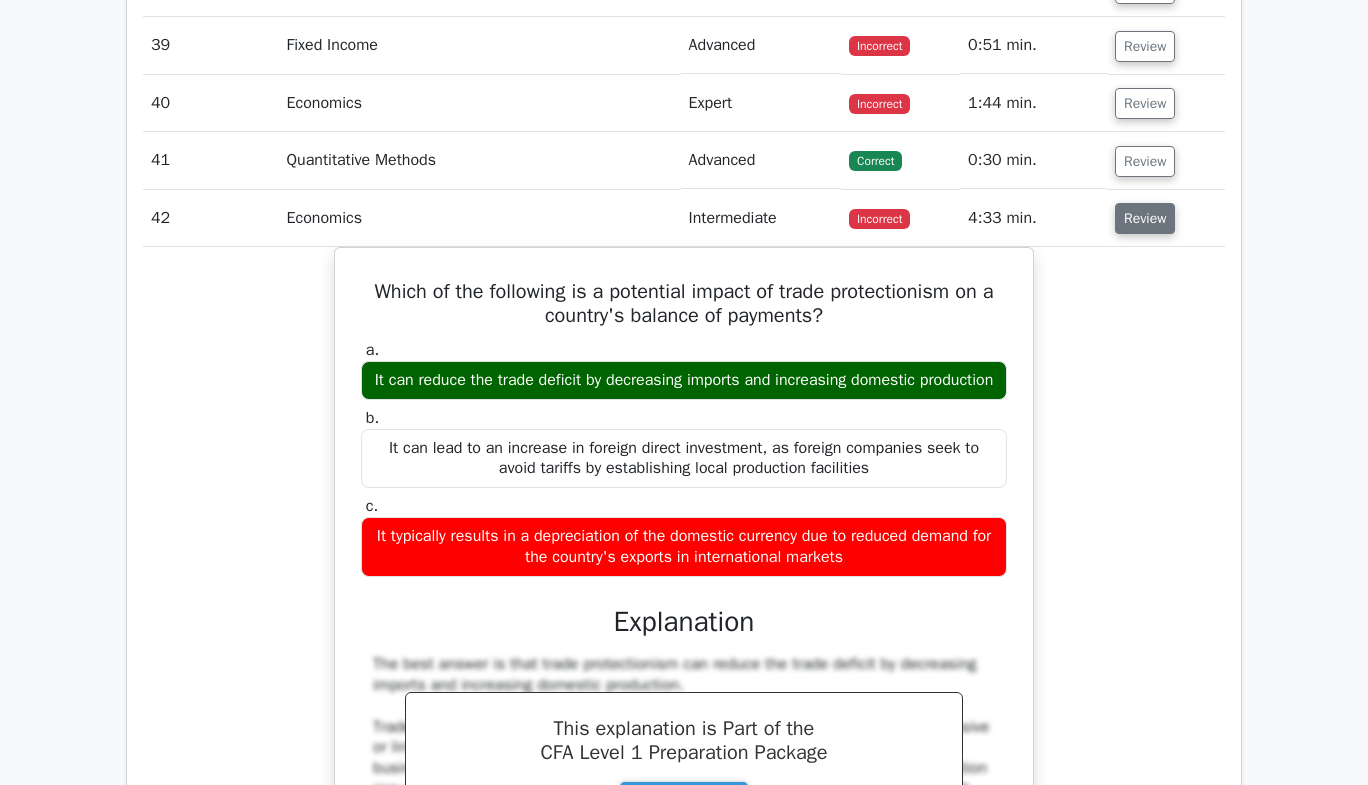click on "Review" at bounding box center [1145, 218] 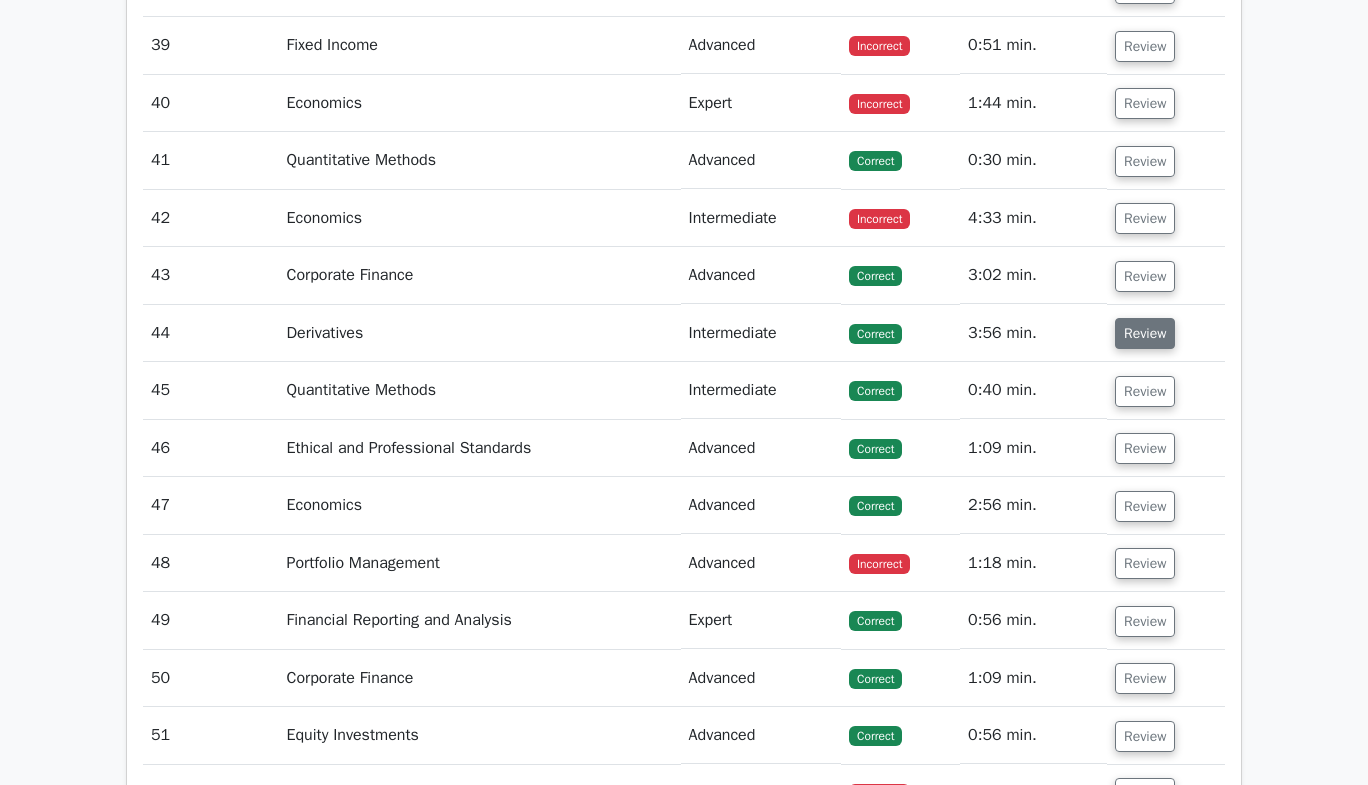 click on "Review" at bounding box center (1145, 333) 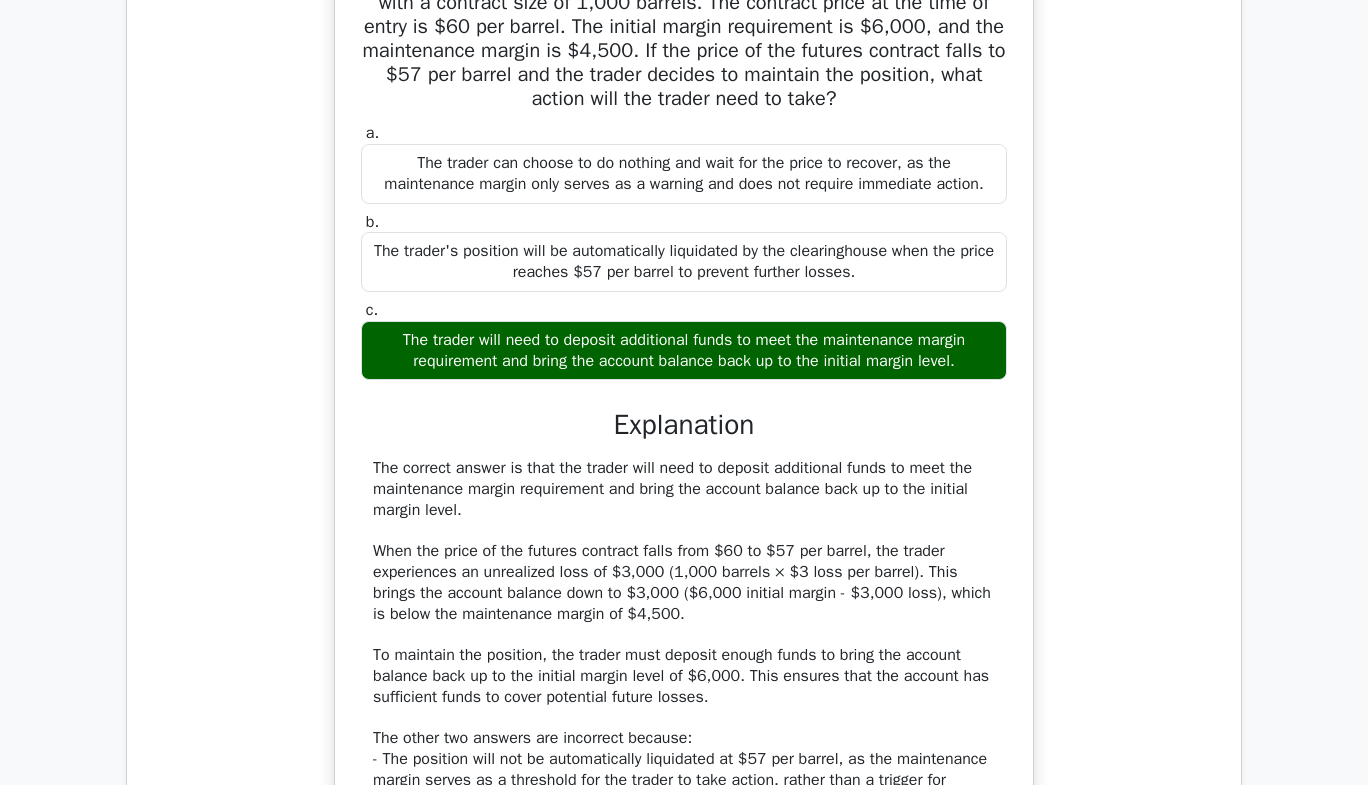 scroll, scrollTop: 4391, scrollLeft: 0, axis: vertical 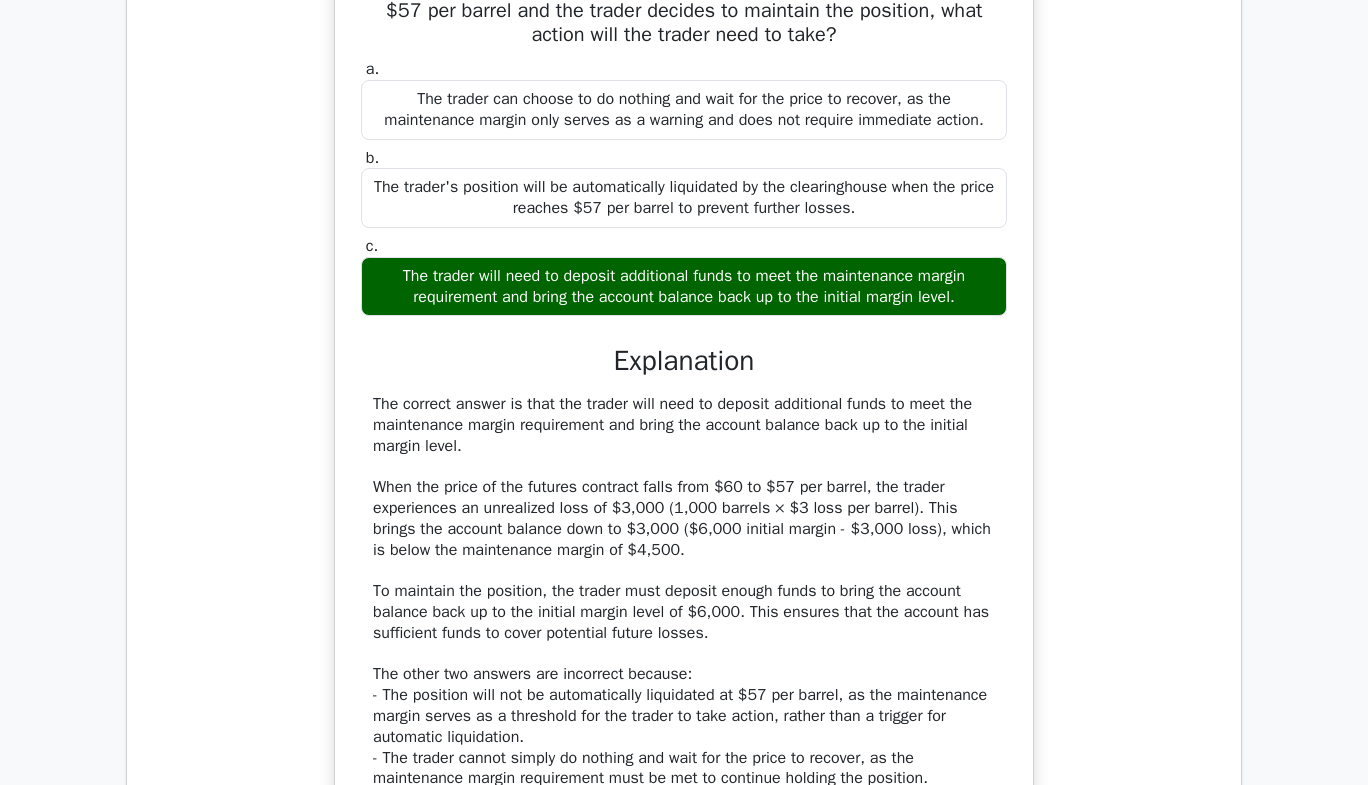 click on "The correct answer is that the trader will need to deposit additional funds to meet the maintenance margin requirement and bring the account balance back up to the initial margin level. When the price of the futures contract falls from $60 to $57 per barrel, the trader experiences an unrealized loss of $3,000 (1,000 barrels × $3 loss per barrel). This brings the account balance down to $3,000 ($6,000 initial margin - $3,000 loss), which is below the maintenance margin of $4,500. To maintain the position, the trader must deposit enough funds to bring the account balance back up to the initial margin level of $6,000. This ensures that the account has sufficient funds to cover potential future losses. The other two answers are incorrect because: - The position will not be automatically liquidated at $57 per barrel, as the maintenance margin serves as a threshold for the trader to take action, rather than a trigger for automatic liquidation." at bounding box center [684, 591] 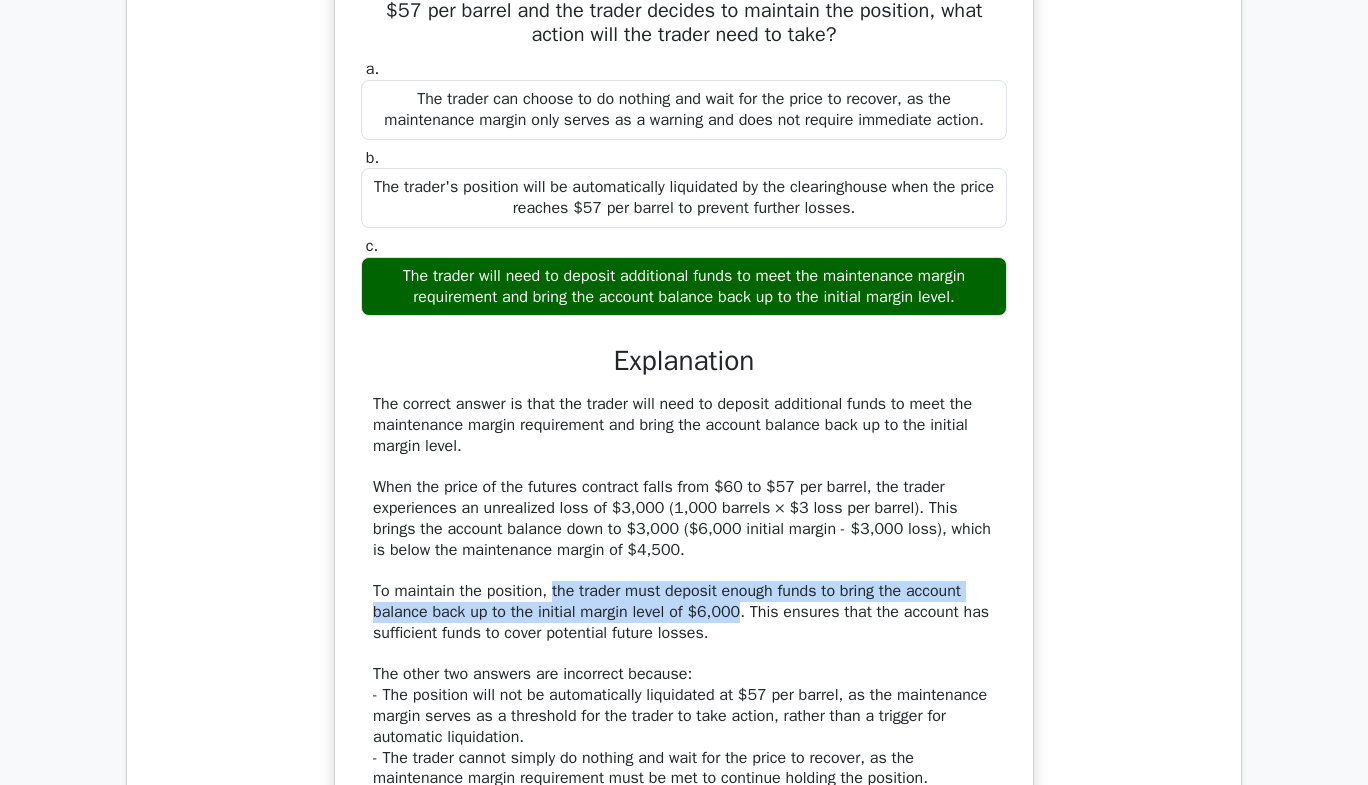 drag, startPoint x: 564, startPoint y: 572, endPoint x: 726, endPoint y: 600, distance: 164.40195 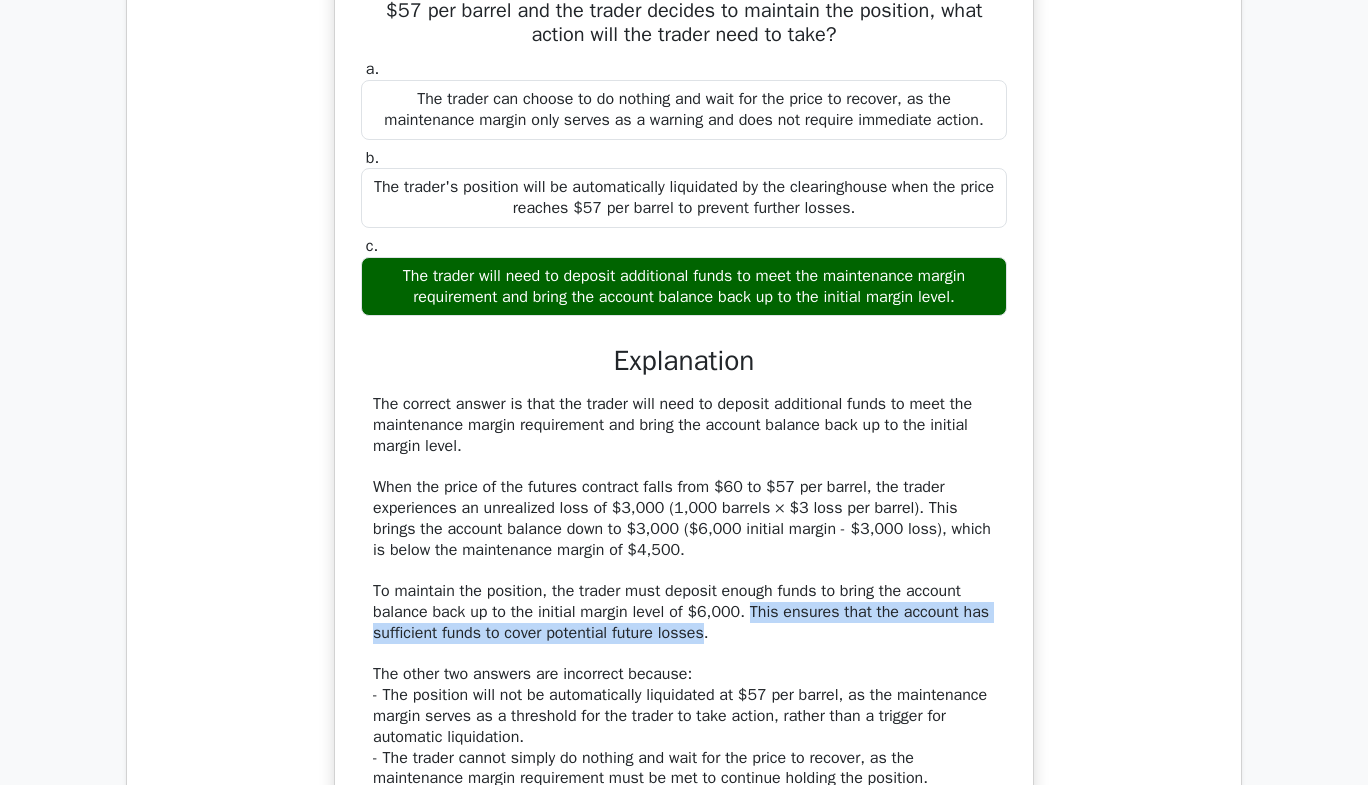 drag, startPoint x: 779, startPoint y: 594, endPoint x: 720, endPoint y: 622, distance: 65.30697 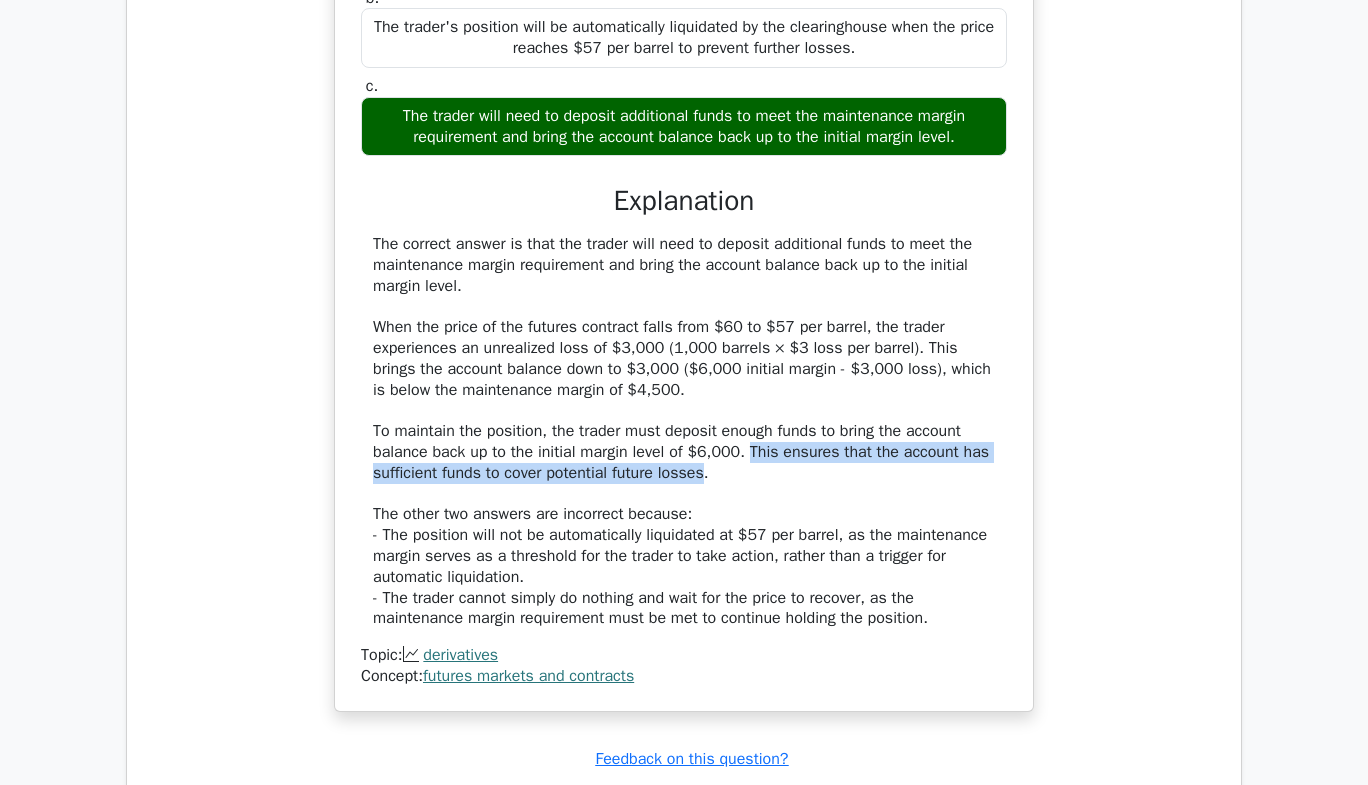 scroll, scrollTop: 4562, scrollLeft: 0, axis: vertical 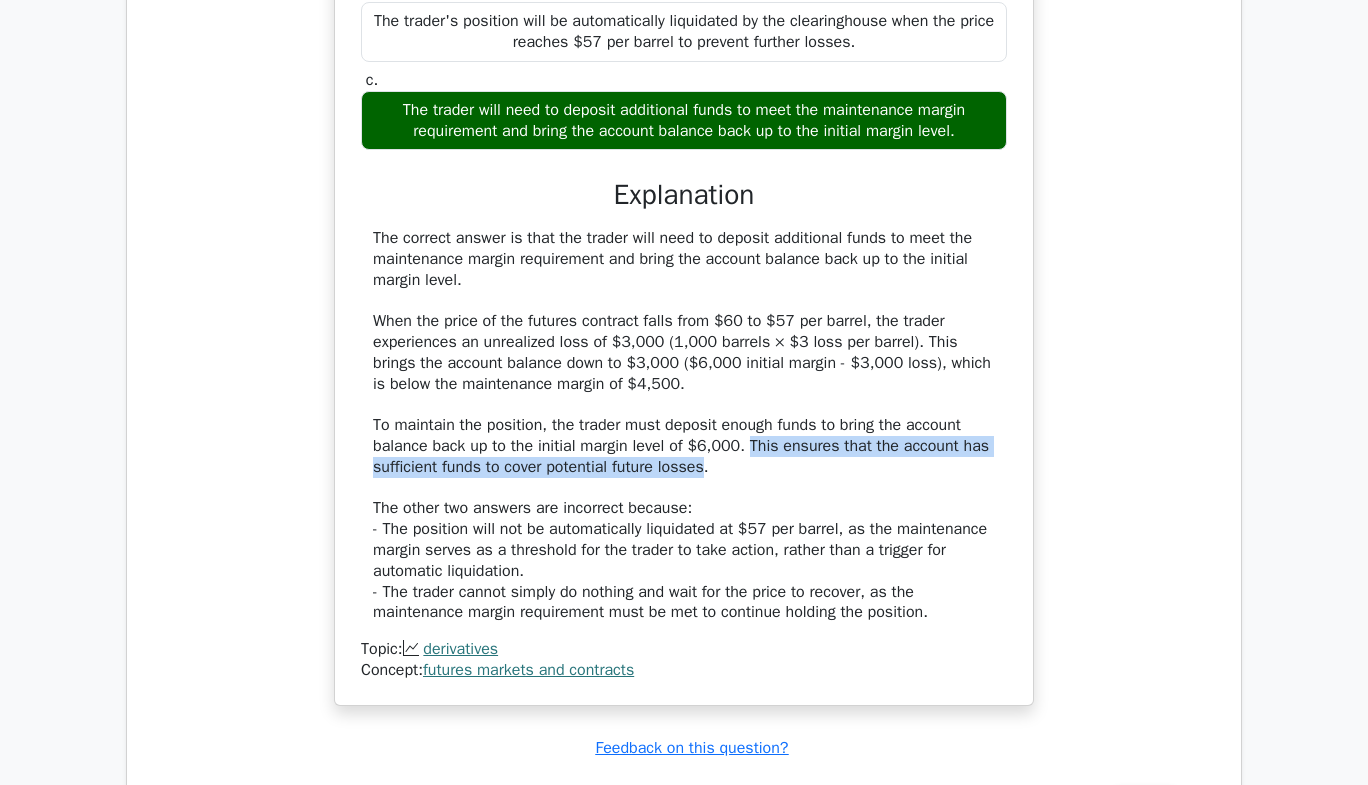 click on "A futures trader enters into a long position in a crude oil futures contract with a contract size of 1,000 barrels. The contract price at the time of entry is $60 per barrel. The initial margin requirement is $6,000, and the maintenance margin is $4,500. If the price of the futures contract falls to $57 per barrel and the trader decides to maintain the position, what action will the trader need to take?
a.
b.
c." at bounding box center [684, 217] 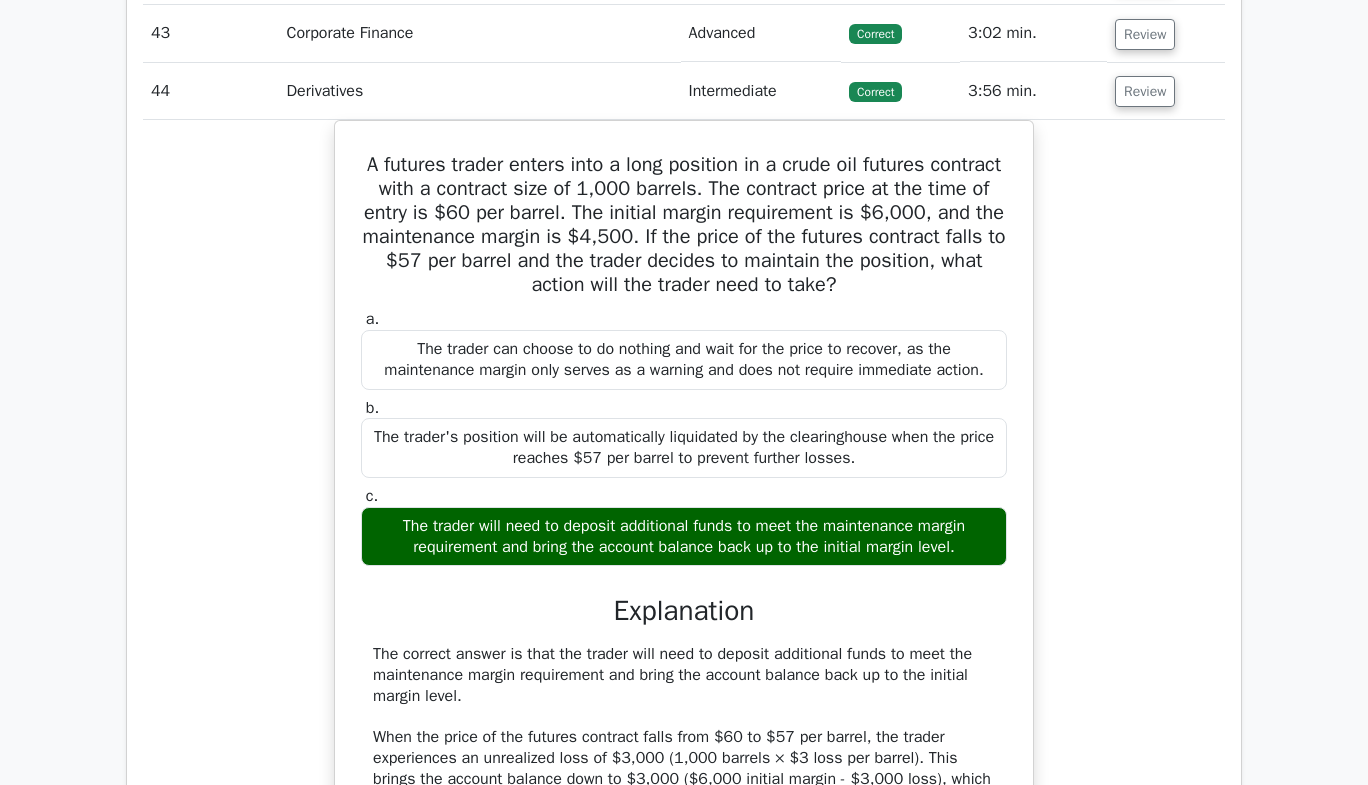 scroll, scrollTop: 4103, scrollLeft: 0, axis: vertical 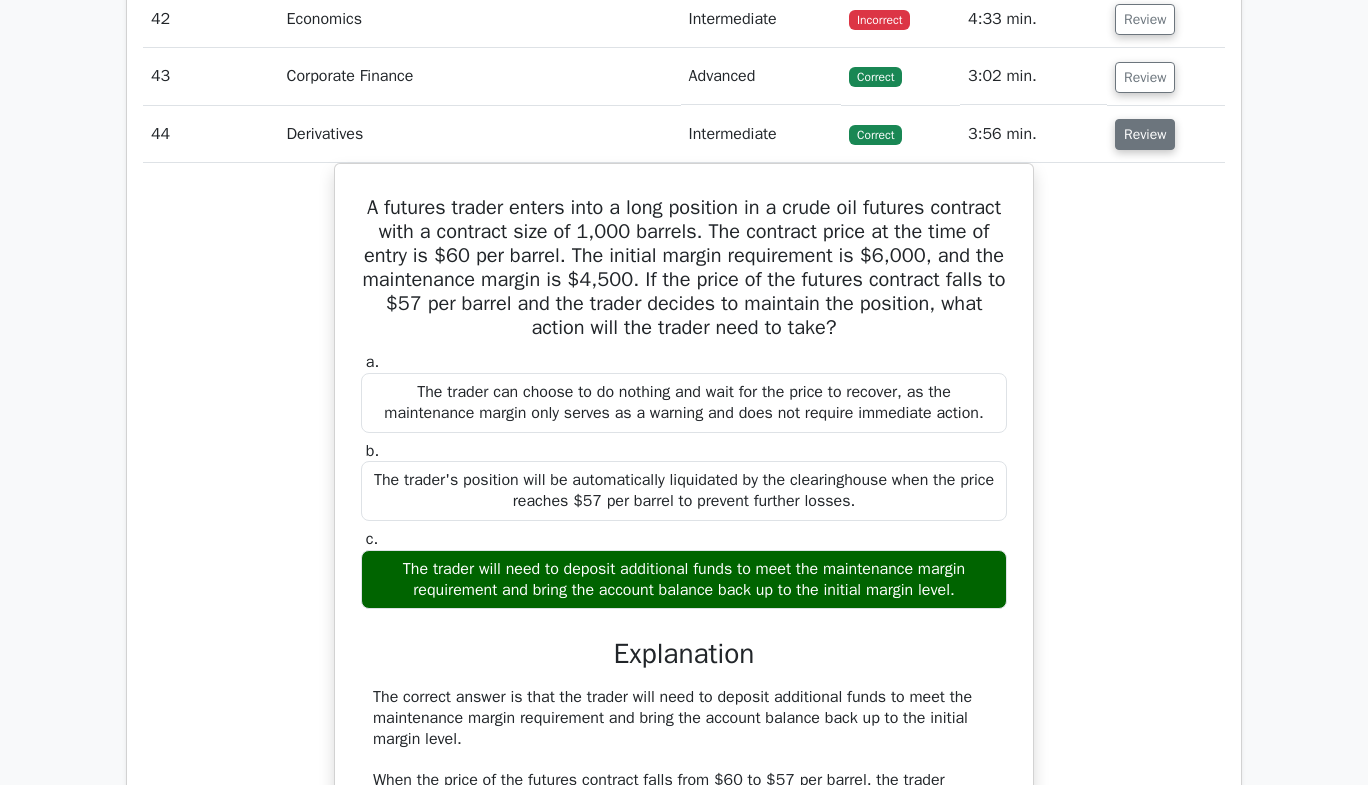 click on "Review" at bounding box center (1145, 134) 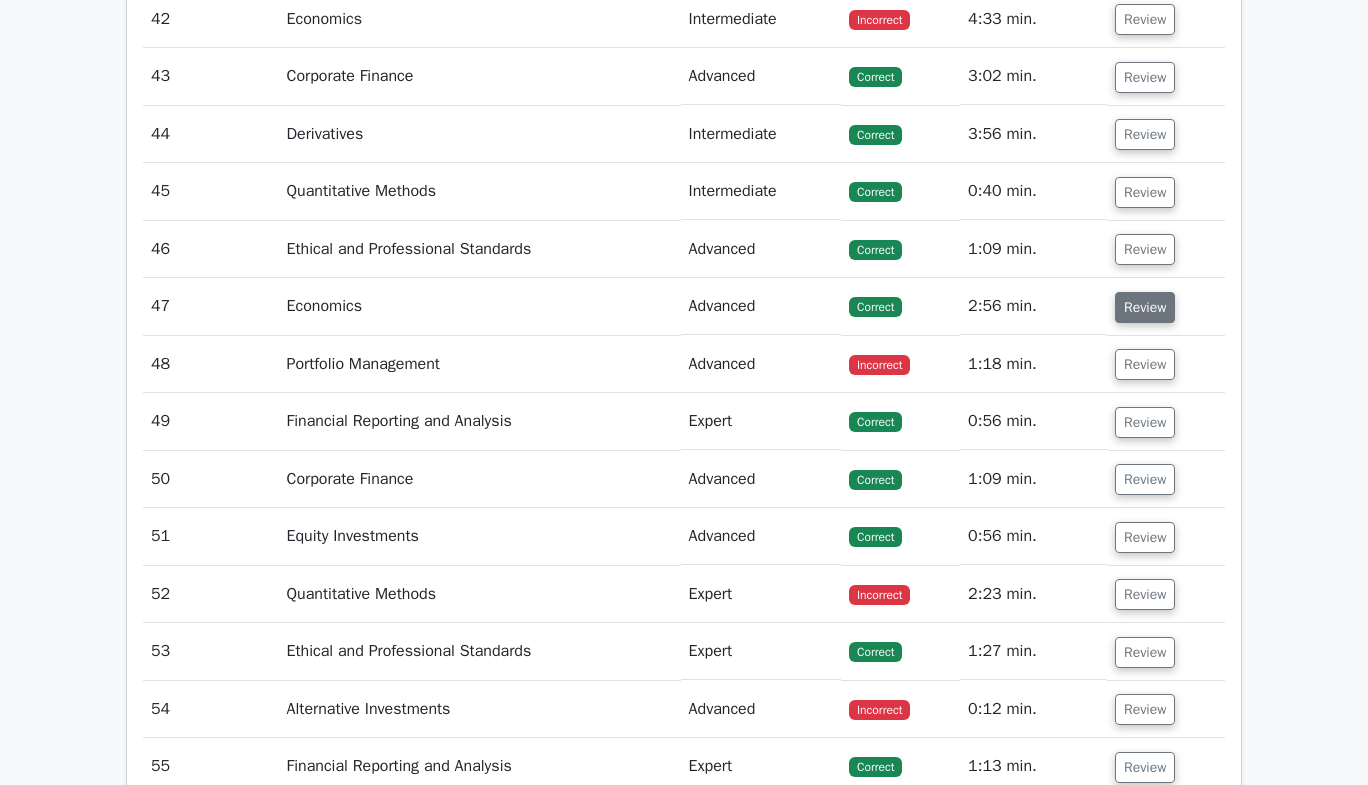 click on "Review" at bounding box center (1145, 307) 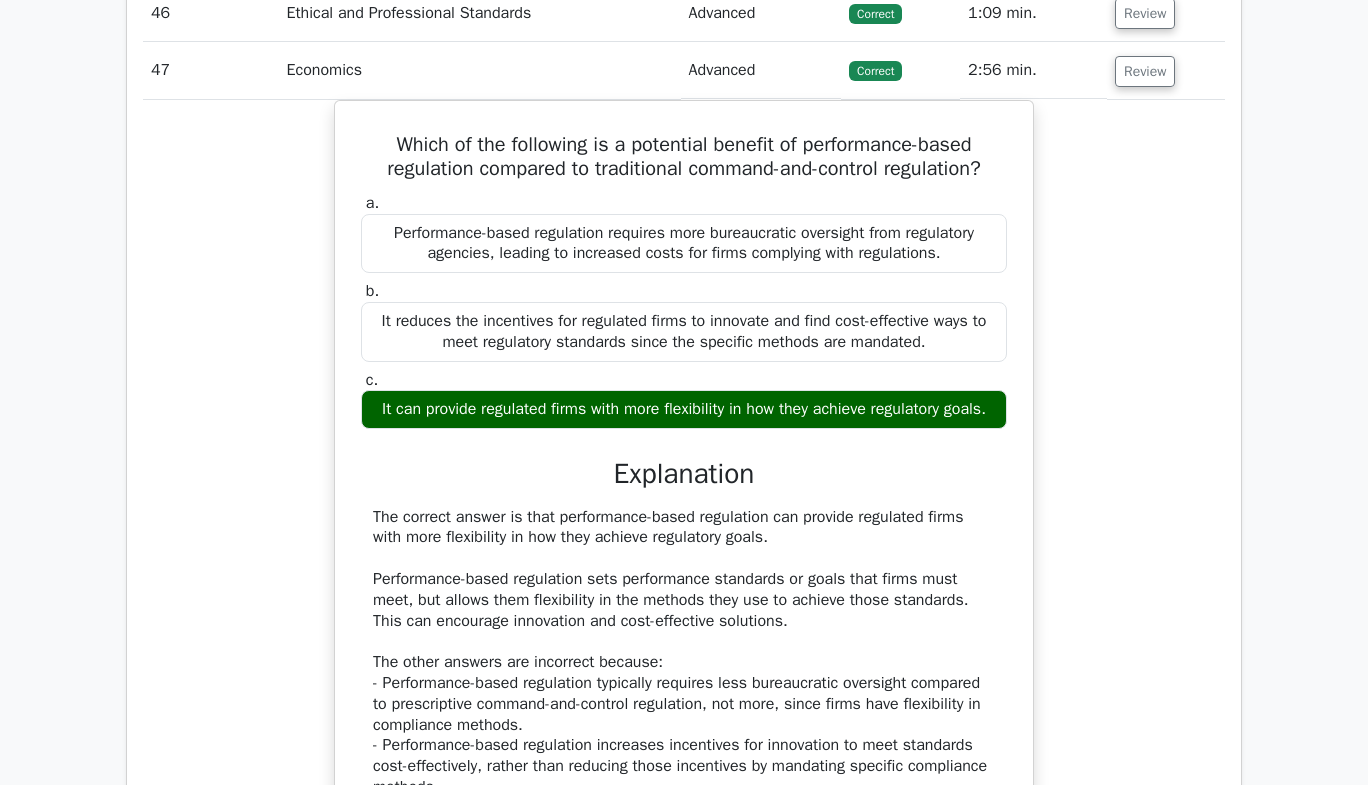 scroll, scrollTop: 4358, scrollLeft: 0, axis: vertical 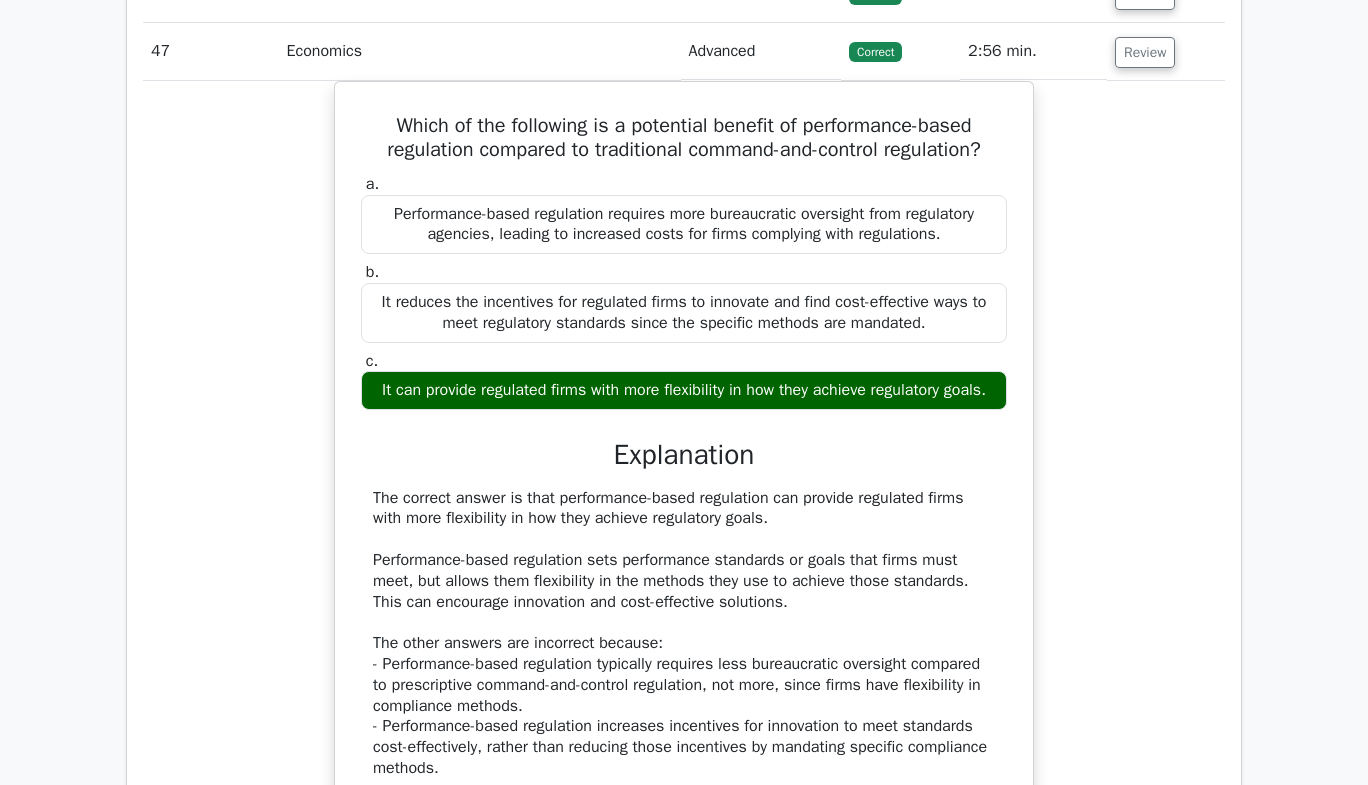 click on "Which of the following is a potential benefit of performance-based regulation compared to traditional command-and-control regulation?
a.
Performance-based regulation requires more bureaucratic oversight from regulatory agencies, leading to increased costs for firms complying with regulations.
b.
c." at bounding box center (684, 483) 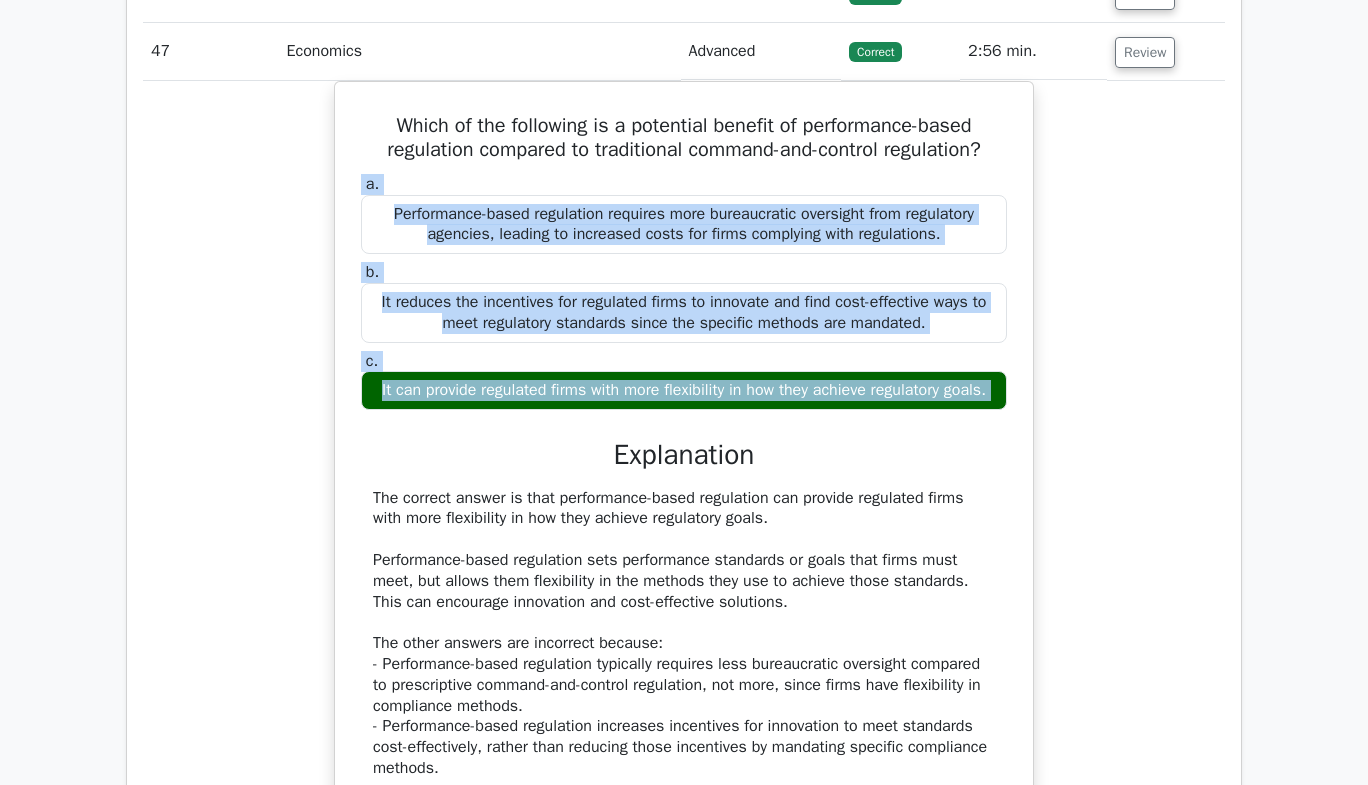 drag, startPoint x: 1082, startPoint y: 394, endPoint x: 1043, endPoint y: 168, distance: 229.34036 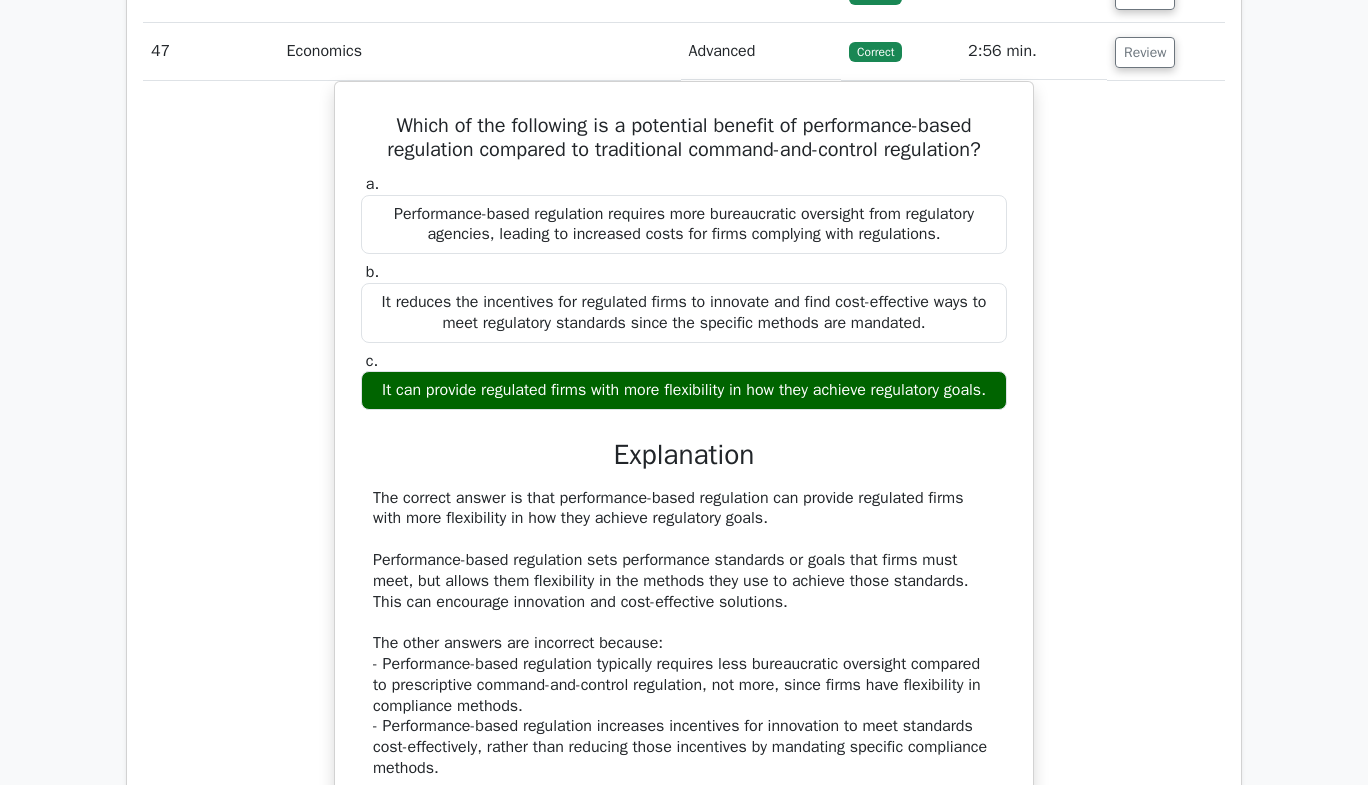 click on "Which of the following is a potential benefit of performance-based regulation compared to traditional command-and-control regulation?
a.
Performance-based regulation requires more bureaucratic oversight from regulatory agencies, leading to increased costs for firms complying with regulations.
b.
c." at bounding box center (684, 483) 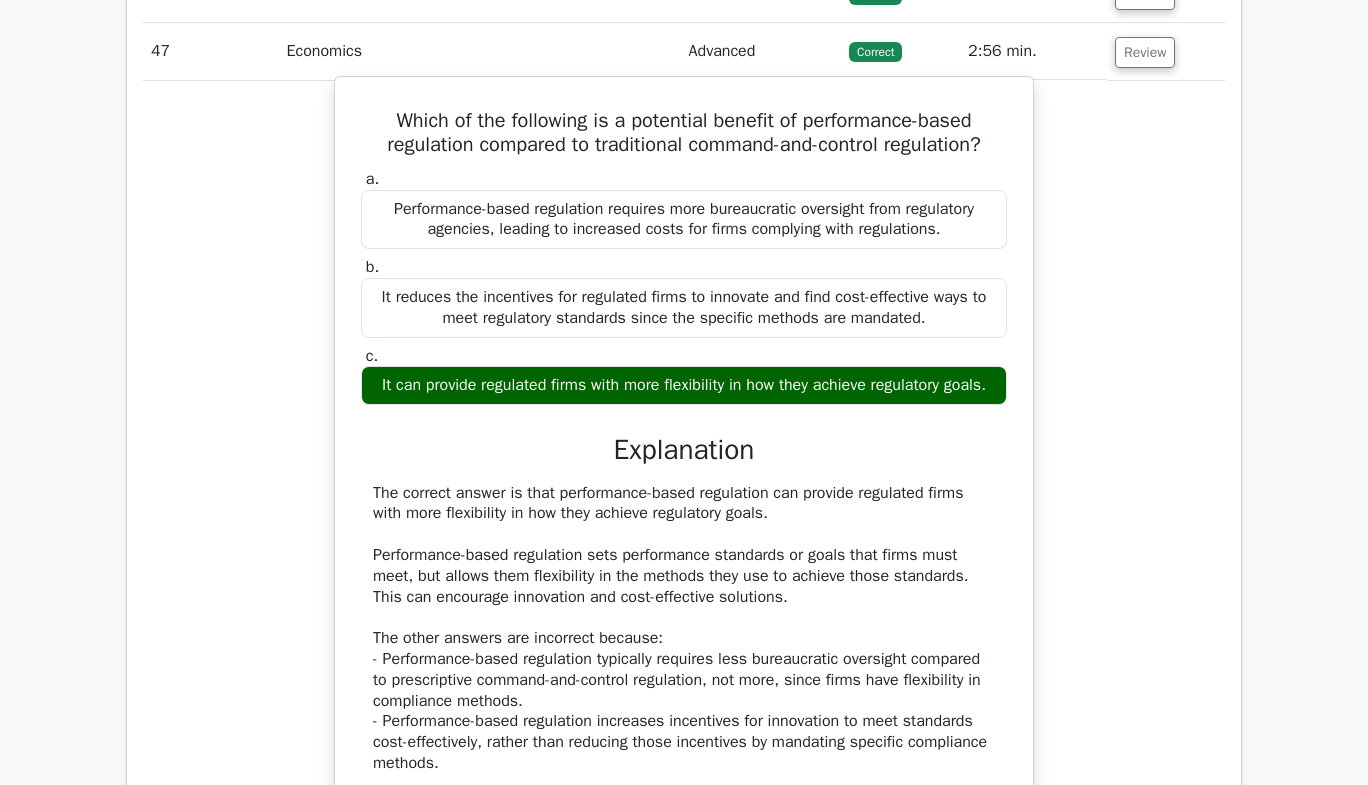 click on "Which of the following is a potential benefit of performance-based regulation compared to traditional command-and-control regulation?
a.
Performance-based regulation requires more bureaucratic oversight from regulatory agencies, leading to increased costs for firms complying with regulations.
b.
c." at bounding box center [684, 466] 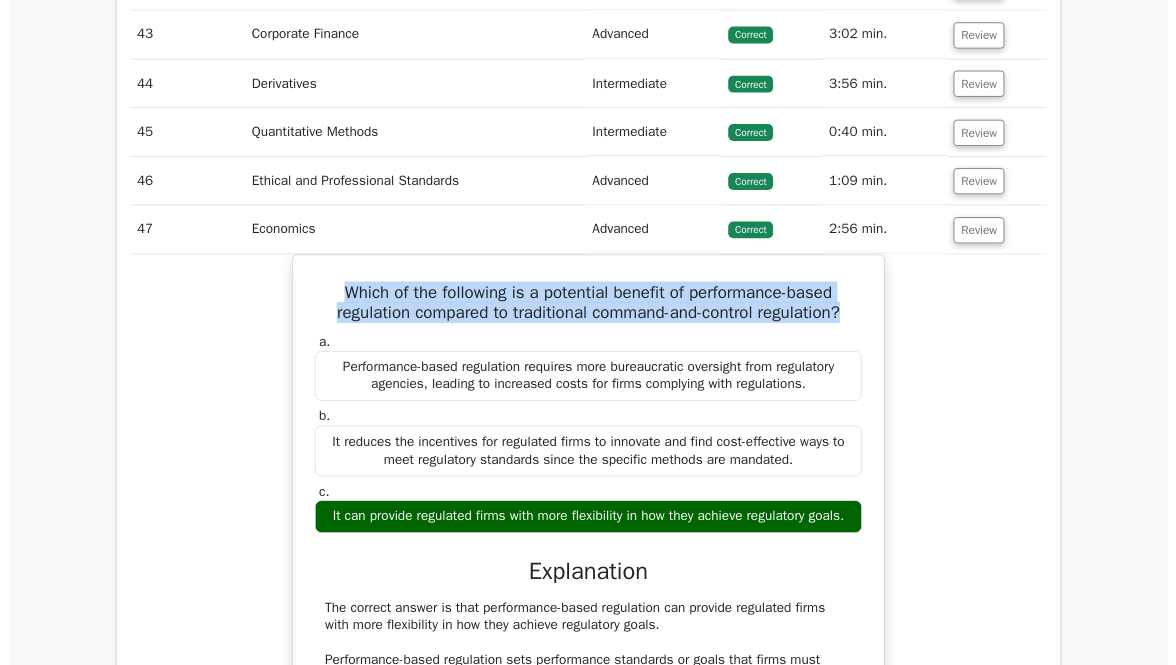 scroll, scrollTop: 4146, scrollLeft: 0, axis: vertical 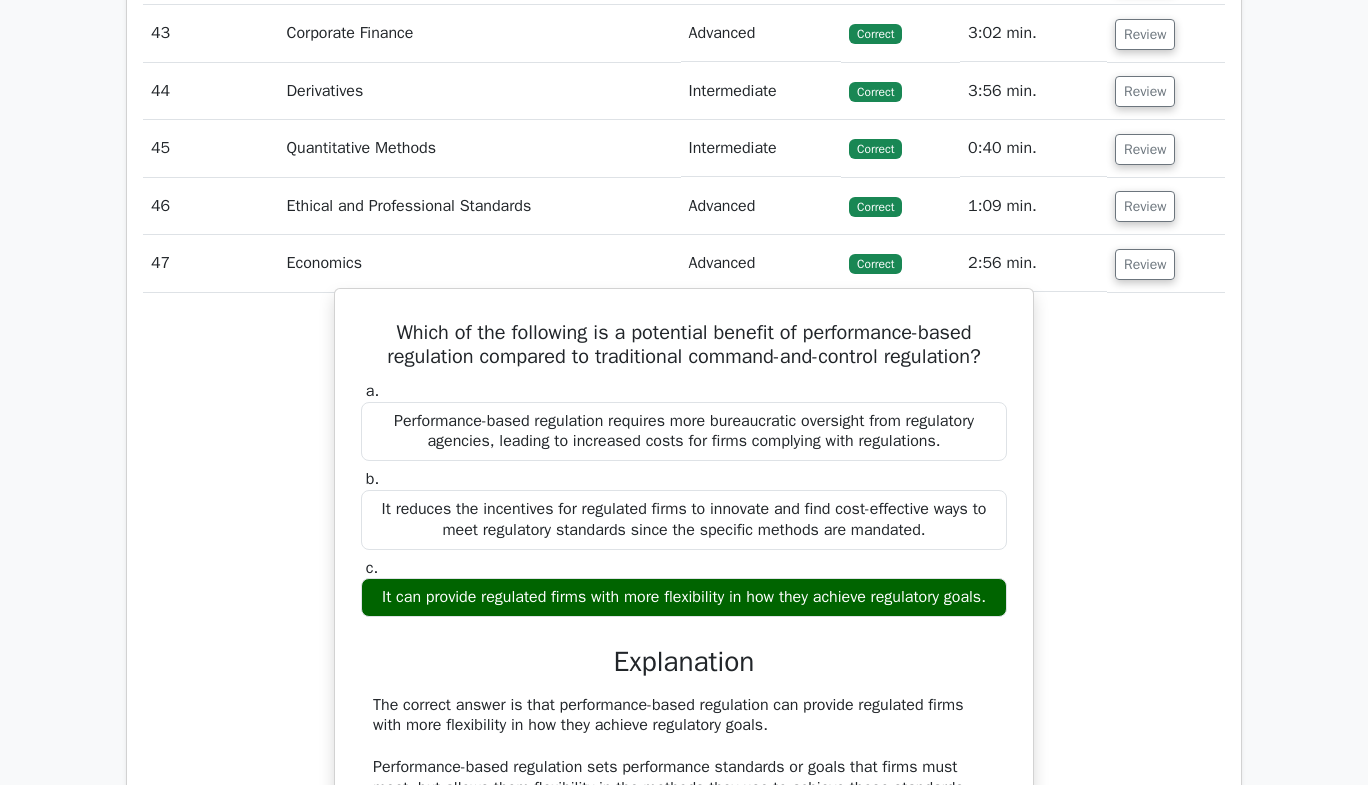 click on "Which of the following is a potential benefit of performance-based regulation compared to traditional command-and-control regulation?" at bounding box center [684, 345] 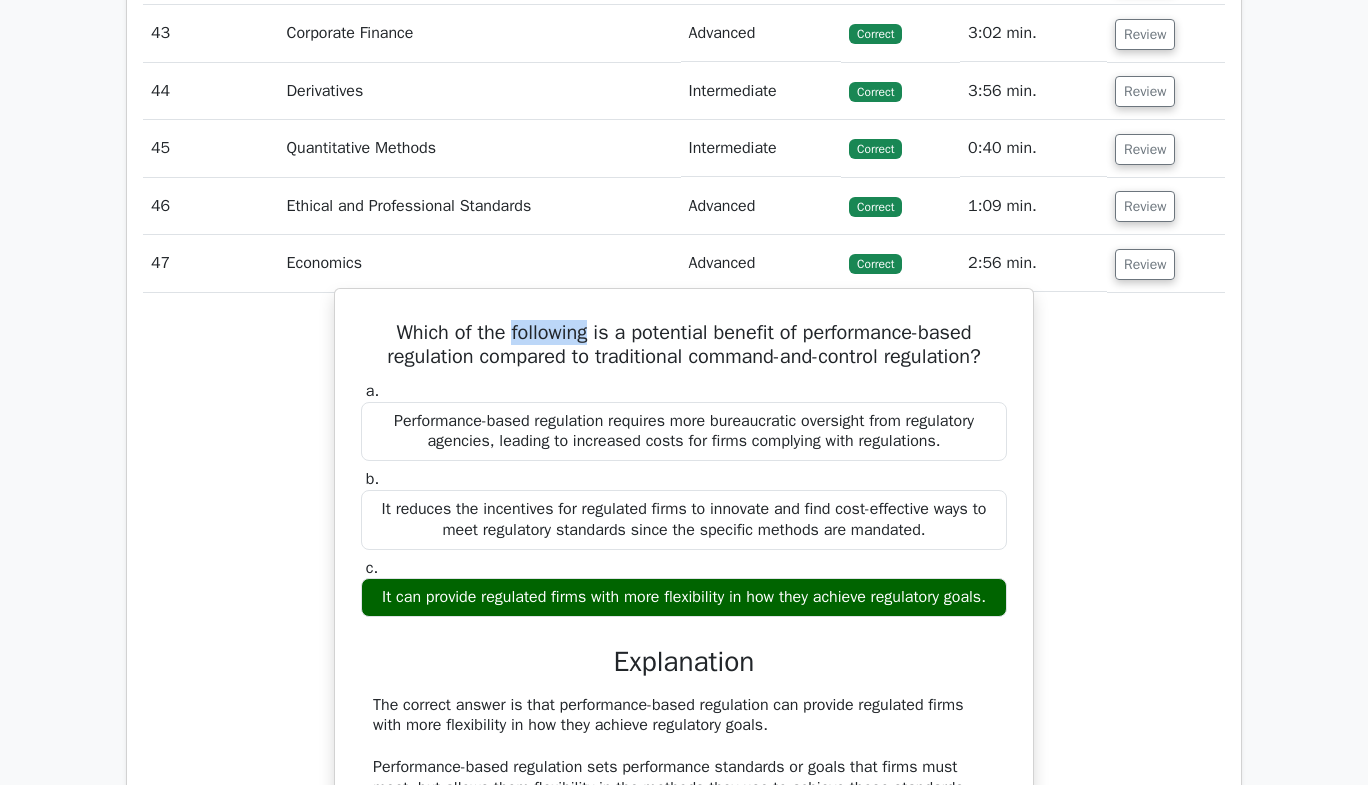 click on "Which of the following is a potential benefit of performance-based regulation compared to traditional command-and-control regulation?" at bounding box center [684, 345] 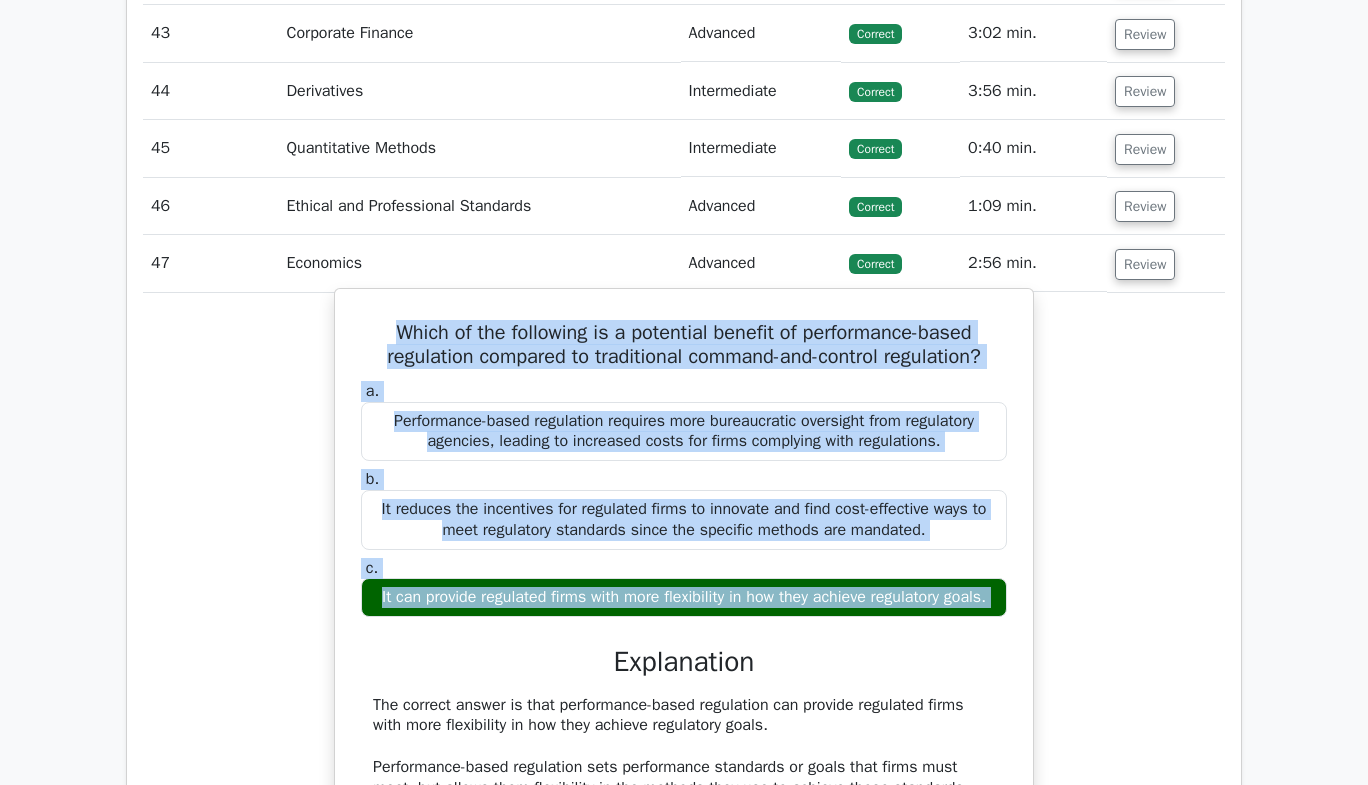 drag, startPoint x: 565, startPoint y: 305, endPoint x: 747, endPoint y: 583, distance: 332.277 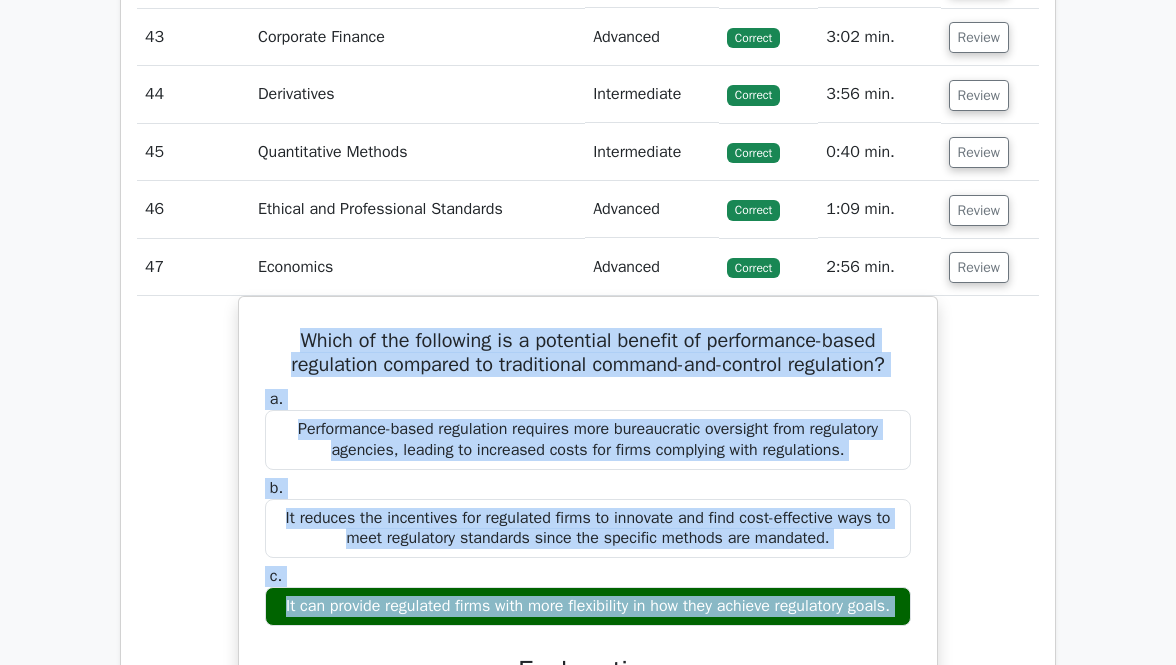click on "Go Premium
Chartered Financial Analyst Level 1 Preparation Package (2025)
1285 Superior-grade  Chartered Financial Analyst Level 1 practice questions.
Accelerated Mastery: Deep dive into critical topics to fast-track your mastery.
Unlock Effortless CFA Level 1 preparation: 5 full exams.
100% Satisfaction Guaranteed: Full refund with no questions if unsatisfied.
Bonus:  If you upgrade now you get upgraded access to  all courses
Upgrade to Premium" at bounding box center (588, -230) 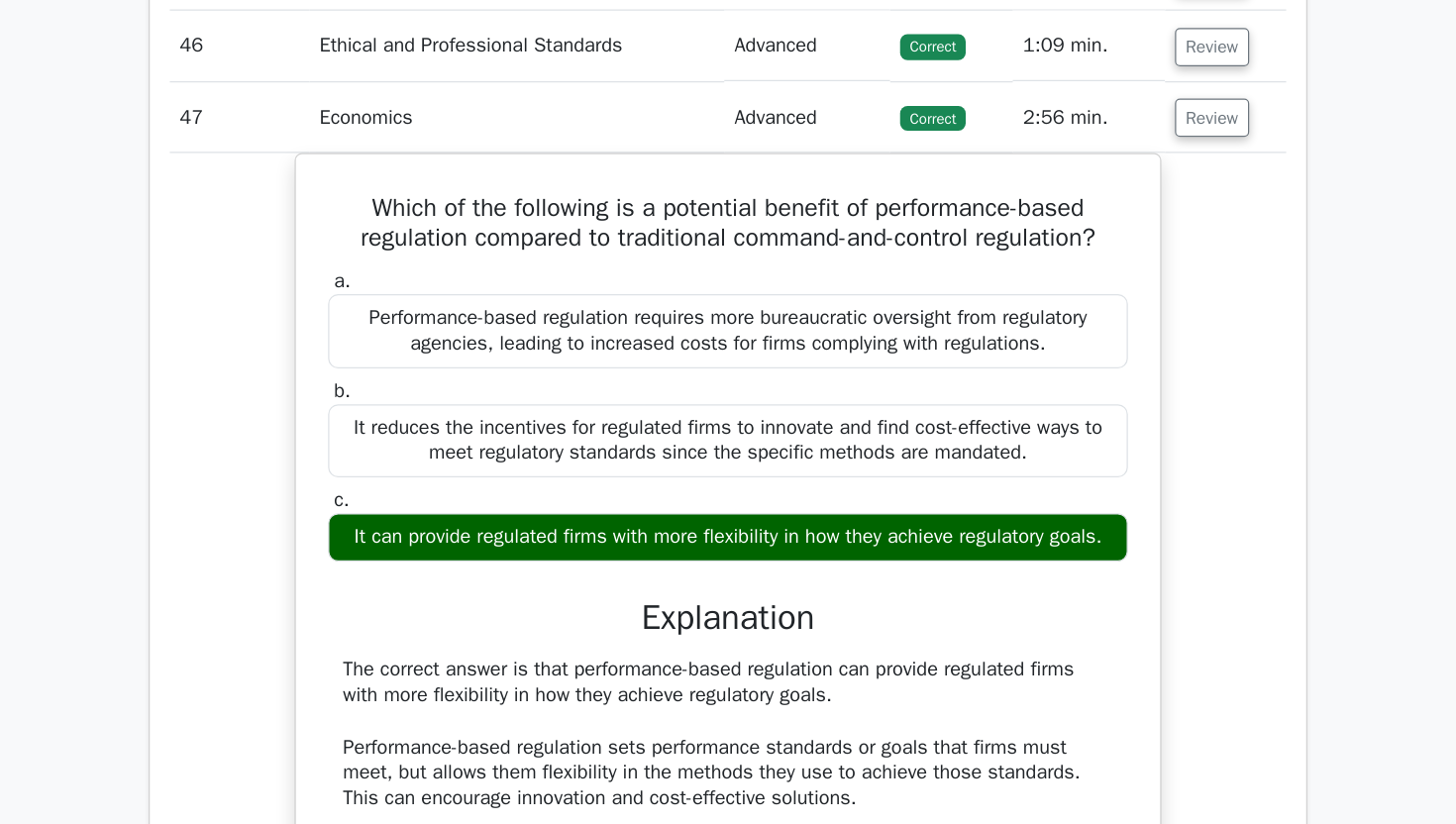scroll, scrollTop: 4265, scrollLeft: 0, axis: vertical 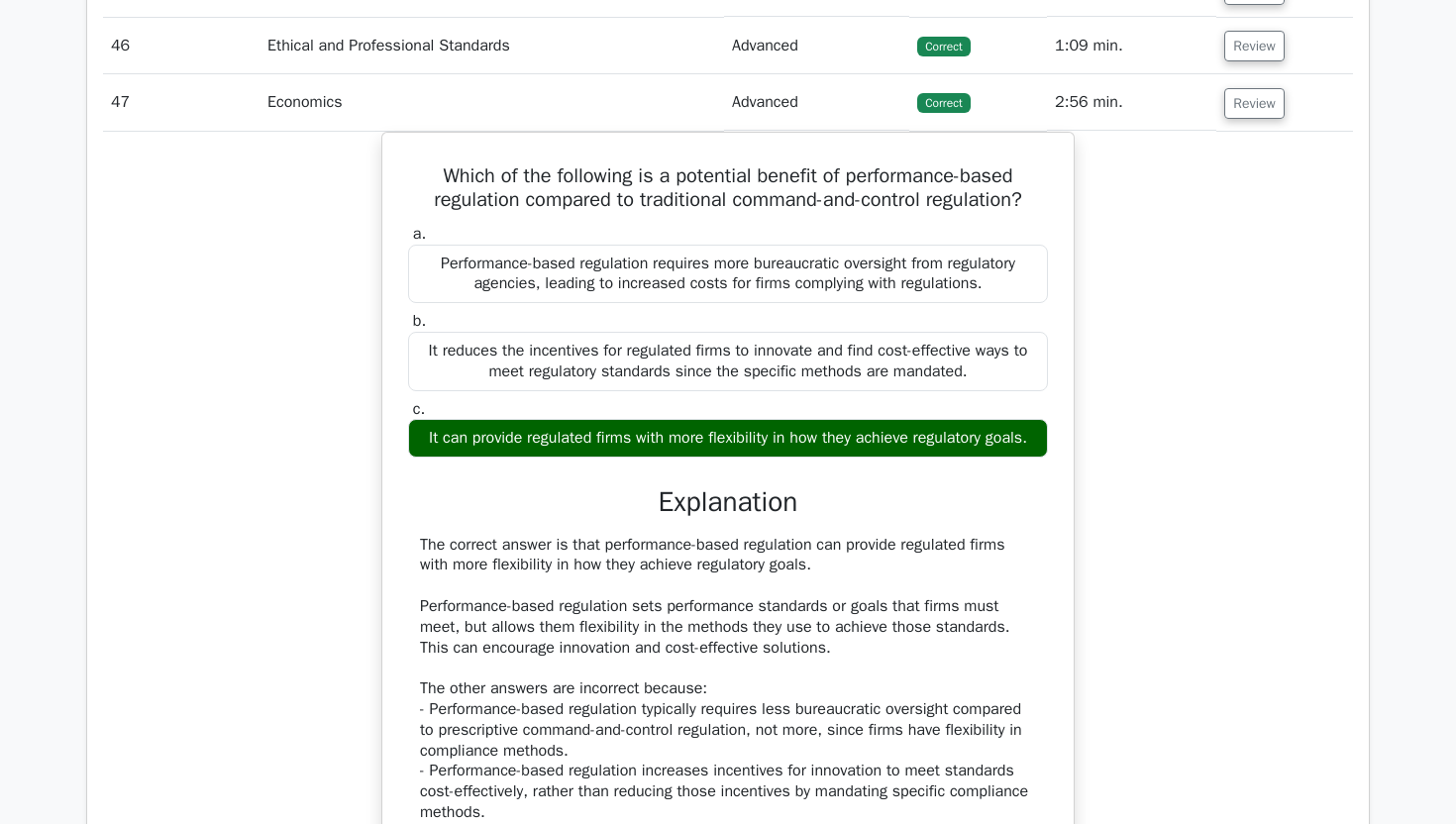 click on "Which of the following is a potential benefit of performance-based regulation compared to traditional command-and-control regulation?
a.
Performance-based regulation requires more bureaucratic oversight from regulatory agencies, leading to increased costs for firms complying with regulations.
b.
c." at bounding box center (728, 530) 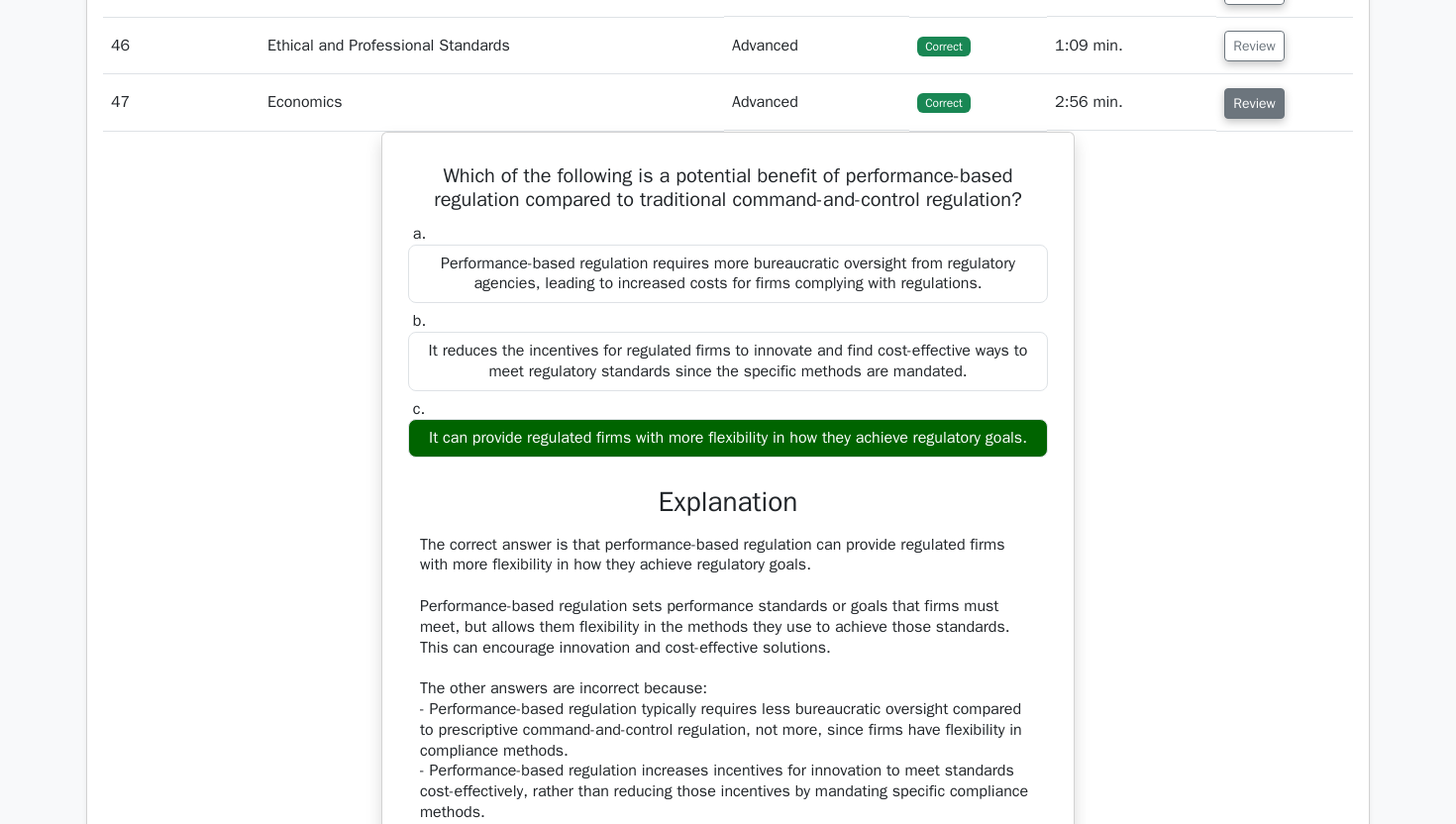 click on "Review" at bounding box center (1254, 103) 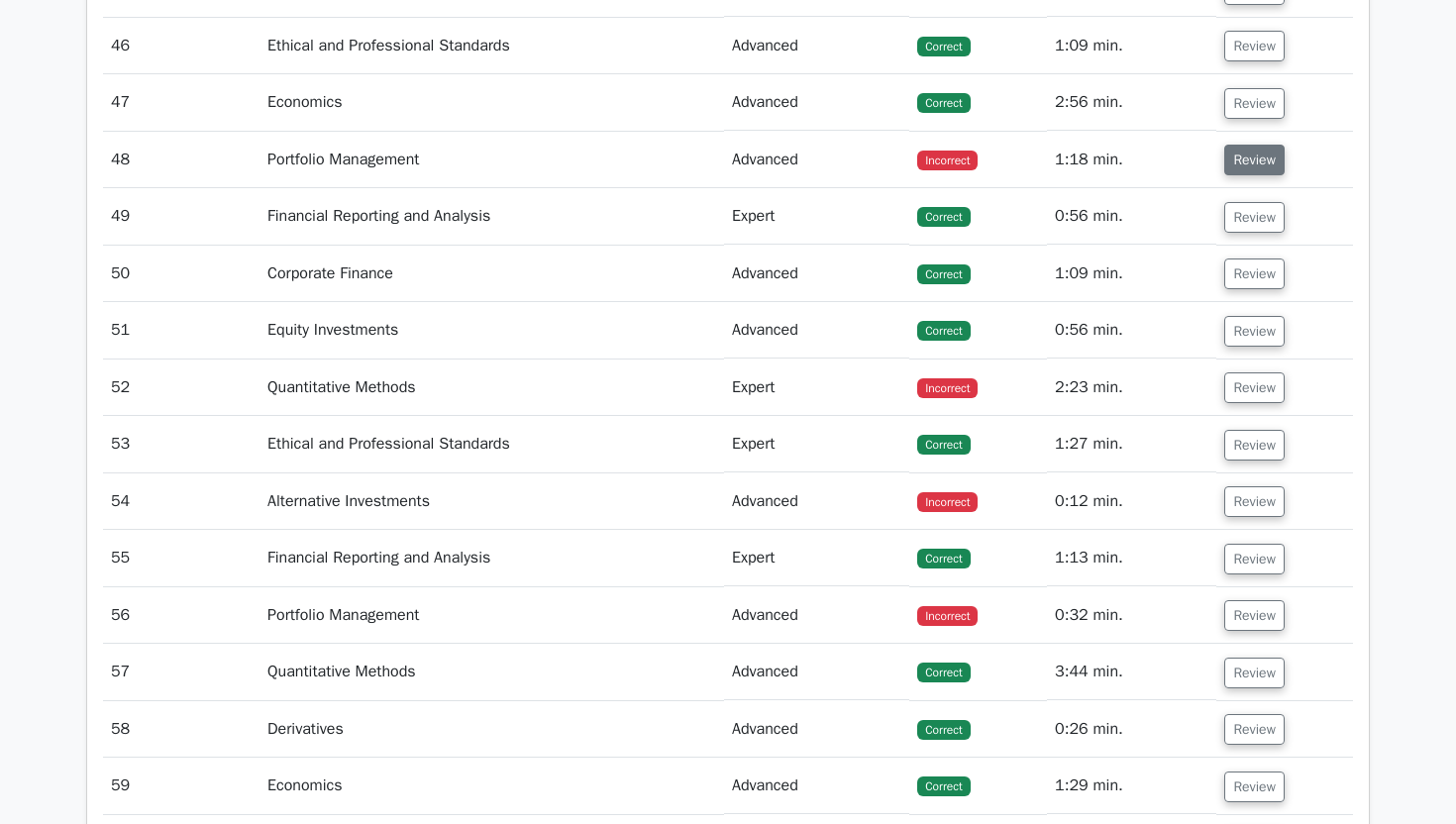 click on "Review" at bounding box center (1254, 159) 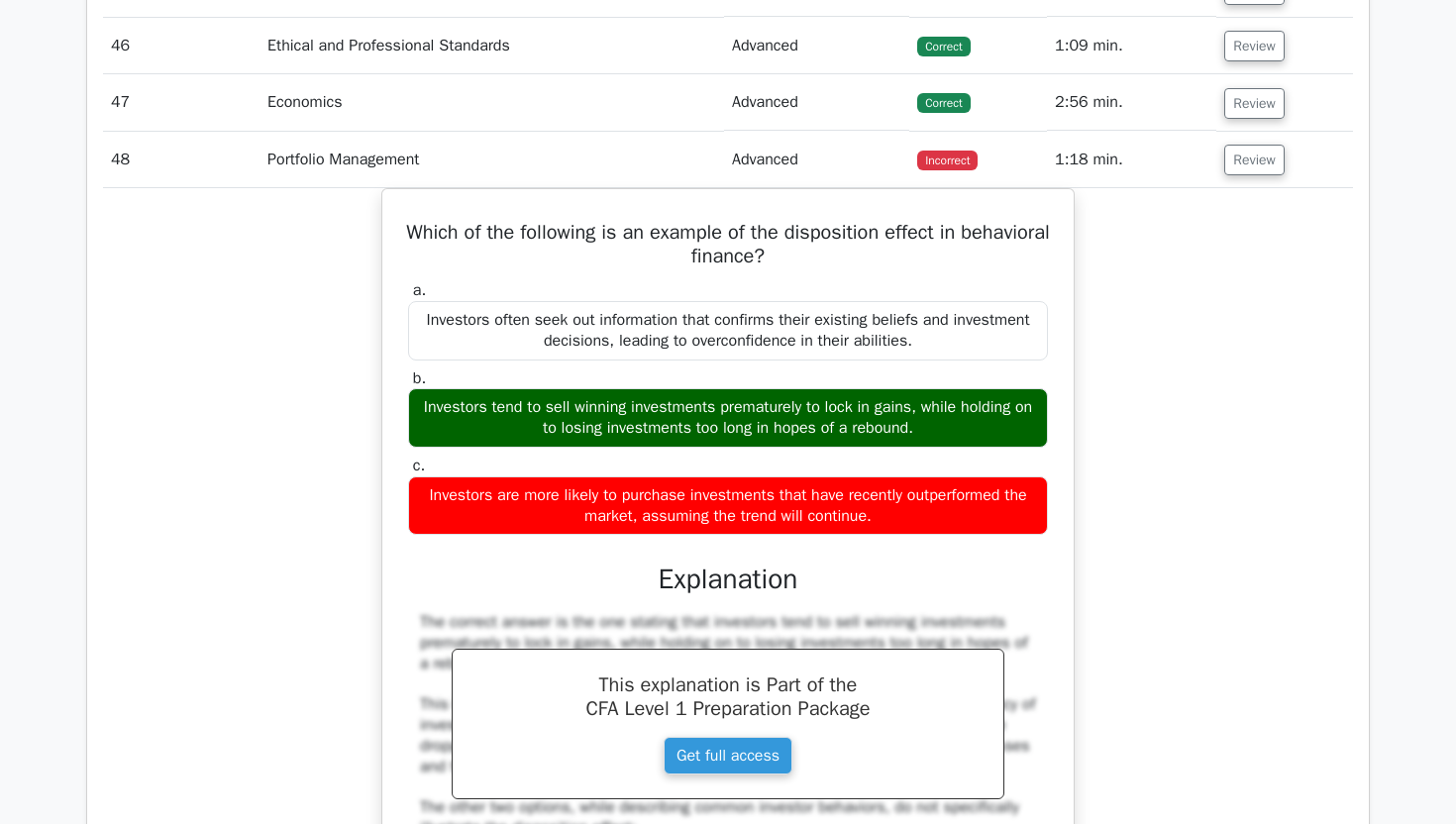 drag, startPoint x: 1262, startPoint y: 171, endPoint x: 1270, endPoint y: 432, distance: 261.12258 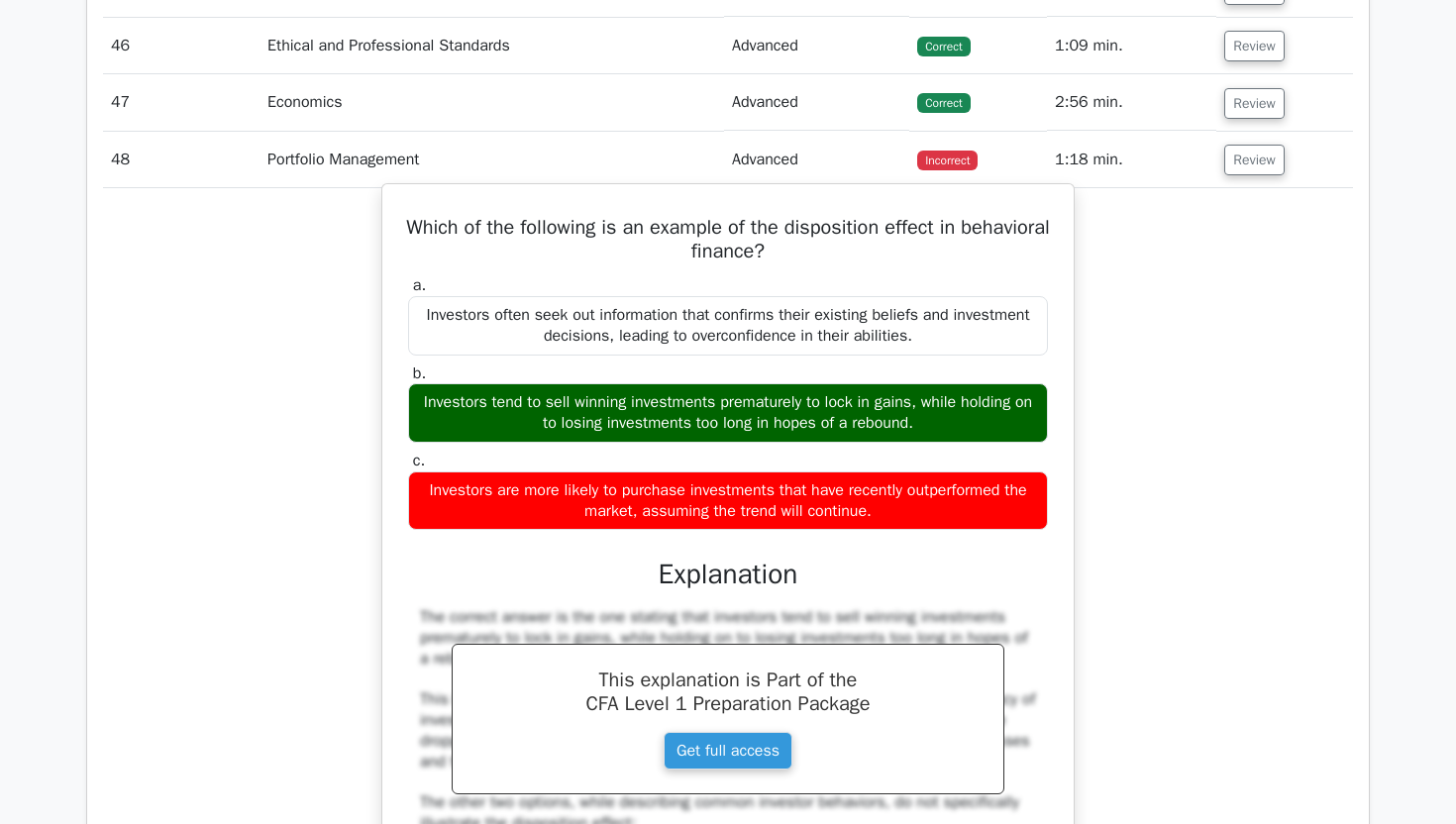 click on "Which of the following is an example of the disposition effect in behavioral finance?" at bounding box center [728, 240] 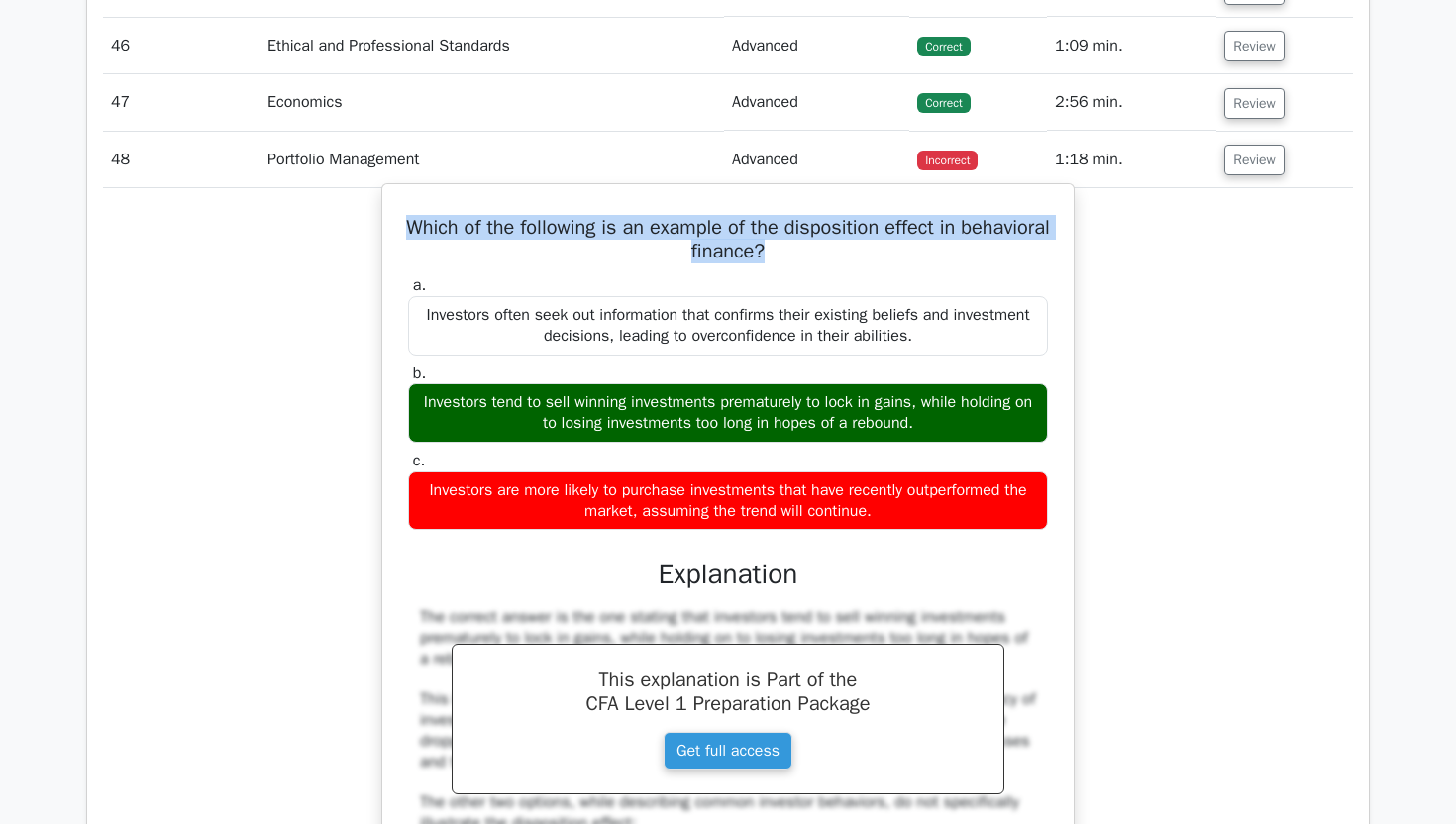 click on "Which of the following is an example of the disposition effect in behavioral finance?" at bounding box center (728, 240) 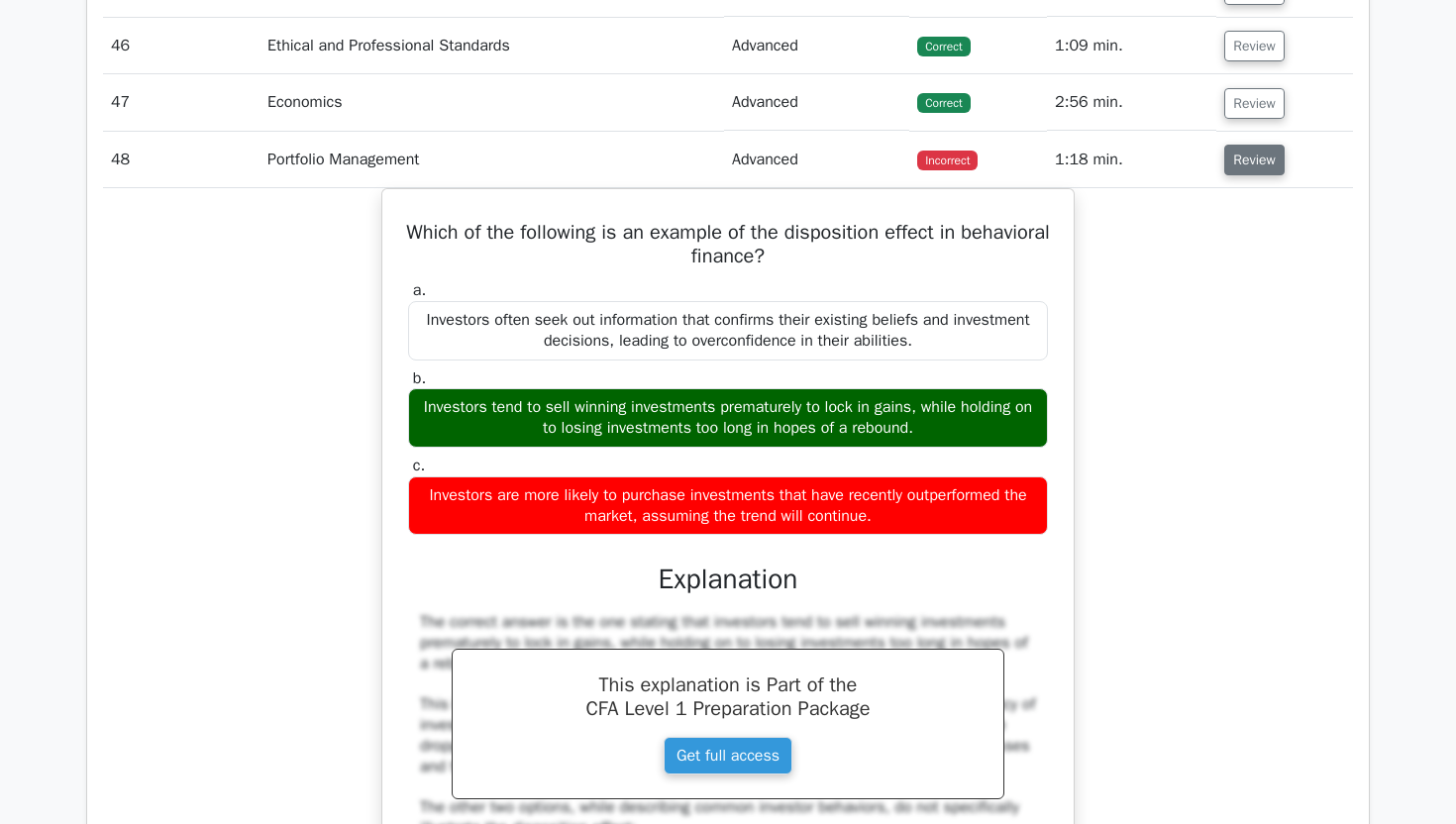 click on "Review" at bounding box center (1254, 159) 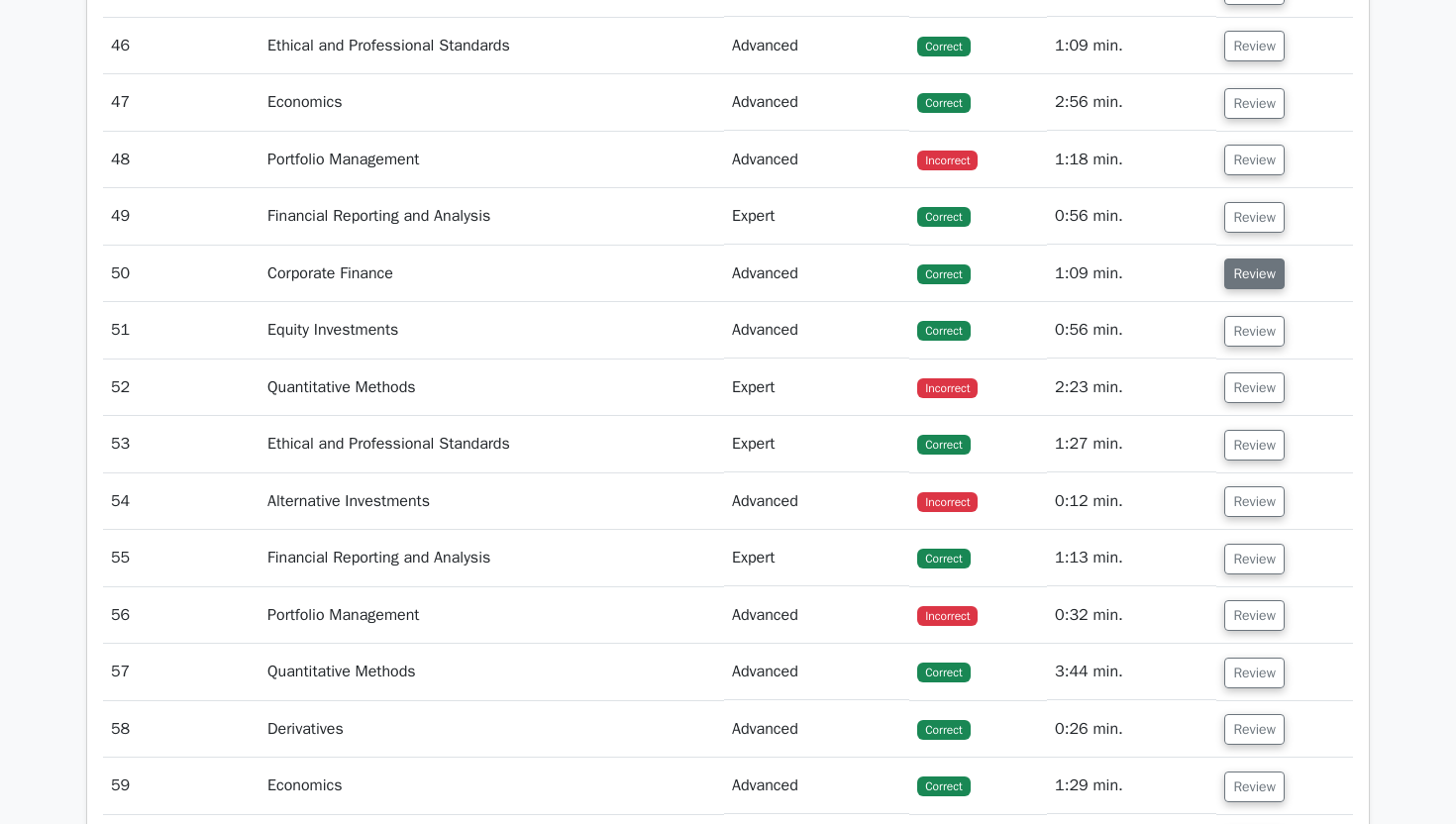 click on "Review" at bounding box center [1254, 273] 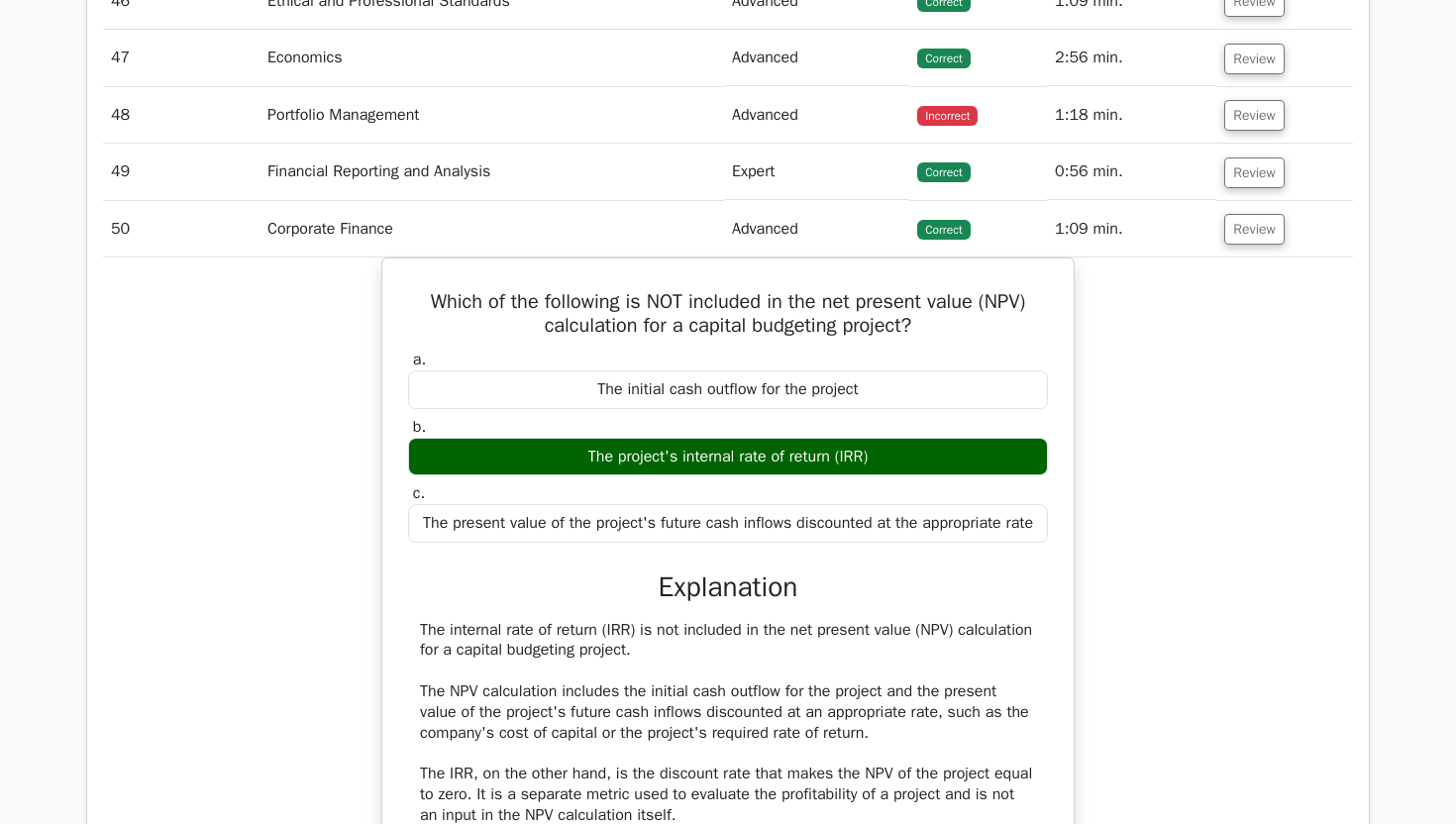 scroll, scrollTop: 4358, scrollLeft: 0, axis: vertical 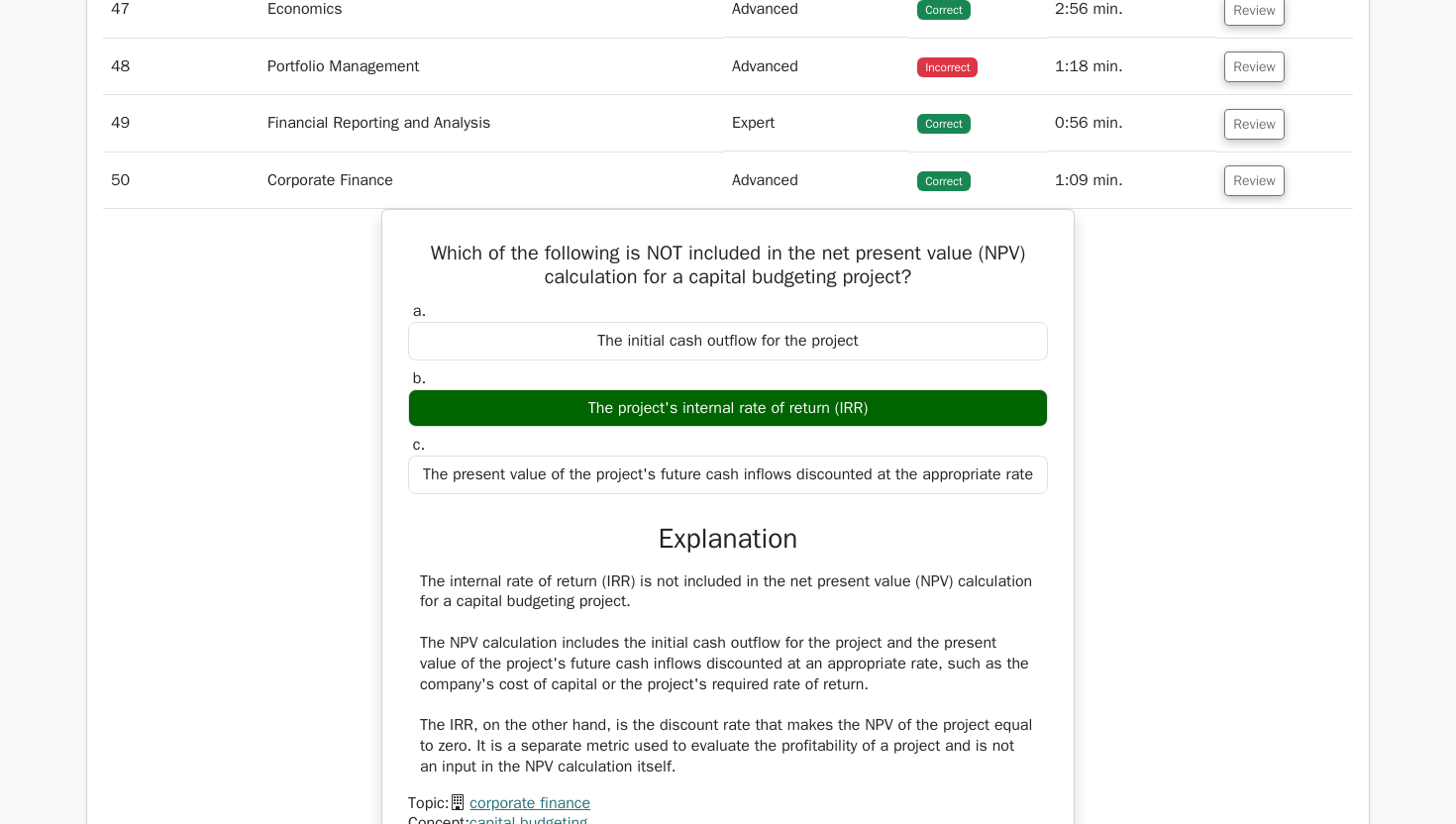 click on "Which of the following is NOT included in the net present value (NPV) calculation for a capital budgeting project?
a.
The initial cash outflow for the project
b.
c." at bounding box center (728, 546) 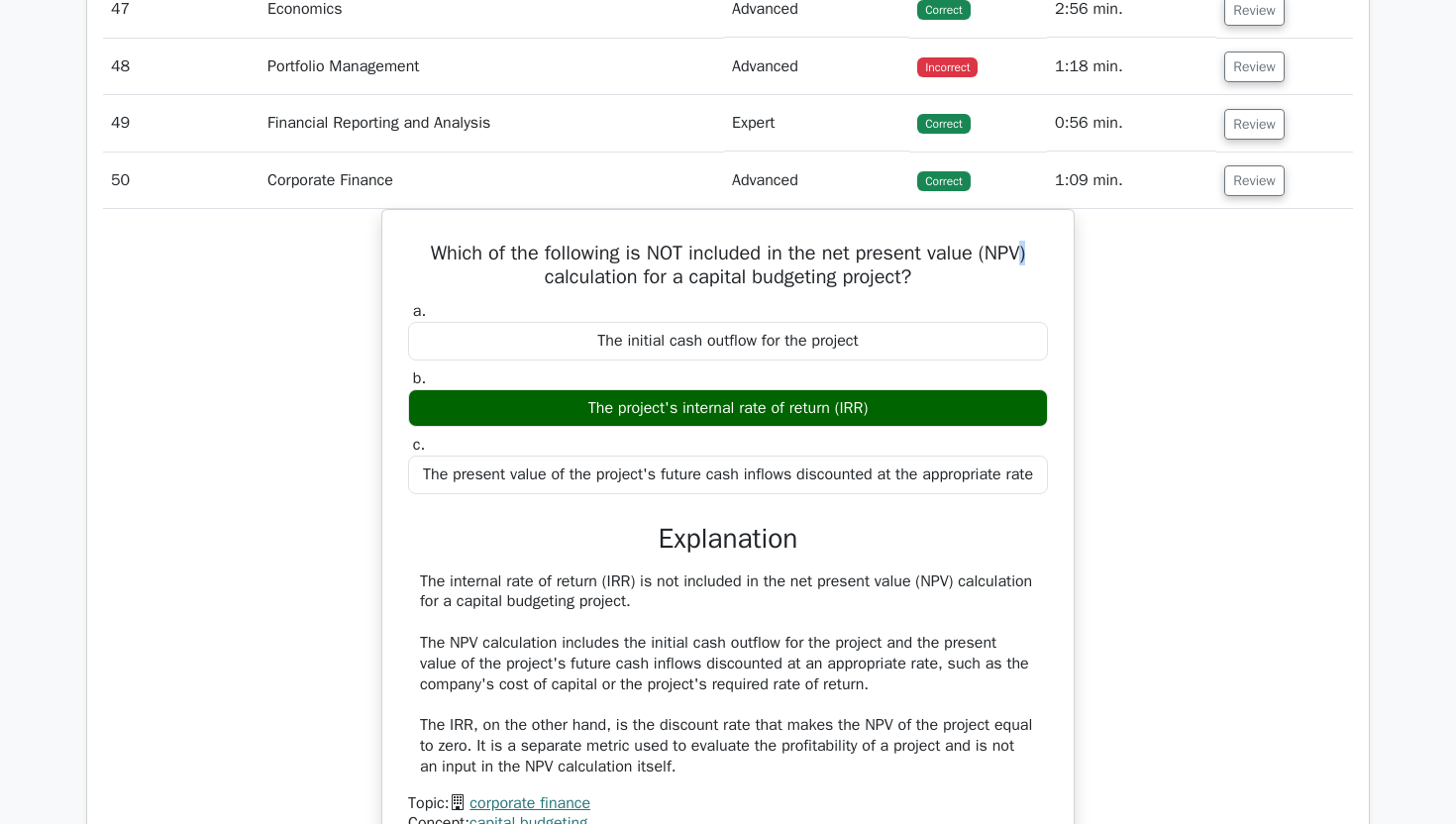 click on "Which of the following is NOT included in the net present value (NPV) calculation for a capital budgeting project?
a.
The initial cash outflow for the project
b.
c." at bounding box center [728, 546] 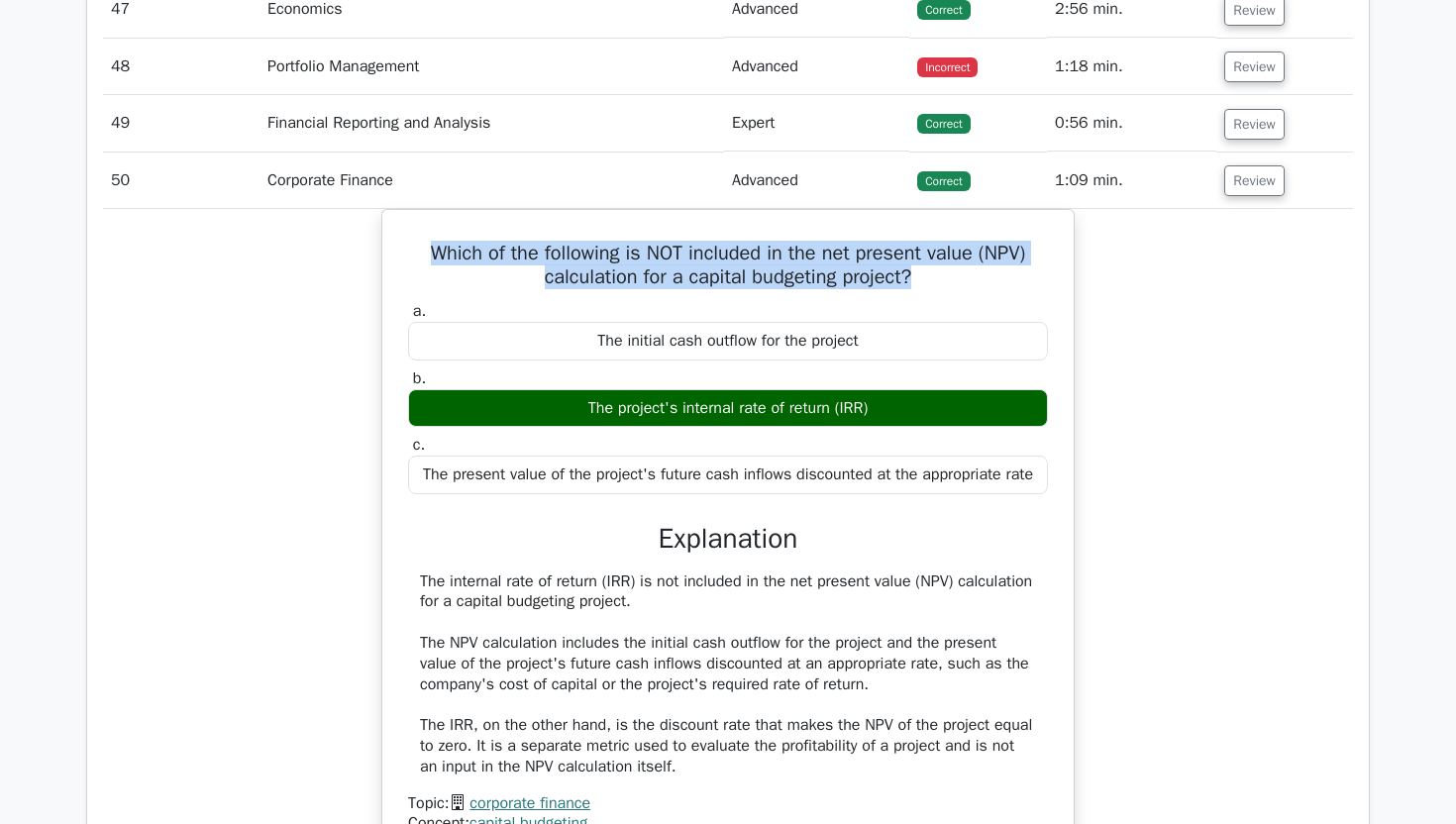 click on "Which of the following is NOT included in the net present value (NPV) calculation for a capital budgeting project?
a.
The initial cash outflow for the project
b.
c." at bounding box center (728, 546) 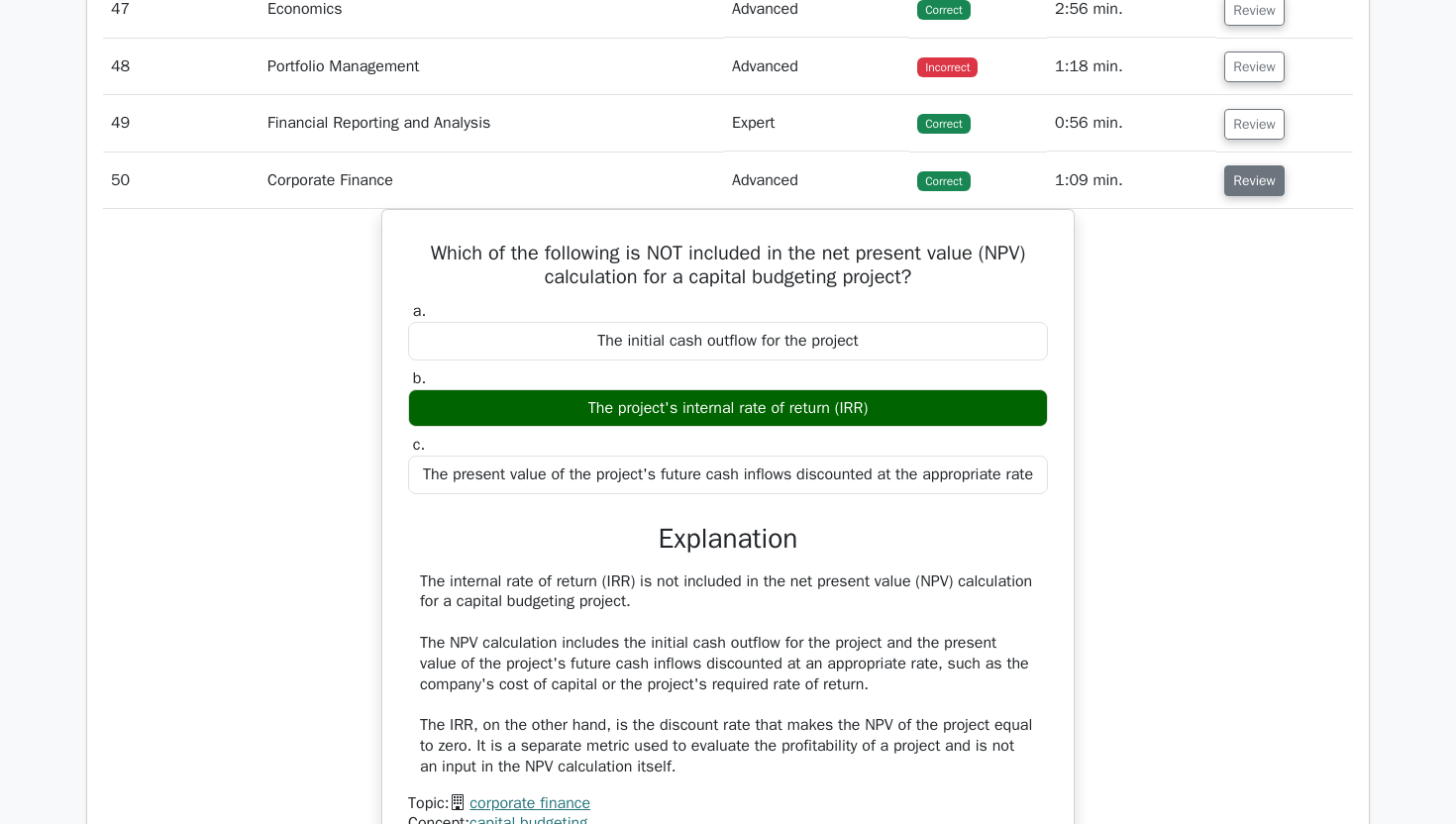 click on "Review" at bounding box center [1254, 180] 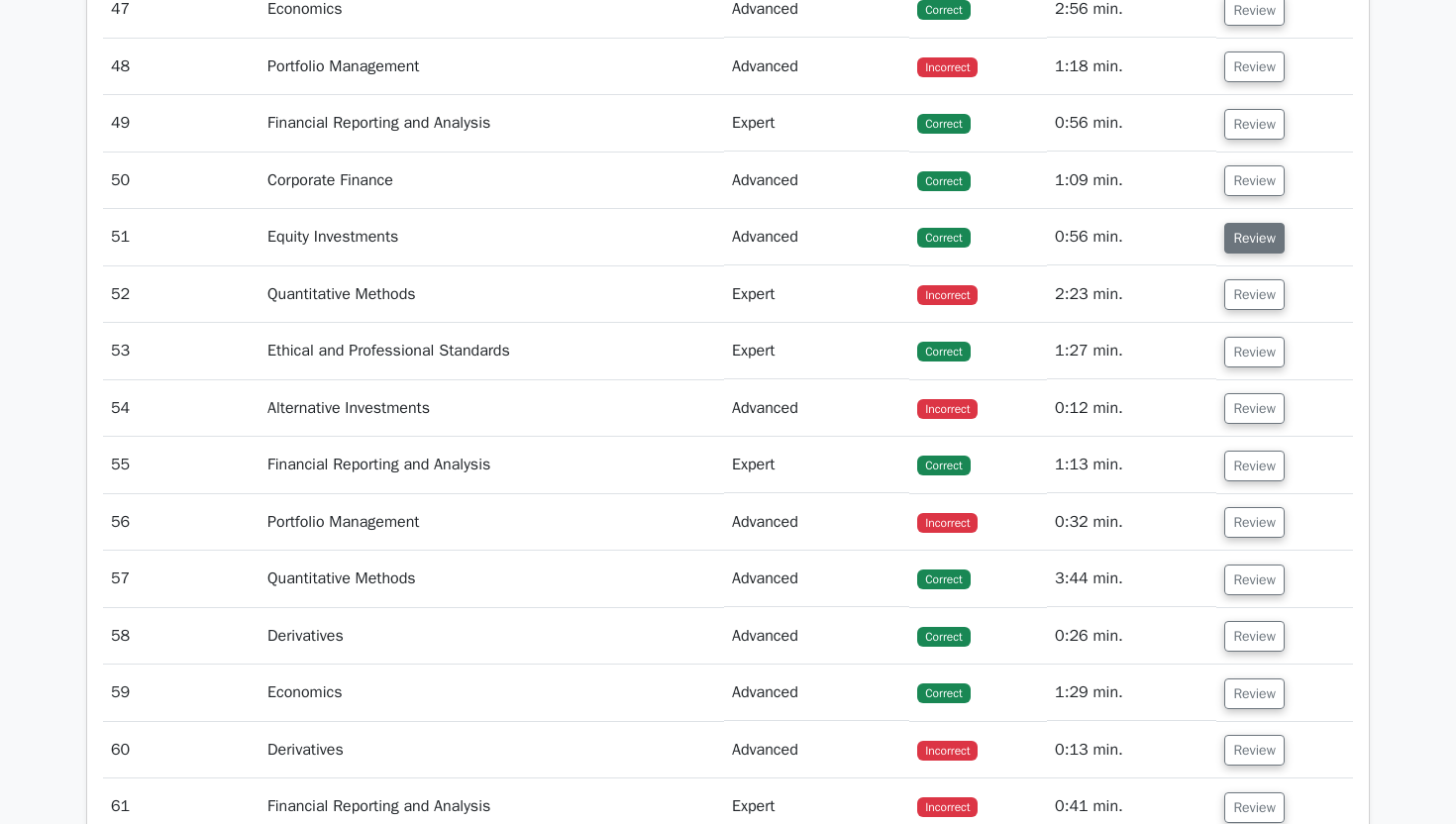 click on "Review" at bounding box center (1254, 238) 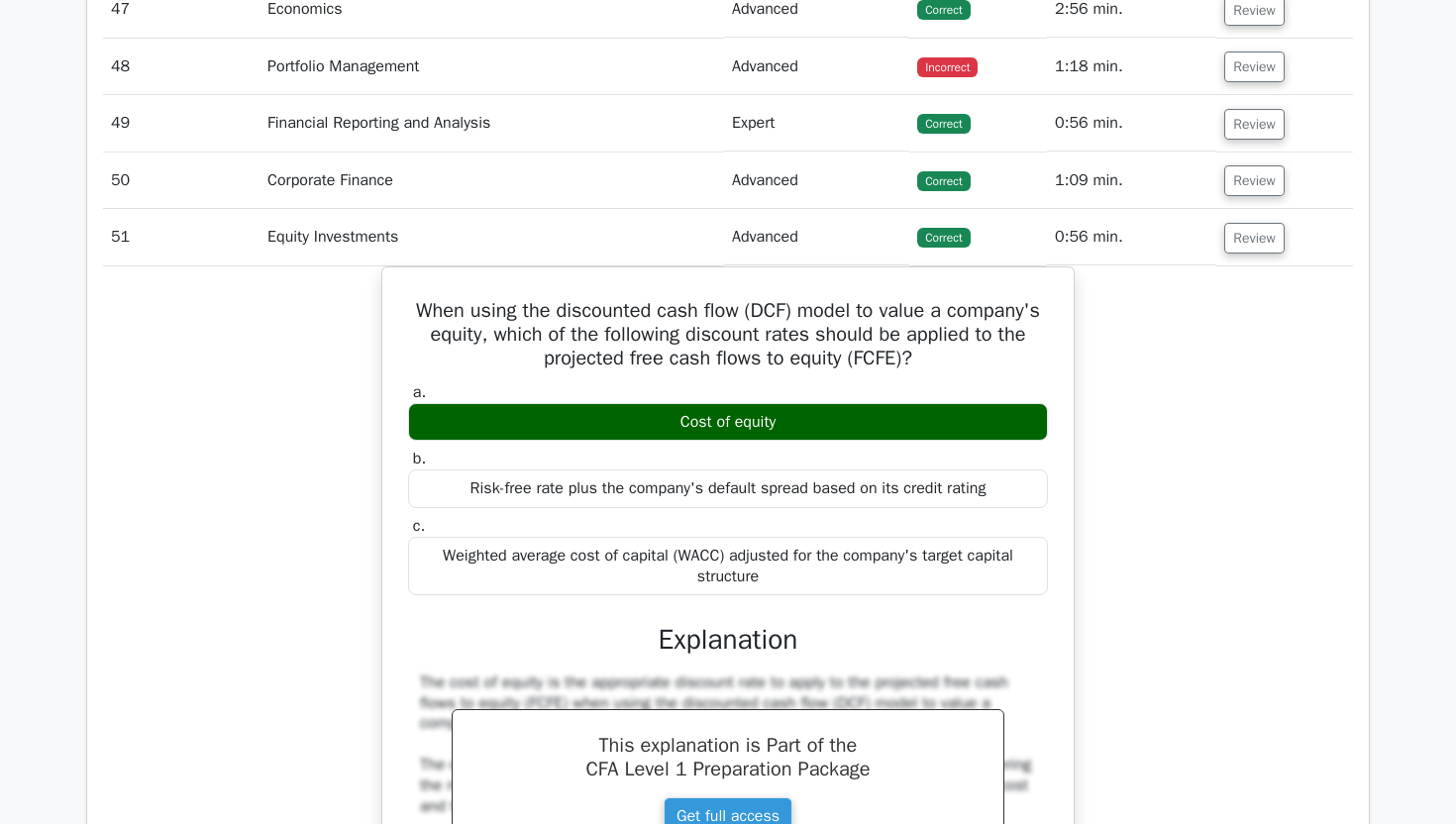 click on "When using the discounted cash flow (DCF) model to value a company's equity, which of the following discount rates should be applied to the projected free cash flows to equity (FCFE)?
a.
Cost of equity
b.
c." at bounding box center (728, 697) 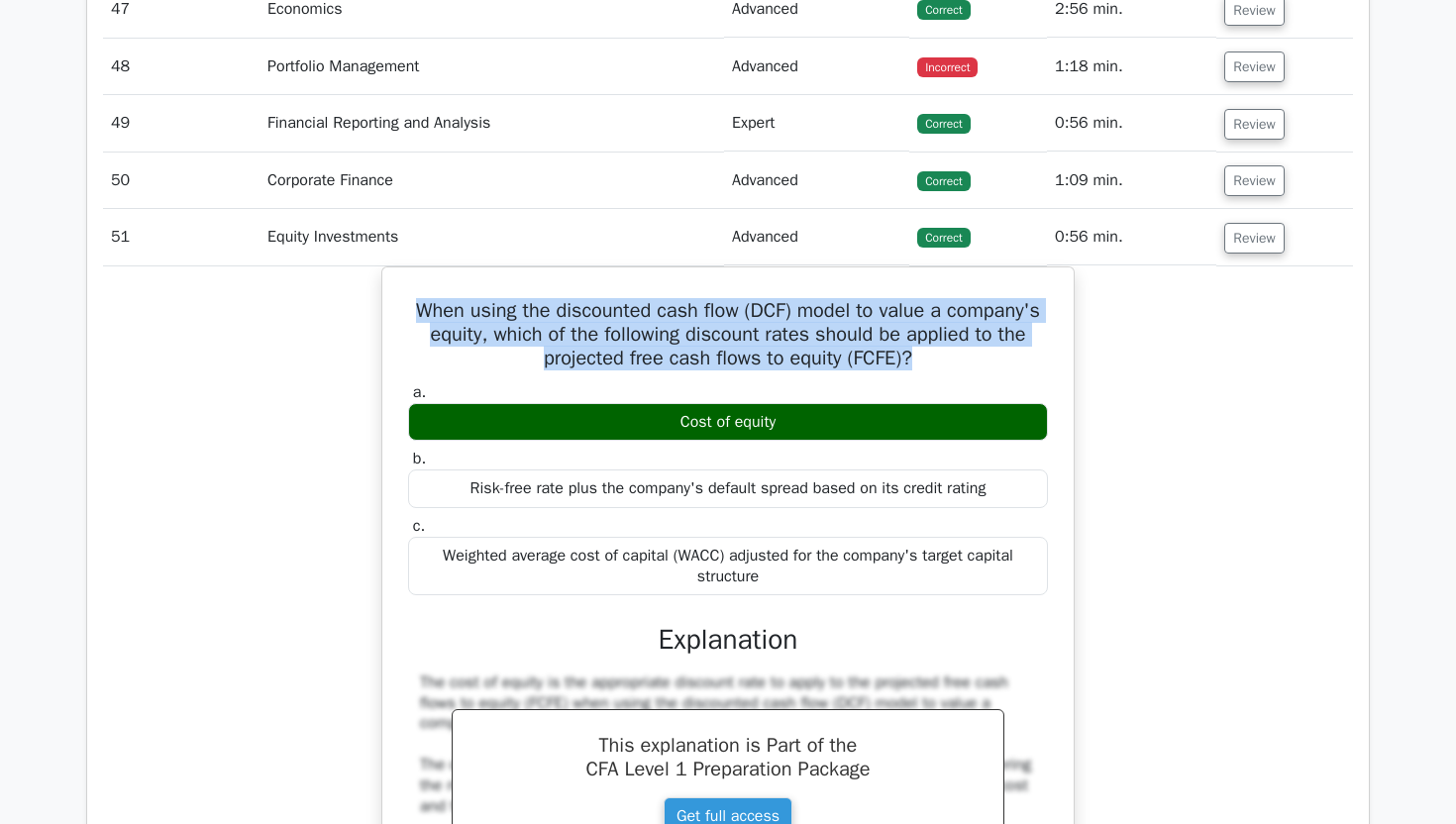 click on "When using the discounted cash flow (DCF) model to value a company's equity, which of the following discount rates should be applied to the projected free cash flows to equity (FCFE)?
a.
Cost of equity
b.
c." at bounding box center (728, 697) 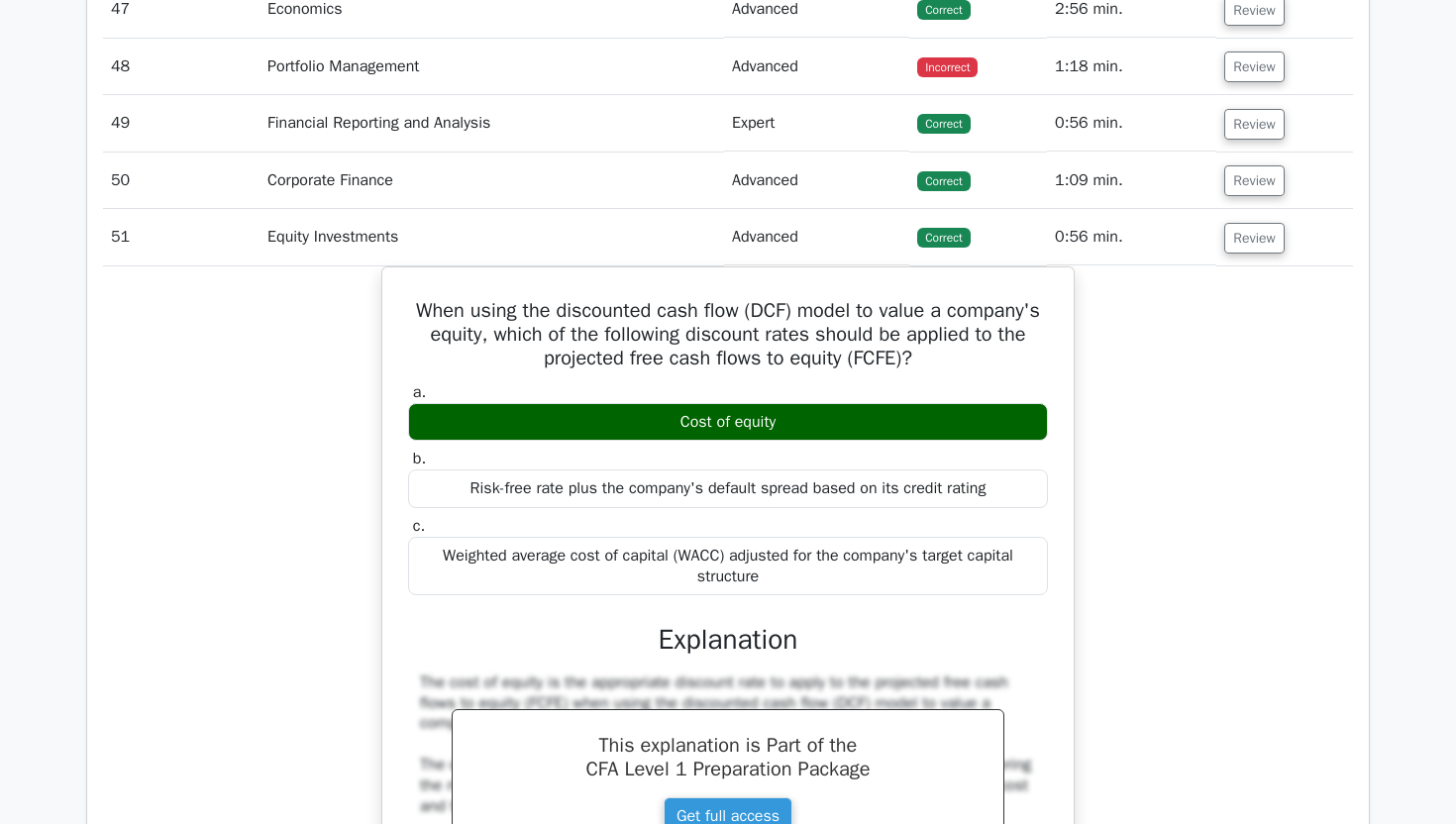 click on "When using the discounted cash flow (DCF) model to value a company's equity, which of the following discount rates should be applied to the projected free cash flows to equity (FCFE)?
a.
Cost of equity
b.
c." at bounding box center (728, 697) 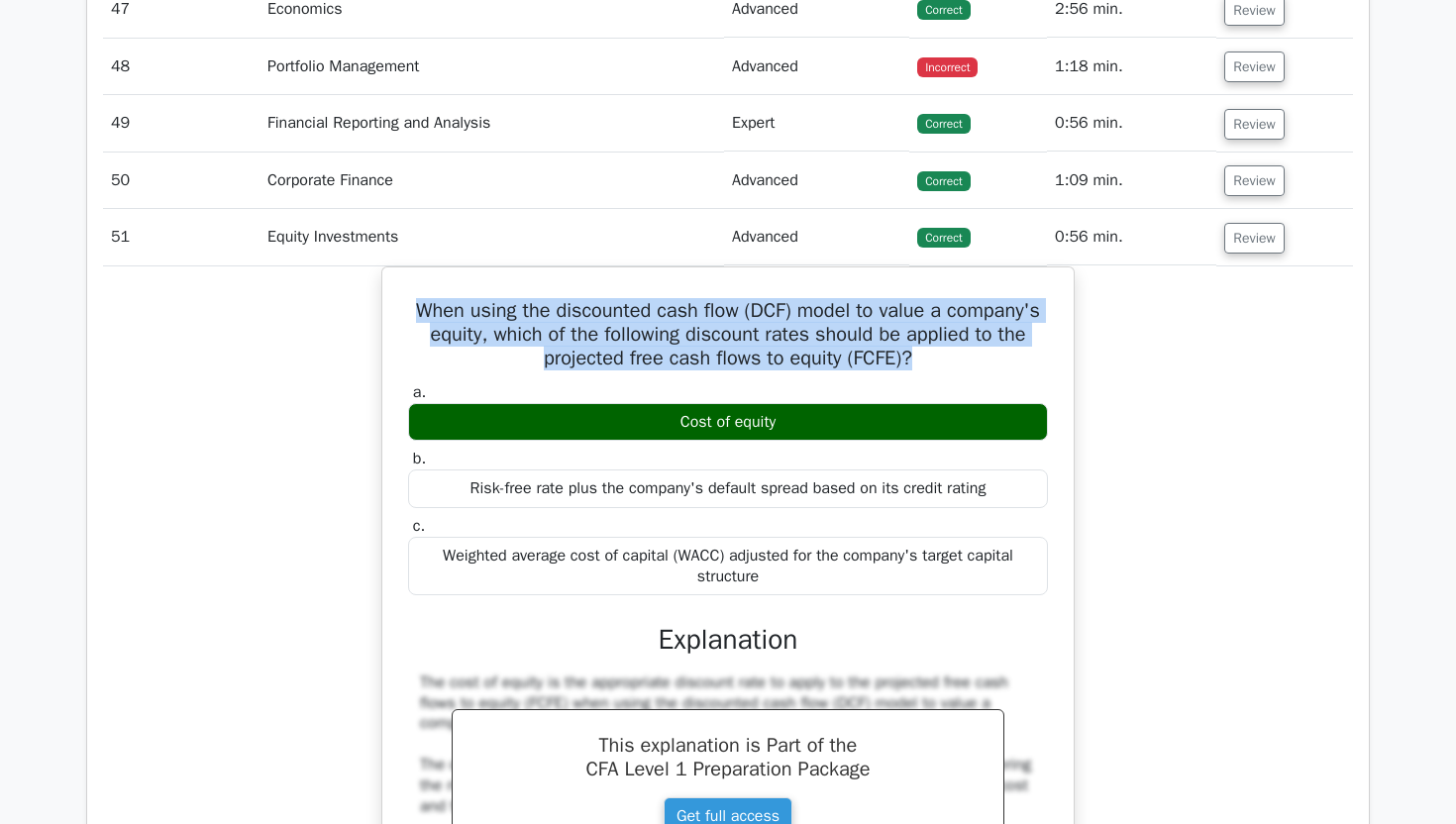 click on "When using the discounted cash flow (DCF) model to value a company's equity, which of the following discount rates should be applied to the projected free cash flows to equity (FCFE)?
a.
Cost of equity
b.
c." at bounding box center (728, 697) 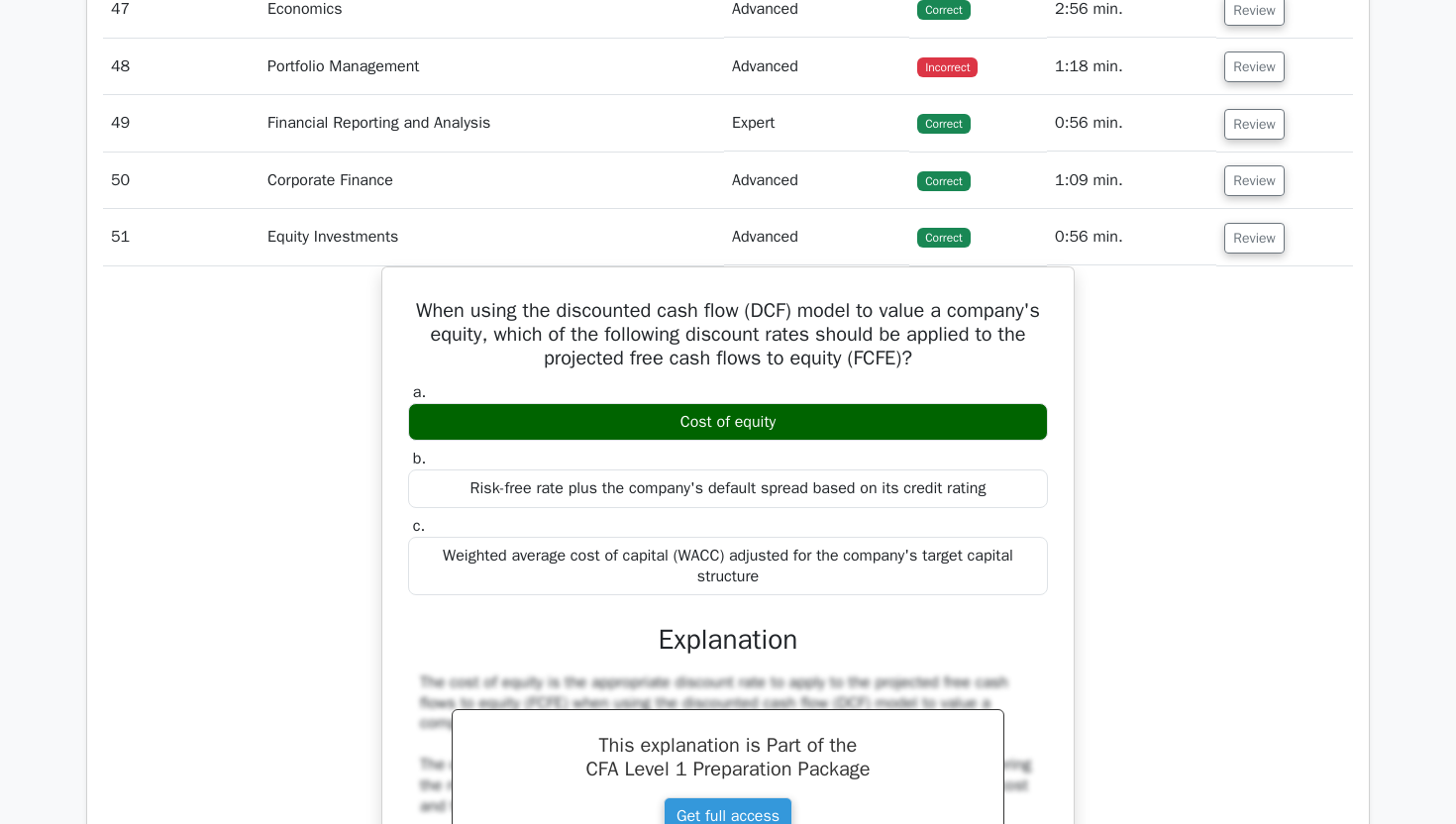 click on "When using the discounted cash flow (DCF) model to value a company's equity, which of the following discount rates should be applied to the projected free cash flows to equity (FCFE)?
a.
Cost of equity
b.
c." at bounding box center [728, 697] 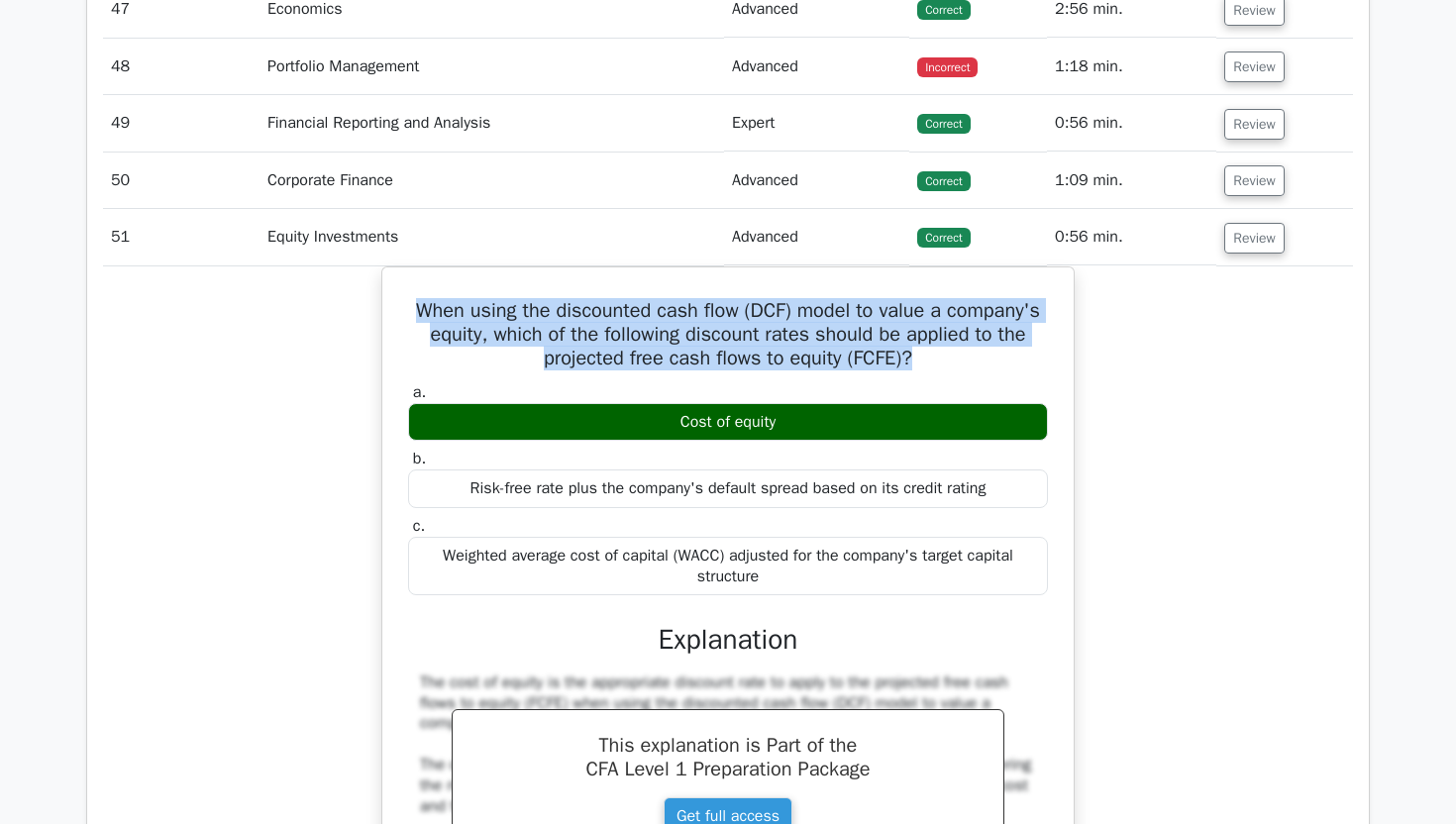 click on "When using the discounted cash flow (DCF) model to value a company's equity, which of the following discount rates should be applied to the projected free cash flows to equity (FCFE)?
a.
Cost of equity
b.
c." at bounding box center (728, 697) 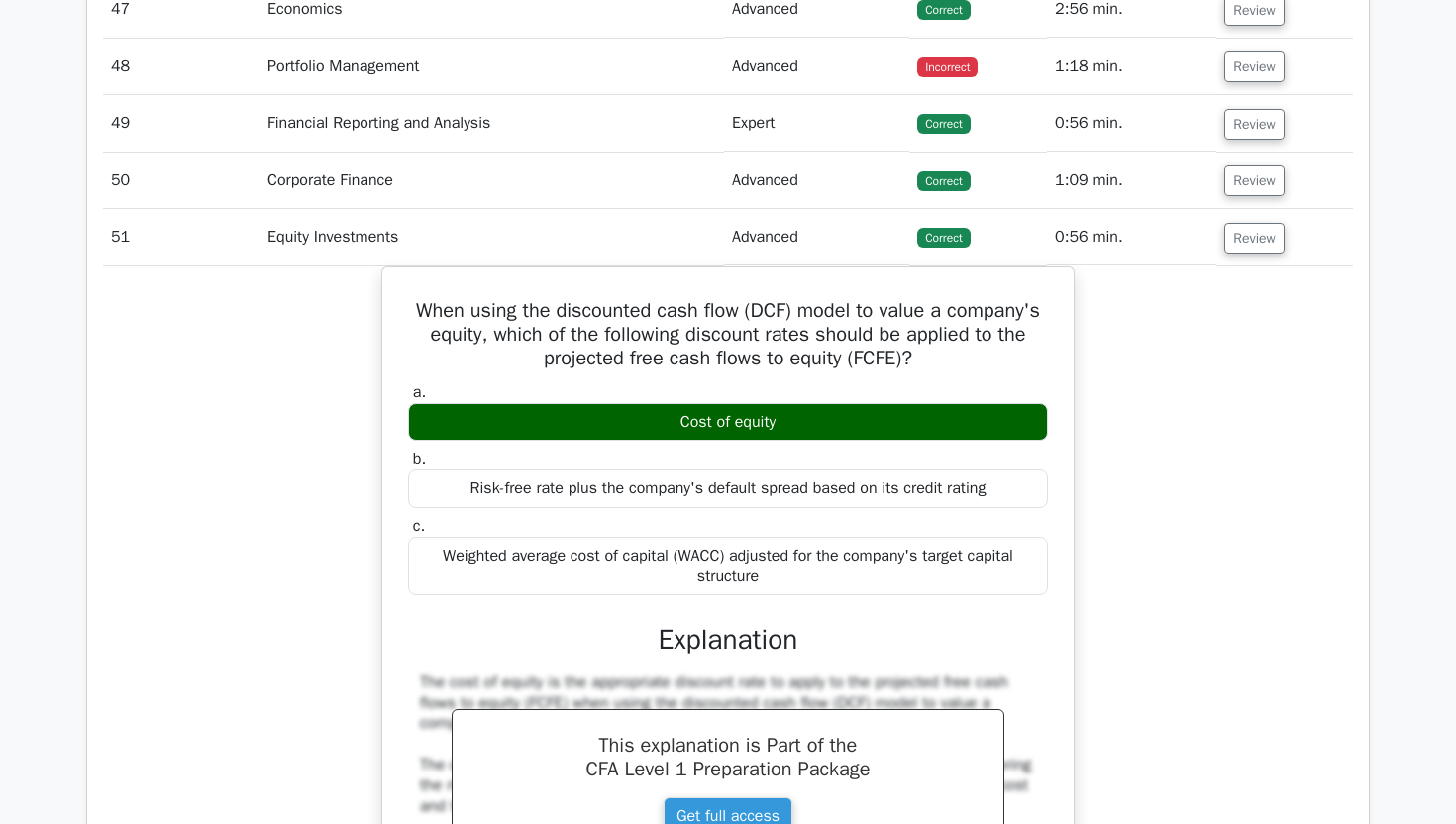 click on "When using the discounted cash flow (DCF) model to value a company's equity, which of the following discount rates should be applied to the projected free cash flows to equity (FCFE)?
a.
Cost of equity
b.
c." at bounding box center (728, 697) 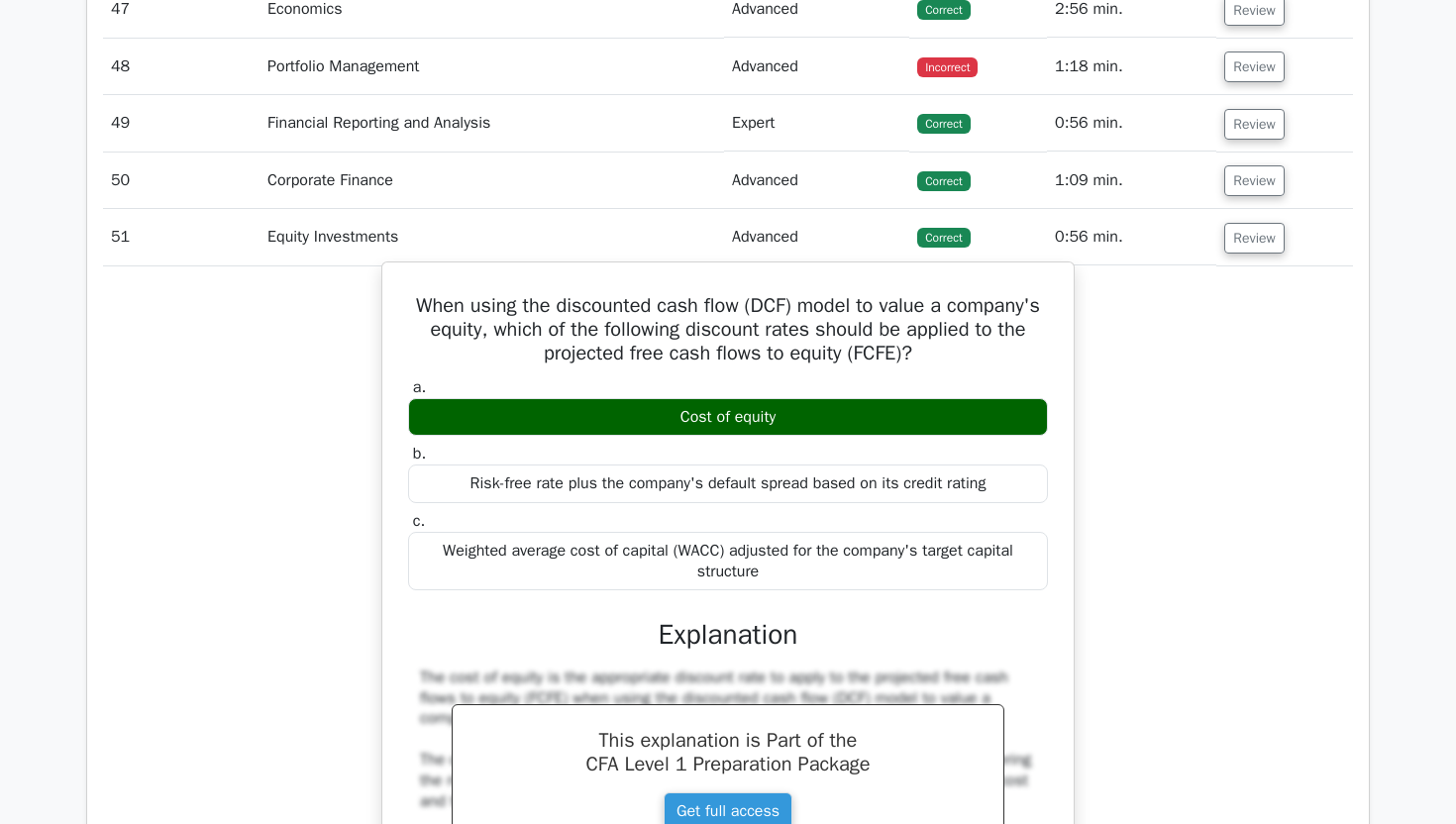 click on "a.
Cost of equity" at bounding box center [728, 407] 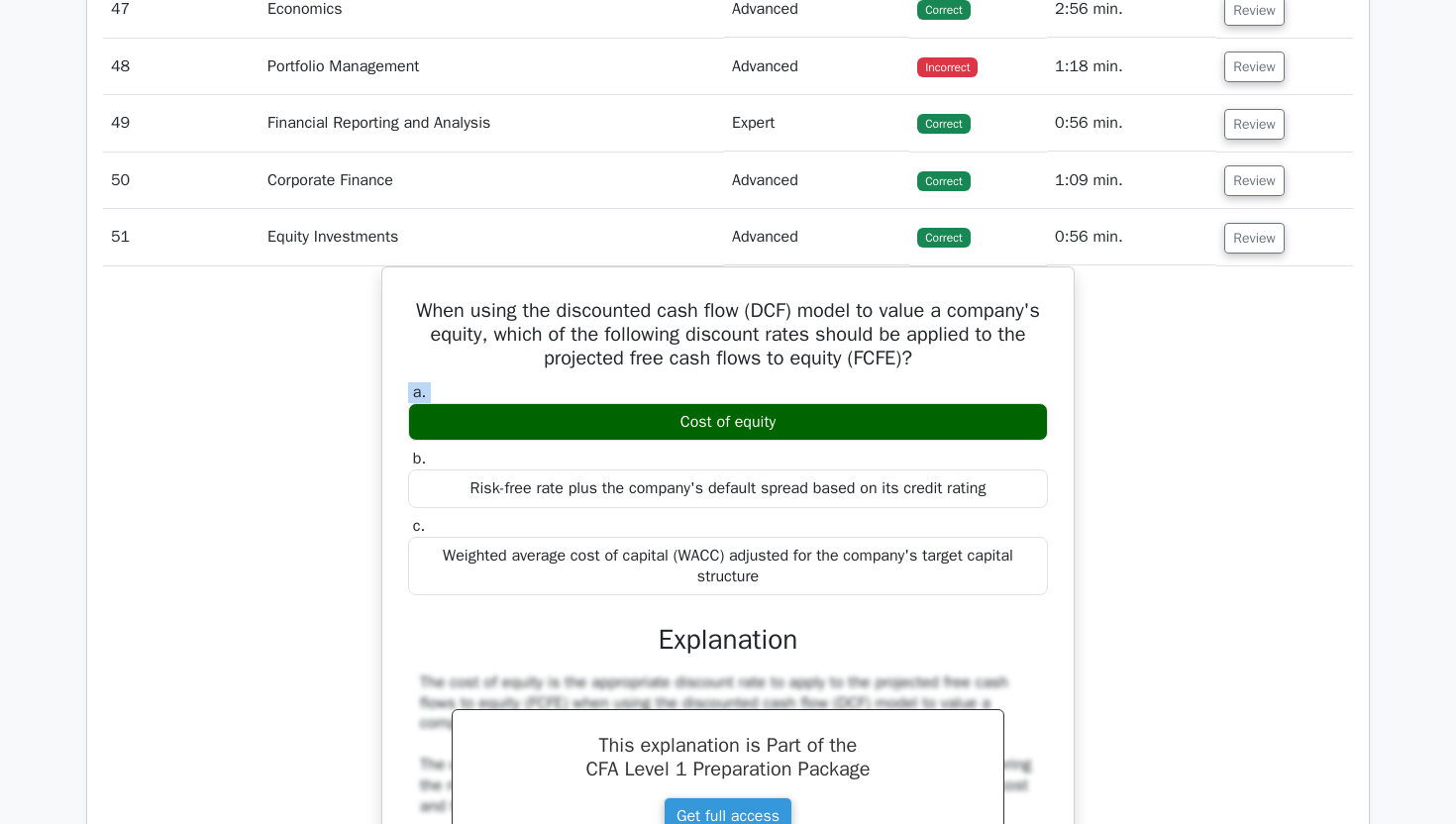 click on "When using the discounted cash flow (DCF) model to value a company's equity, which of the following discount rates should be applied to the projected free cash flows to equity (FCFE)?
a.
Cost of equity
b.
c." at bounding box center [728, 697] 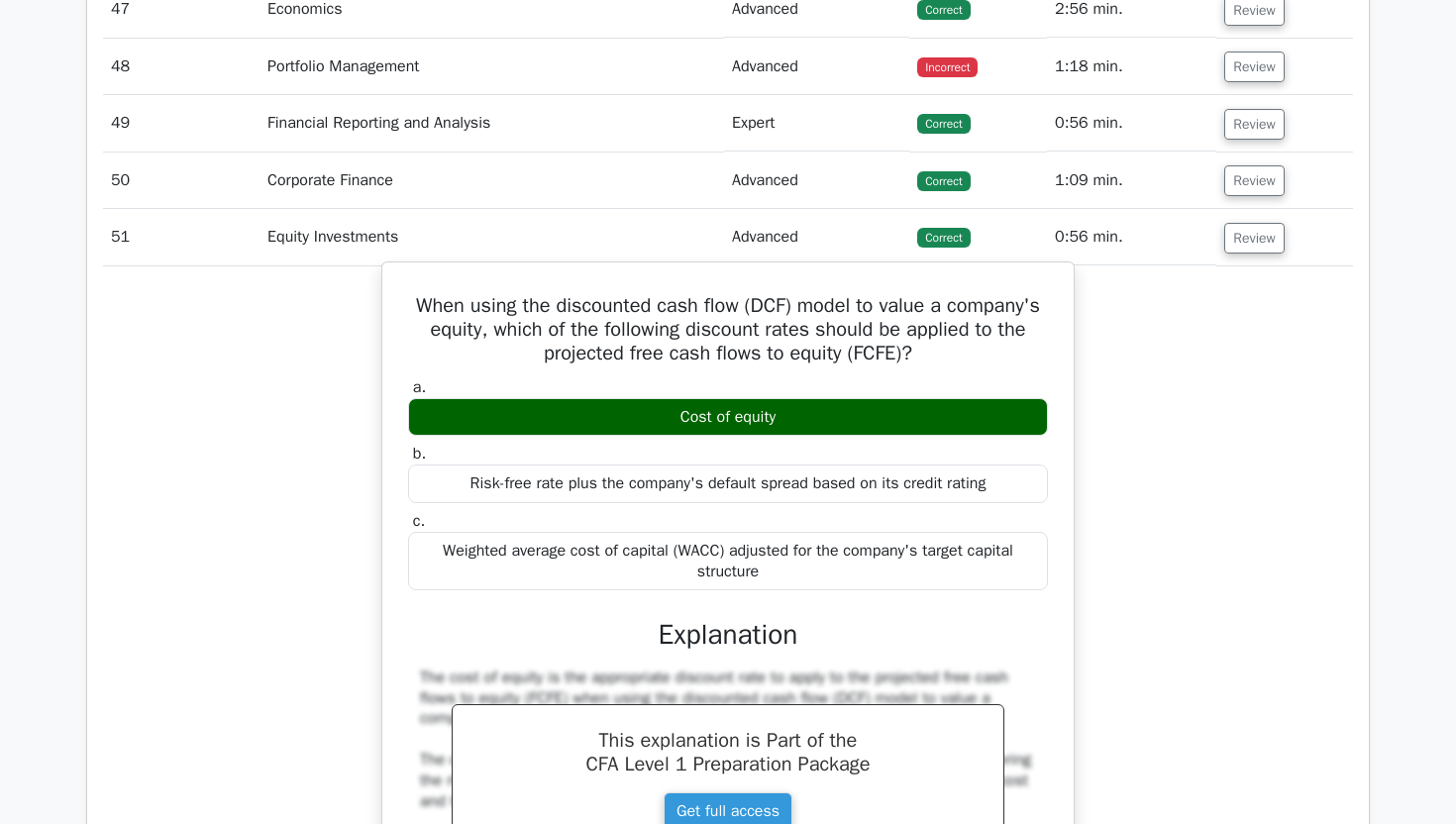 click on "a.
Cost of equity
b.
Risk-free rate plus the company's default spread based on its credit rating
c." at bounding box center [728, 484] 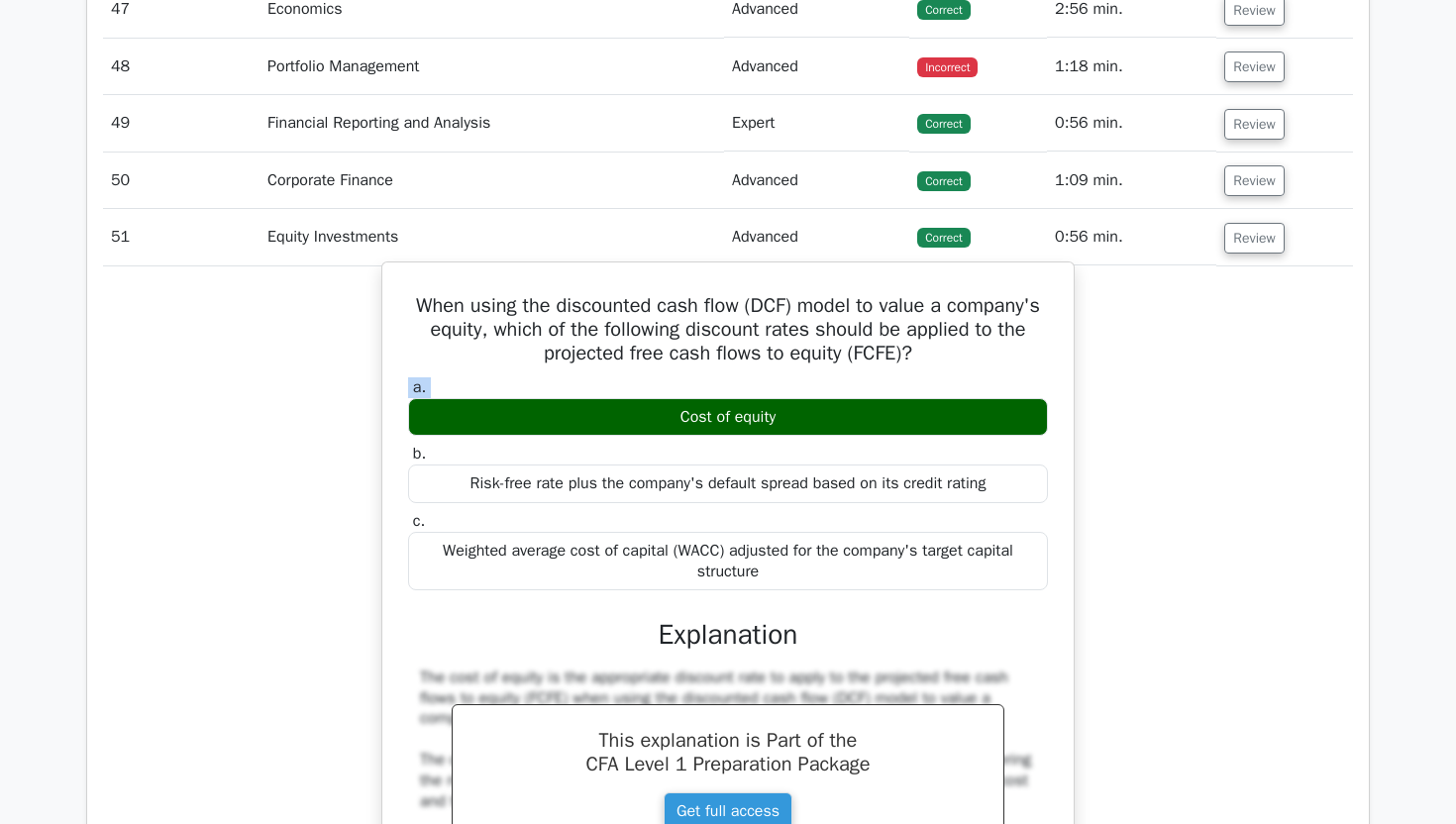 click on "When using the discounted cash flow (DCF) model to value a company's equity, which of the following discount rates should be applied to the projected free cash flows to equity (FCFE)?" at bounding box center [728, 330] 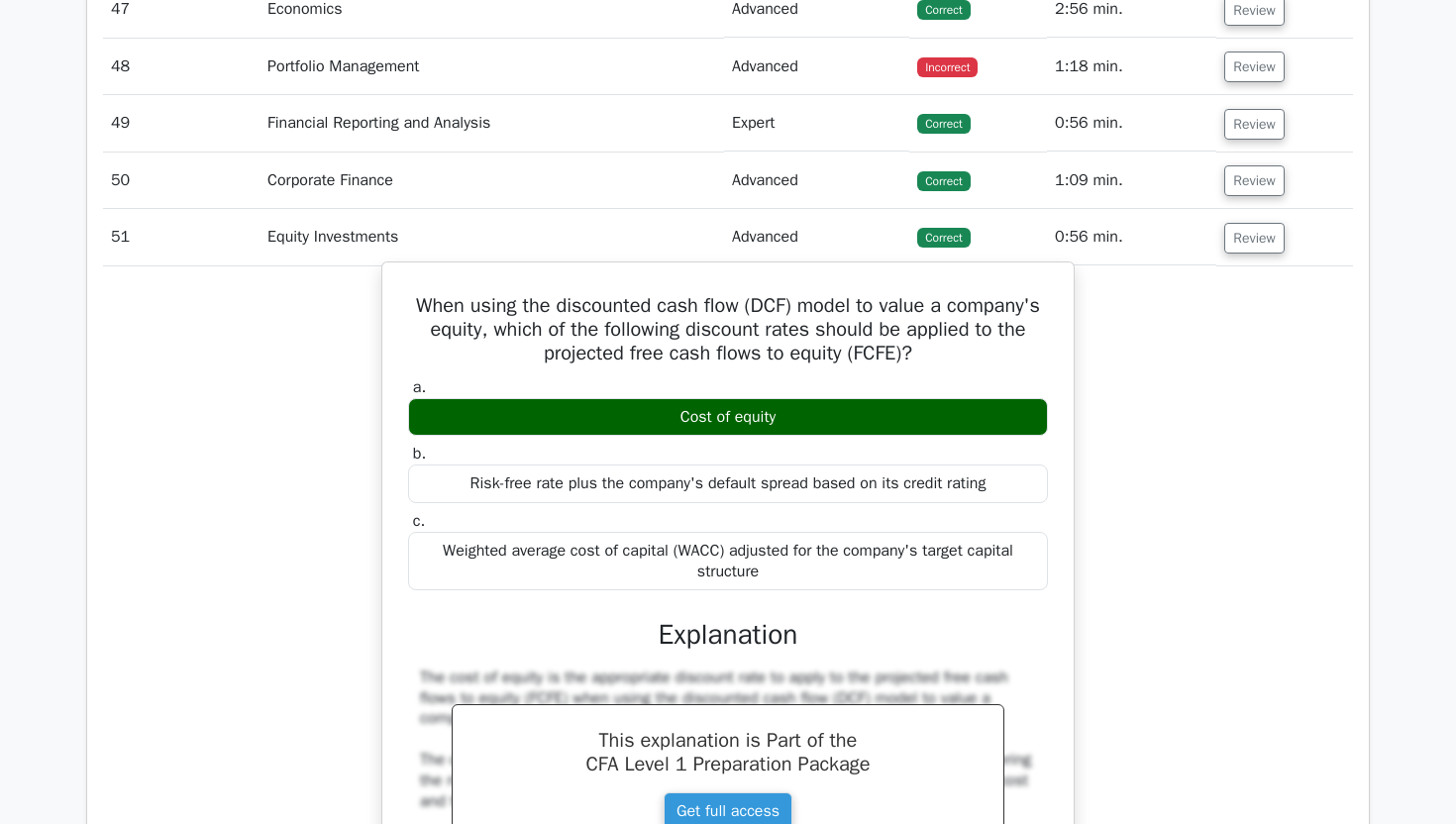 click on "When using the discounted cash flow (DCF) model to value a company's equity, which of the following discount rates should be applied to the projected free cash flows to equity (FCFE)?" at bounding box center (728, 330) 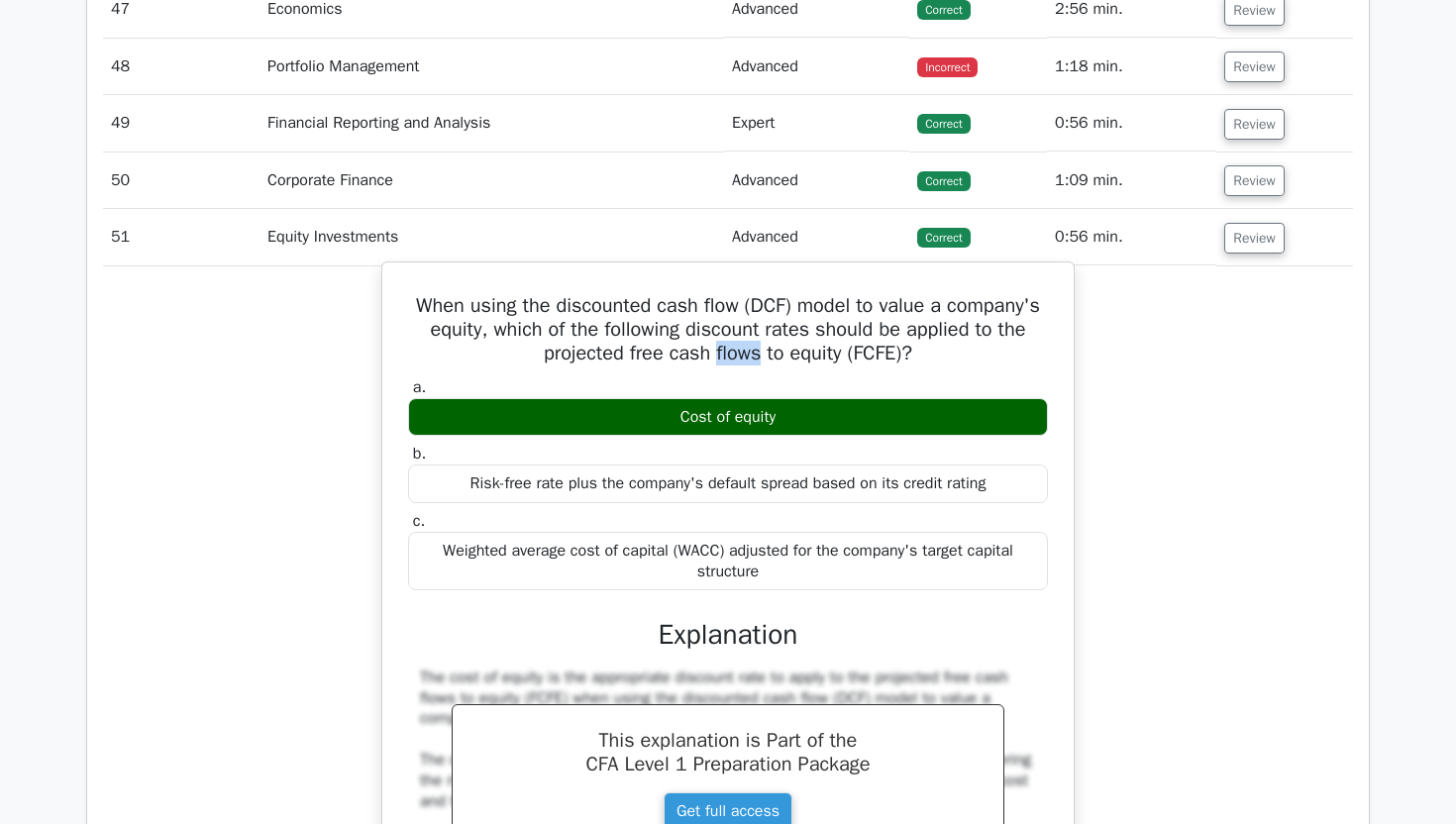 click on "When using the discounted cash flow (DCF) model to value a company's equity, which of the following discount rates should be applied to the projected free cash flows to equity (FCFE)?" at bounding box center (728, 330) 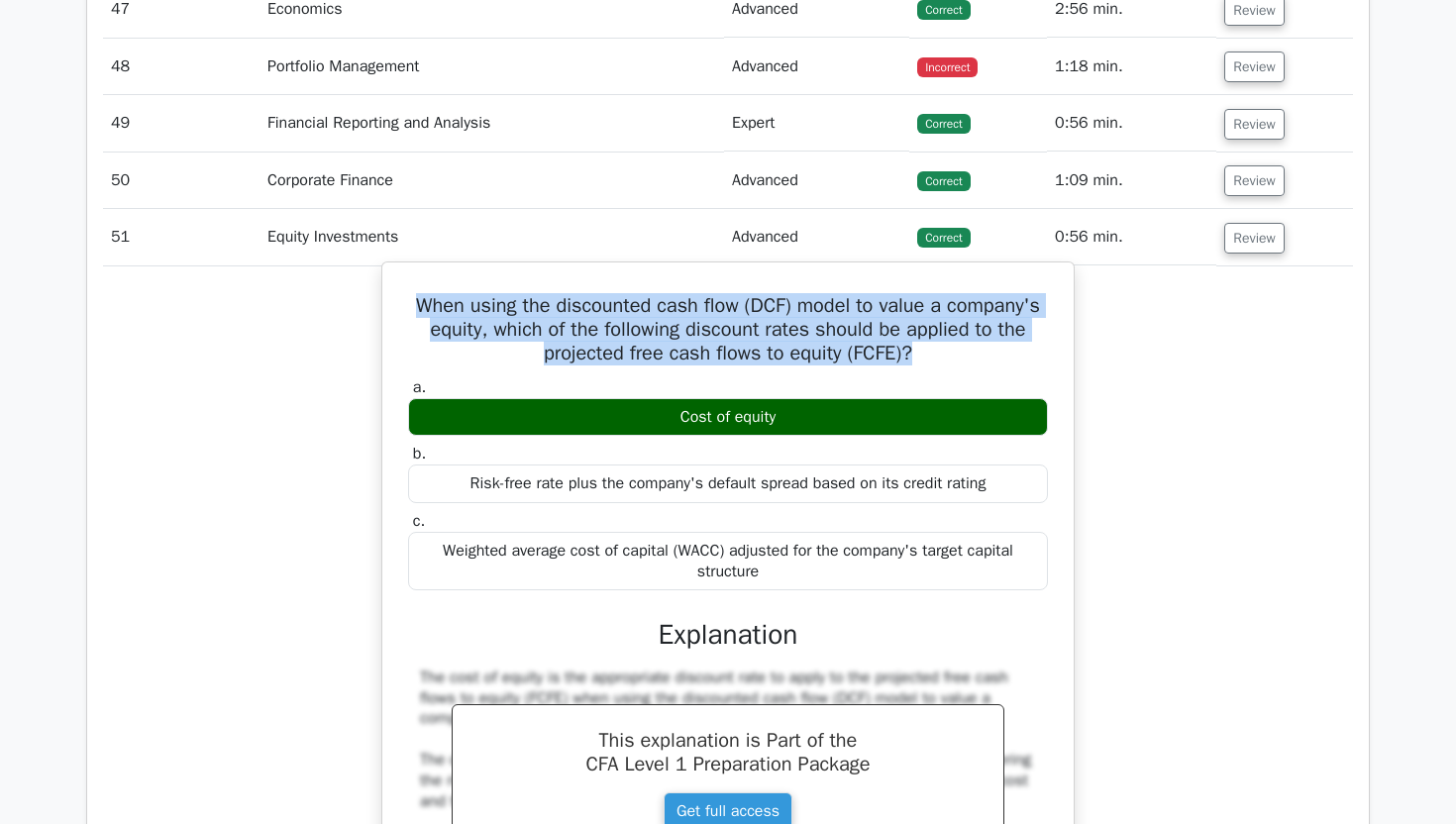 click on "When using the discounted cash flow (DCF) model to value a company's equity, which of the following discount rates should be applied to the projected free cash flows to equity (FCFE)?" at bounding box center [728, 330] 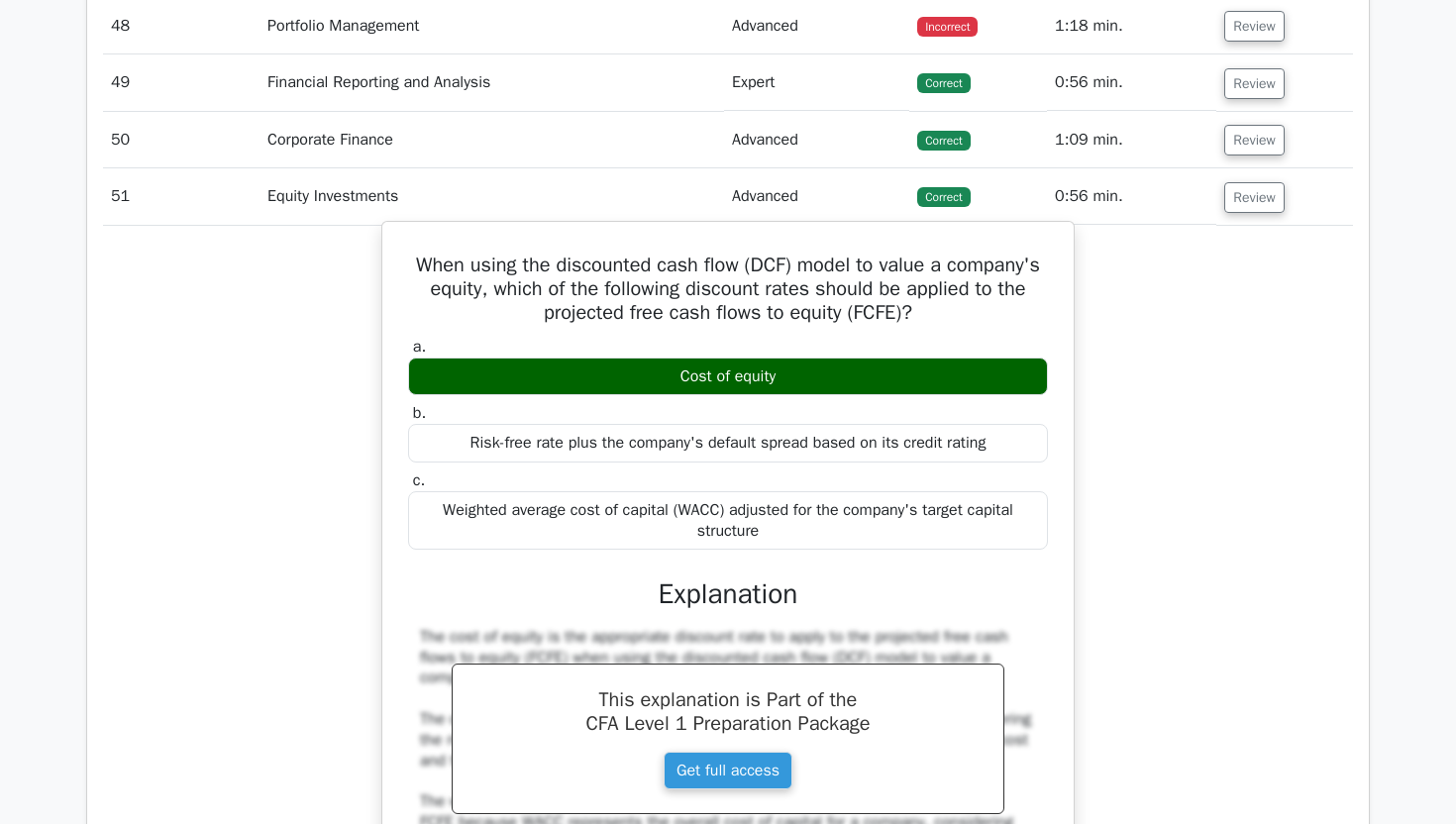 scroll, scrollTop: 4406, scrollLeft: 0, axis: vertical 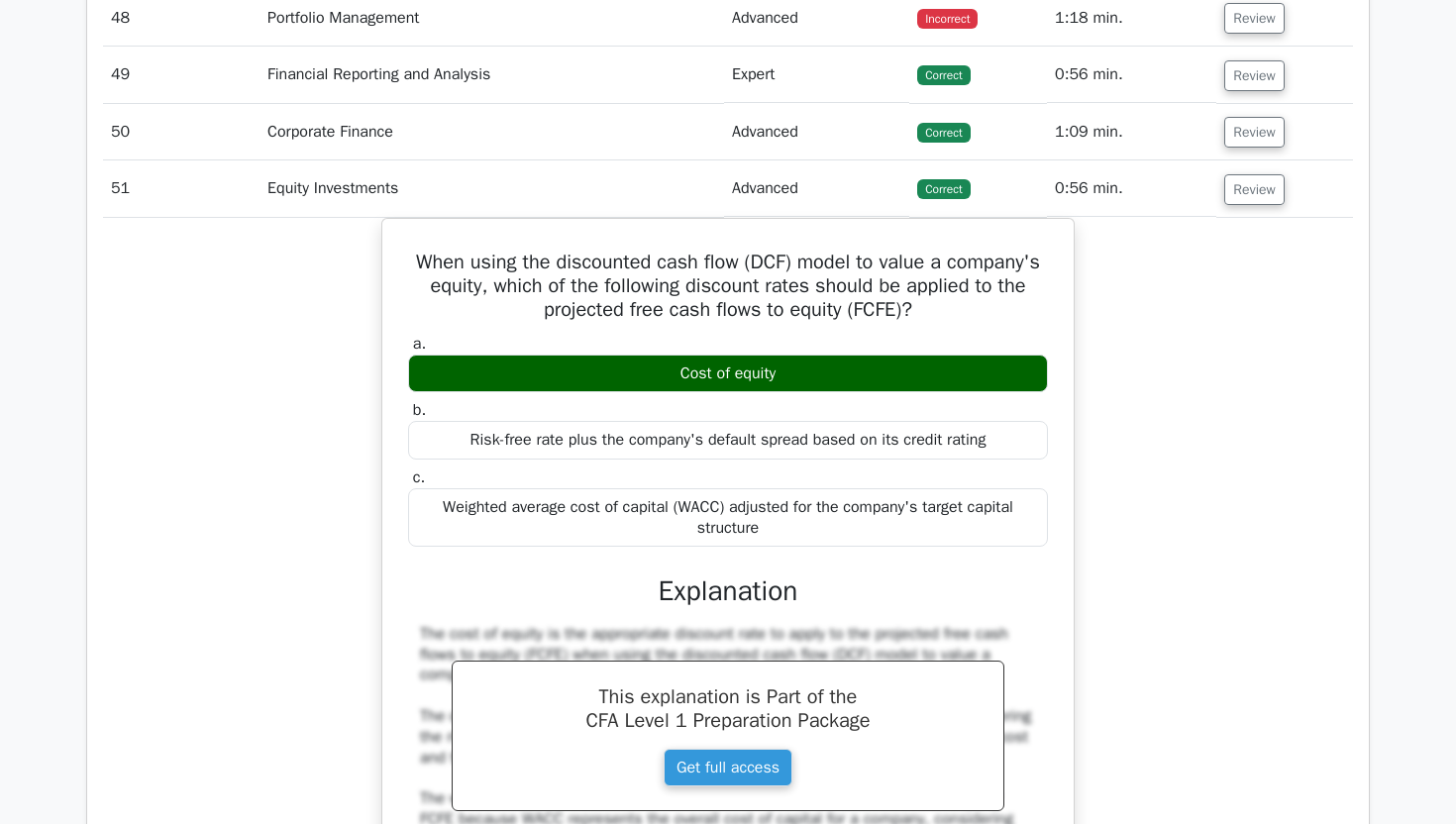 click on "When using the discounted cash flow (DCF) model to value a company's equity, which of the following discount rates should be applied to the projected free cash flows to equity (FCFE)?
a.
Cost of equity
b.
c." at bounding box center [728, 649] 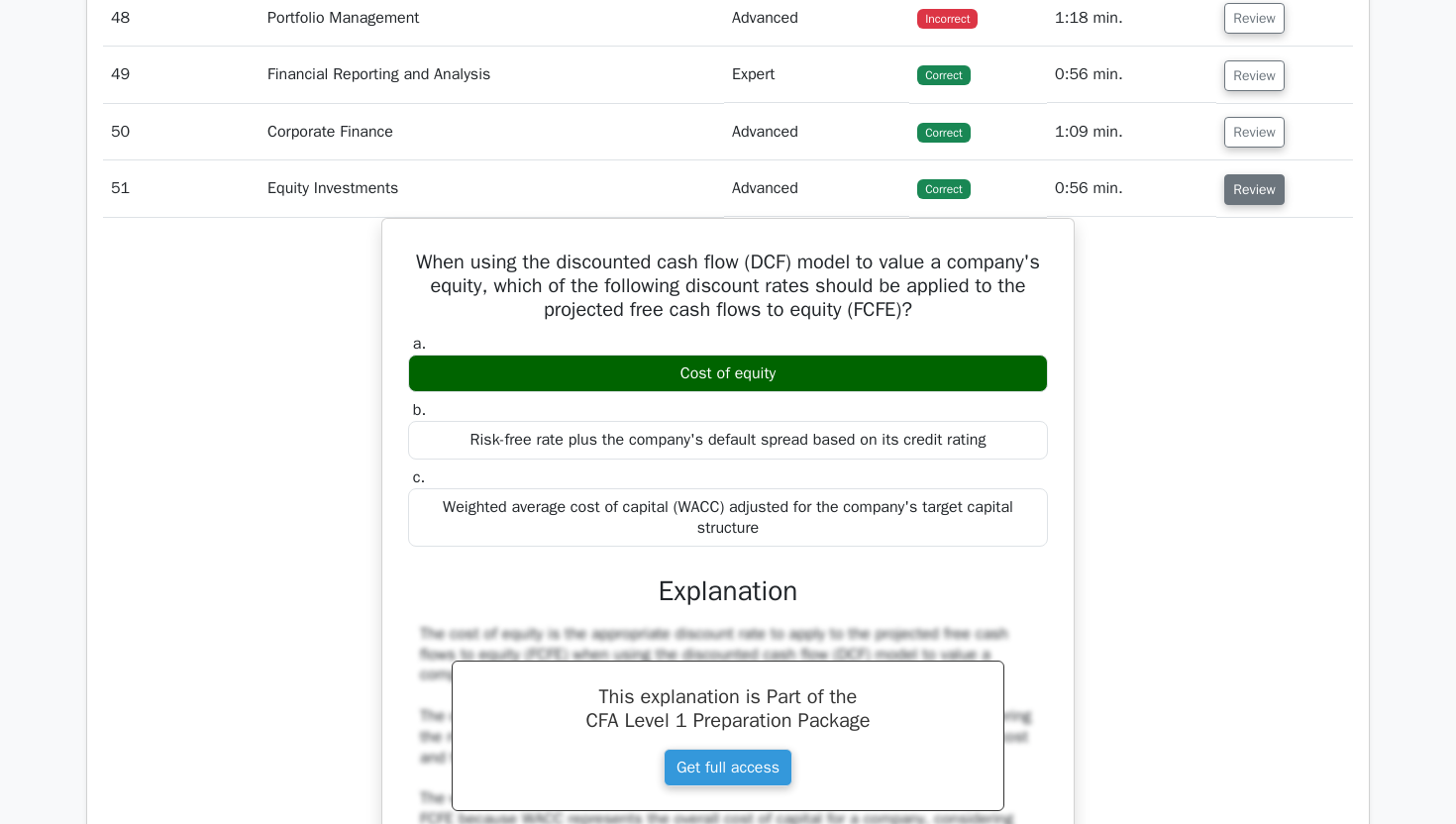 click on "Review" at bounding box center [1254, 189] 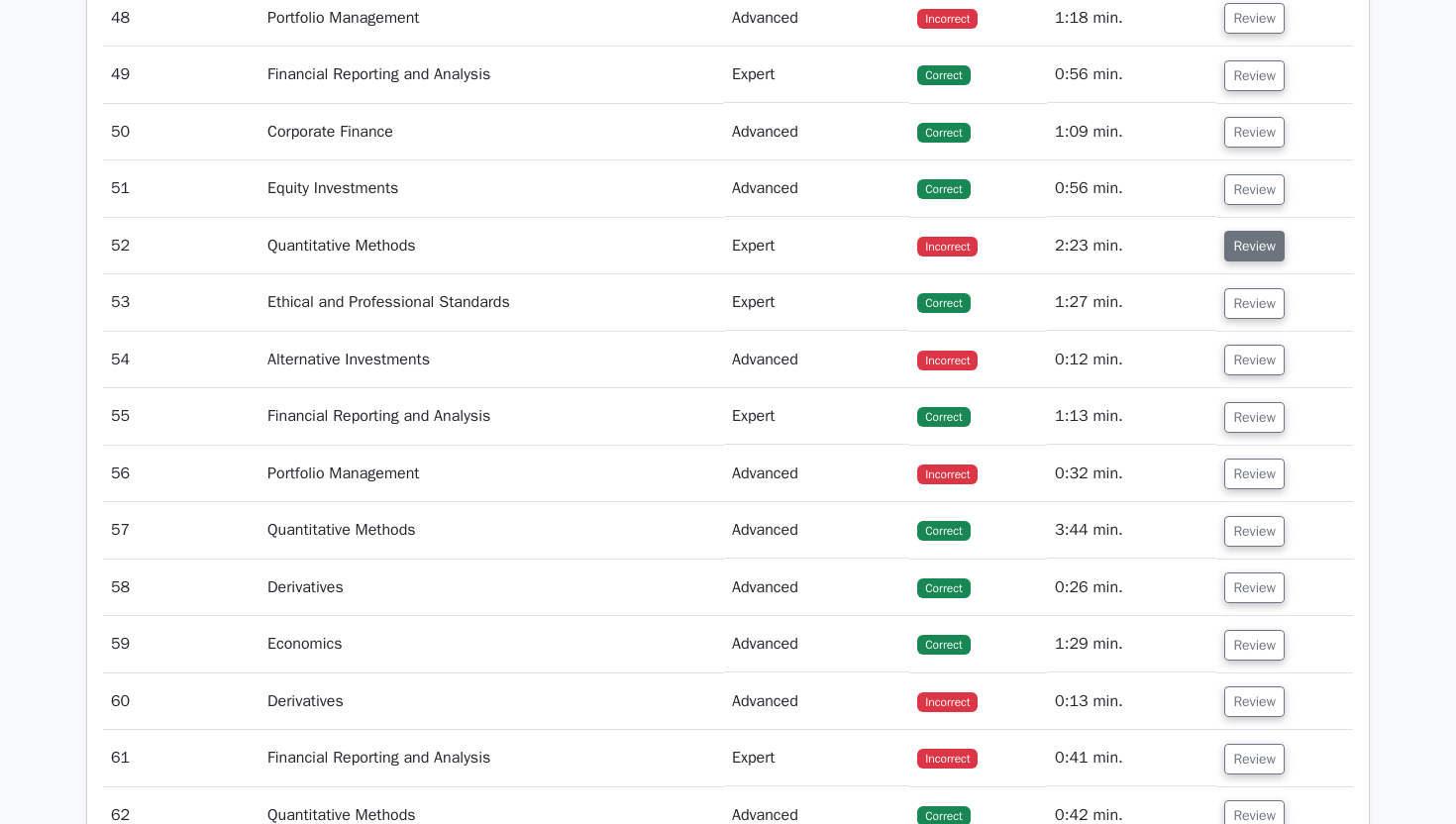 click on "Review" at bounding box center [1254, 246] 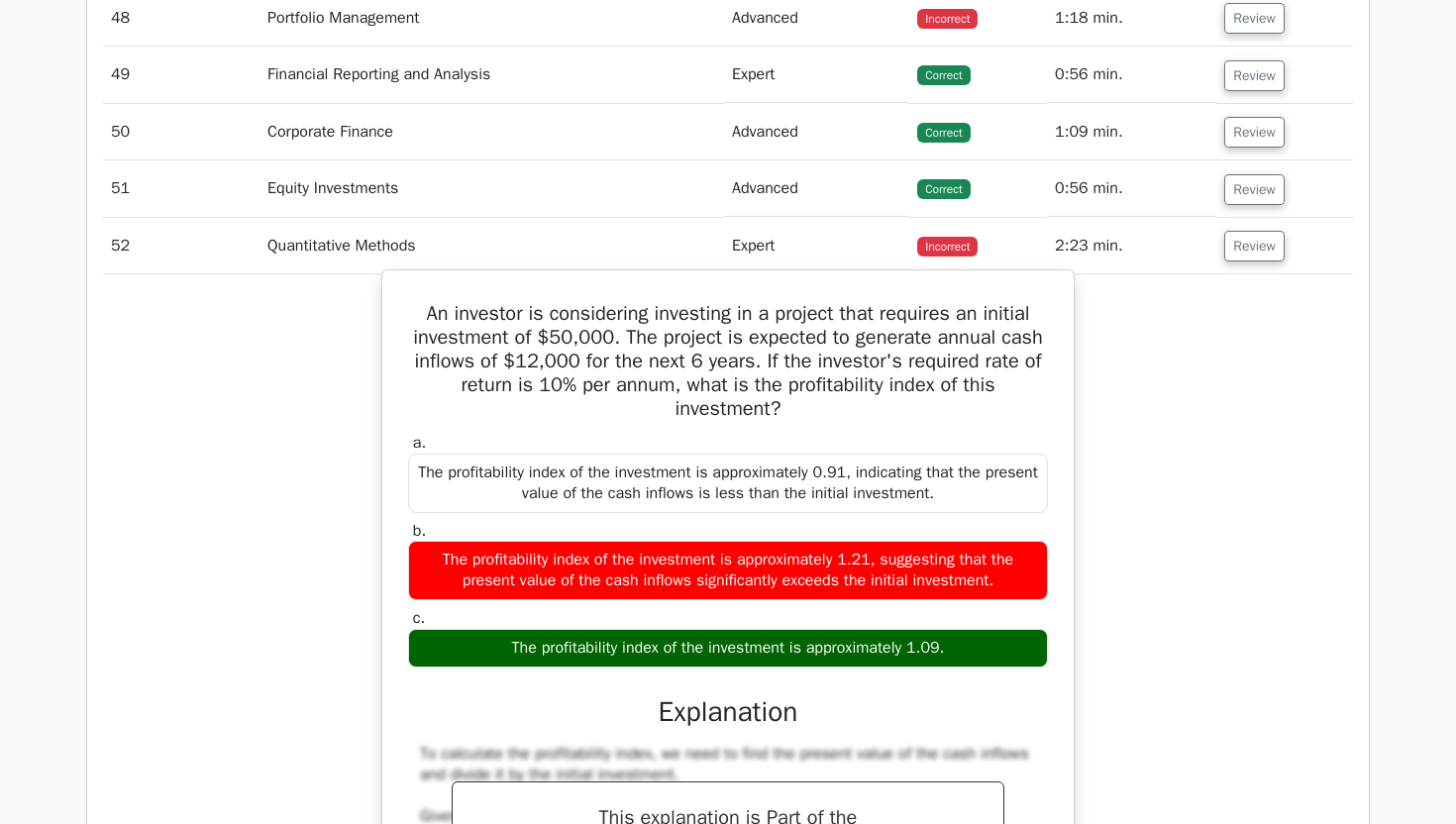 click on "An investor is considering investing in a project that requires an initial investment of $50,000. The project is expected to generate annual cash inflows of $12,000 for the next 6 years. If the investor's required rate of return is 10% per annum, what is the profitability index of this investment?" at bounding box center [728, 361] 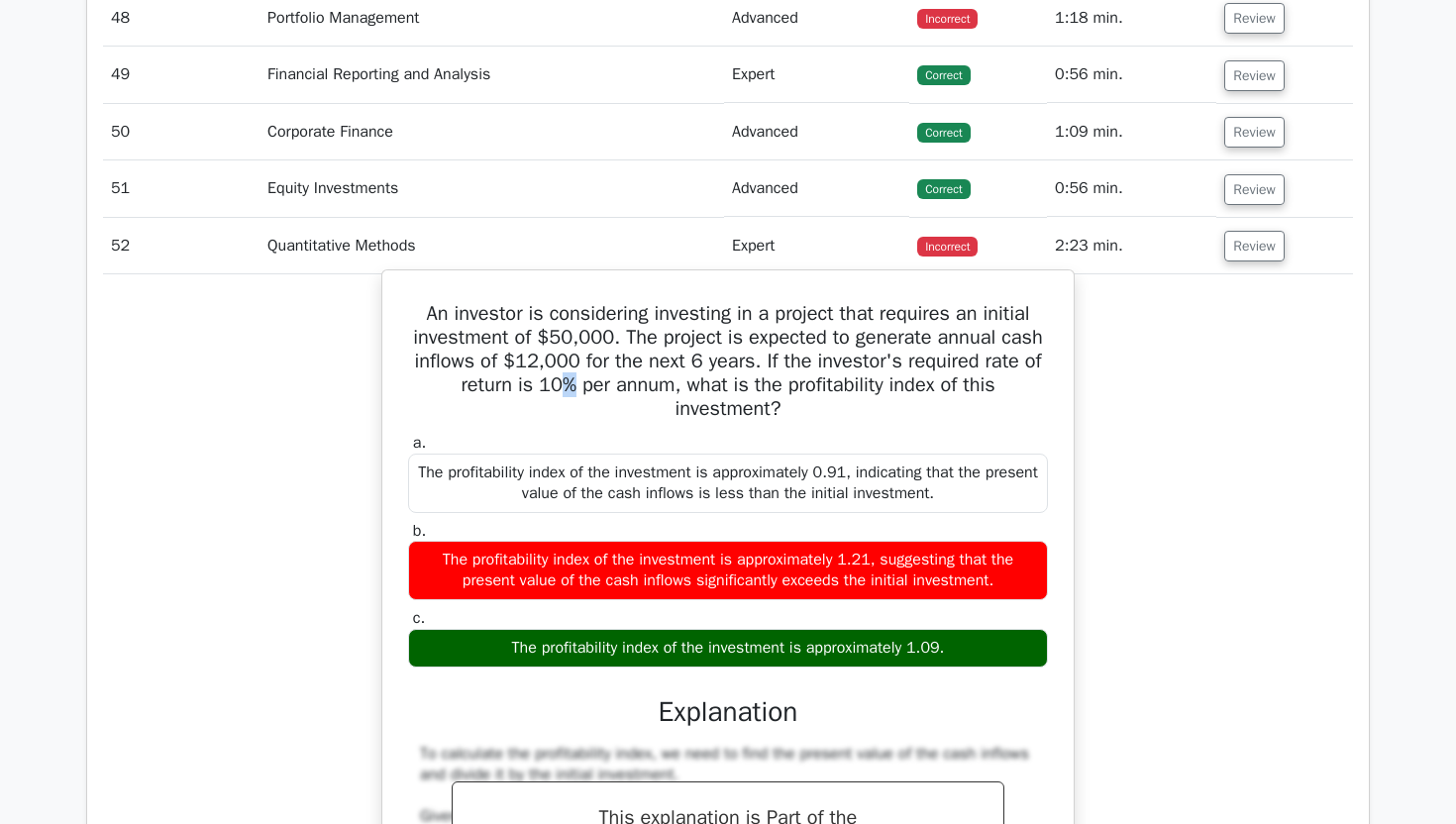 click on "An investor is considering investing in a project that requires an initial investment of $50,000. The project is expected to generate annual cash inflows of $12,000 for the next 6 years. If the investor's required rate of return is 10% per annum, what is the profitability index of this investment?" at bounding box center [728, 361] 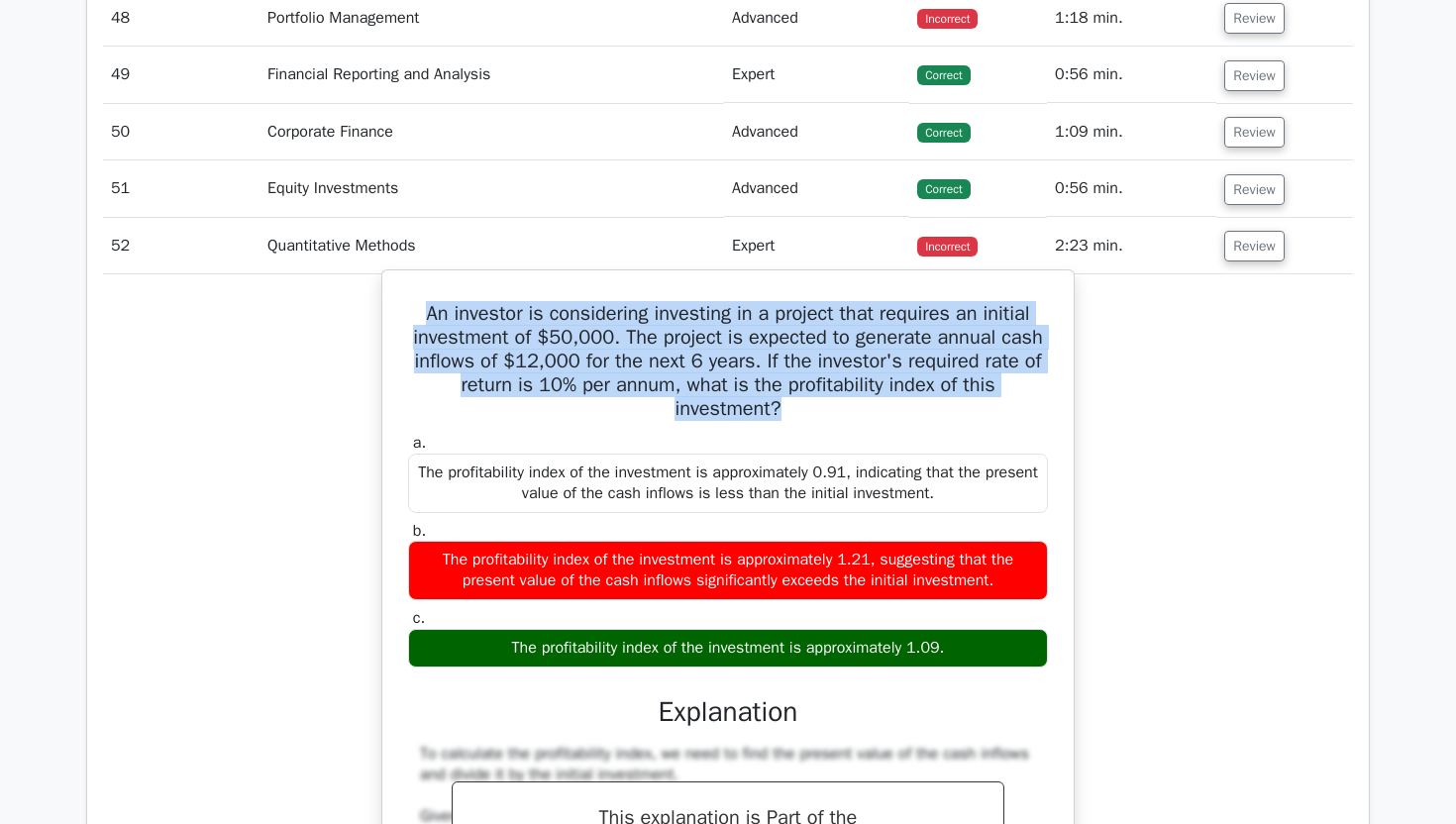 click on "An investor is considering investing in a project that requires an initial investment of $50,000. The project is expected to generate annual cash inflows of $12,000 for the next 6 years. If the investor's required rate of return is 10% per annum, what is the profitability index of this investment?" at bounding box center [728, 361] 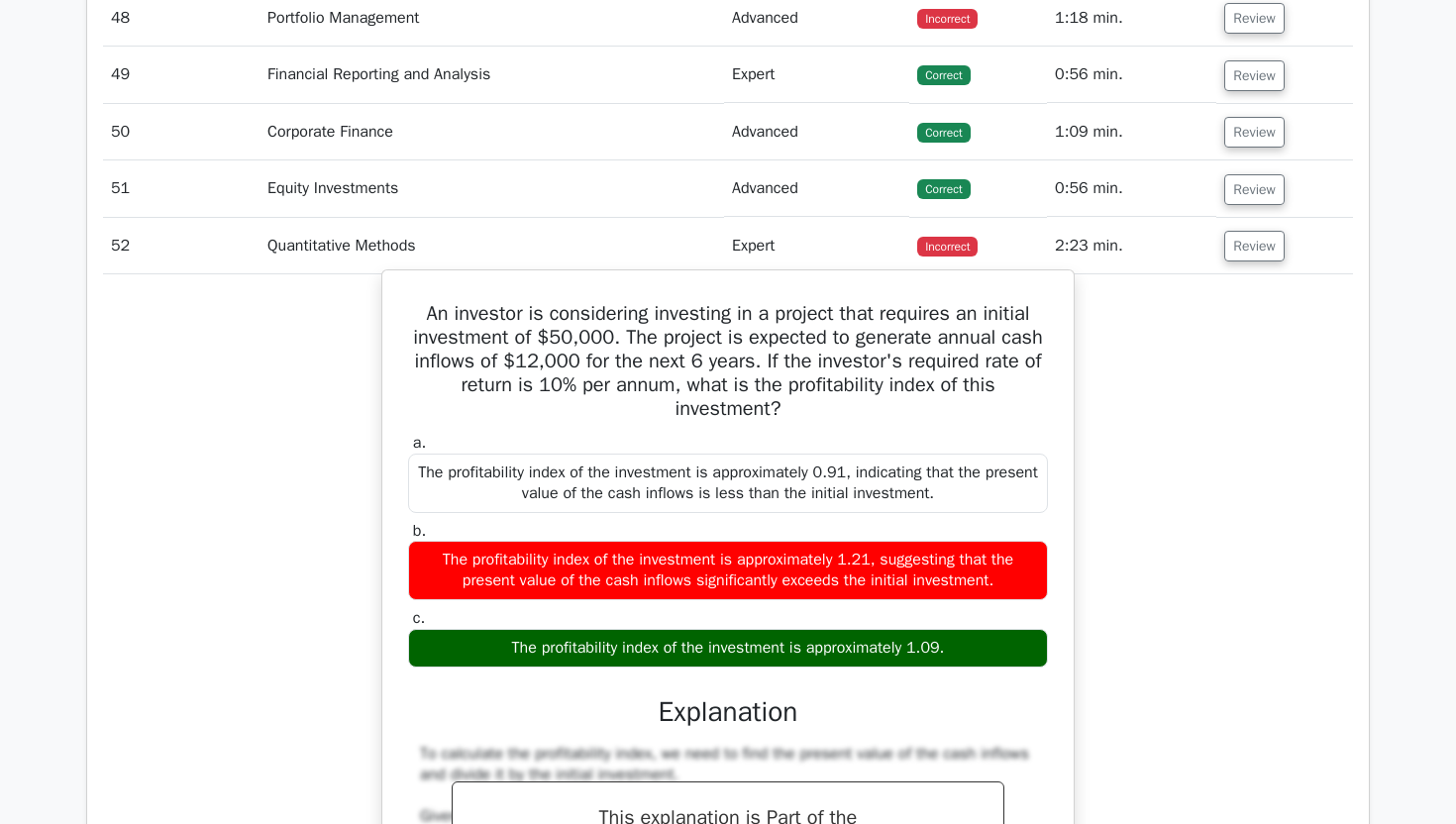 click on "An investor is considering investing in a project that requires an initial investment of $50,000. The project is expected to generate annual cash inflows of $12,000 for the next 6 years. If the investor's required rate of return is 10% per annum, what is the profitability index of this investment?" at bounding box center (728, 361) 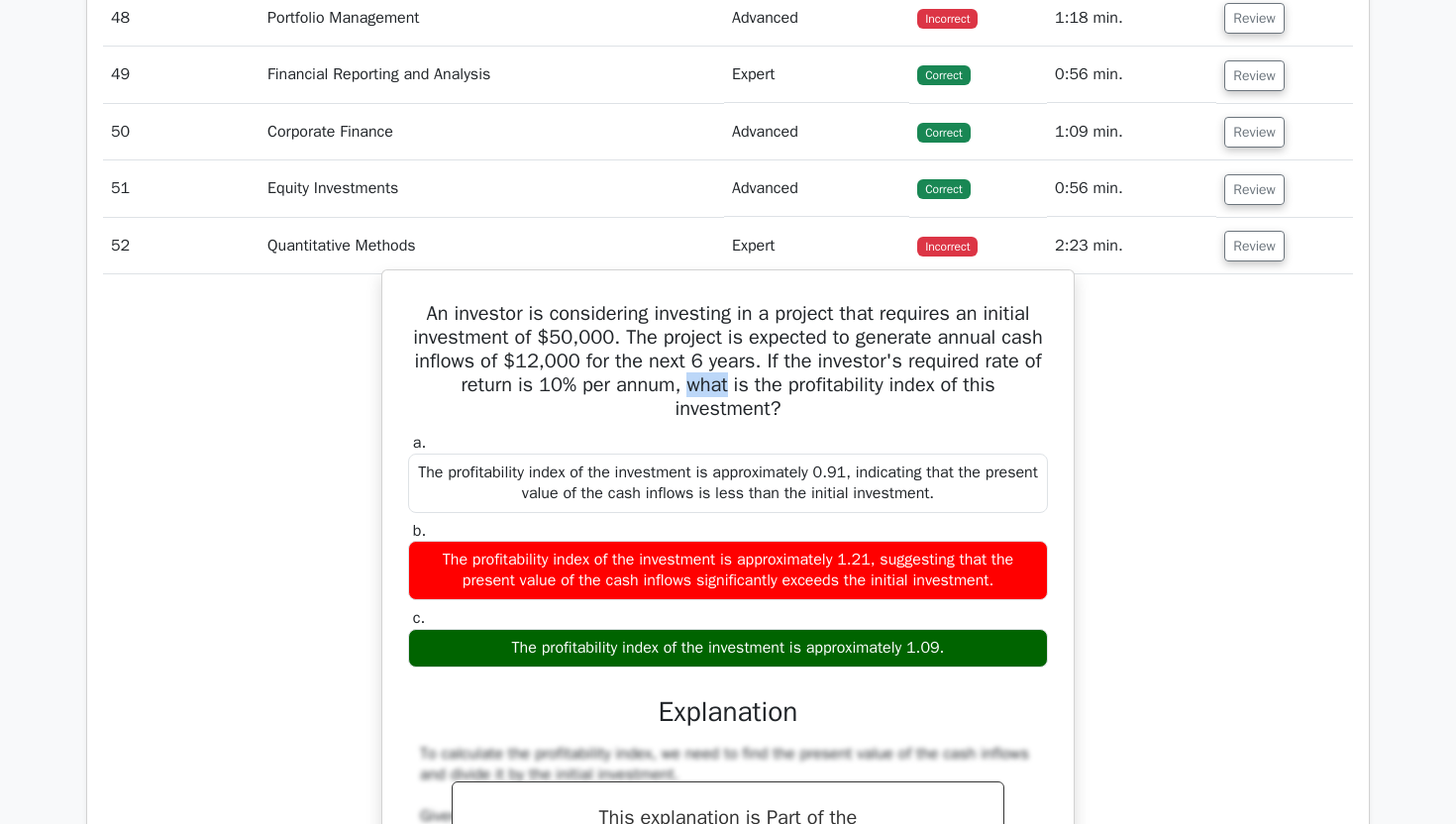 click on "An investor is considering investing in a project that requires an initial investment of $50,000. The project is expected to generate annual cash inflows of $12,000 for the next 6 years. If the investor's required rate of return is 10% per annum, what is the profitability index of this investment?" at bounding box center [728, 361] 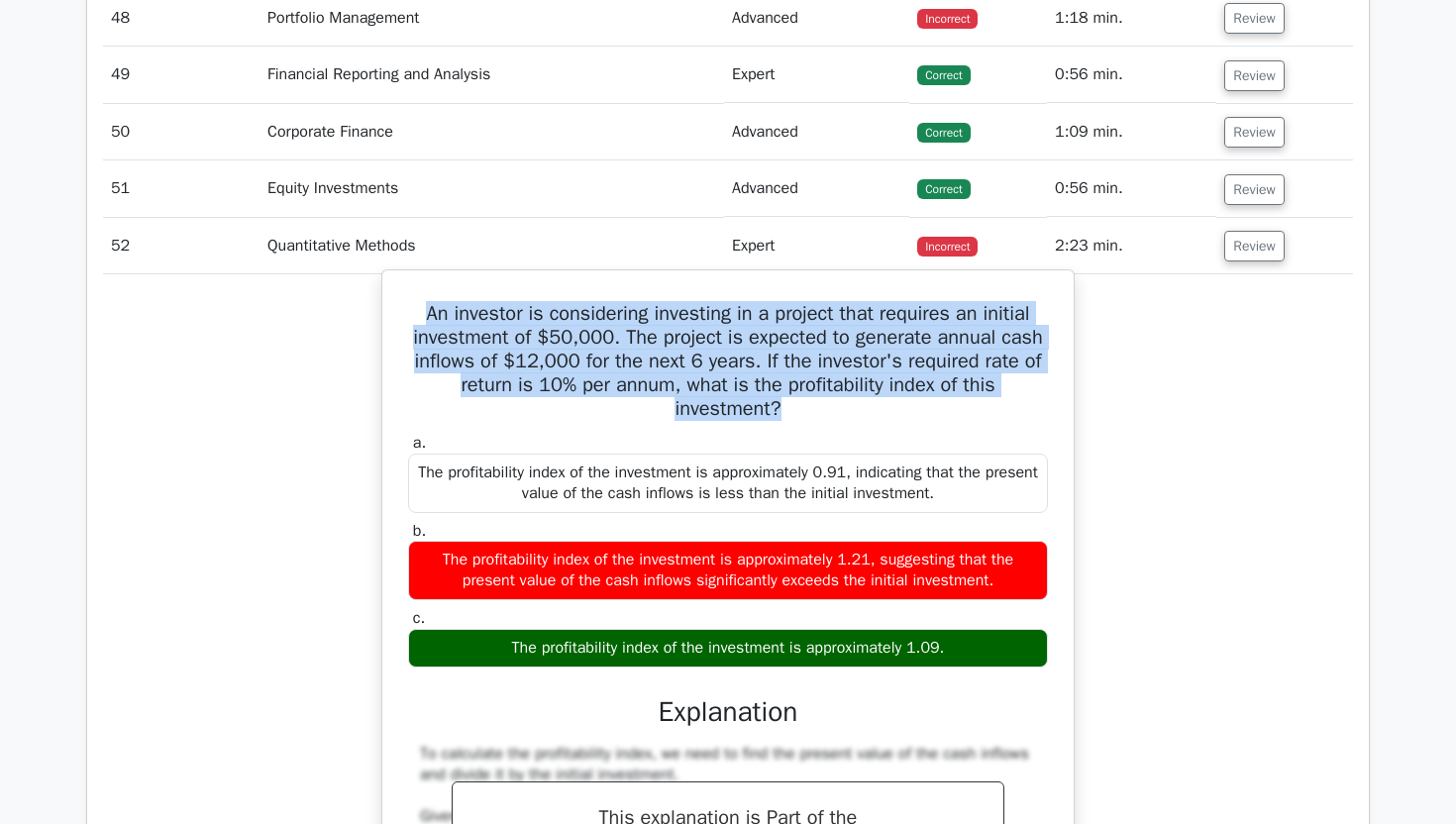 click on "An investor is considering investing in a project that requires an initial investment of $50,000. The project is expected to generate annual cash inflows of $12,000 for the next 6 years. If the investor's required rate of return is 10% per annum, what is the profitability index of this investment?" at bounding box center (728, 361) 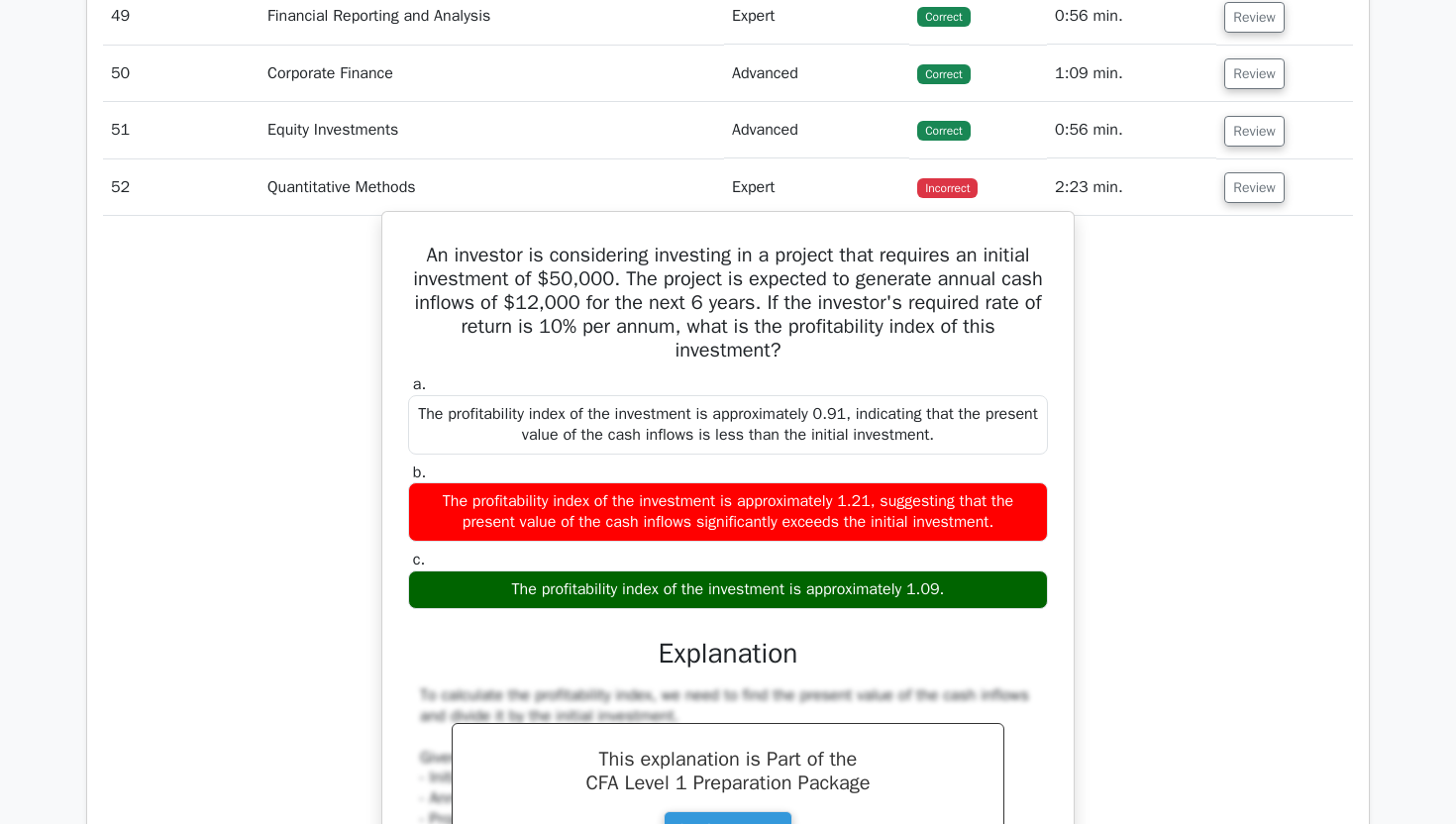 scroll, scrollTop: 4419, scrollLeft: 0, axis: vertical 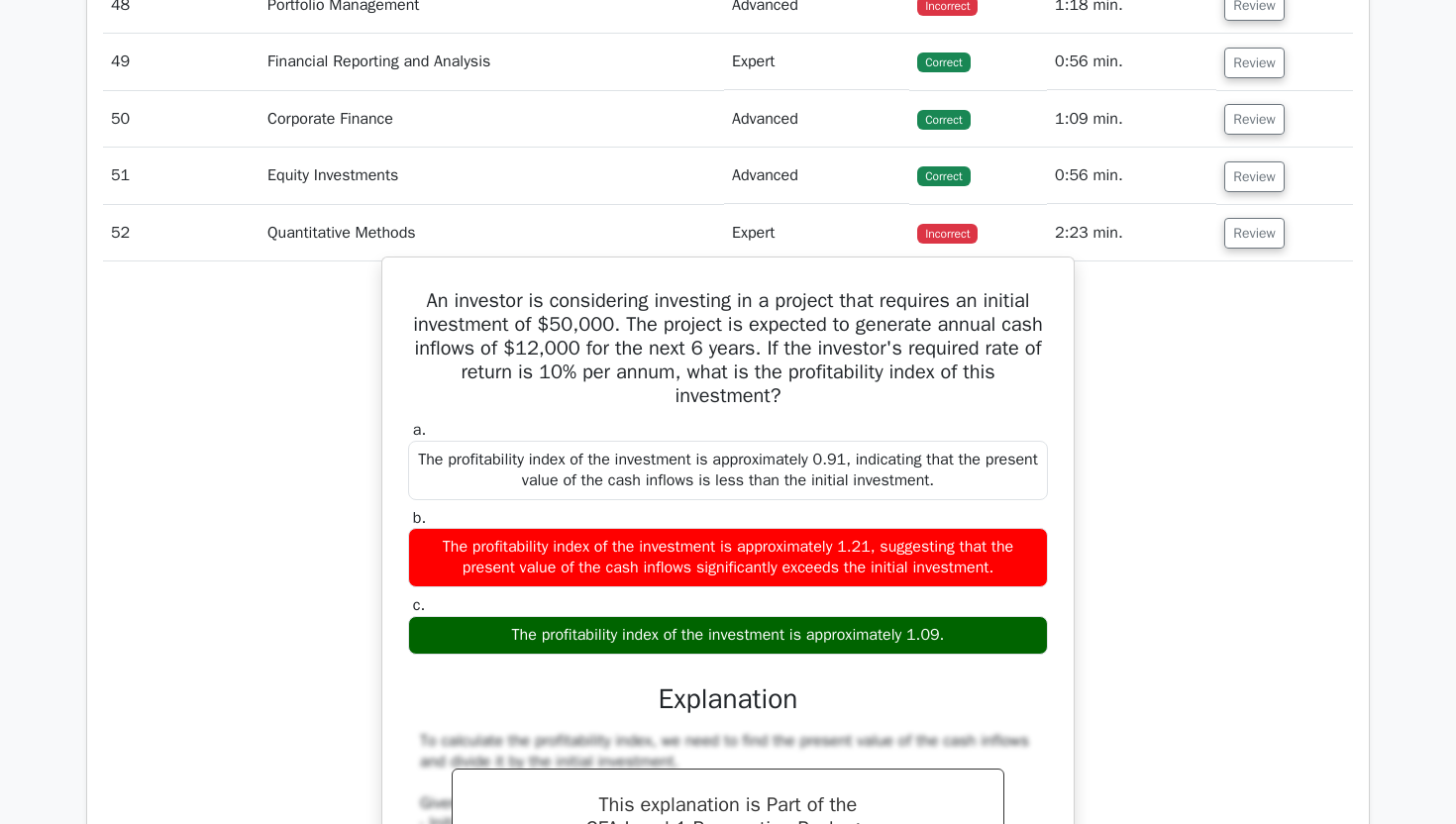 click on "An investor is considering investing in a project that requires an initial investment of $50,000. The project is expected to generate annual cash inflows of $12,000 for the next 6 years. If the investor's required rate of return is 10% per annum, what is the profitability index of this investment?" at bounding box center (728, 349) 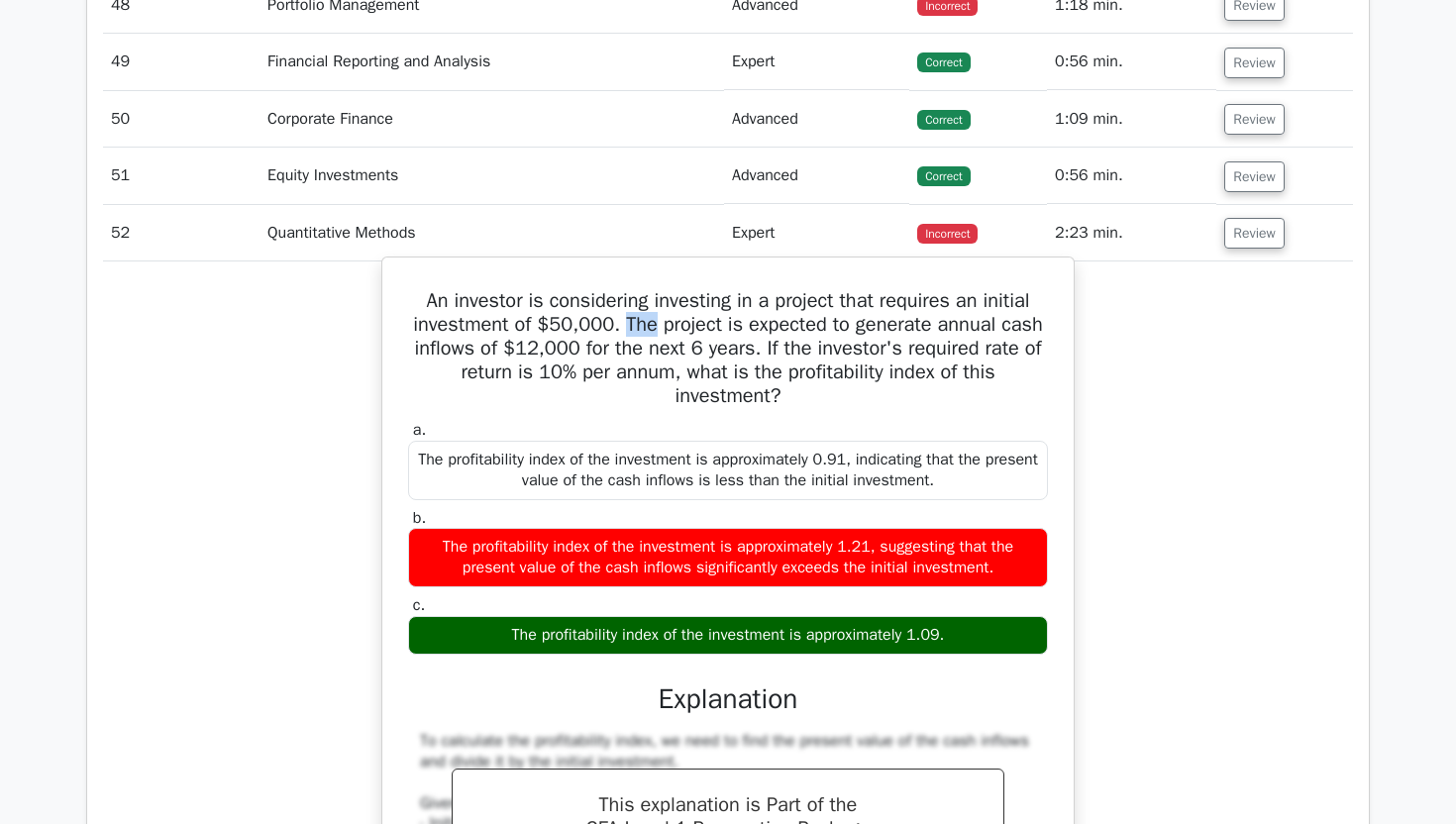 click on "An investor is considering investing in a project that requires an initial investment of $50,000. The project is expected to generate annual cash inflows of $12,000 for the next 6 years. If the investor's required rate of return is 10% per annum, what is the profitability index of this investment?" at bounding box center (728, 349) 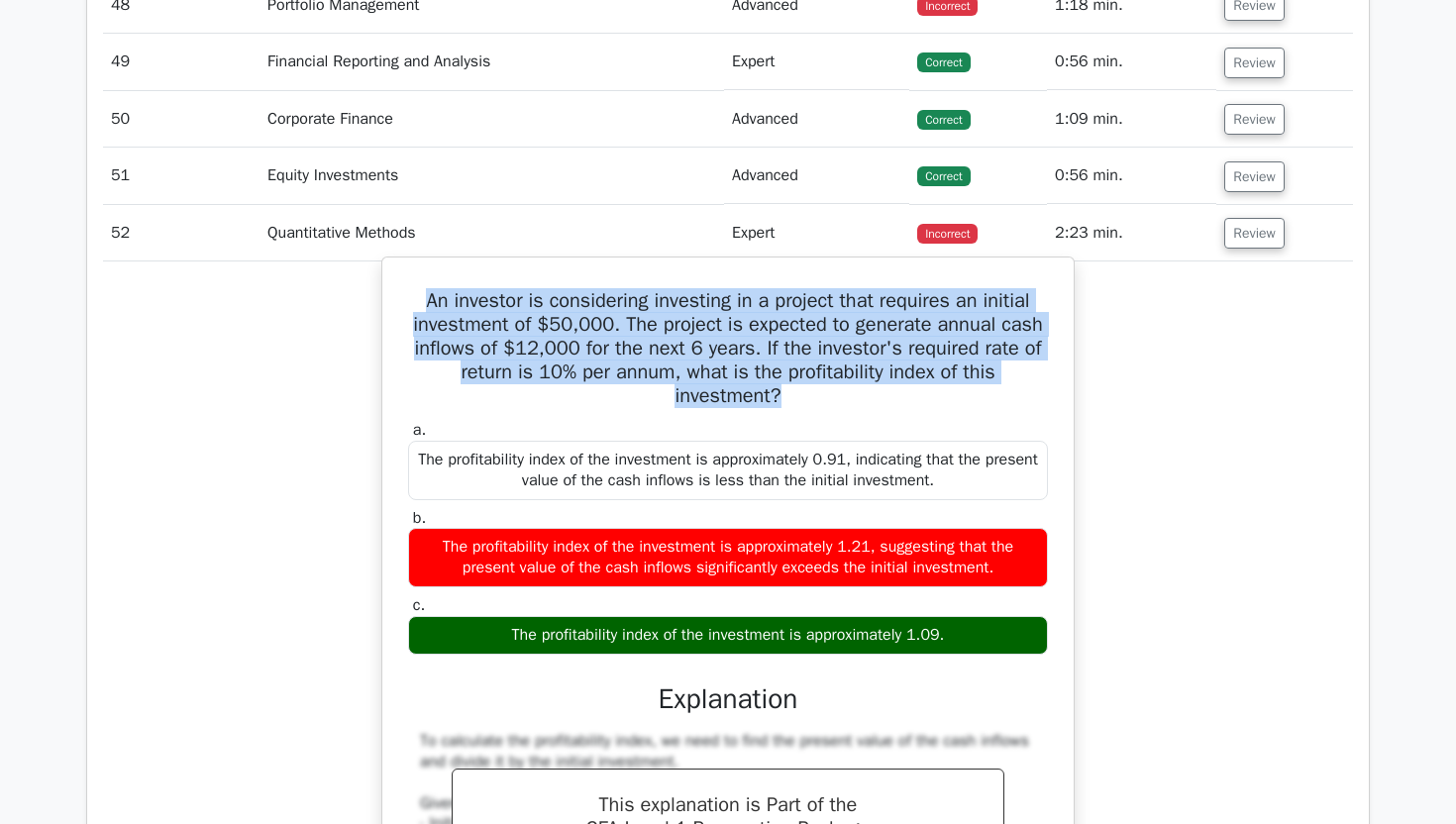 click on "An investor is considering investing in a project that requires an initial investment of $50,000. The project is expected to generate annual cash inflows of $12,000 for the next 6 years. If the investor's required rate of return is 10% per annum, what is the profitability index of this investment?" at bounding box center (728, 349) 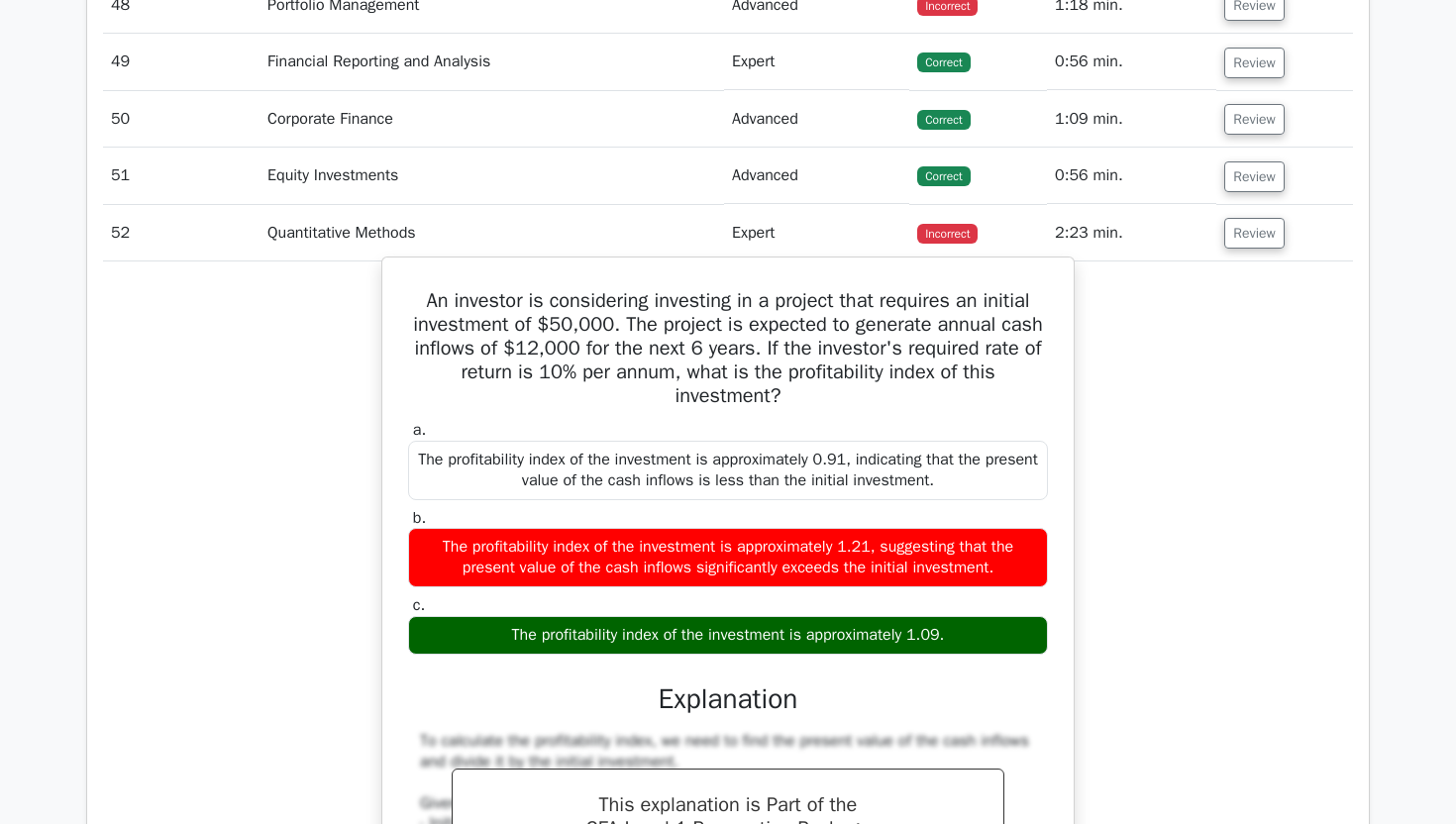 click on "An investor is considering investing in a project that requires an initial investment of $50,000. The project is expected to generate annual cash inflows of $12,000 for the next 6 years. If the investor's required rate of return is 10% per annum, what is the profitability index of this investment?" at bounding box center [728, 349] 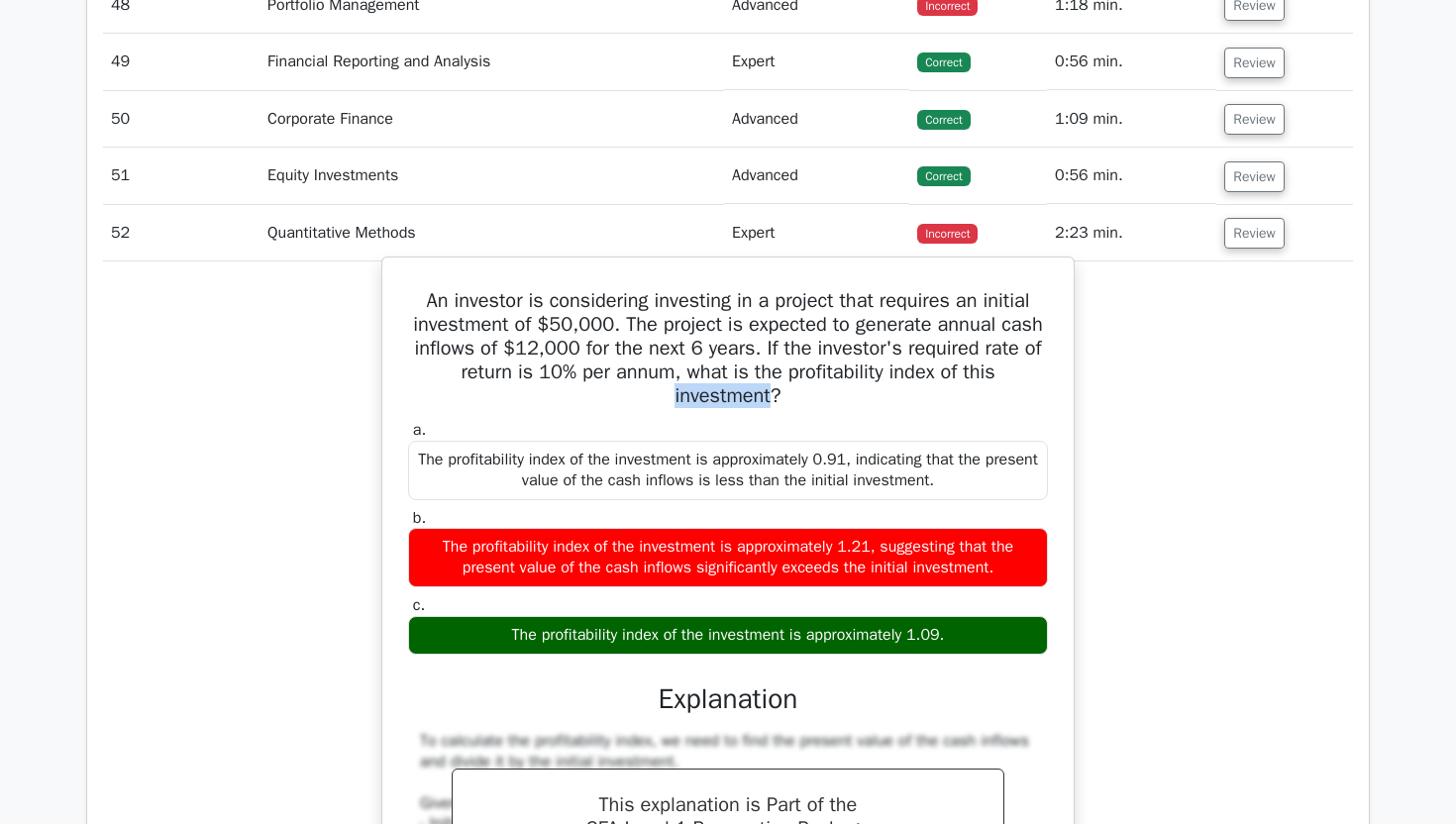 click on "An investor is considering investing in a project that requires an initial investment of $50,000. The project is expected to generate annual cash inflows of $12,000 for the next 6 years. If the investor's required rate of return is 10% per annum, what is the profitability index of this investment?" at bounding box center [728, 349] 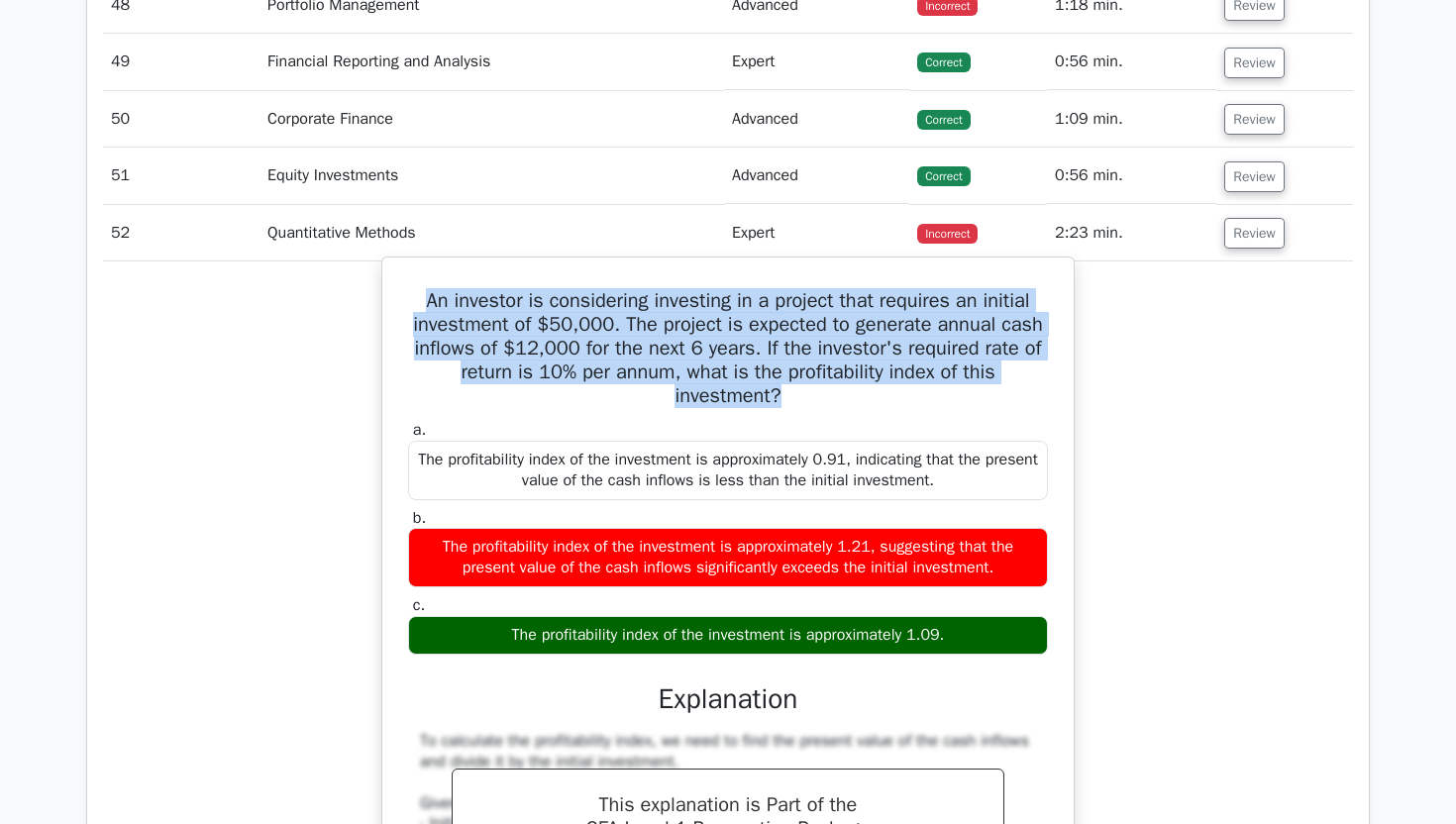 click on "An investor is considering investing in a project that requires an initial investment of $50,000. The project is expected to generate annual cash inflows of $12,000 for the next 6 years. If the investor's required rate of return is 10% per annum, what is the profitability index of this investment?" at bounding box center (728, 349) 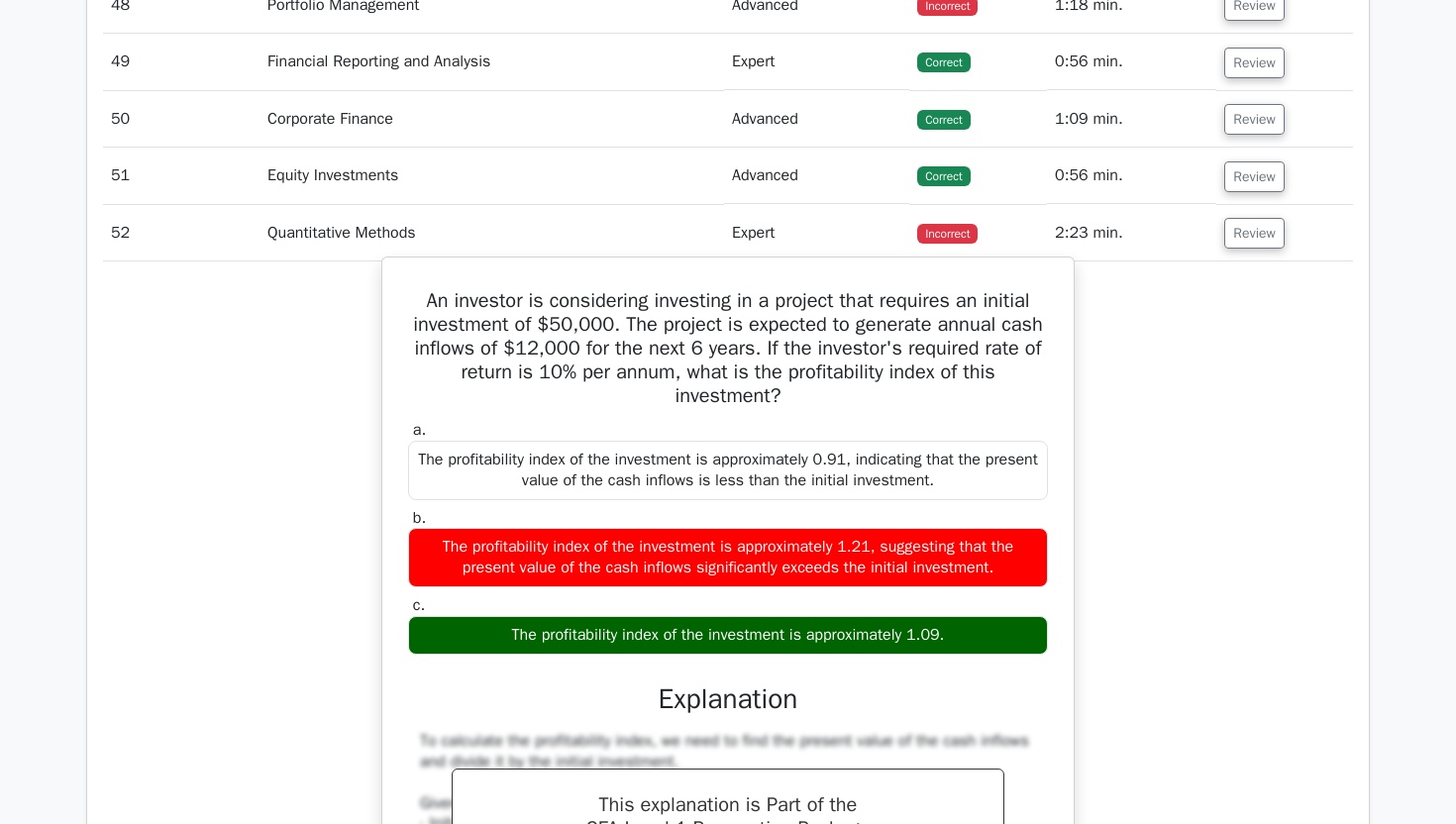 click on "An investor is considering investing in a project that requires an initial investment of $50,000. The project is expected to generate annual cash inflows of $12,000 for the next 6 years. If the investor's required rate of return is 10% per annum, what is the profitability index of this investment?" at bounding box center [728, 349] 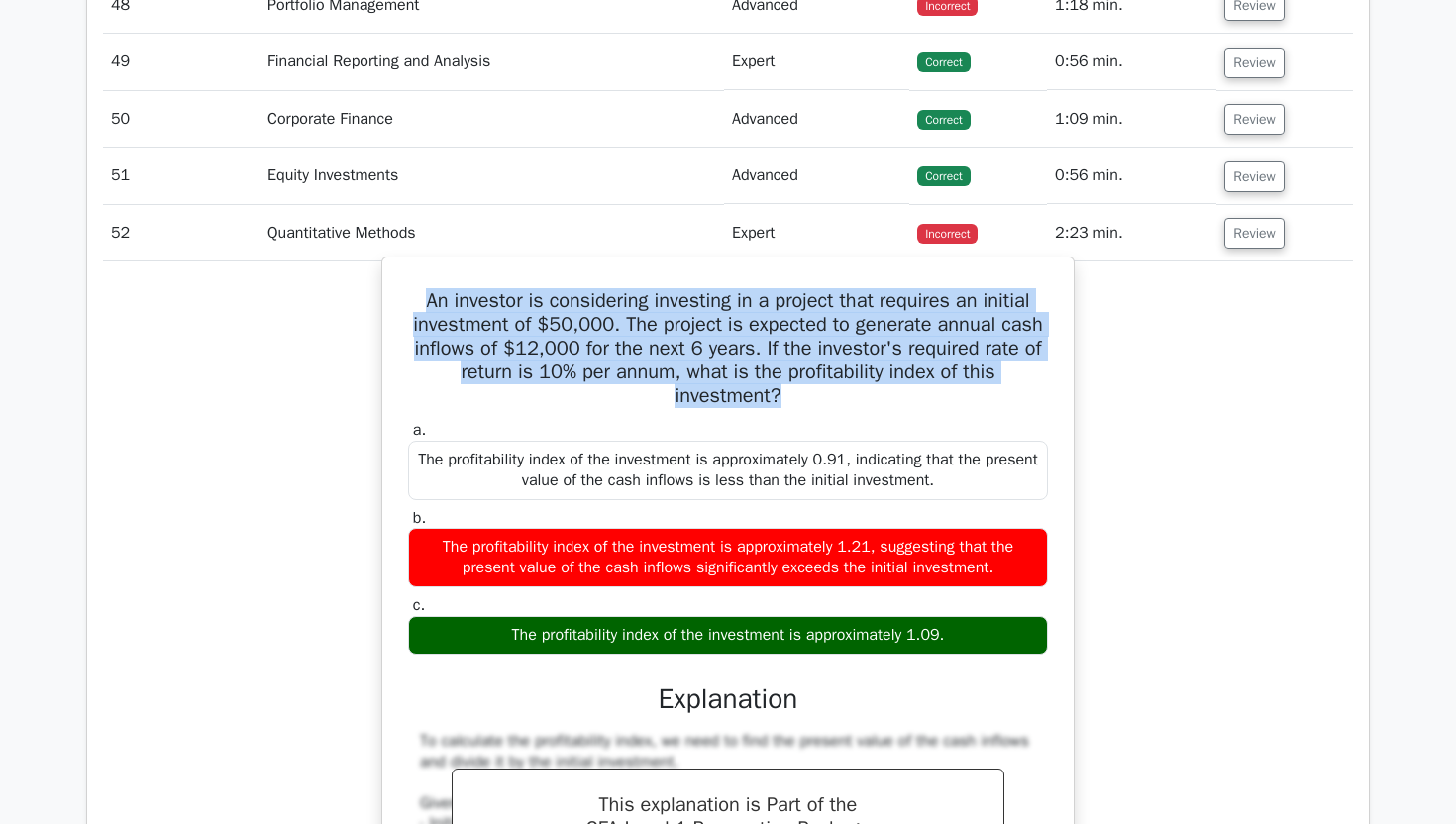 click on "An investor is considering investing in a project that requires an initial investment of $50,000. The project is expected to generate annual cash inflows of $12,000 for the next 6 years. If the investor's required rate of return is 10% per annum, what is the profitability index of this investment?" at bounding box center (728, 349) 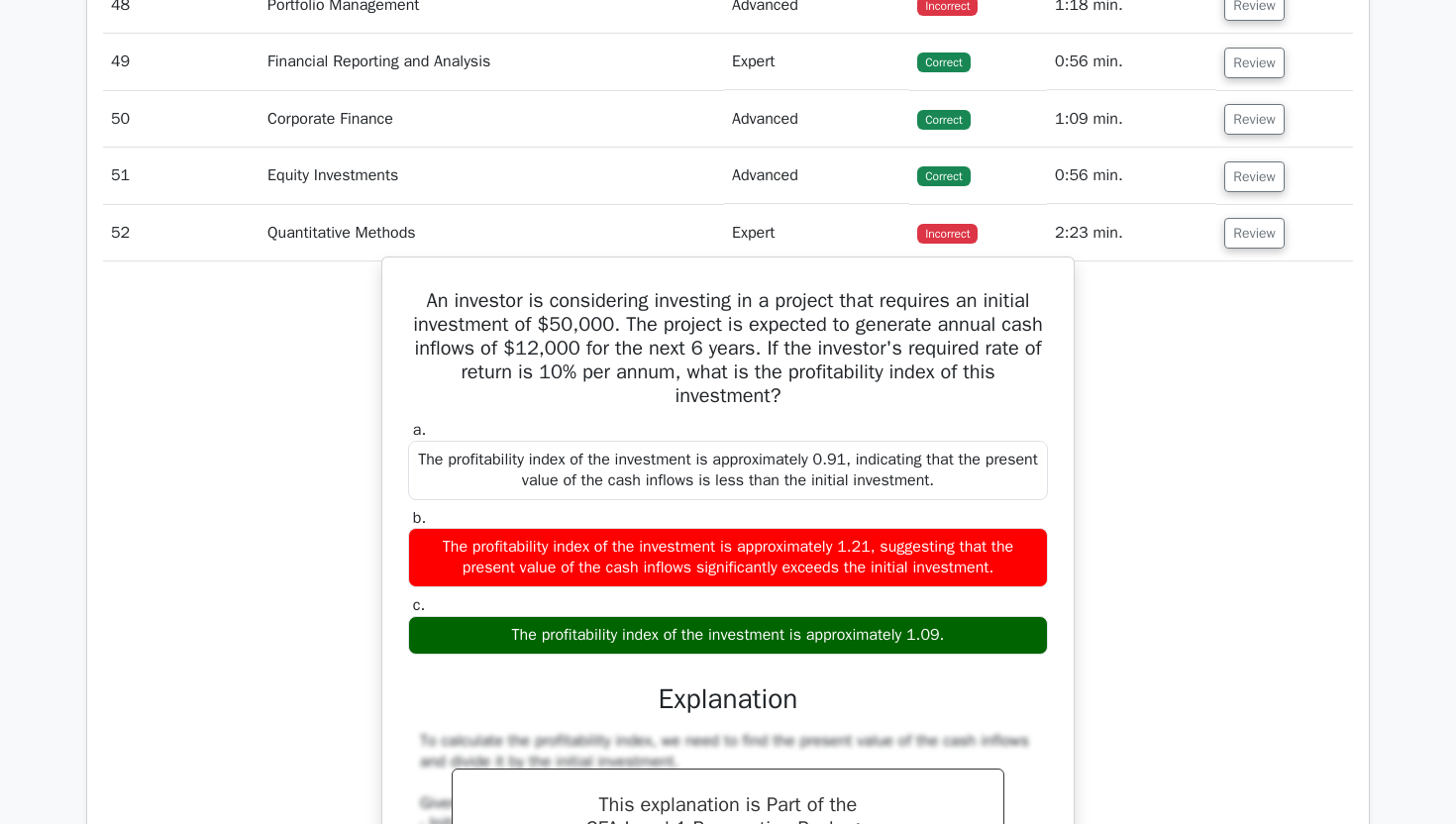 click on "An investor is considering investing in a project that requires an initial investment of $50,000. The project is expected to generate annual cash inflows of $12,000 for the next 6 years. If the investor's required rate of return is 10% per annum, what is the profitability index of this investment?" at bounding box center (728, 349) 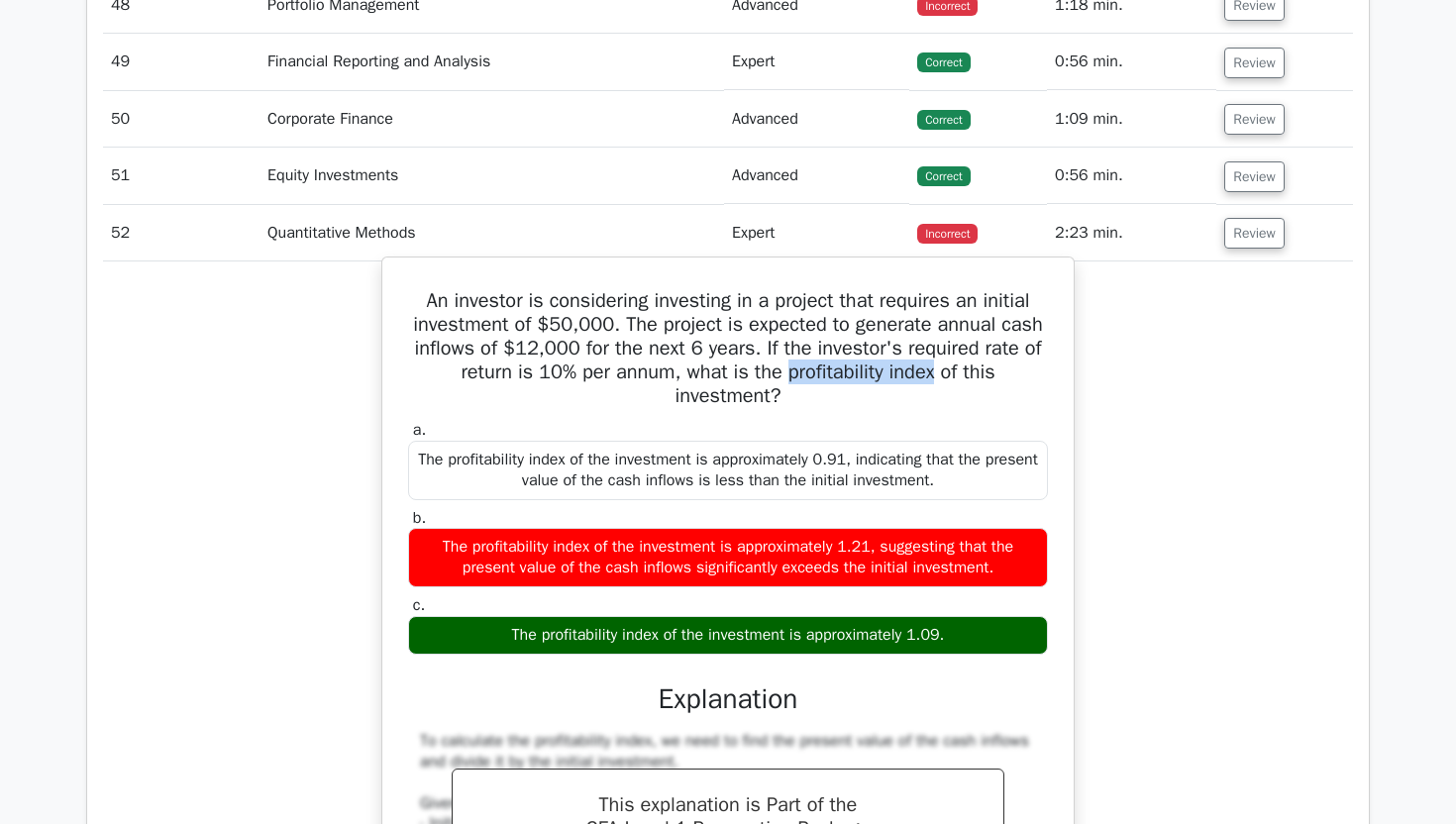 drag, startPoint x: 861, startPoint y: 371, endPoint x: 947, endPoint y: 371, distance: 86 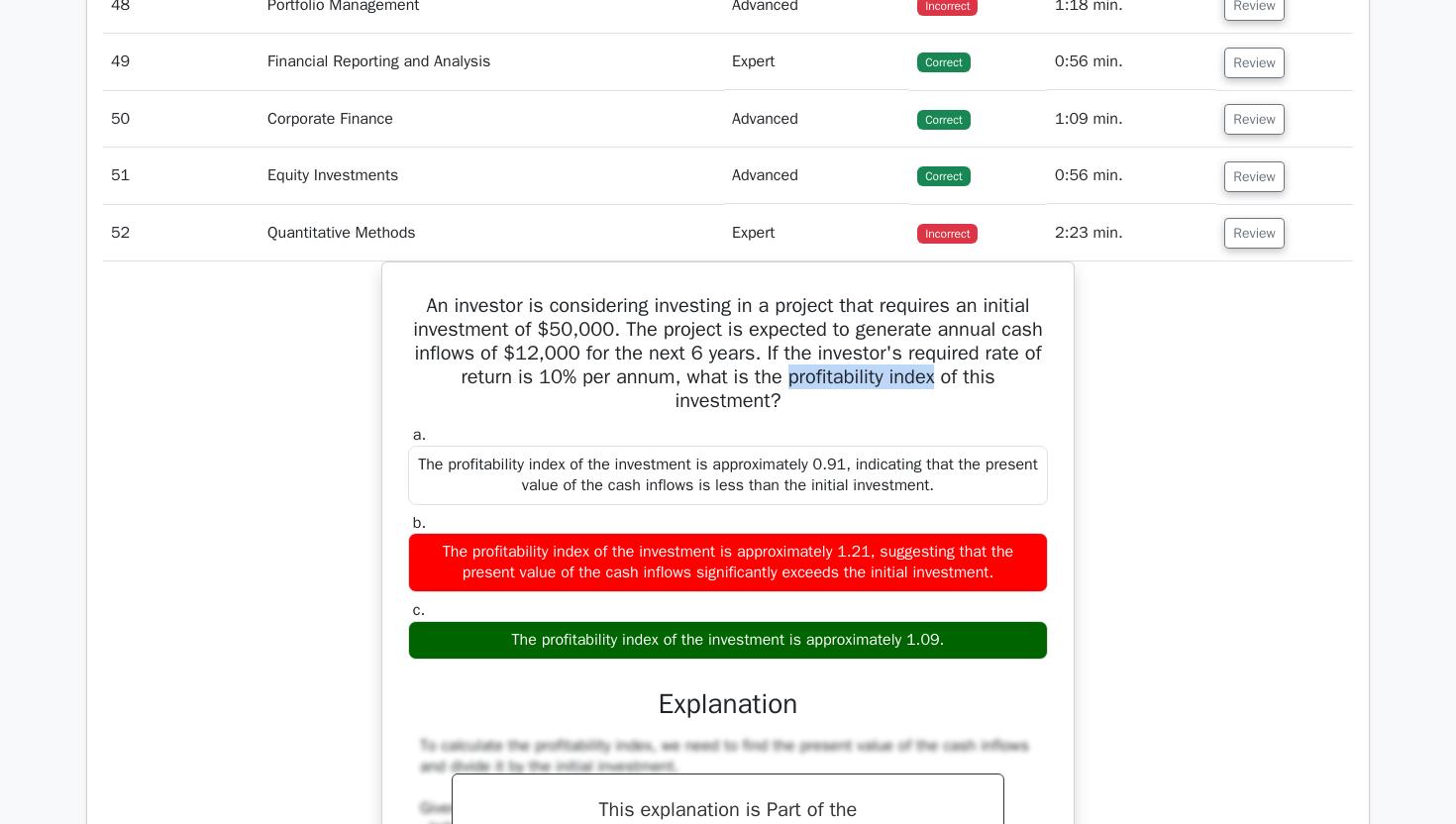 click on "An investor is considering investing in a project that requires an initial investment of $50,000. The project is expected to generate annual cash inflows of $12,000 for the next 6 years. If the investor's required rate of return is 10% per annum, what is the profitability index of this investment?
a.
The profitability index of the investment is approximately 0.91, indicating that the present value of the cash inflows is less than the initial investment.
b." at bounding box center [728, 829] 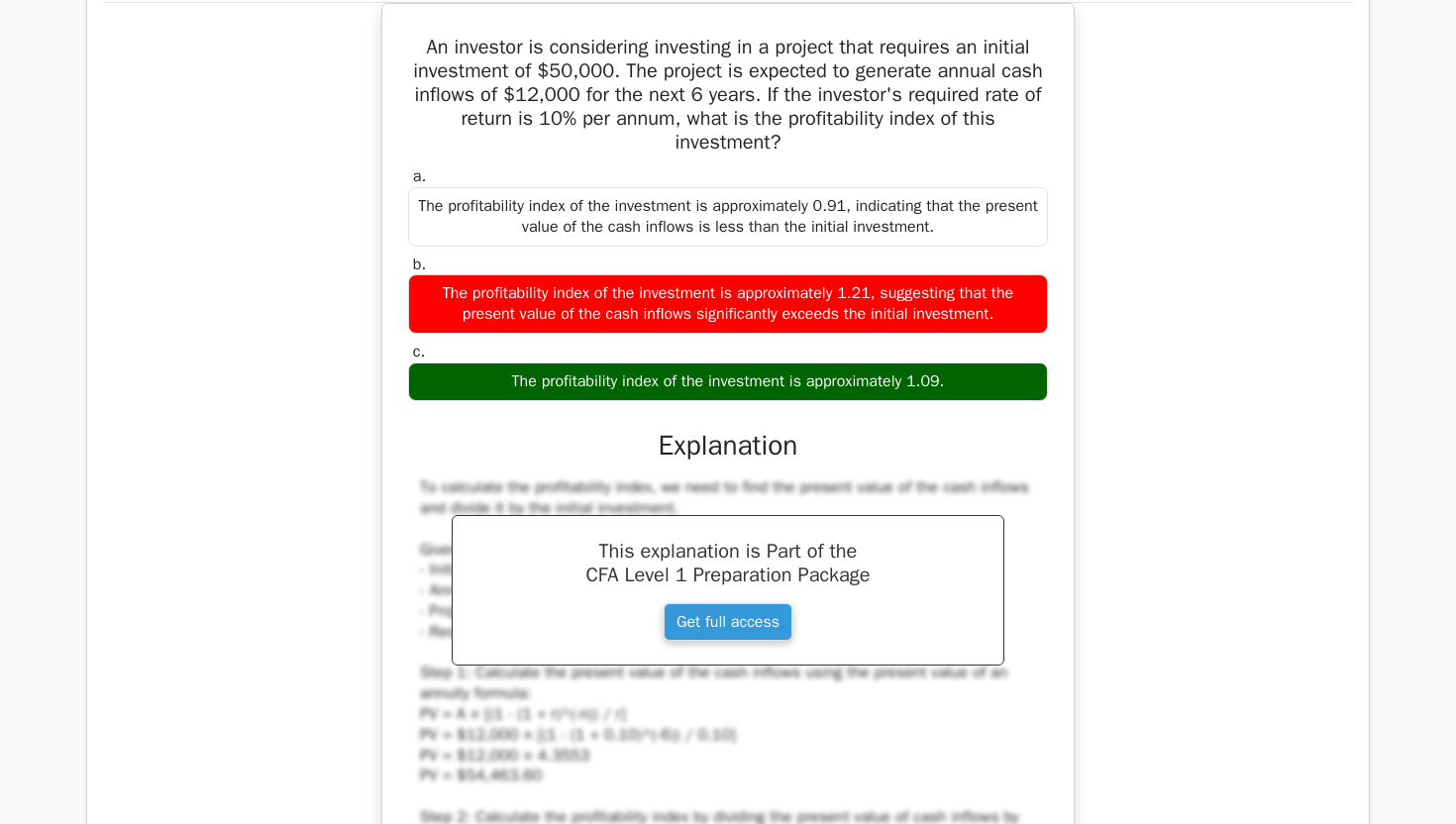 scroll, scrollTop: 4552, scrollLeft: 0, axis: vertical 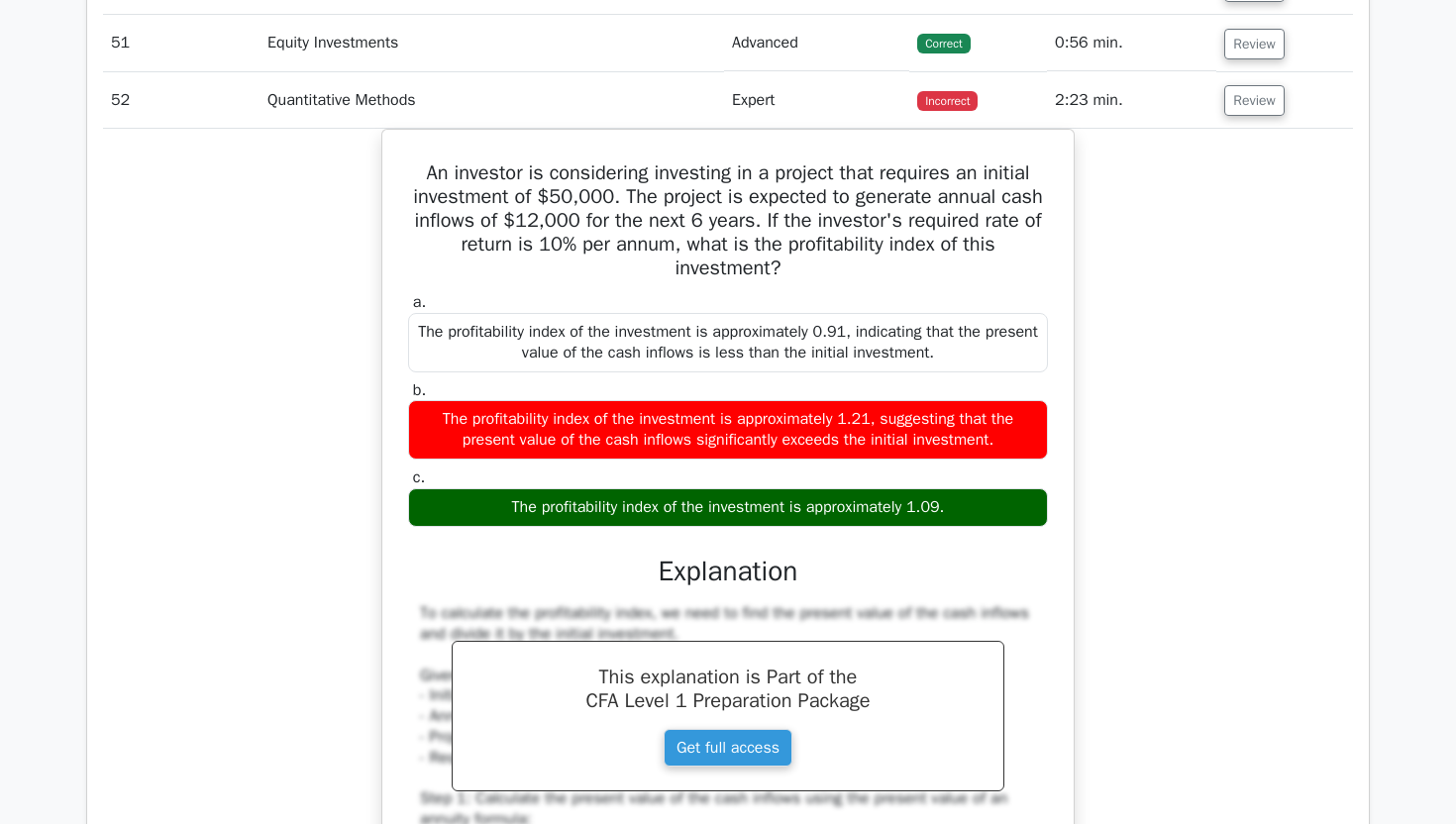 click on "An investor is considering investing in a project that requires an initial investment of $50,000. The project is expected to generate annual cash inflows of $12,000 for the next 6 years. If the investor's required rate of return is 10% per annum, what is the profitability index of this investment?
a.
The profitability index of the investment is approximately 0.91, indicating that the present value of the cash inflows is less than the initial investment.
b." at bounding box center (728, 696) 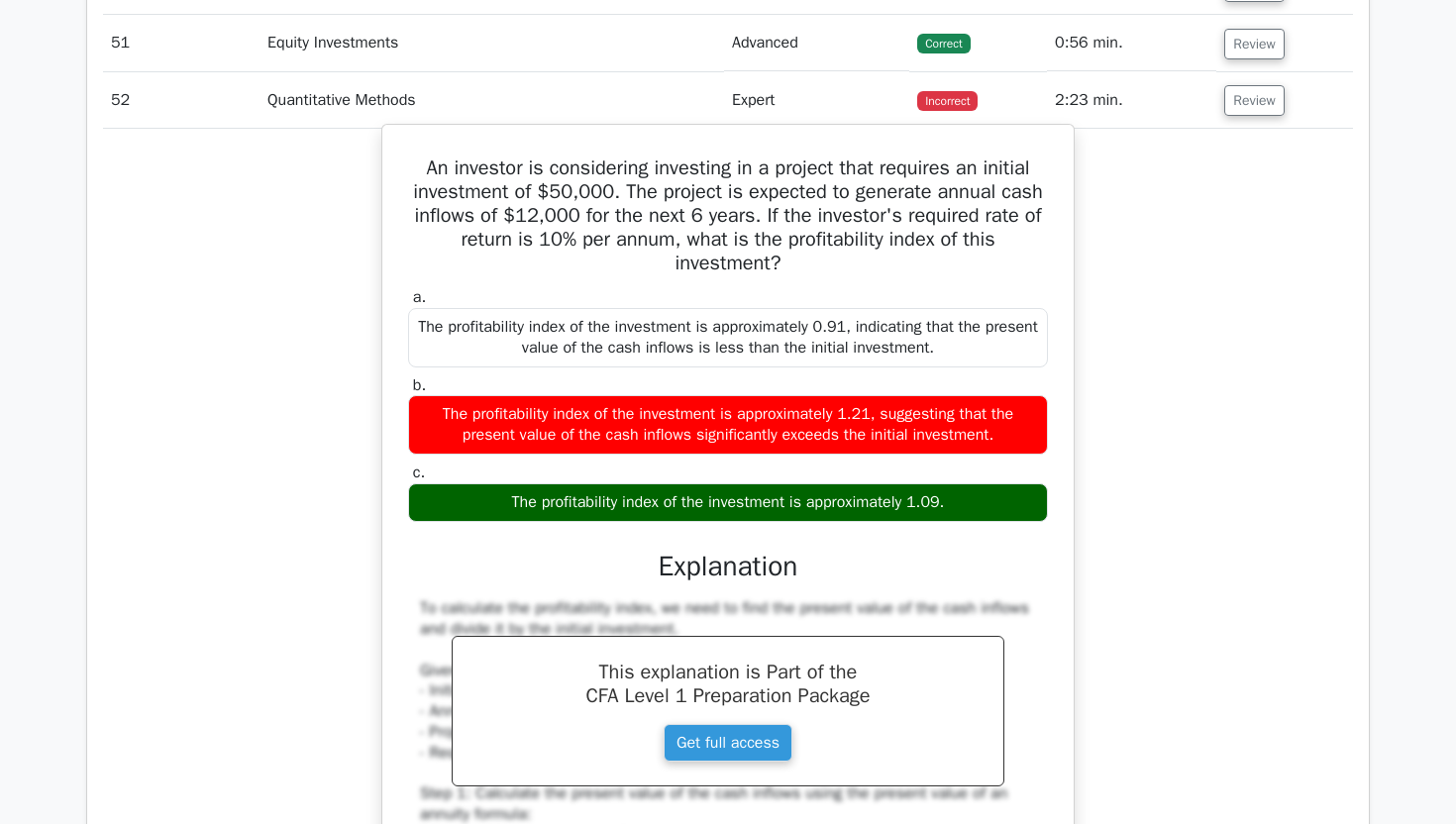 click on "An investor is considering investing in a project that requires an initial investment of $50,000. The project is expected to generate annual cash inflows of $12,000 for the next 6 years. If the investor's required rate of return is 10% per annum, what is the profitability index of this investment?" at bounding box center (728, 216) 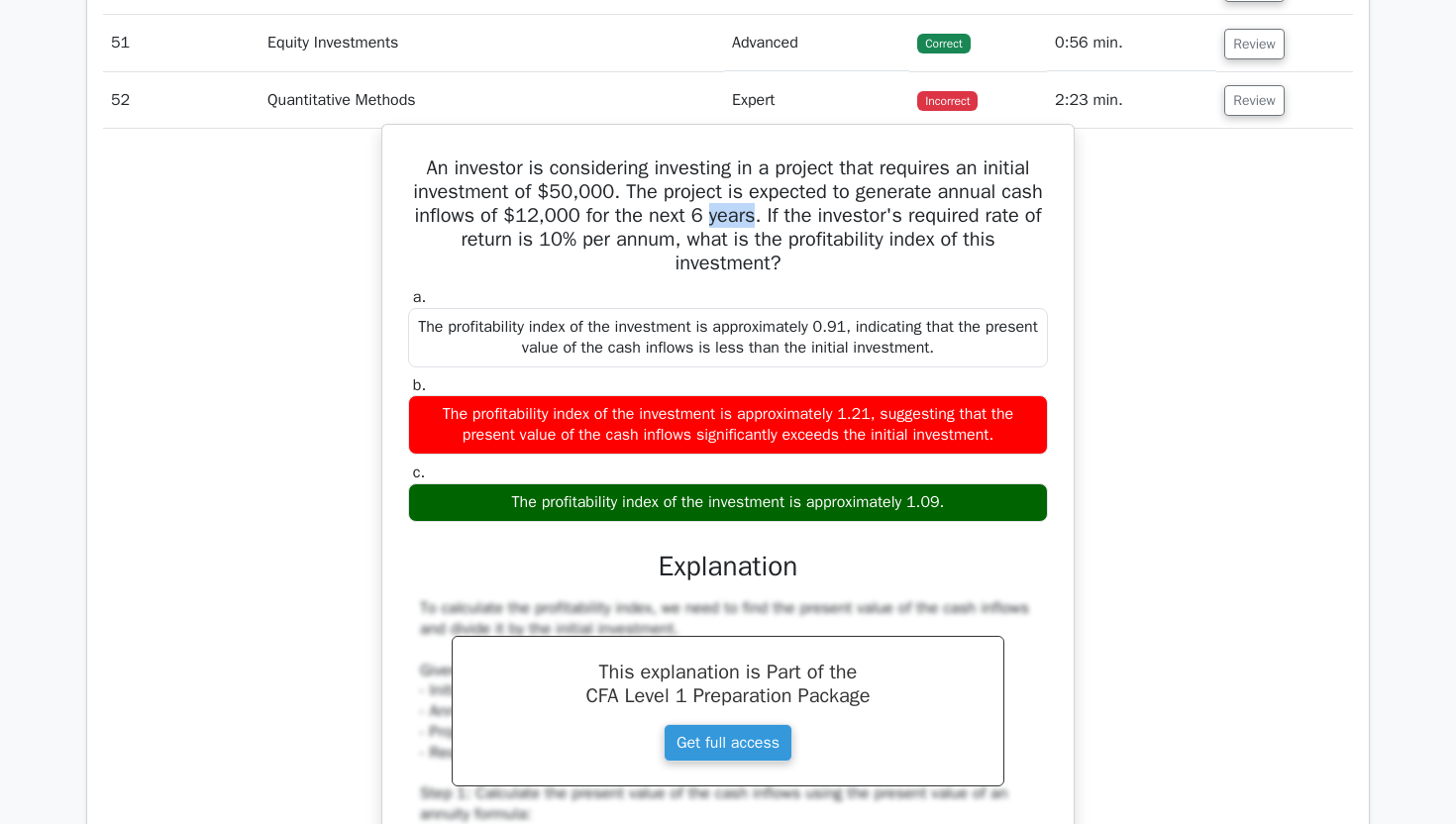 click on "An investor is considering investing in a project that requires an initial investment of $50,000. The project is expected to generate annual cash inflows of $12,000 for the next 6 years. If the investor's required rate of return is 10% per annum, what is the profitability index of this investment?" at bounding box center (728, 216) 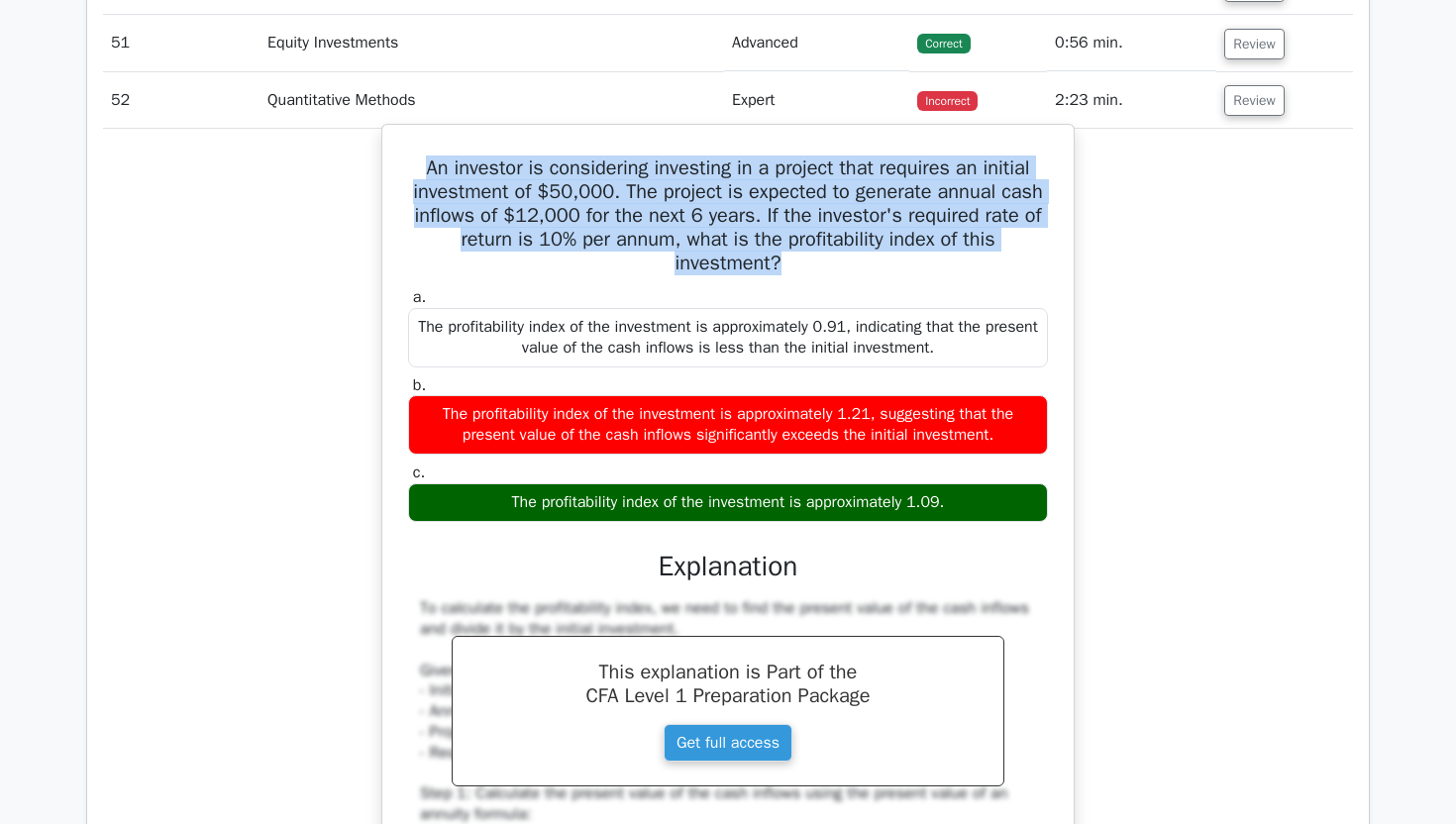 copy on "An investor is considering investing in a project that requires an initial investment of $50,000. The project is expected to generate annual cash inflows of $12,000 for the next 6 years. If the investor's required rate of return is 10% per annum, what is the profitability index of this investment?" 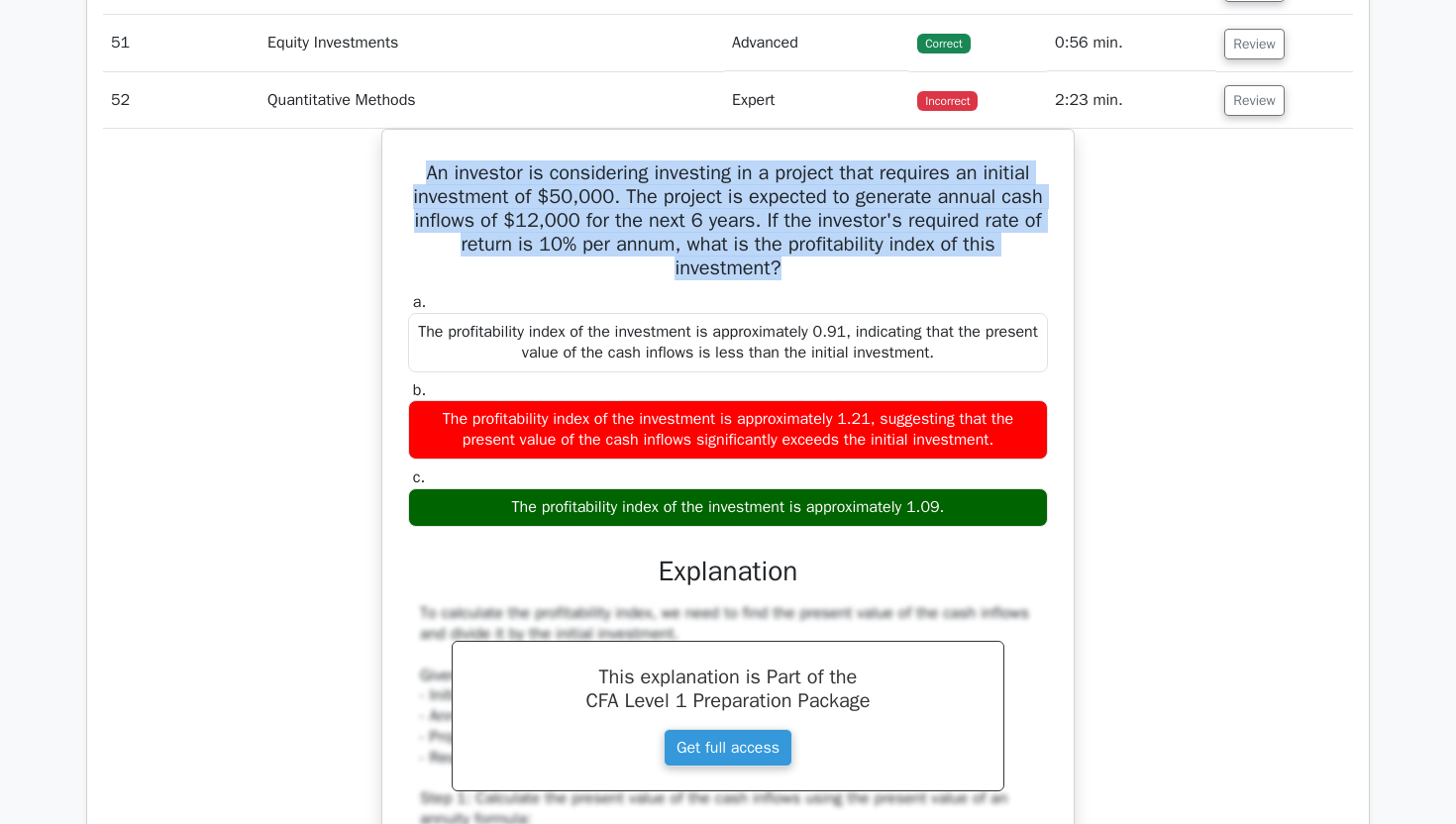 click on "An investor is considering investing in a project that requires an initial investment of $50,000. The project is expected to generate annual cash inflows of $12,000 for the next 6 years. If the investor's required rate of return is 10% per annum, what is the profitability index of this investment?
a.
The profitability index of the investment is approximately 0.91, indicating that the present value of the cash inflows is less than the initial investment.
b." at bounding box center (728, 696) 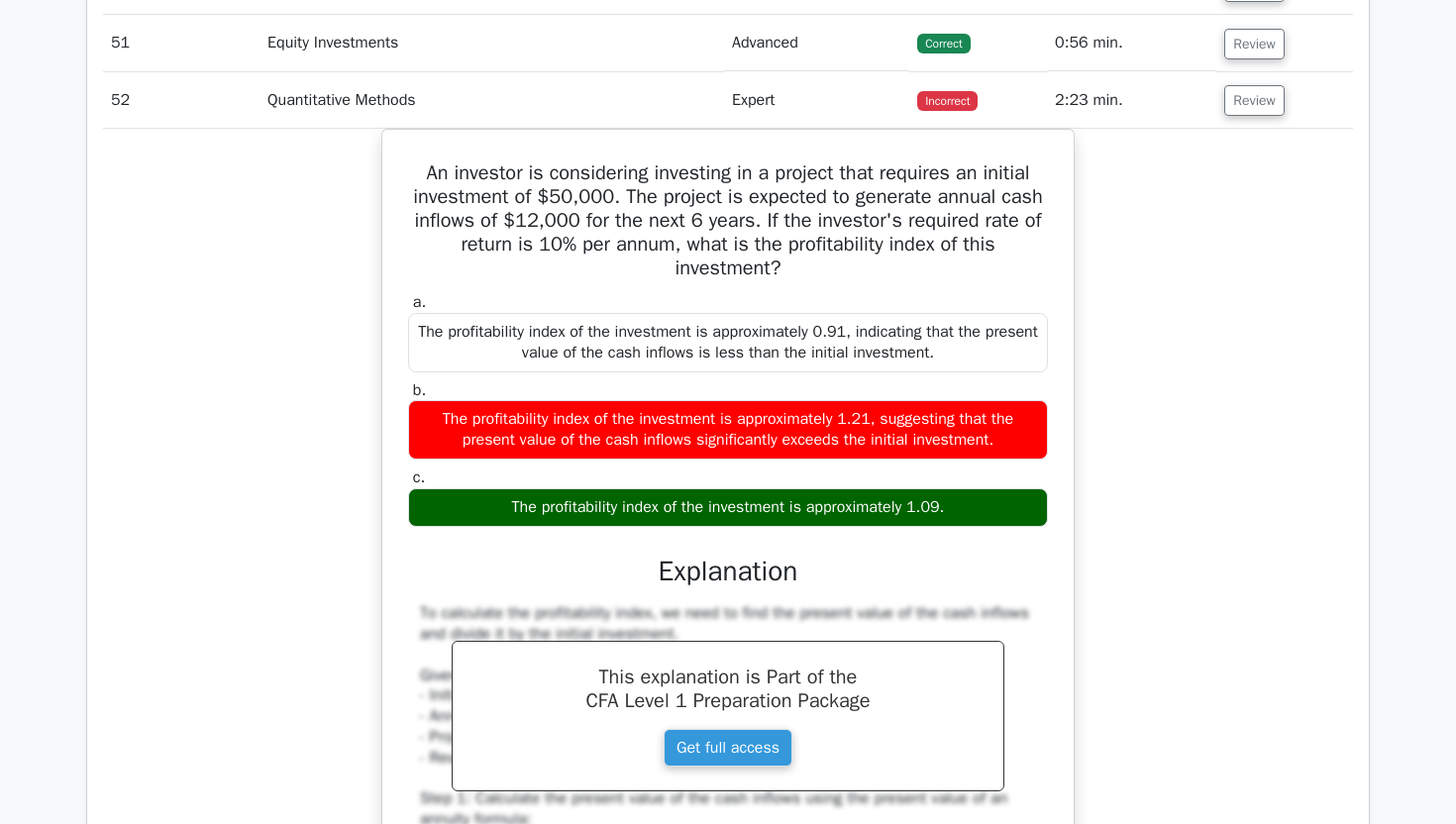 scroll, scrollTop: 4619, scrollLeft: 0, axis: vertical 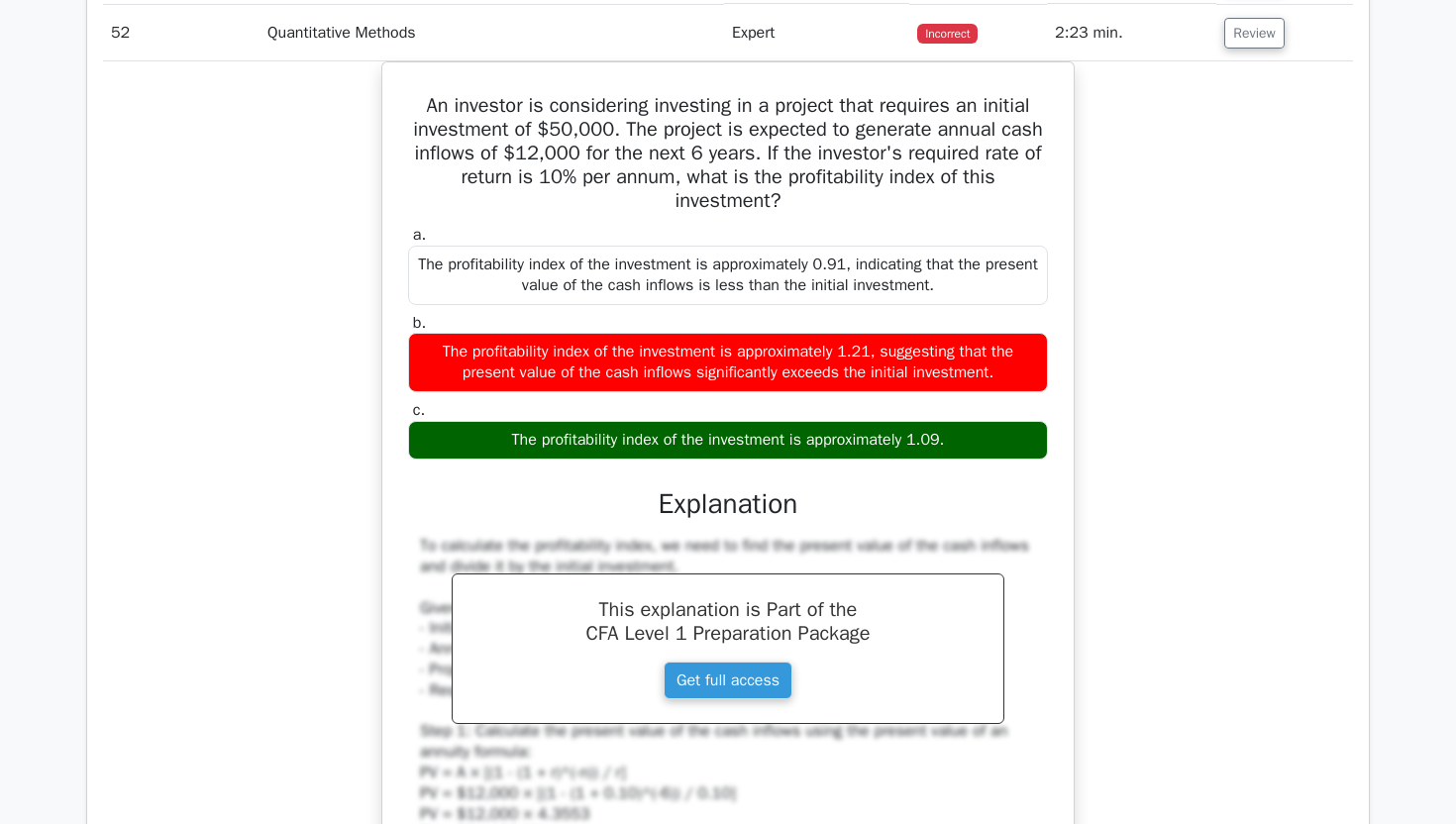 click on "An investor is considering investing in a project that requires an initial investment of $50,000. The project is expected to generate annual cash inflows of $12,000 for the next 6 years. If the investor's required rate of return is 10% per annum, what is the profitability index of this investment?
a.
The profitability index of the investment is approximately 0.91, indicating that the present value of the cash inflows is less than the initial investment.
b." at bounding box center (728, 629) 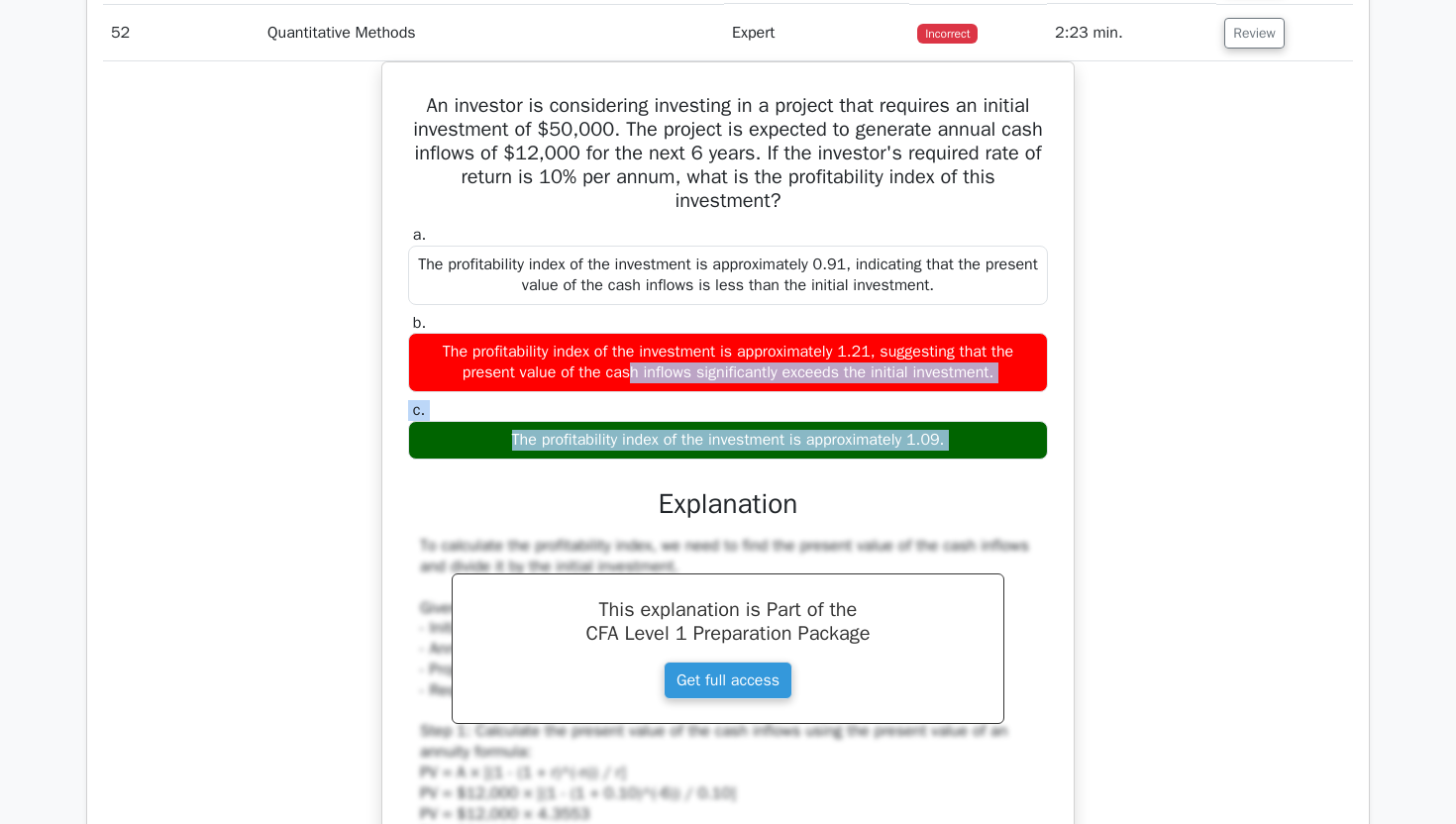 drag, startPoint x: 1150, startPoint y: 345, endPoint x: 1150, endPoint y: 451, distance: 106 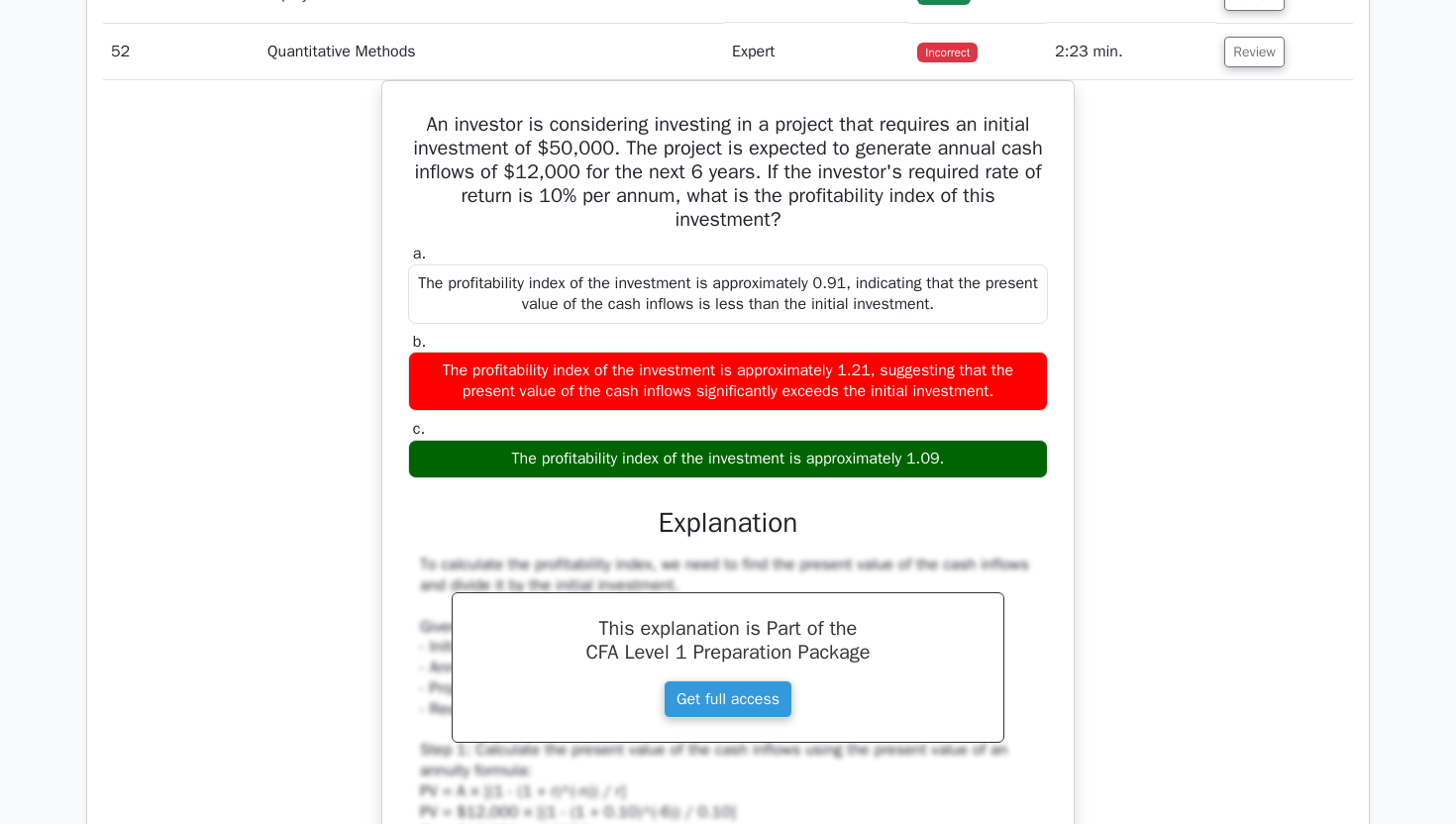 scroll, scrollTop: 4418, scrollLeft: 0, axis: vertical 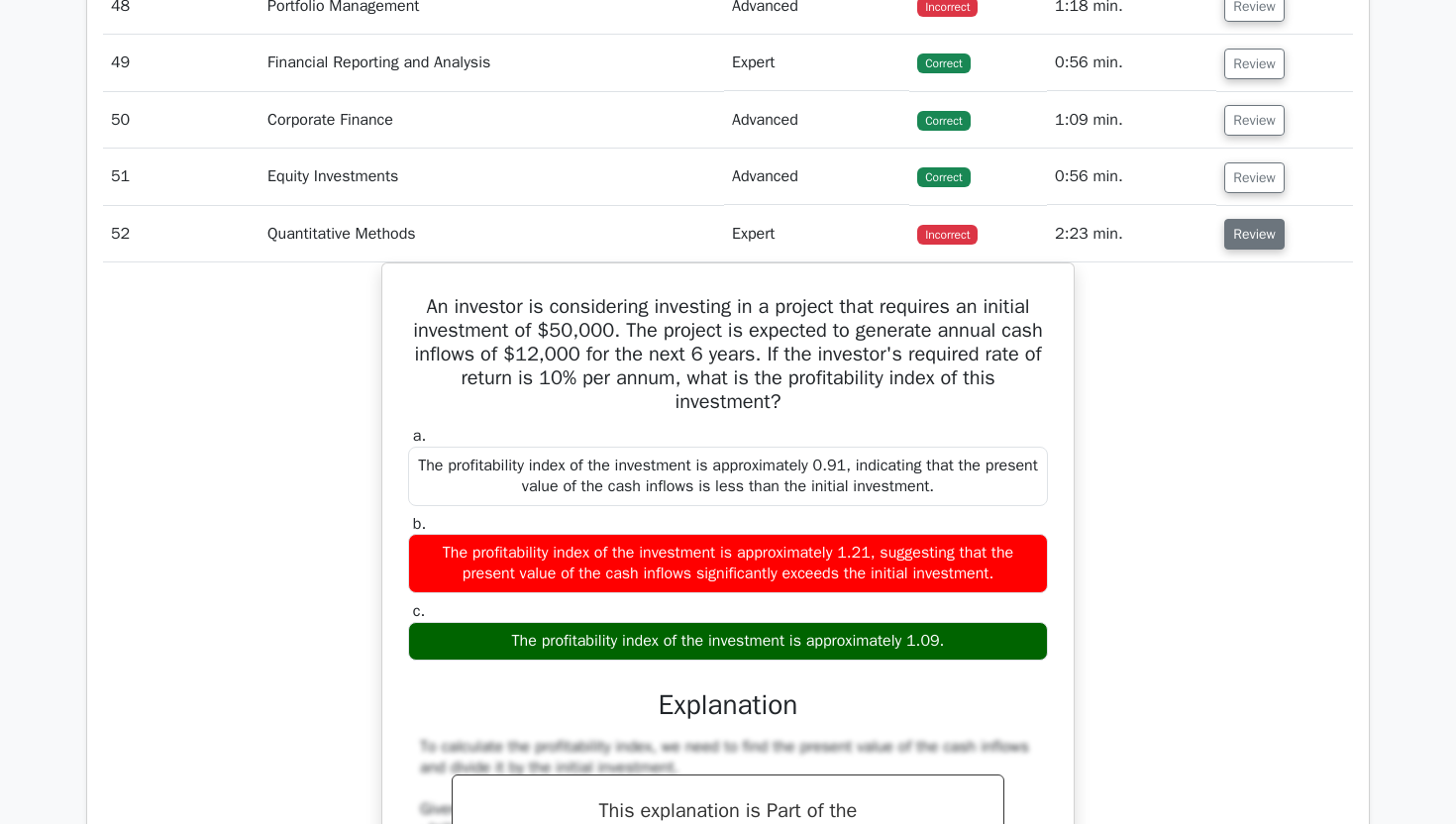 click on "Review" at bounding box center [1254, 234] 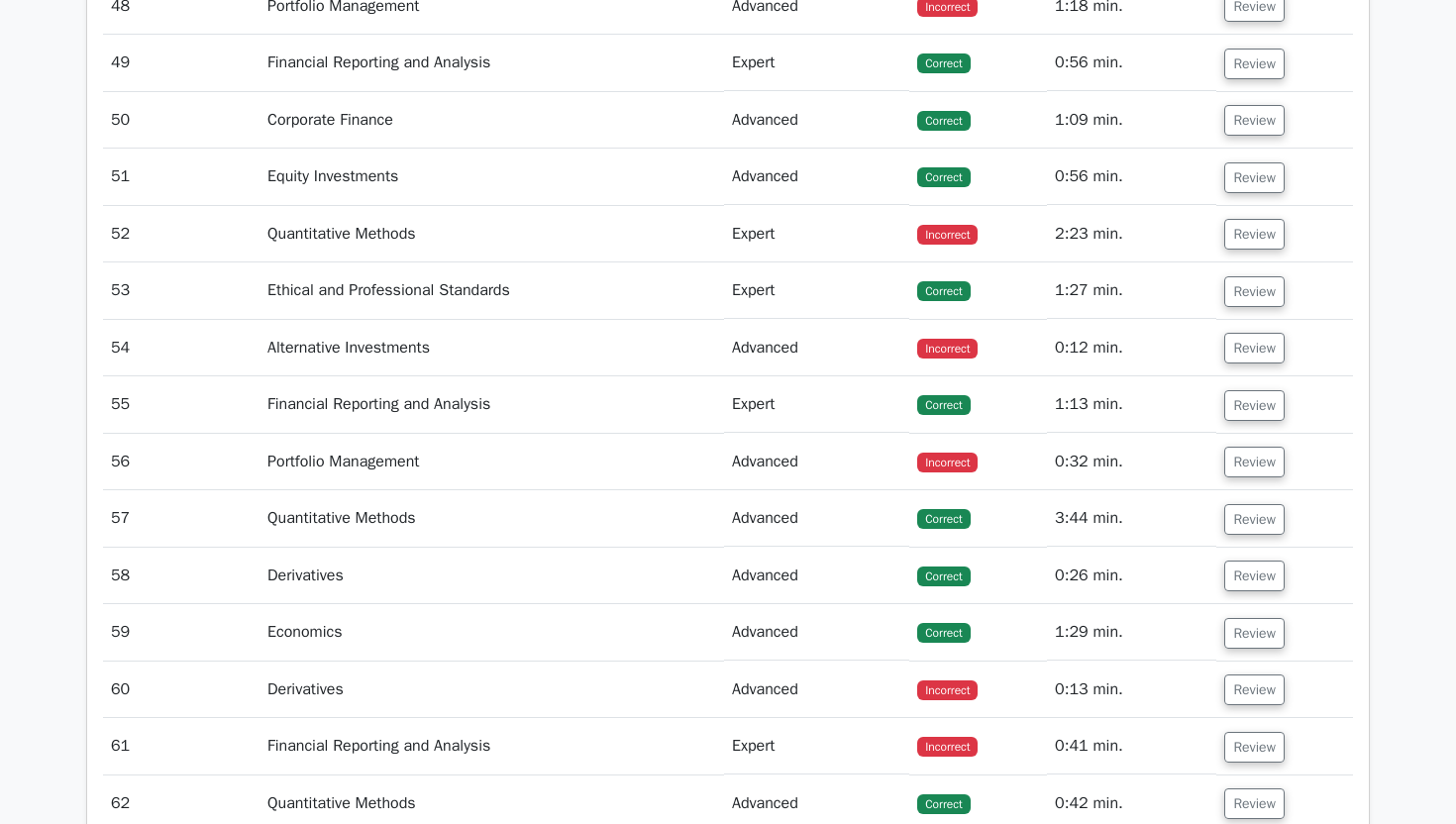 click on "2:23 min." at bounding box center [1131, 234] 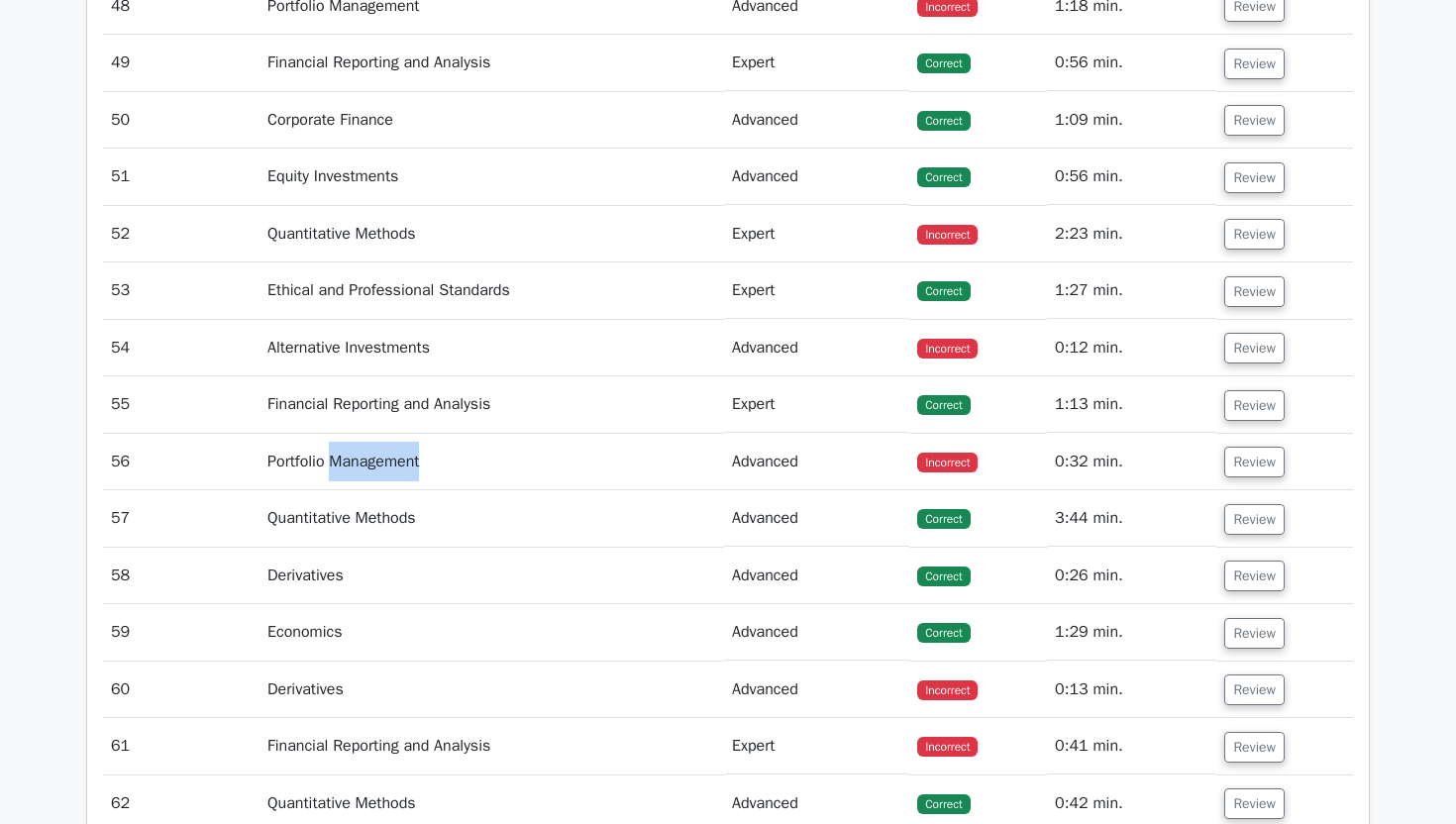 click on "Portfolio Management" at bounding box center (491, 462) 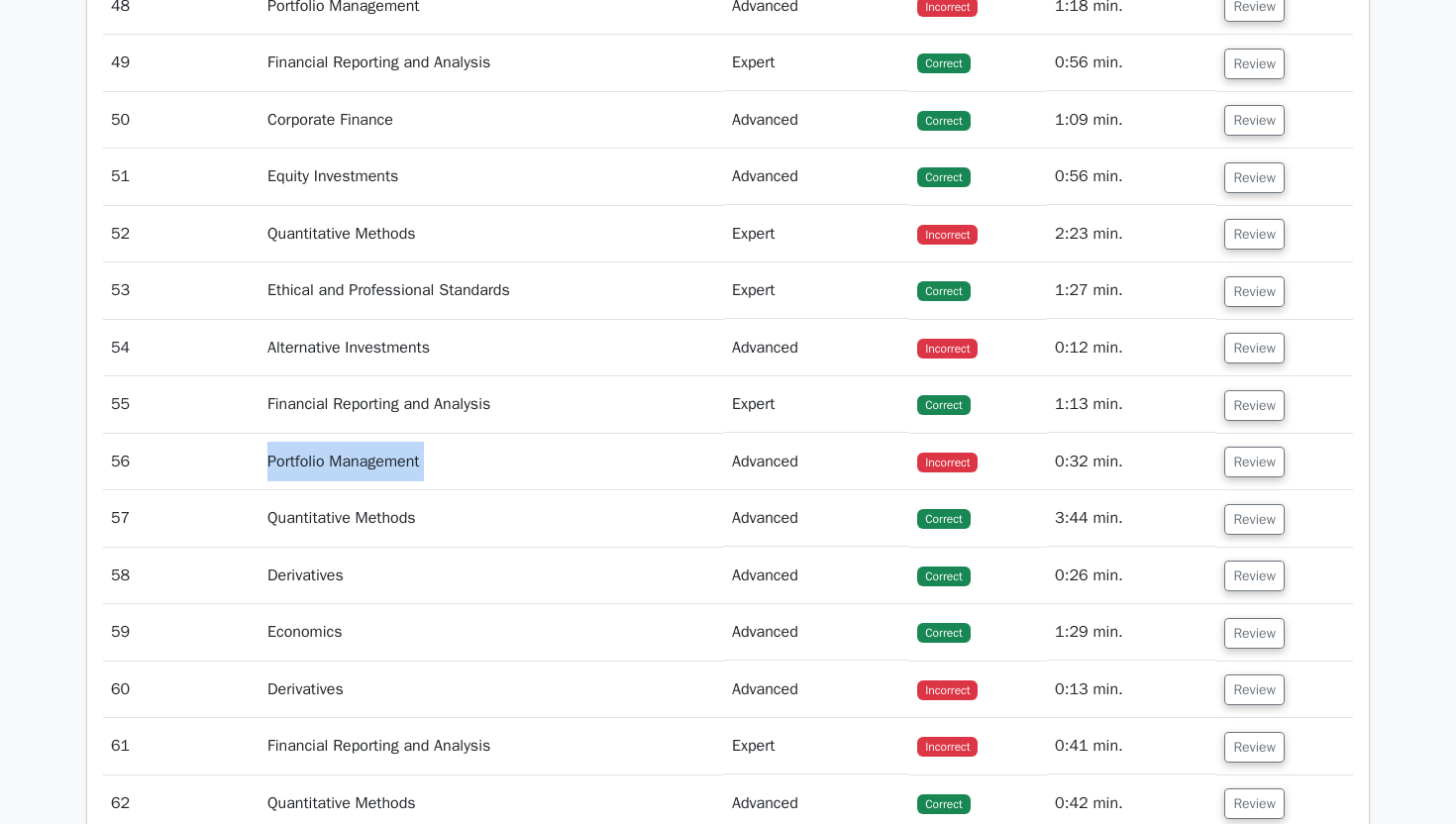 click on "Portfolio Management" at bounding box center [491, 462] 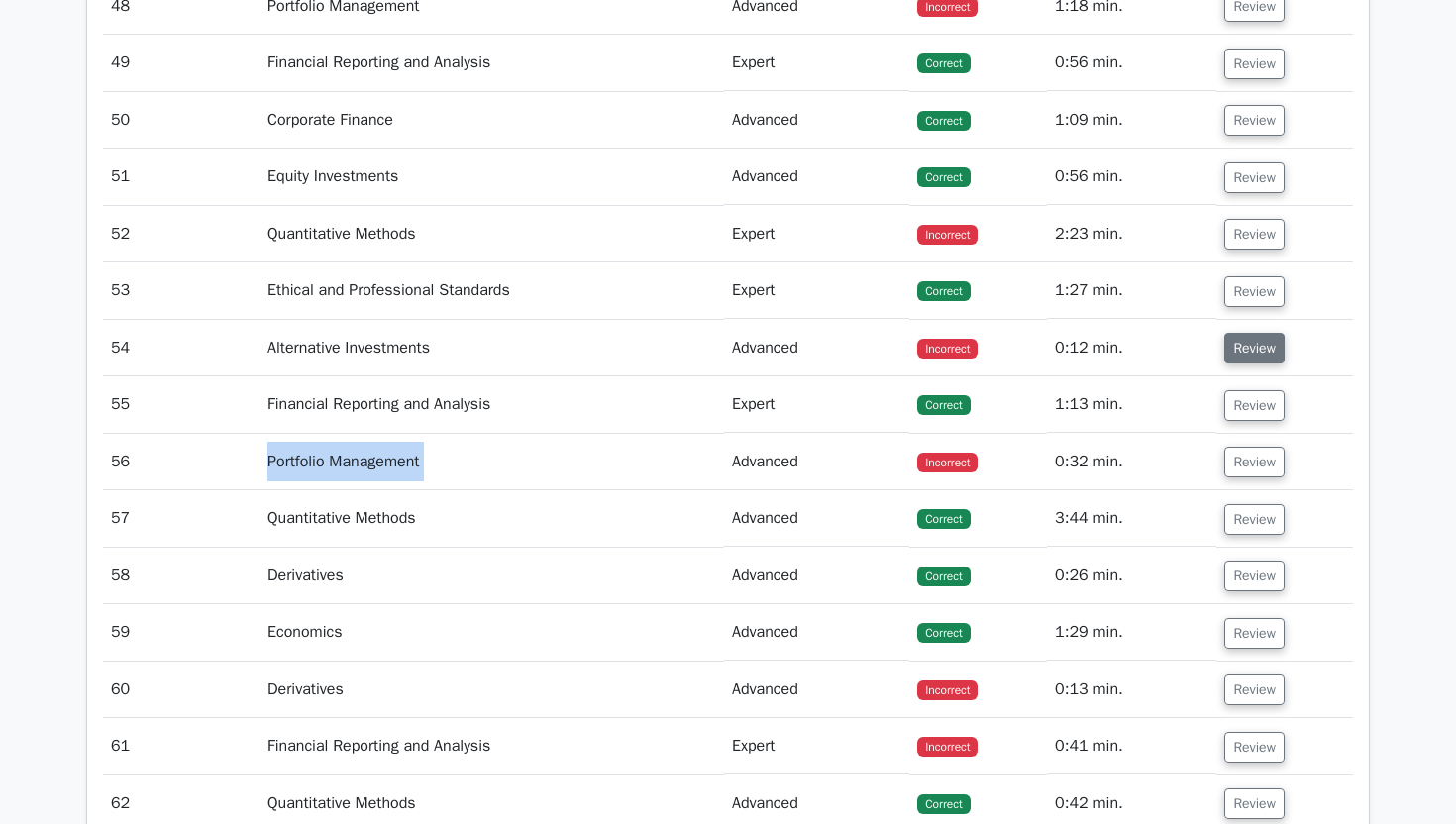 click on "Review" at bounding box center [1254, 348] 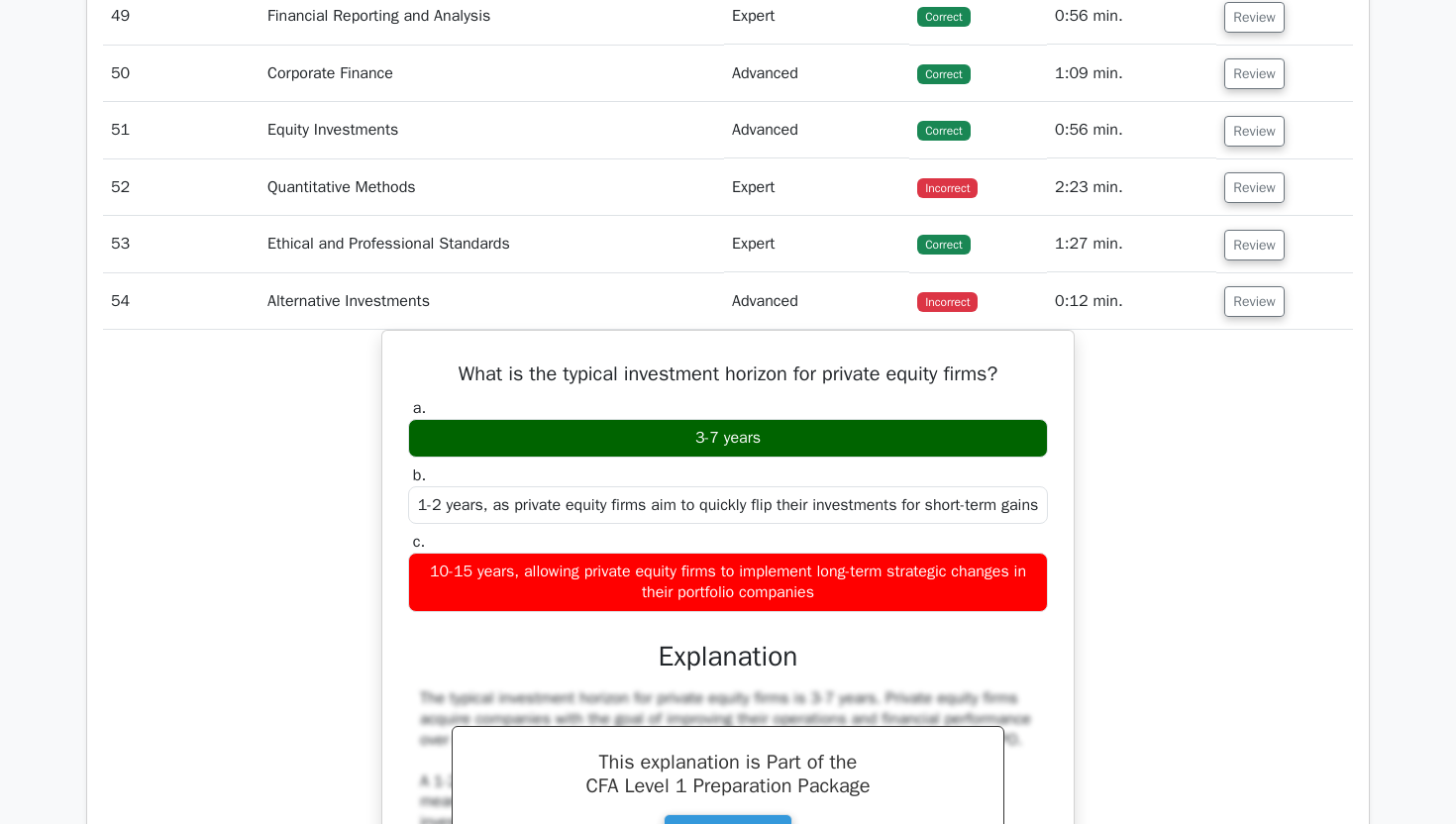scroll, scrollTop: 4474, scrollLeft: 0, axis: vertical 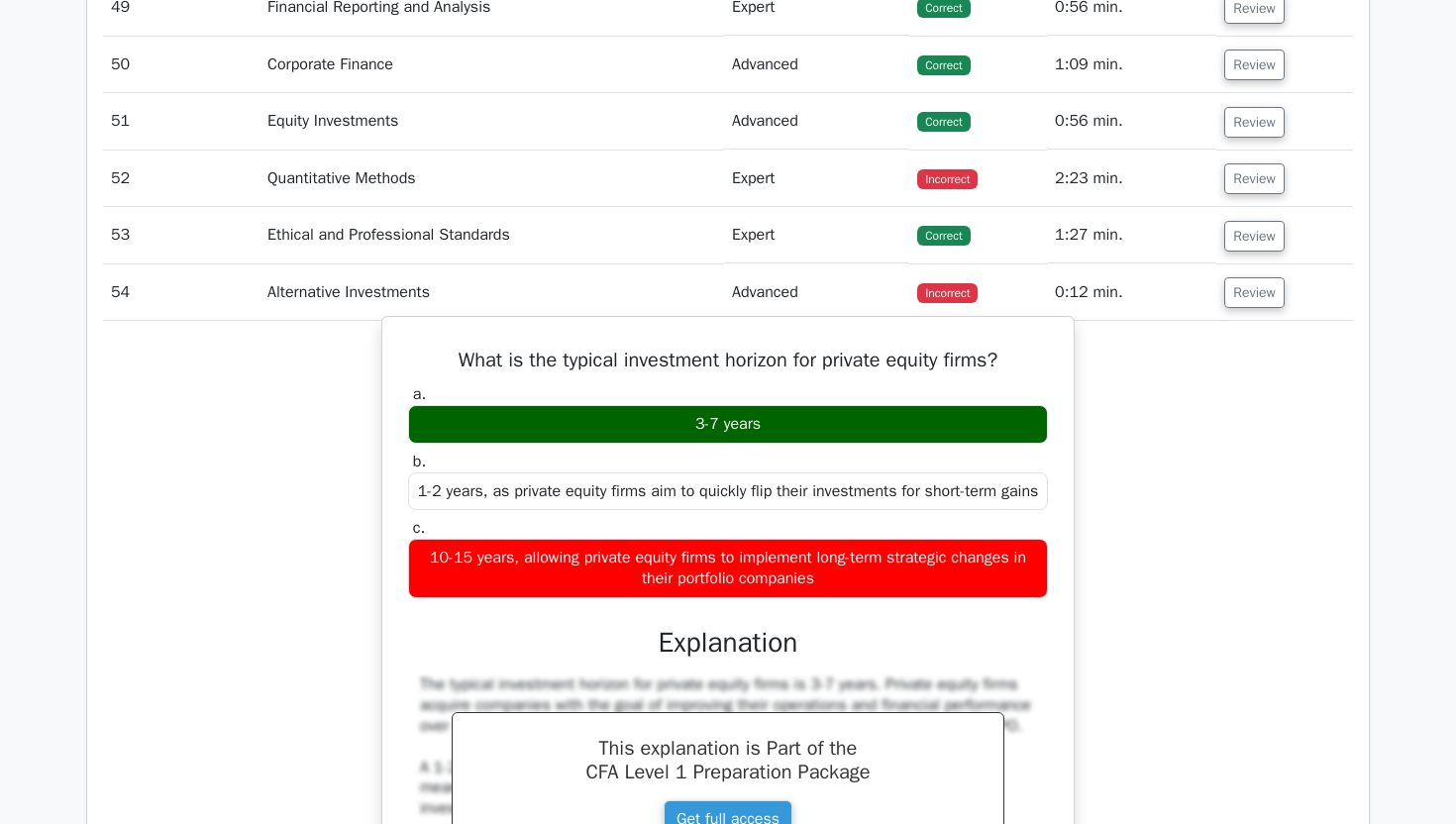 click on "What is the typical investment horizon for private equity firms?
a.
3-7 years
b.
c." at bounding box center [728, 660] 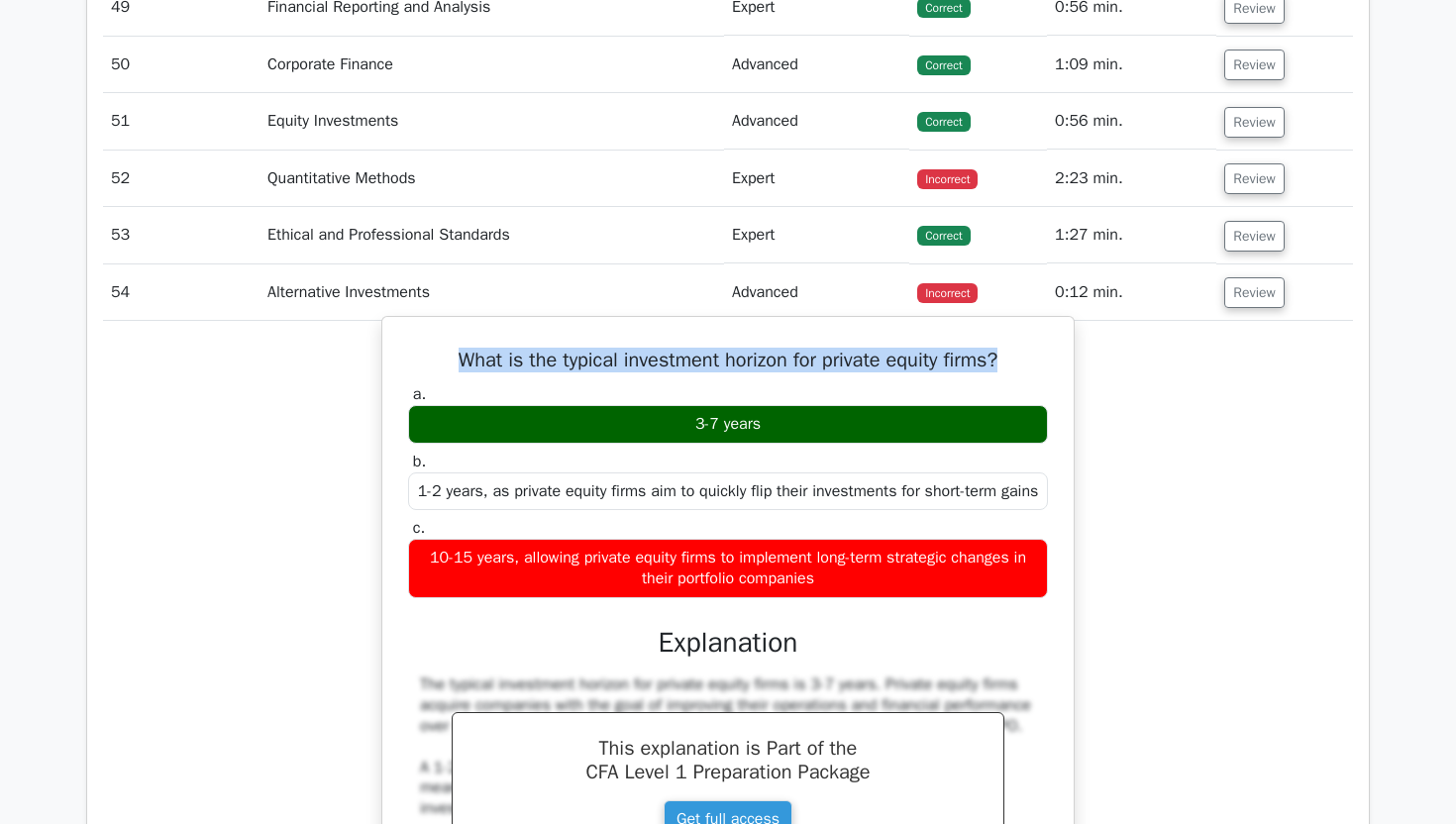 click on "What is the typical investment horizon for private equity firms?
a.
3-7 years
b.
c." at bounding box center (728, 660) 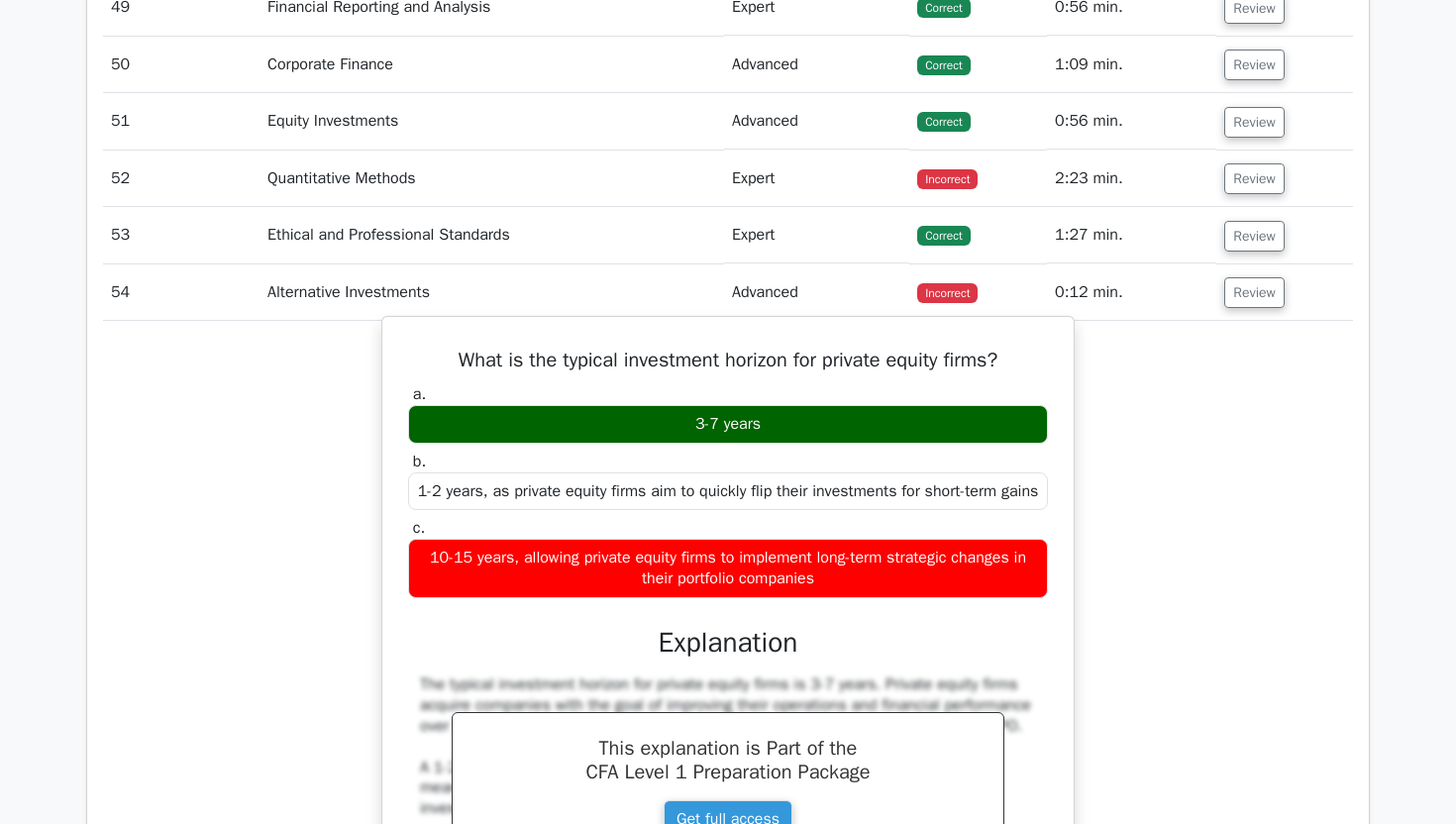 click on "What is the typical investment horizon for private equity firms?
a.
3-7 years
b.
c." at bounding box center (728, 660) 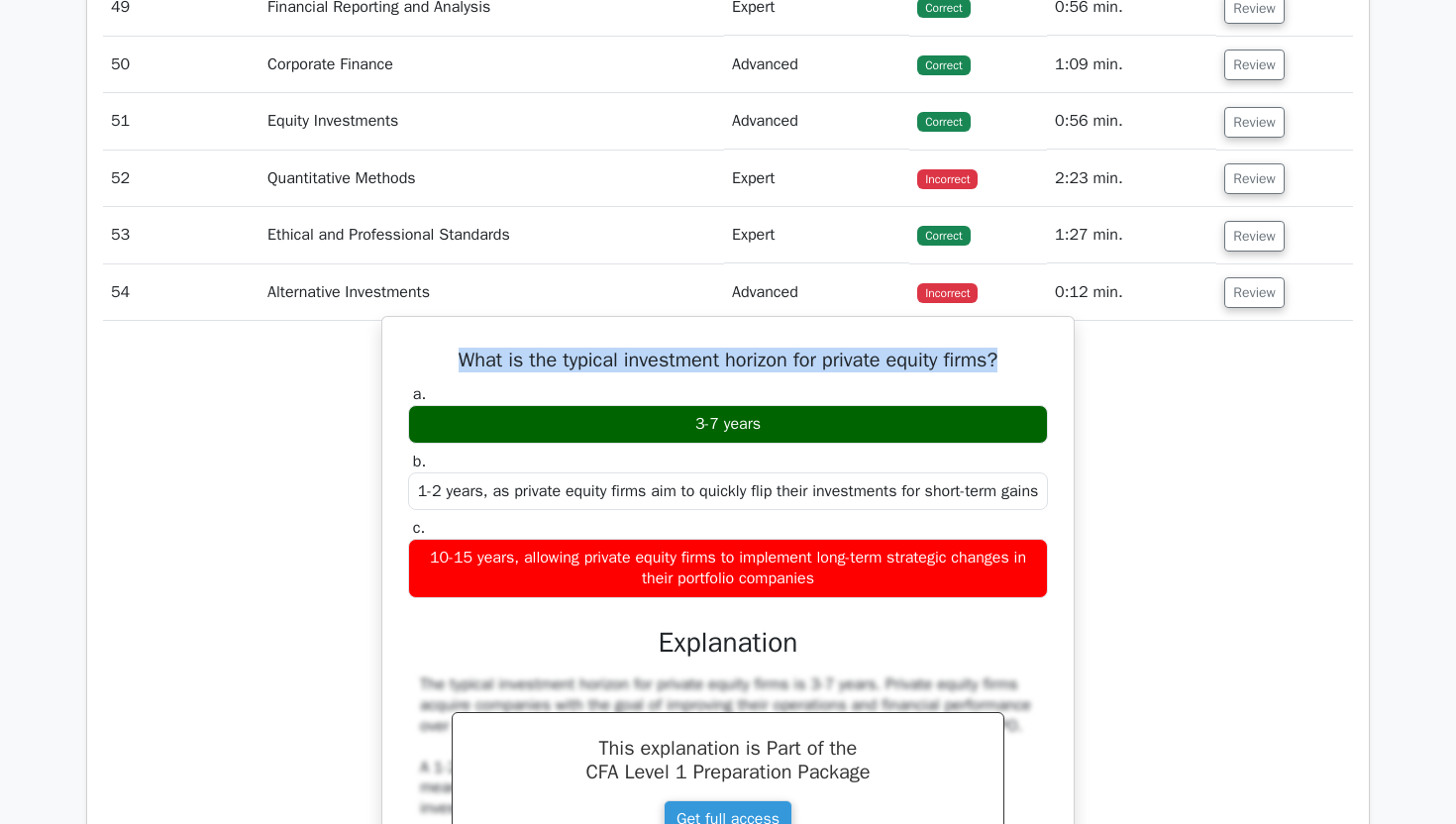 click on "What is the typical investment horizon for private equity firms?" at bounding box center [728, 360] 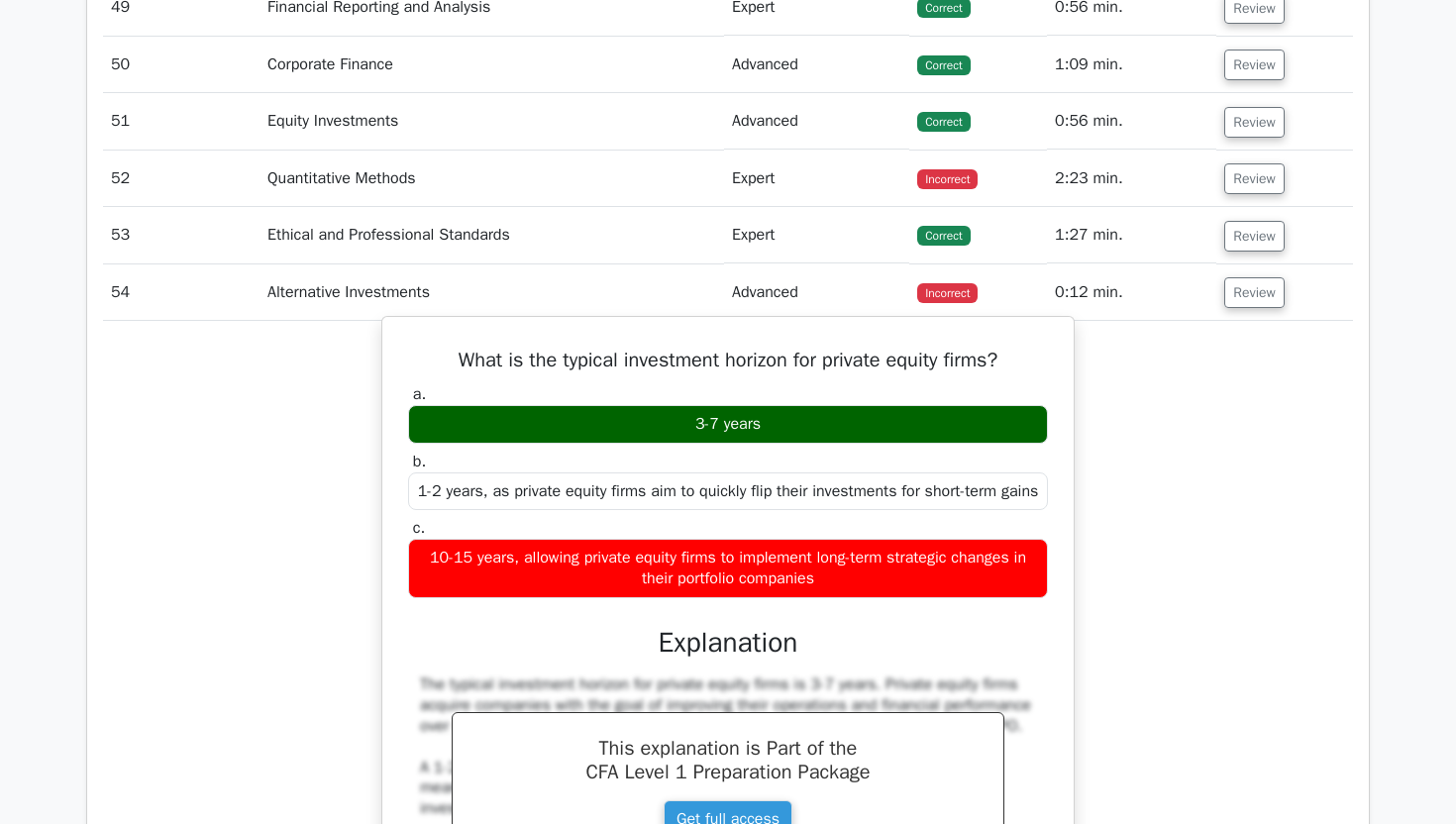 click on "What is the typical investment horizon for private equity firms?" at bounding box center [728, 360] 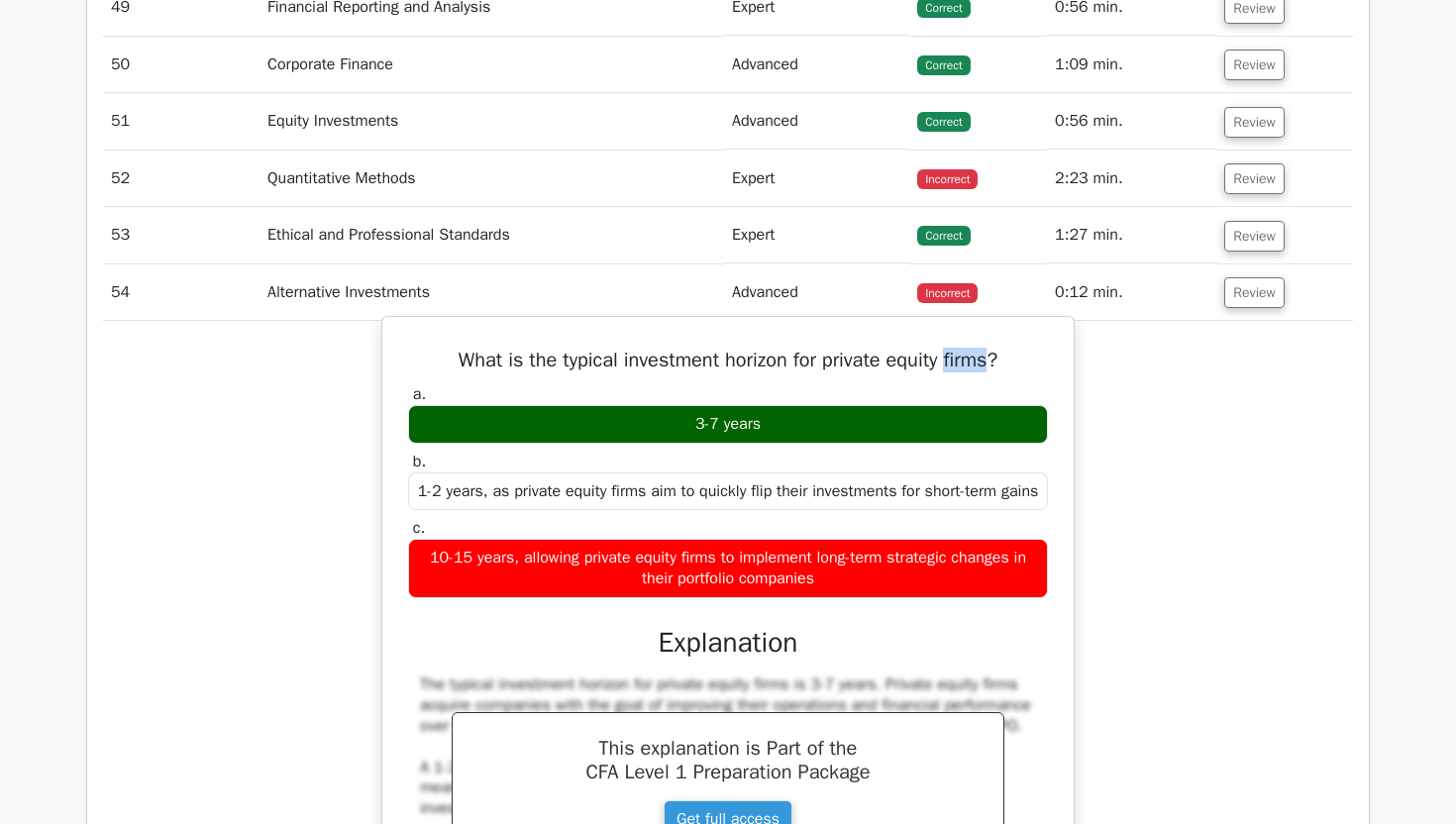 click on "What is the typical investment horizon for private equity firms?" at bounding box center [728, 360] 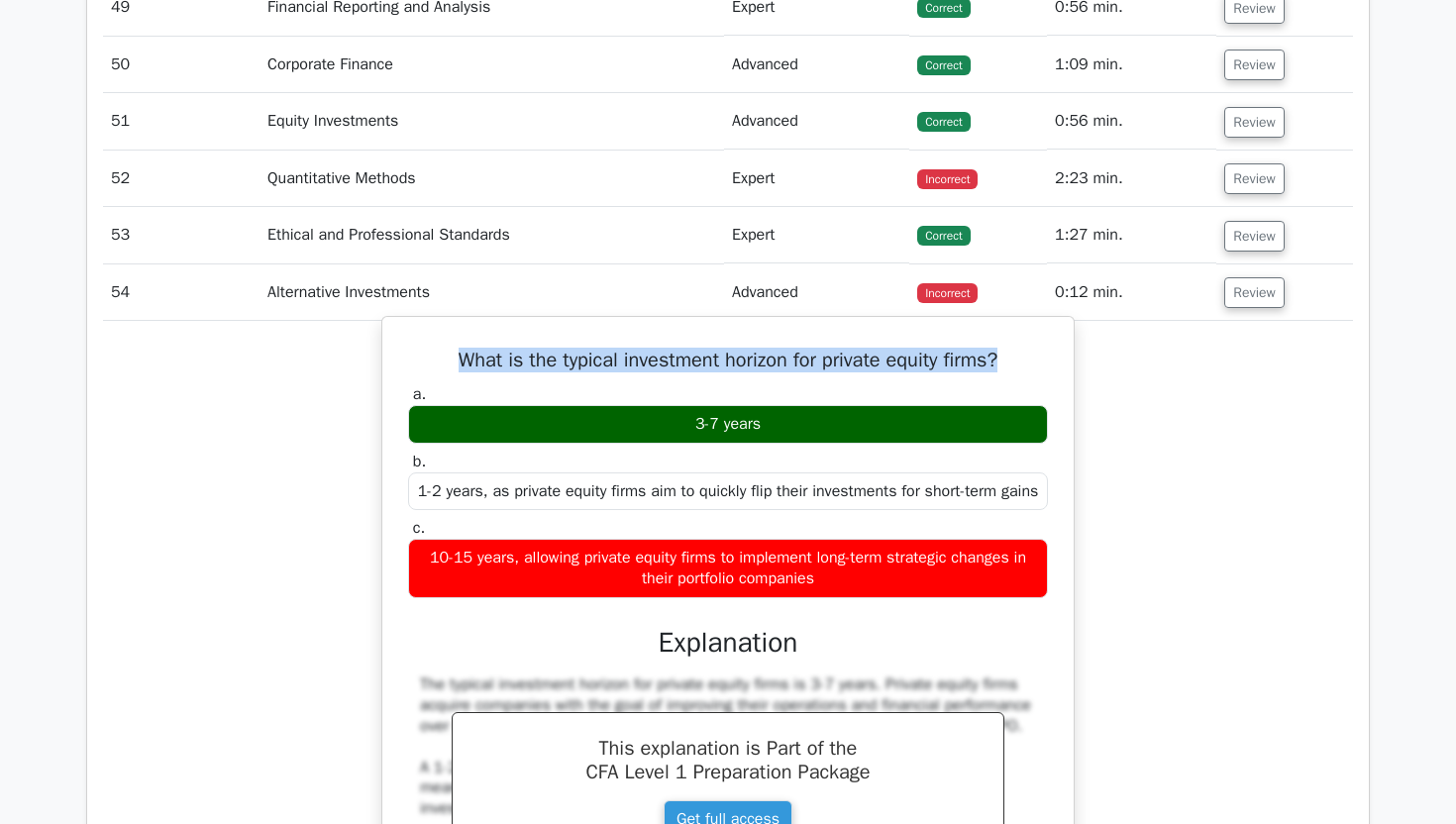 click on "a.
3-7 years" at bounding box center [728, 414] 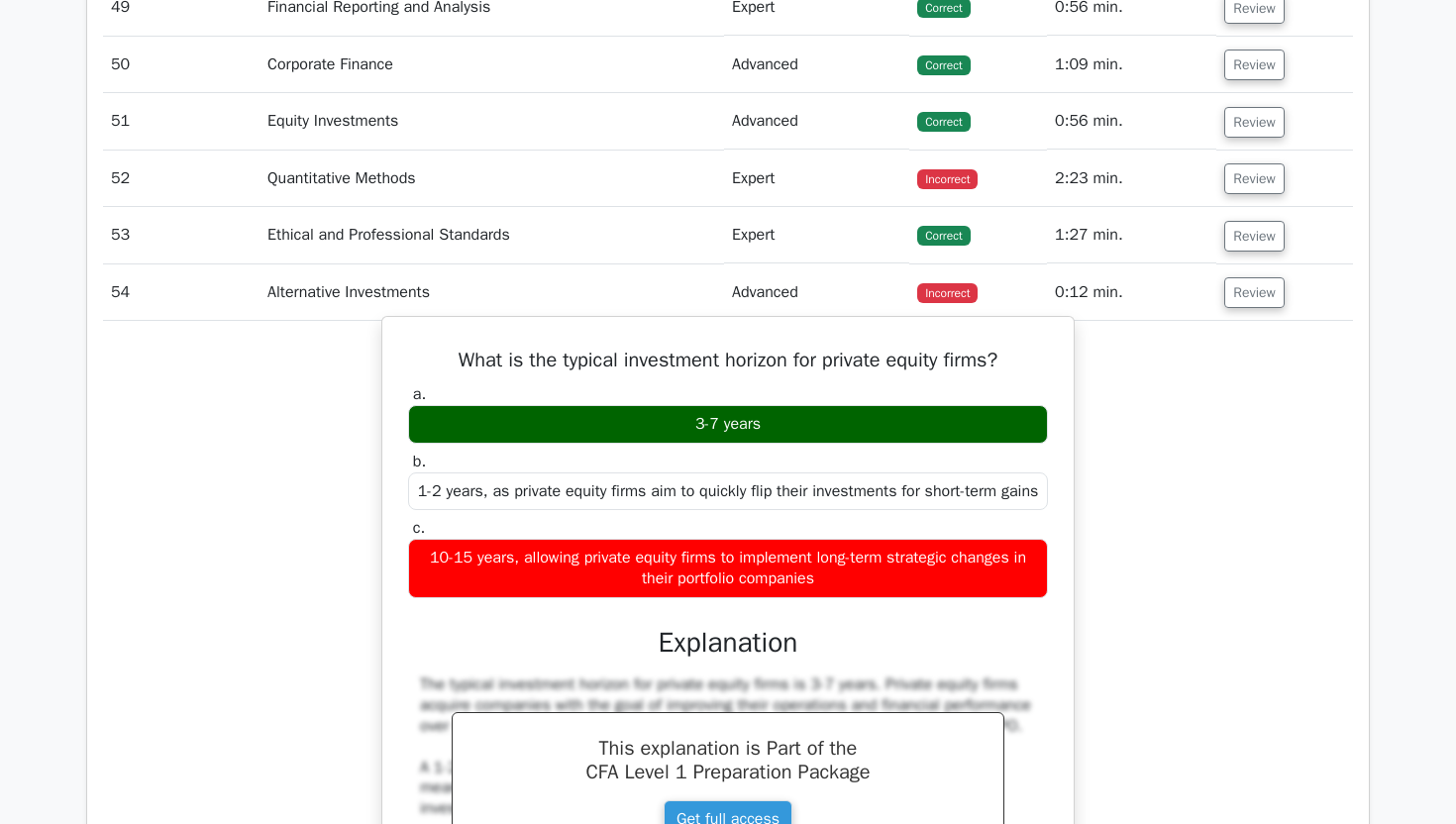 click on "What is the typical investment horizon for private equity firms?" at bounding box center (728, 360) 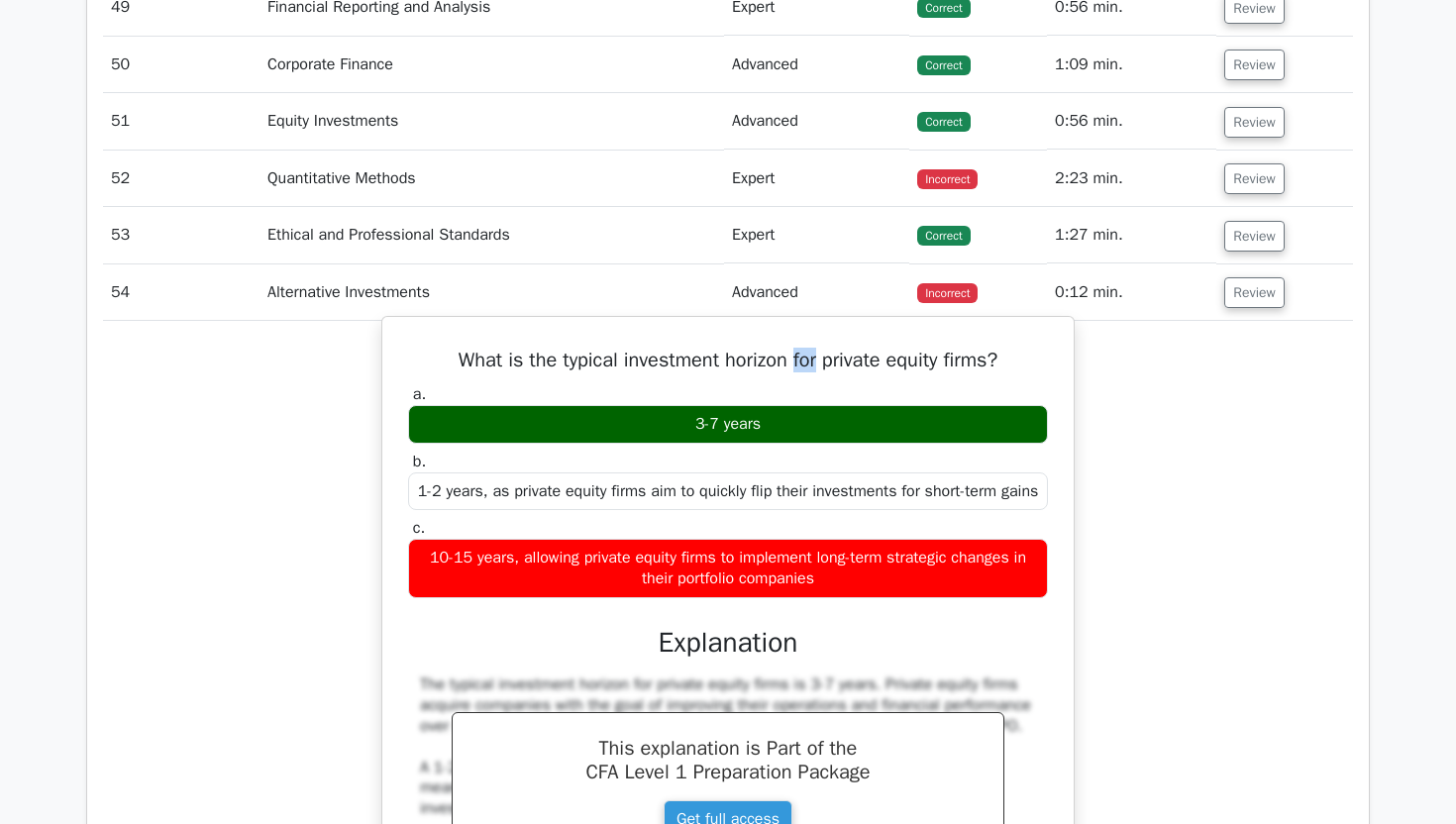 click on "What is the typical investment horizon for private equity firms?" at bounding box center (728, 360) 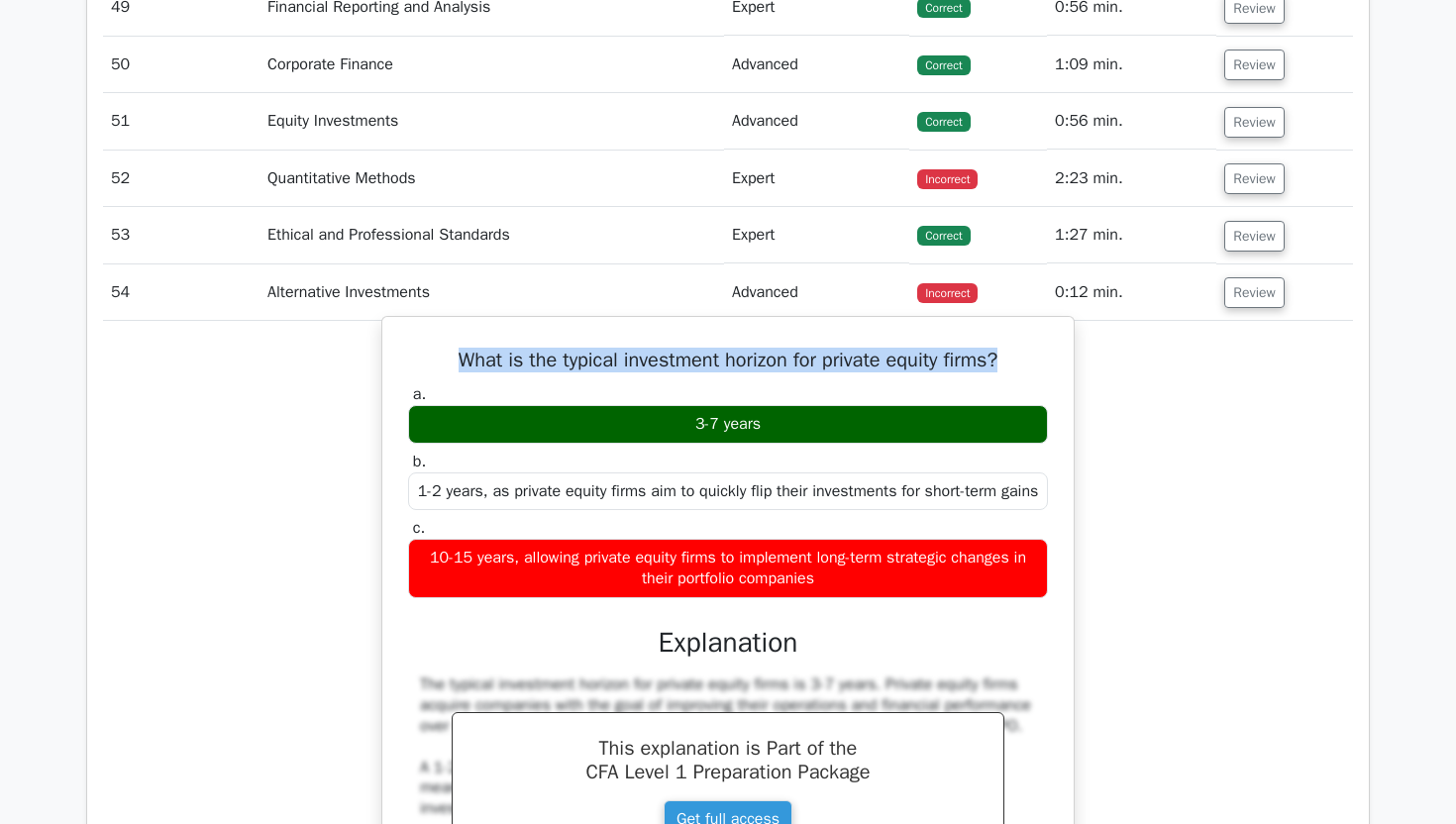click on "What is the typical investment horizon for private equity firms?" at bounding box center [728, 360] 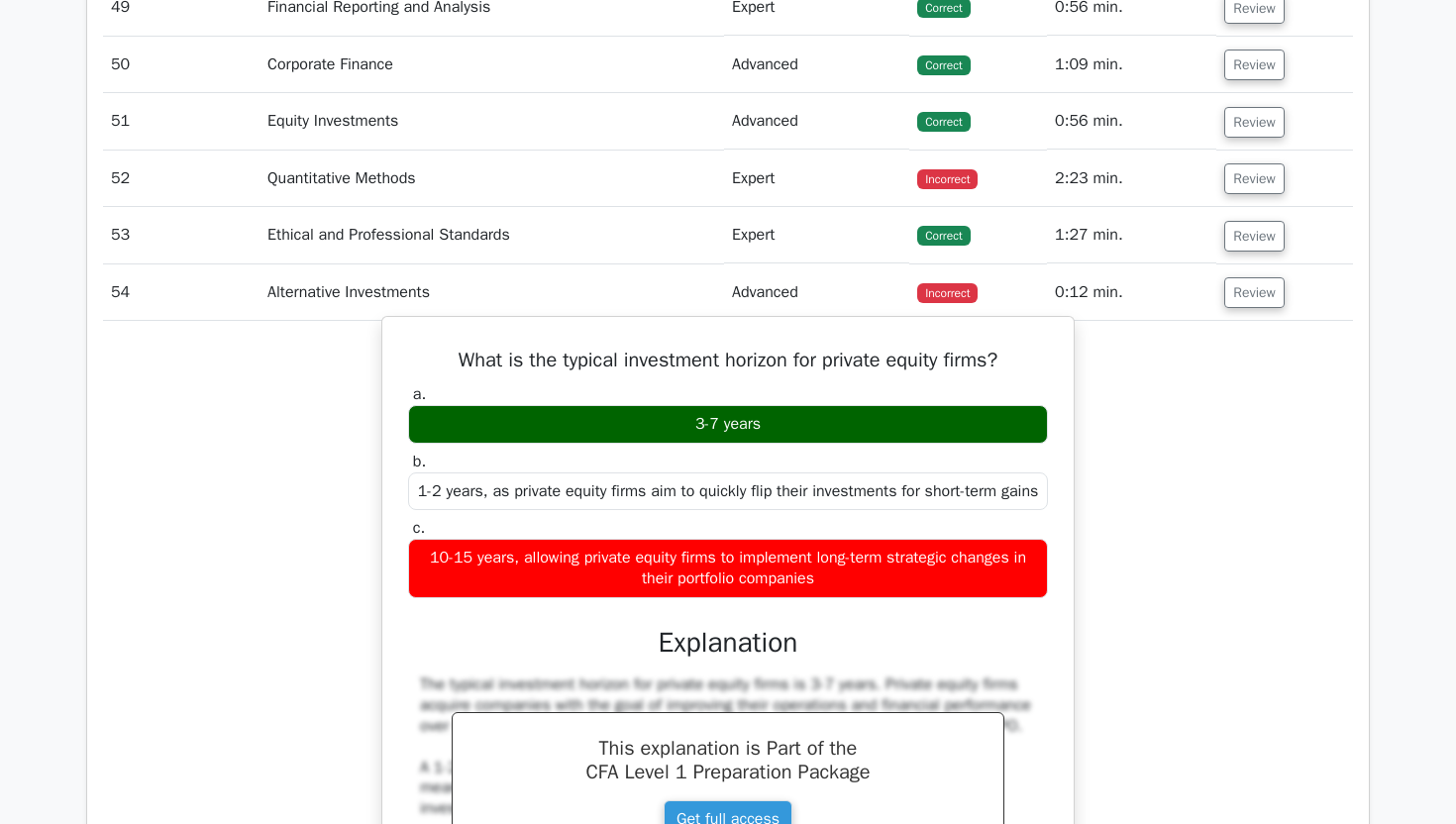click on "What is the typical investment horizon for private equity firms?" at bounding box center [728, 360] 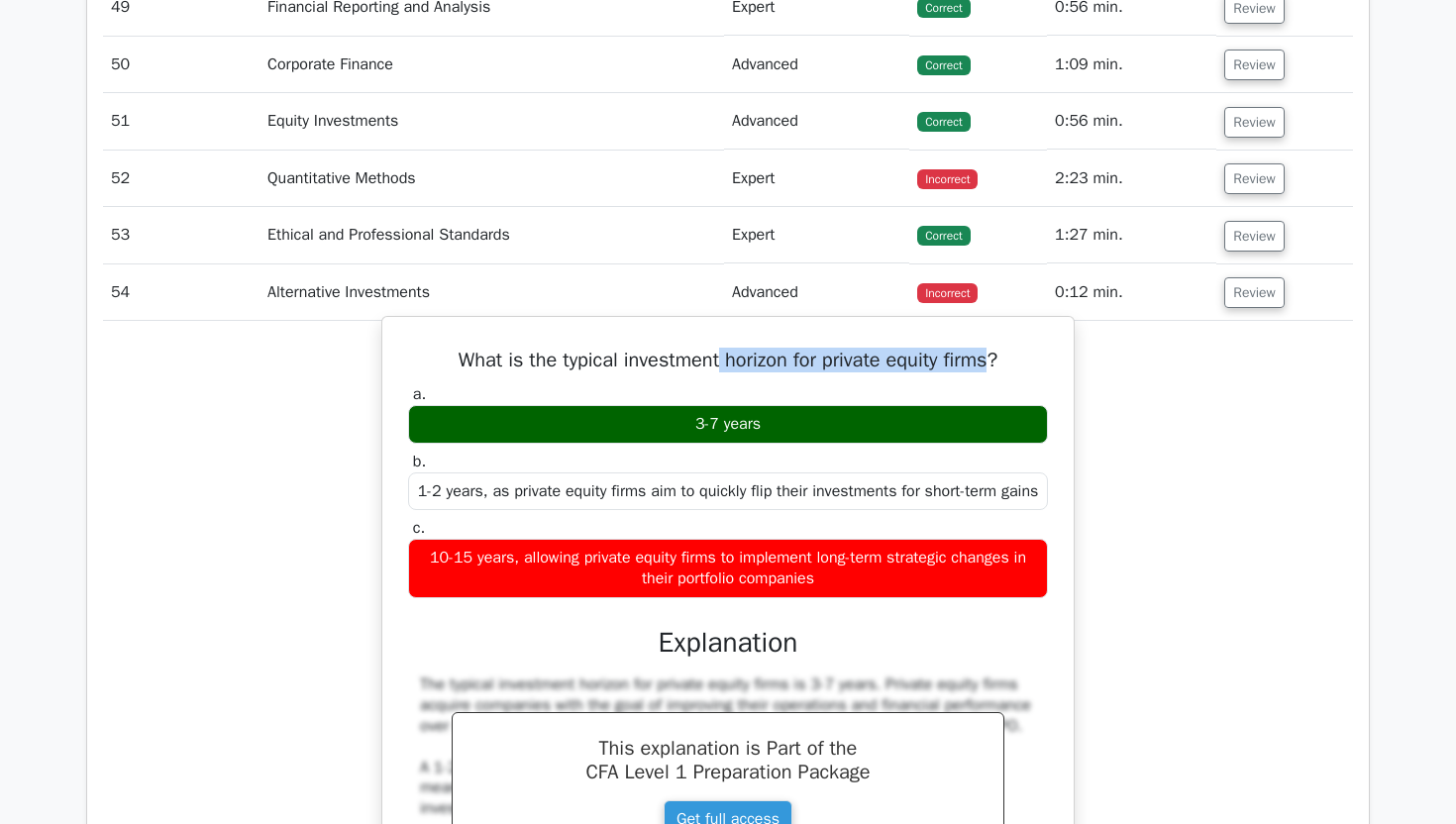 drag, startPoint x: 982, startPoint y: 357, endPoint x: 716, endPoint y: 356, distance: 266.00188 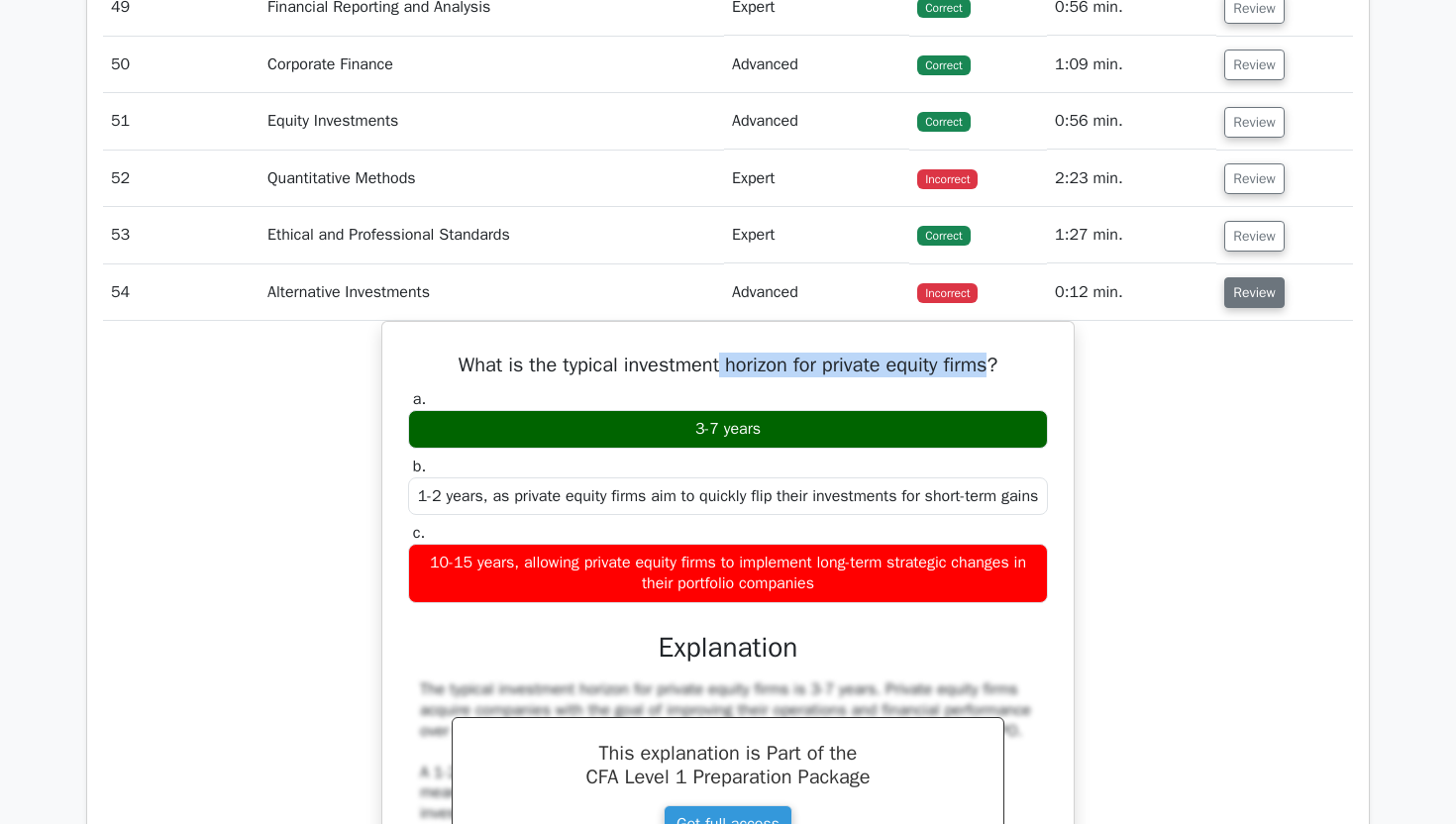 click on "Review" at bounding box center (1254, 292) 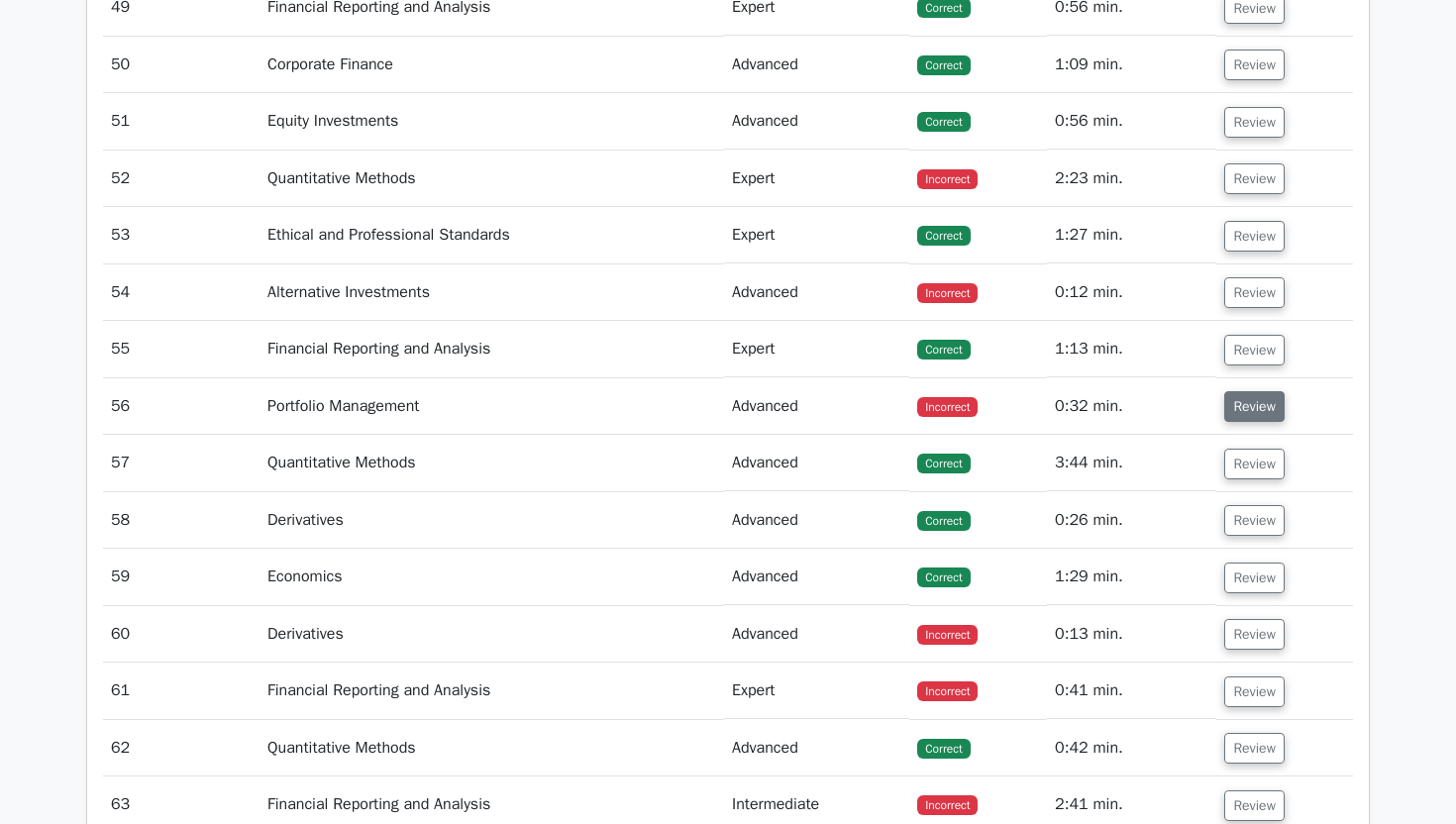 click on "Review" at bounding box center (1254, 406) 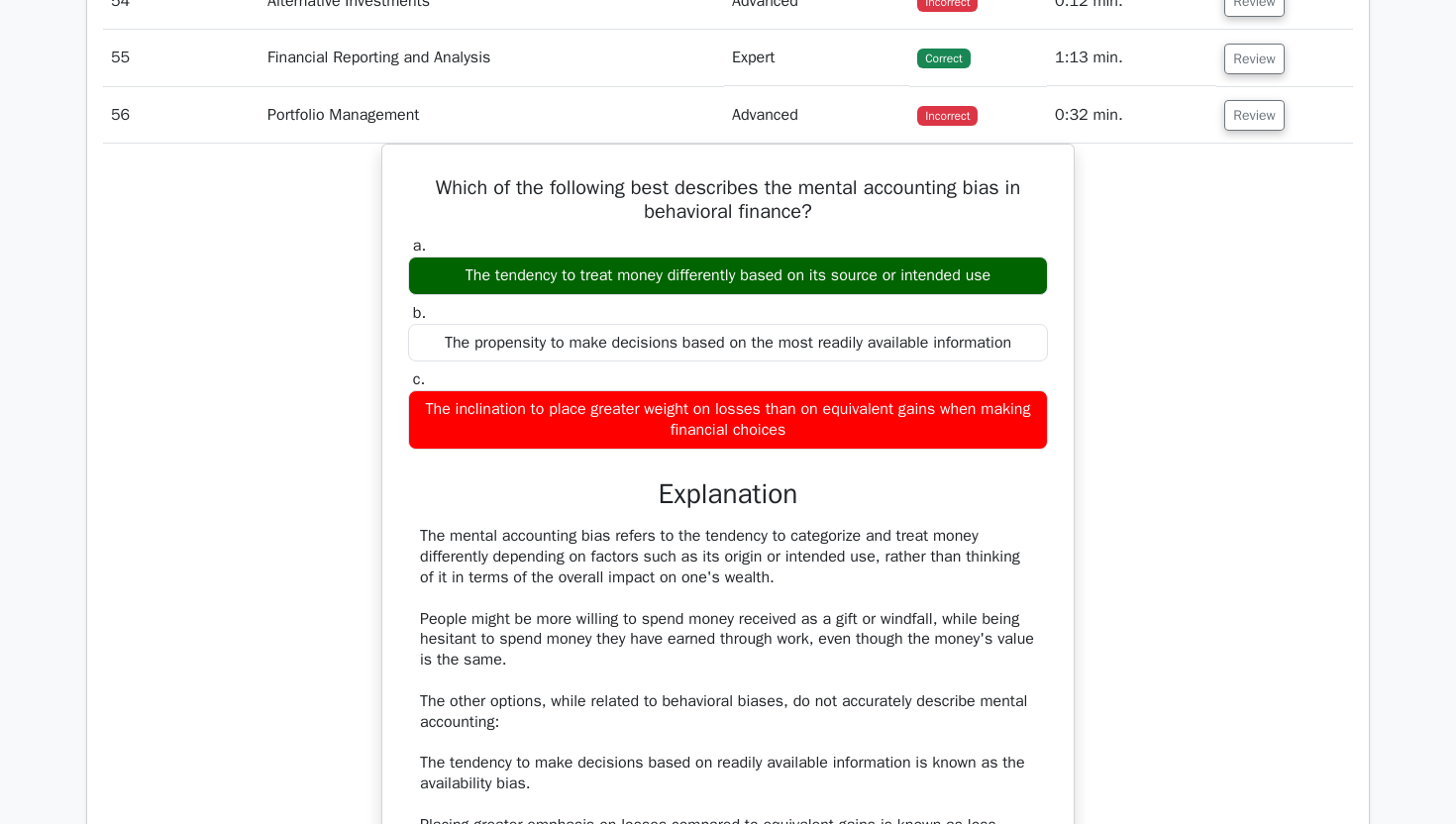 scroll, scrollTop: 4782, scrollLeft: 0, axis: vertical 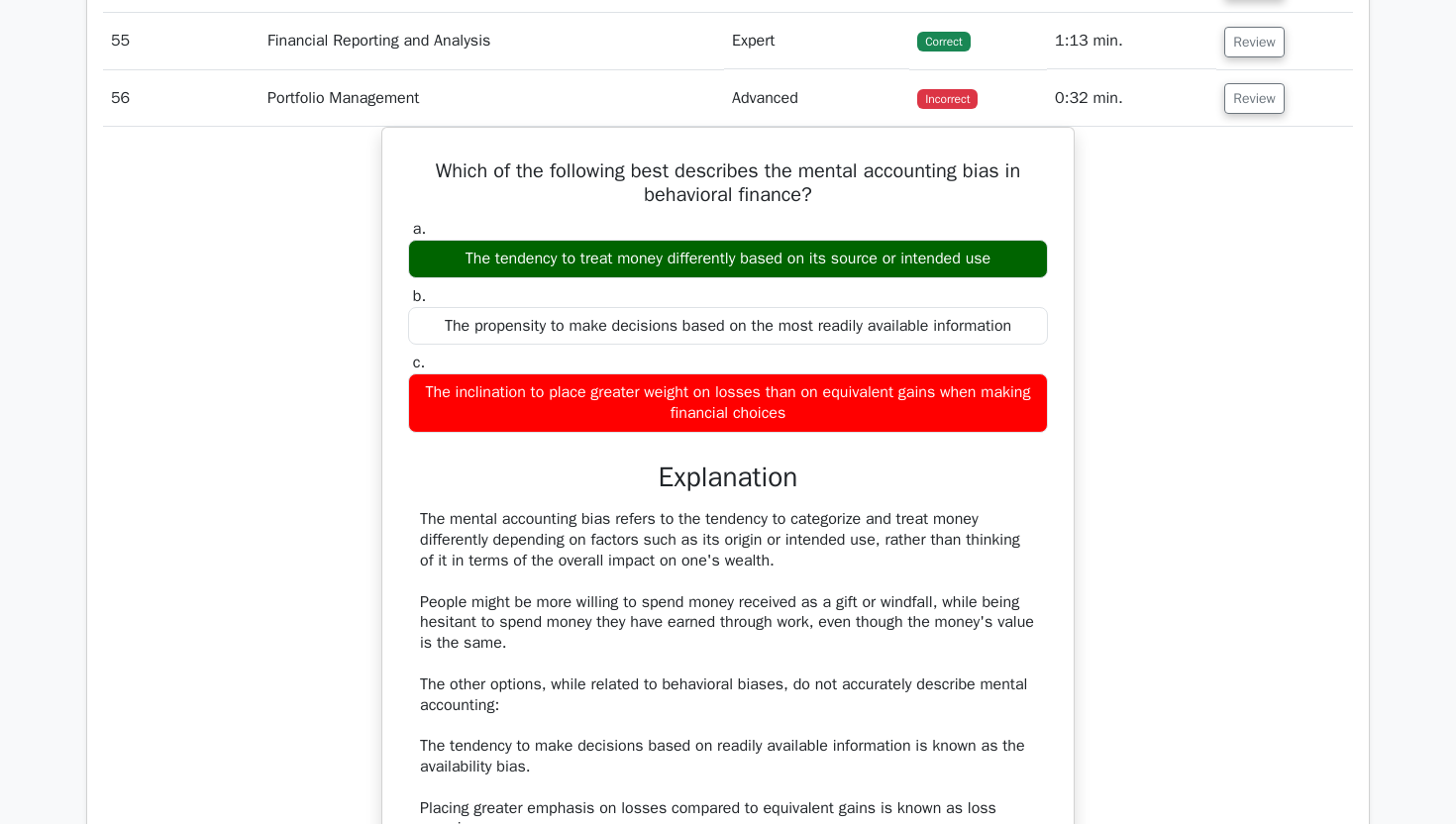 click on "Question Analysis
Question  #
Topic
Difficulty
Result
Time Spent
Action
1
Corporate Finance
Intermediate
Correct" at bounding box center (728, -431) 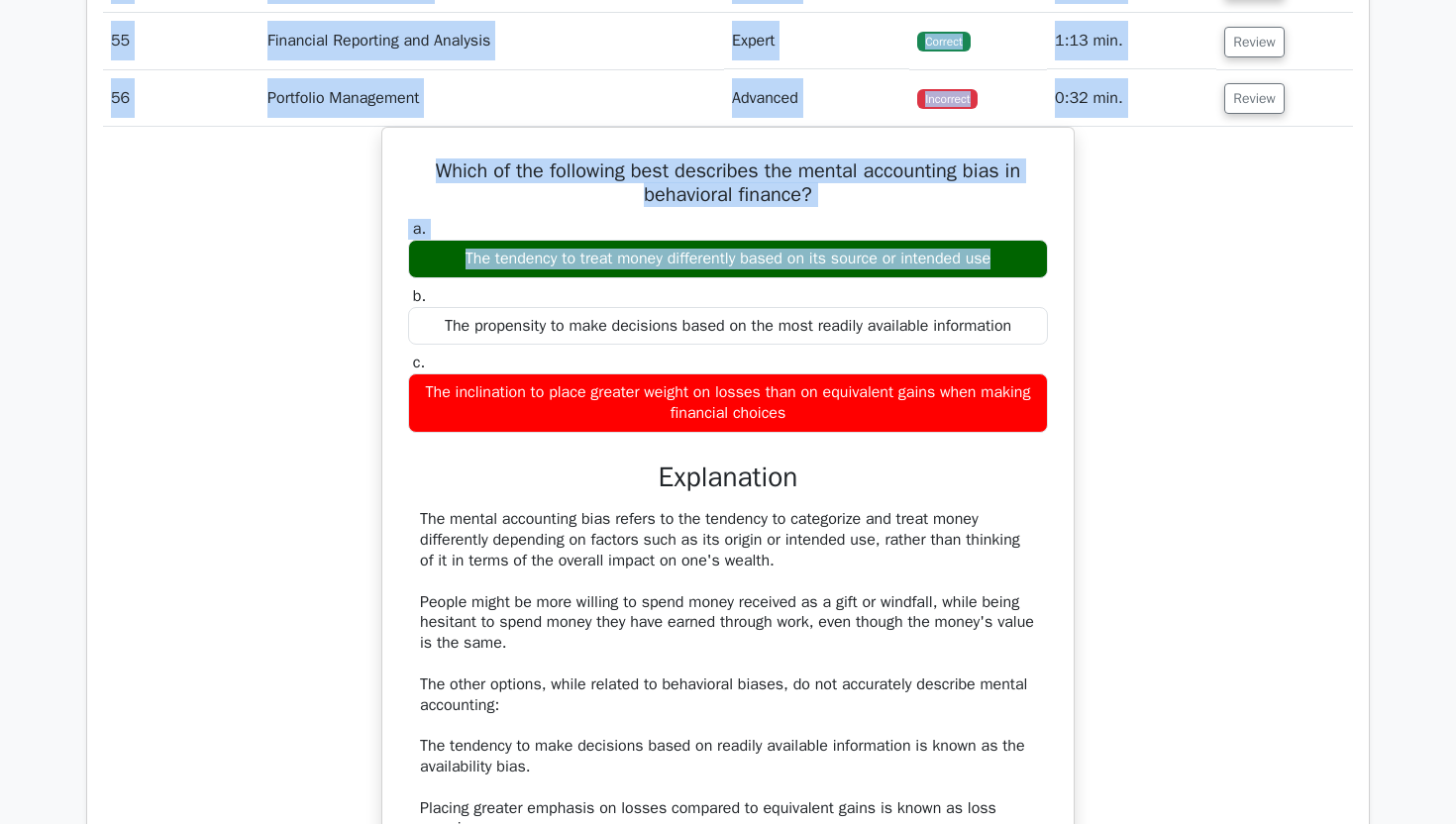 drag, startPoint x: 1369, startPoint y: 359, endPoint x: 1247, endPoint y: 249, distance: 164.26807 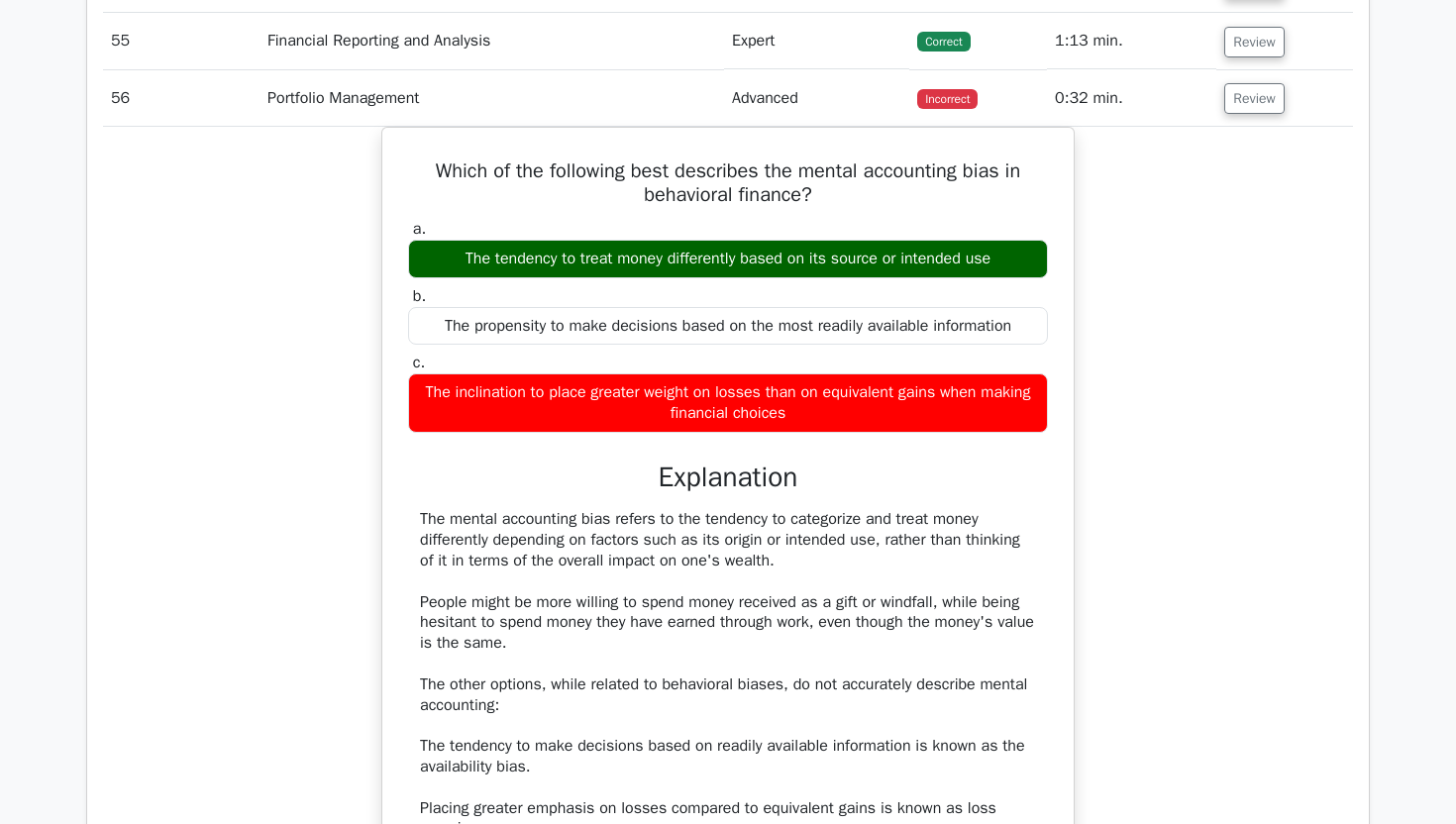 click on "Which of the following best describes the mental accounting bias in behavioral finance?
a.
The tendency to treat money differently based on its source or intended use
b.
c." at bounding box center [728, 536] 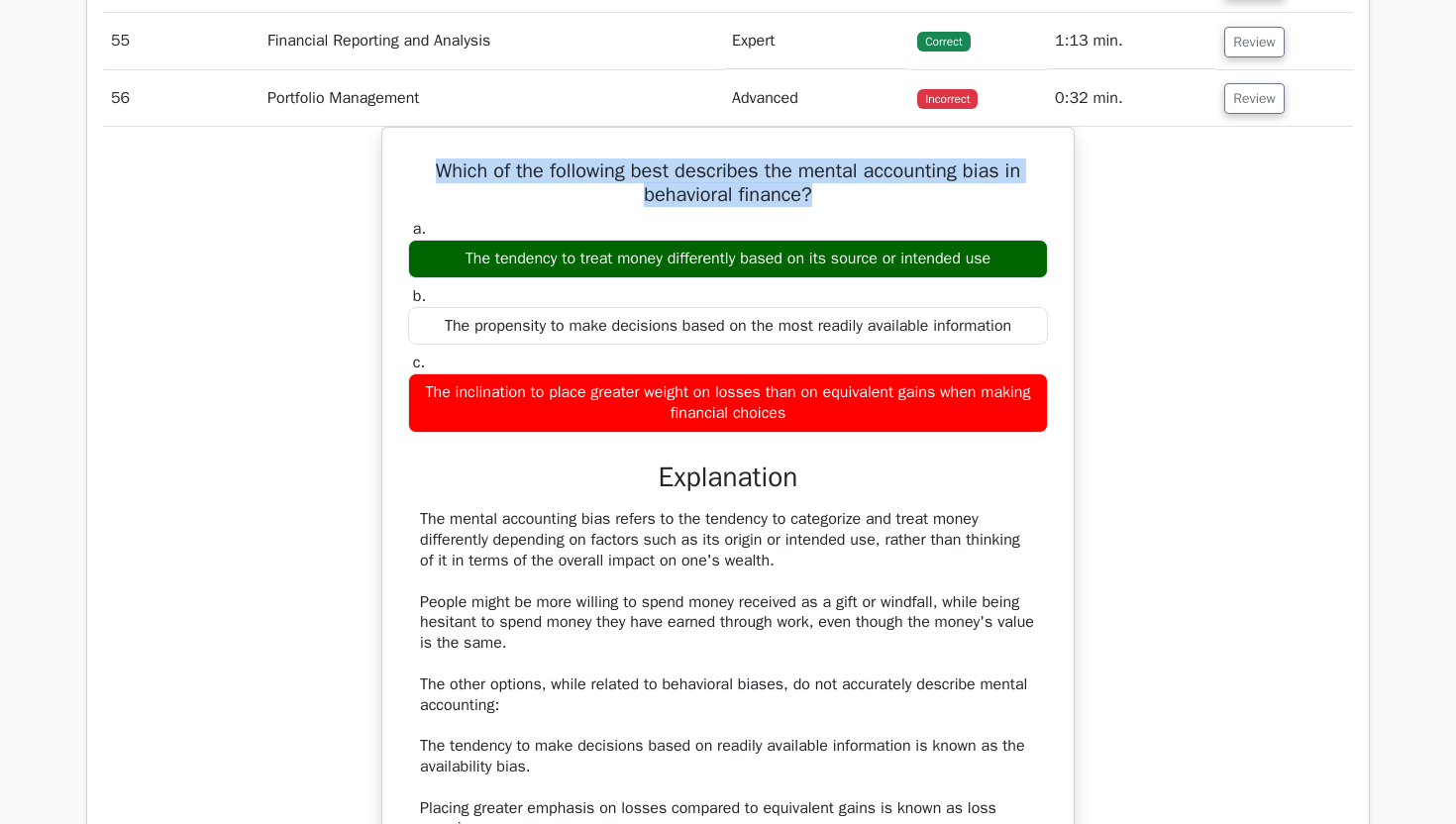 click on "Which of the following best describes the mental accounting bias in behavioral finance?
a.
The tendency to treat money differently based on its source or intended use
b.
c." at bounding box center [728, 536] 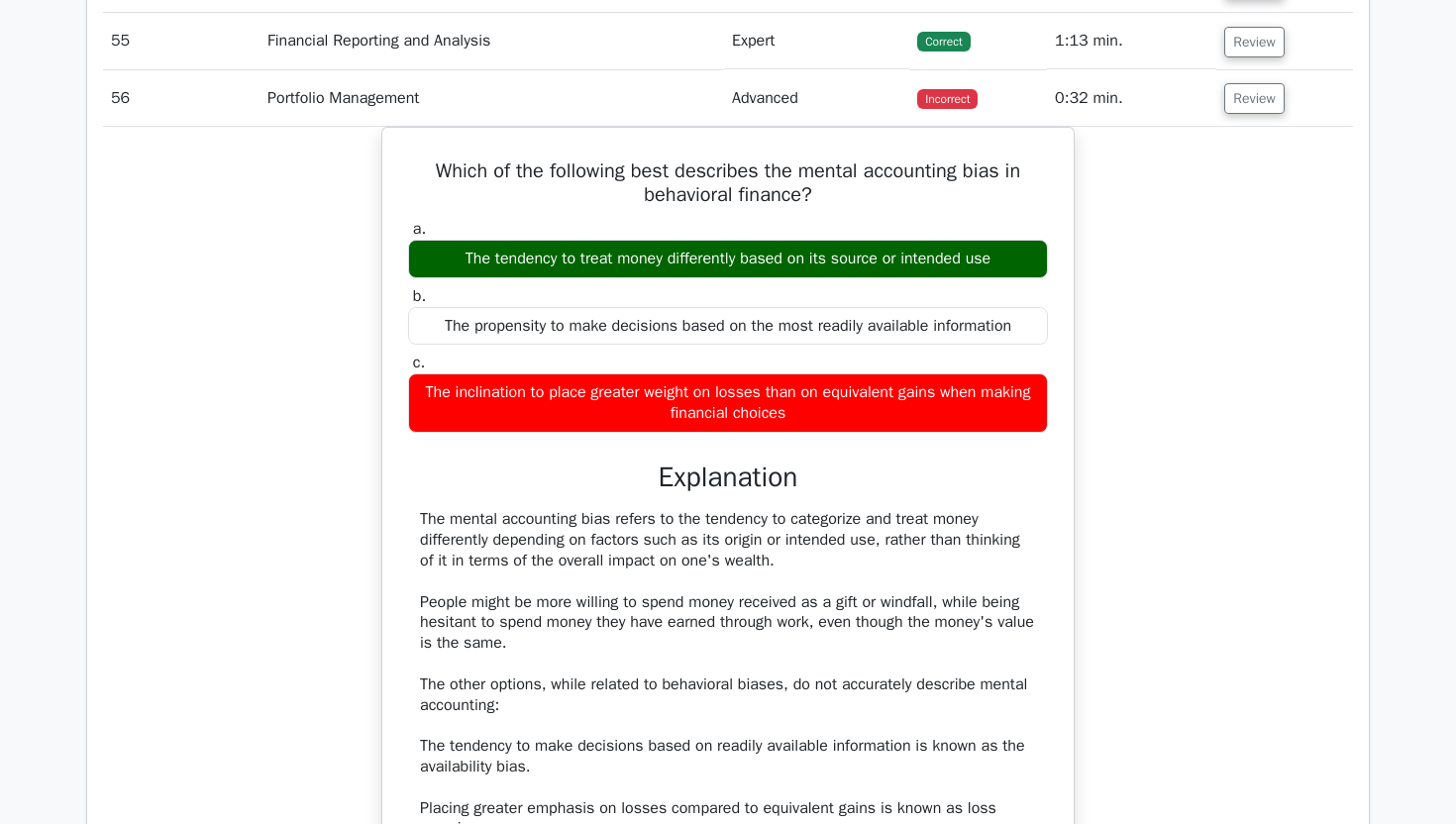 click on "Which of the following best describes the mental accounting bias in behavioral finance?
a.
The tendency to treat money differently based on its source or intended use
b.
c." at bounding box center (728, 536) 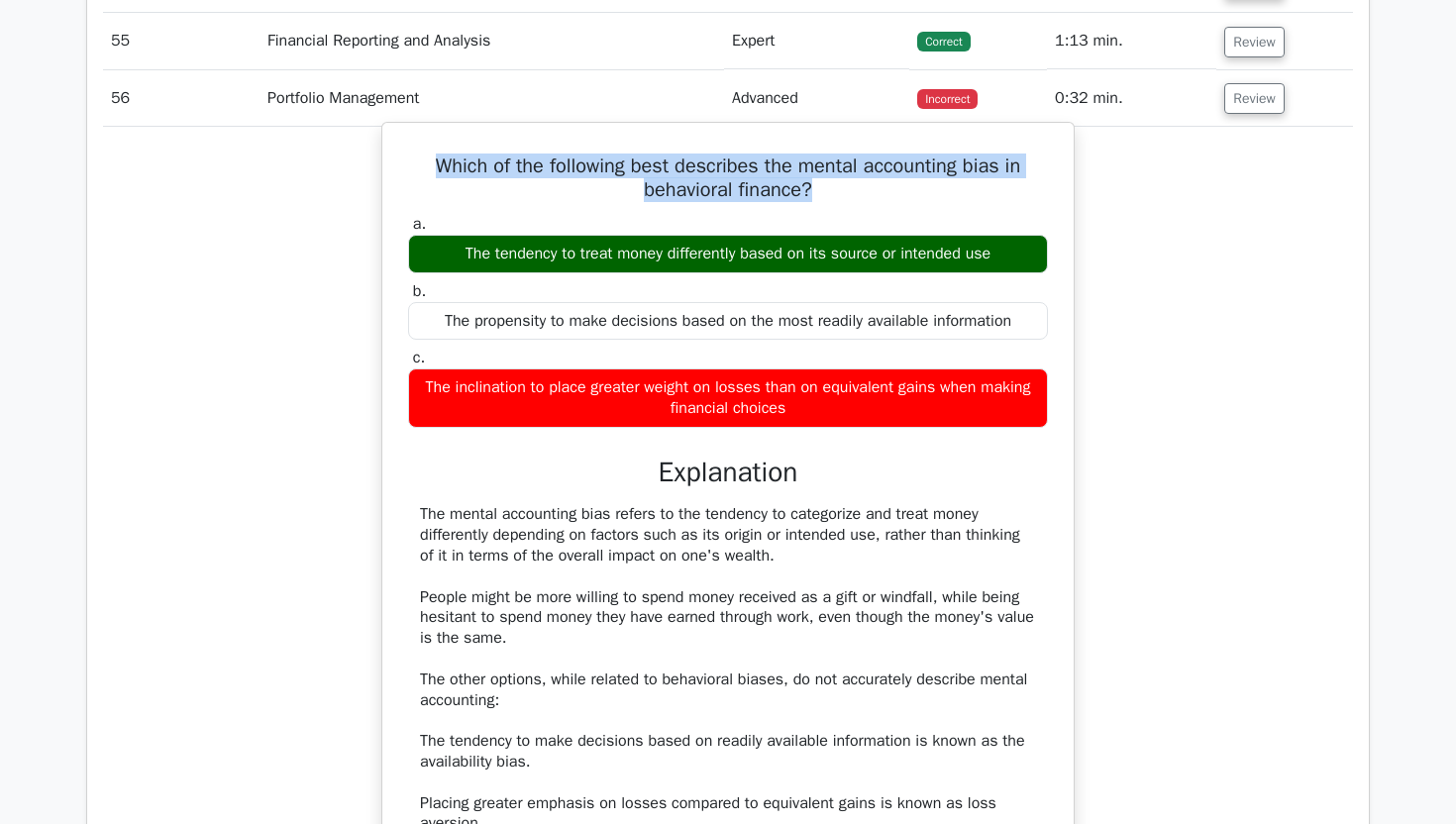 click on "Which of the following best describes the mental accounting bias in behavioral finance?
a.
The tendency to treat money differently based on its source or intended use
b.
c." at bounding box center [728, 519] 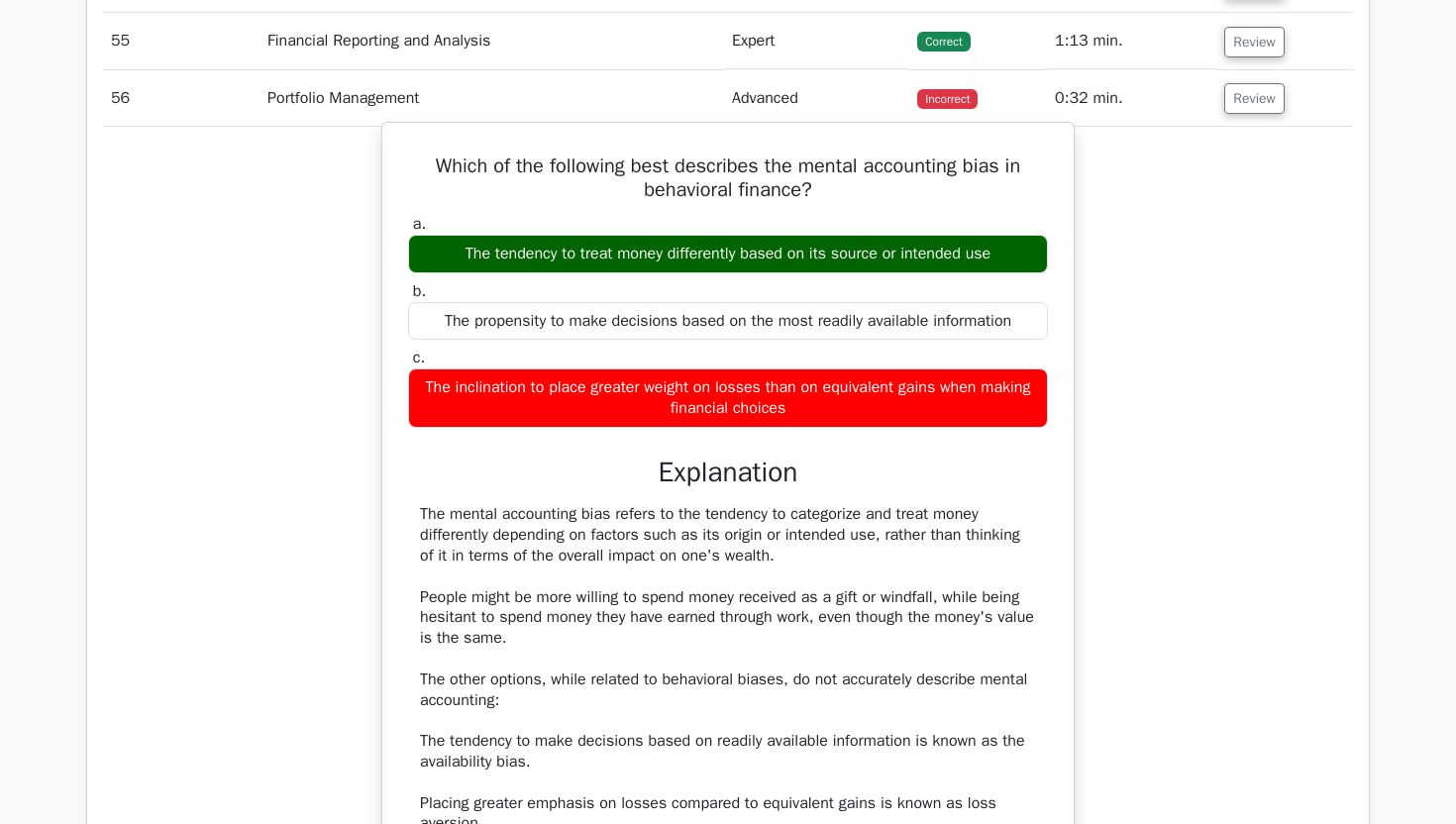 click on "Which of the following best describes the mental accounting bias in behavioral finance?
a.
The tendency to treat money differently based on its source or intended use
b.
c." at bounding box center (728, 519) 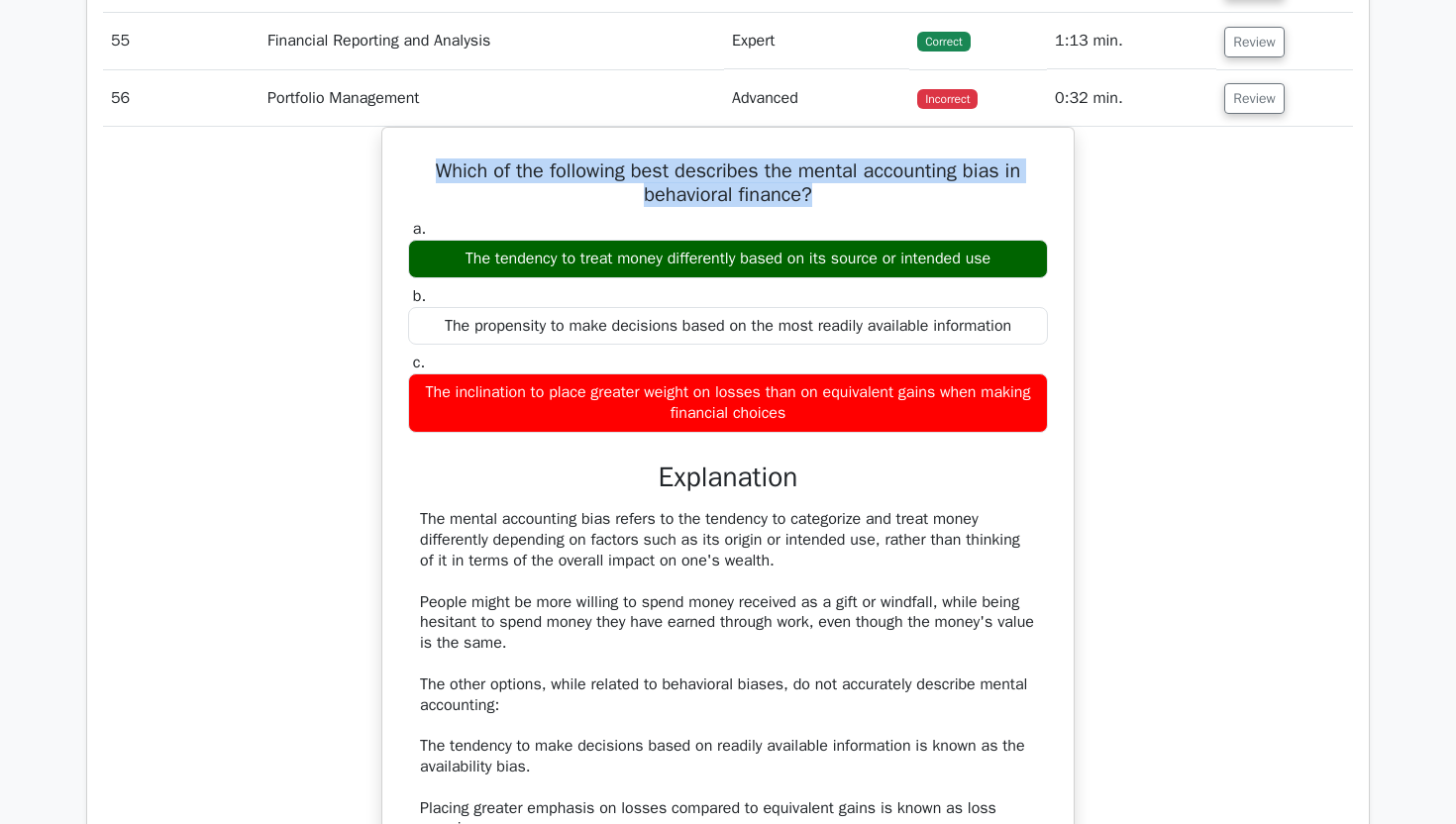 click on "Which of the following best describes the mental accounting bias in behavioral finance?
a.
The tendency to treat money differently based on its source or intended use
b.
c." at bounding box center [728, 536] 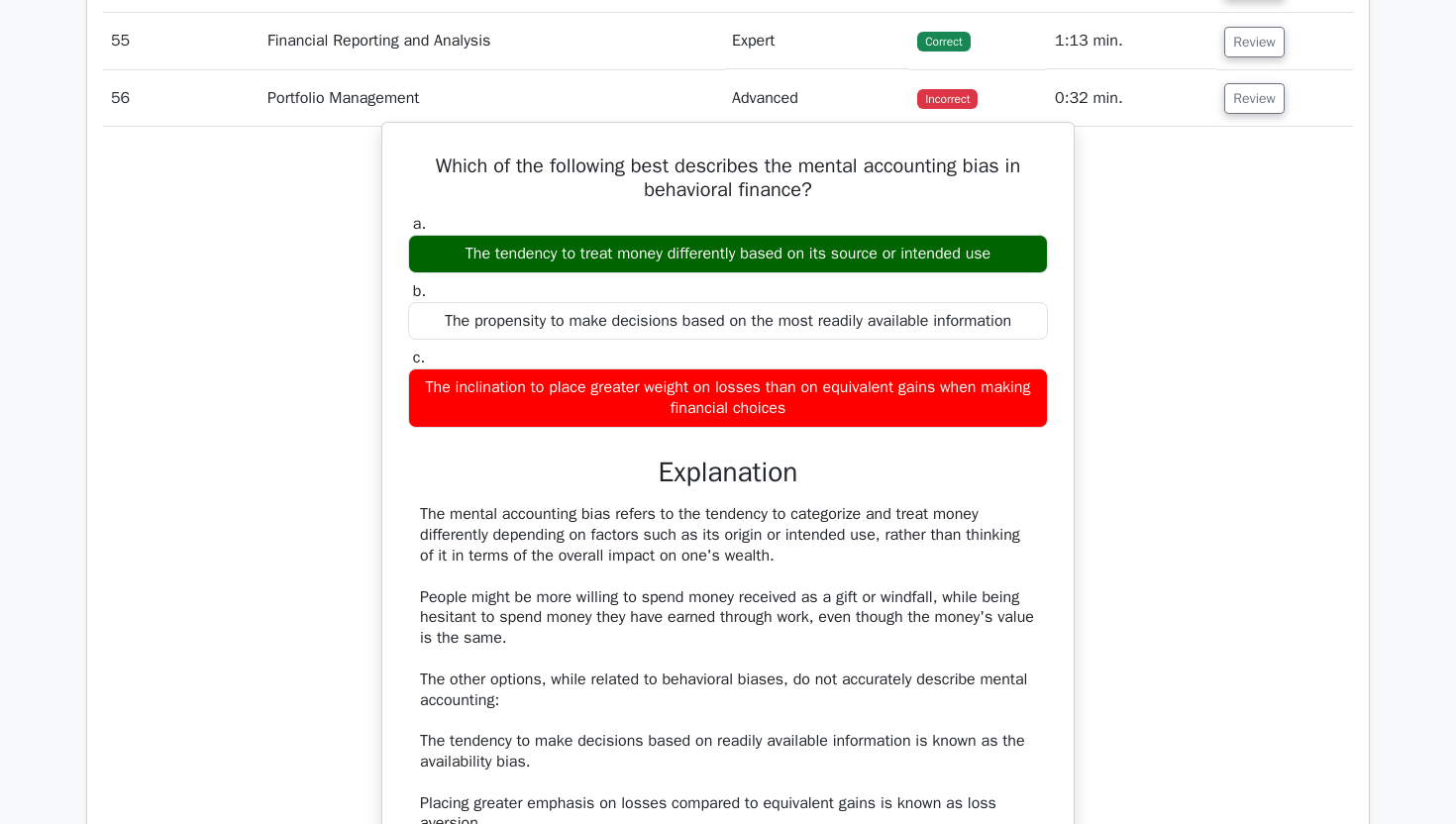 click on "Which of the following best describes the mental accounting bias in behavioral finance?" at bounding box center (728, 178) 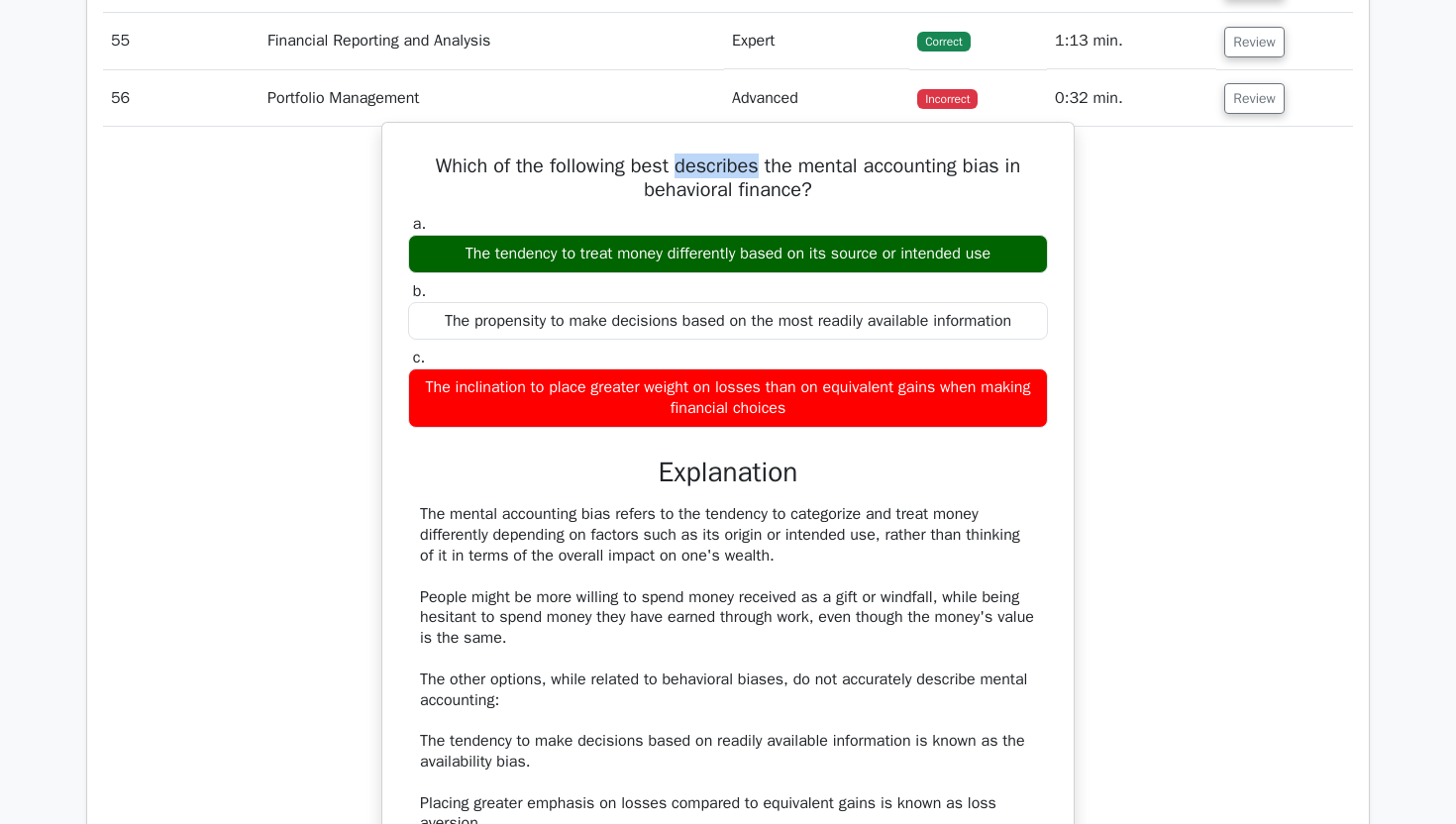 click on "Which of the following best describes the mental accounting bias in behavioral finance?" at bounding box center [728, 178] 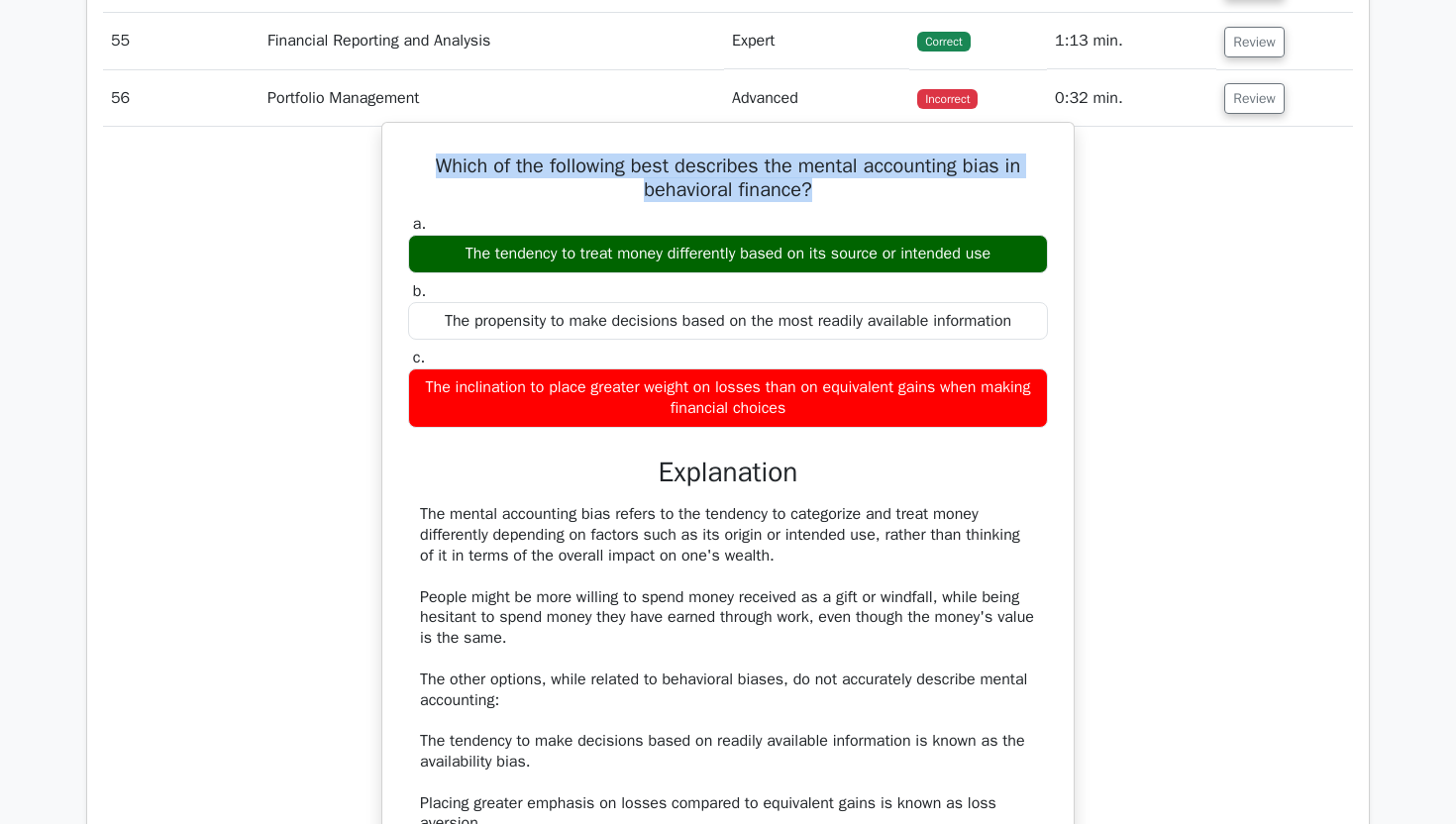 click on "Which of the following best describes the mental accounting bias in behavioral finance?" at bounding box center (728, 178) 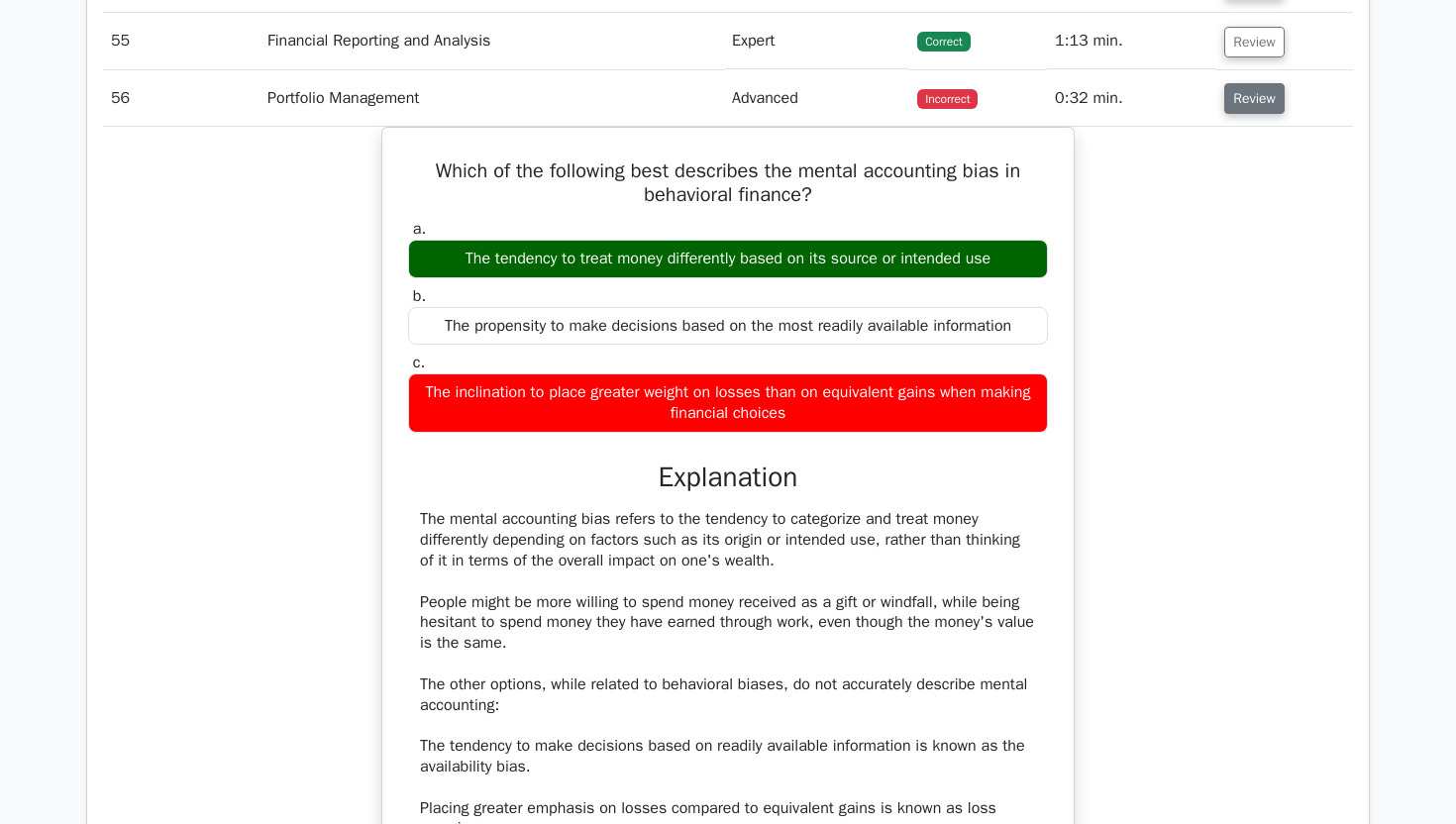 click on "Review" at bounding box center (1254, 98) 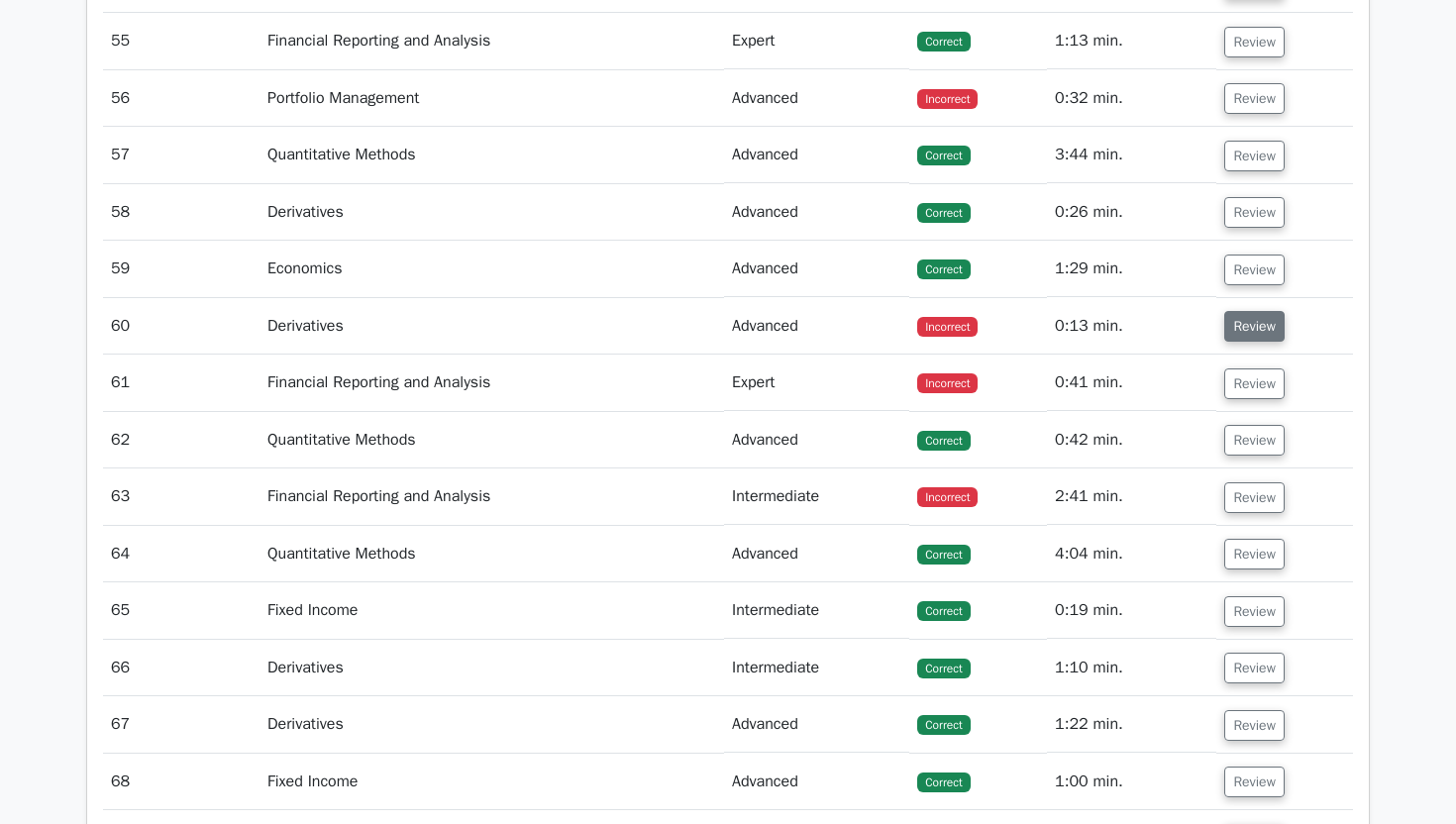 click on "Review" at bounding box center (1254, 326) 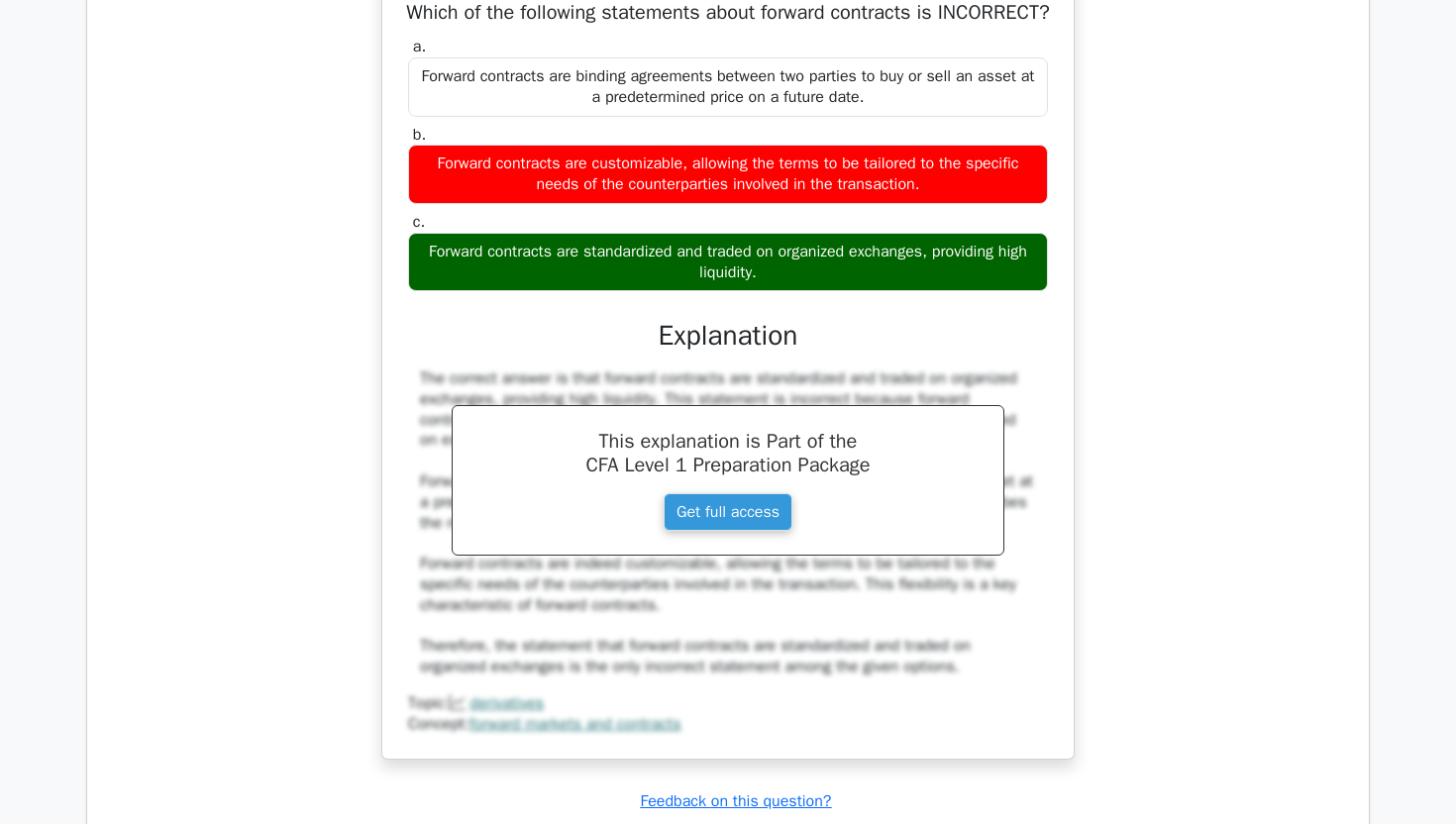 scroll, scrollTop: 5070, scrollLeft: 0, axis: vertical 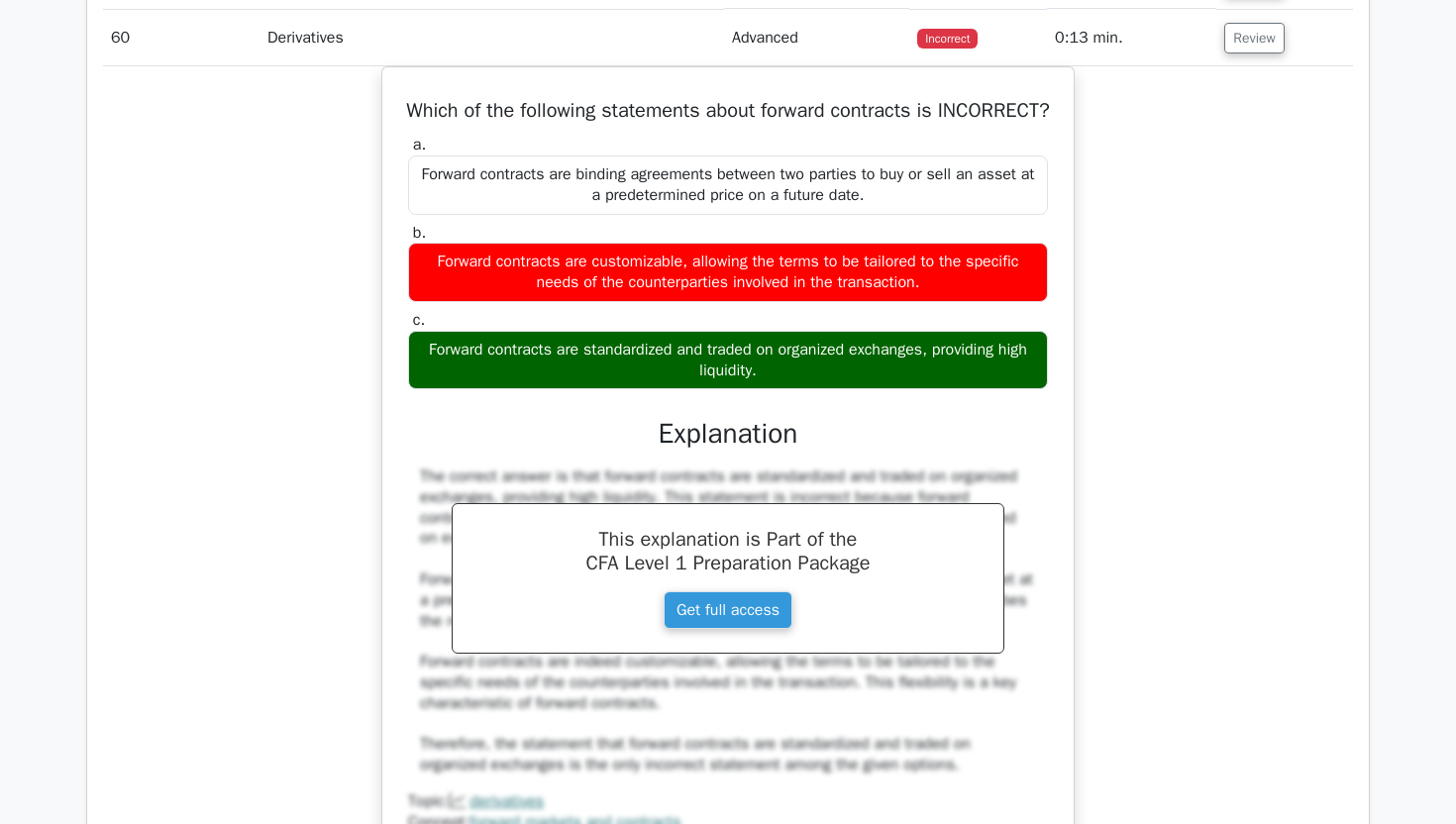 click on "Review" at bounding box center (1285, 38) 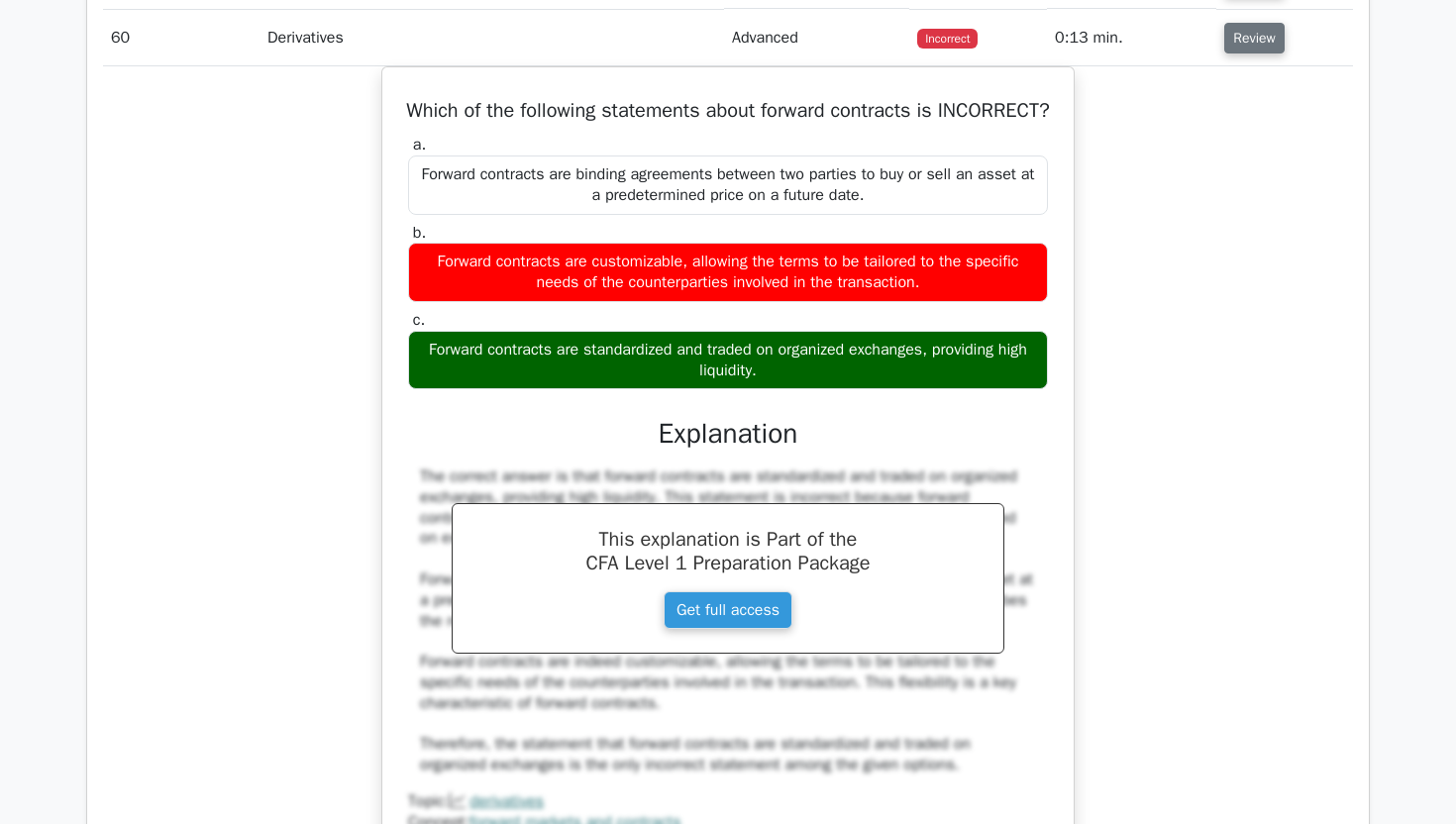 click on "Review" at bounding box center [1254, 38] 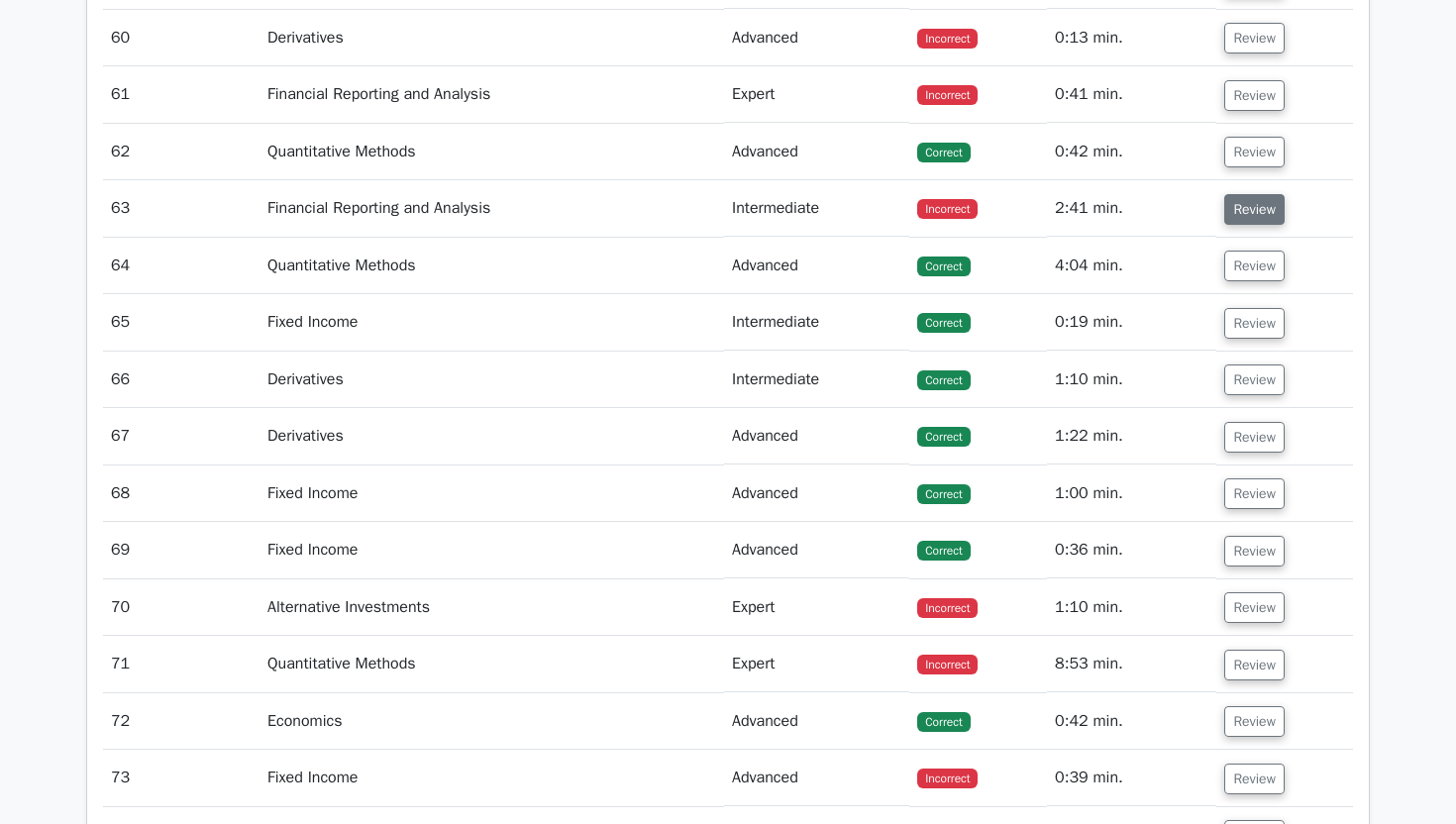 click on "Review" at bounding box center [1254, 209] 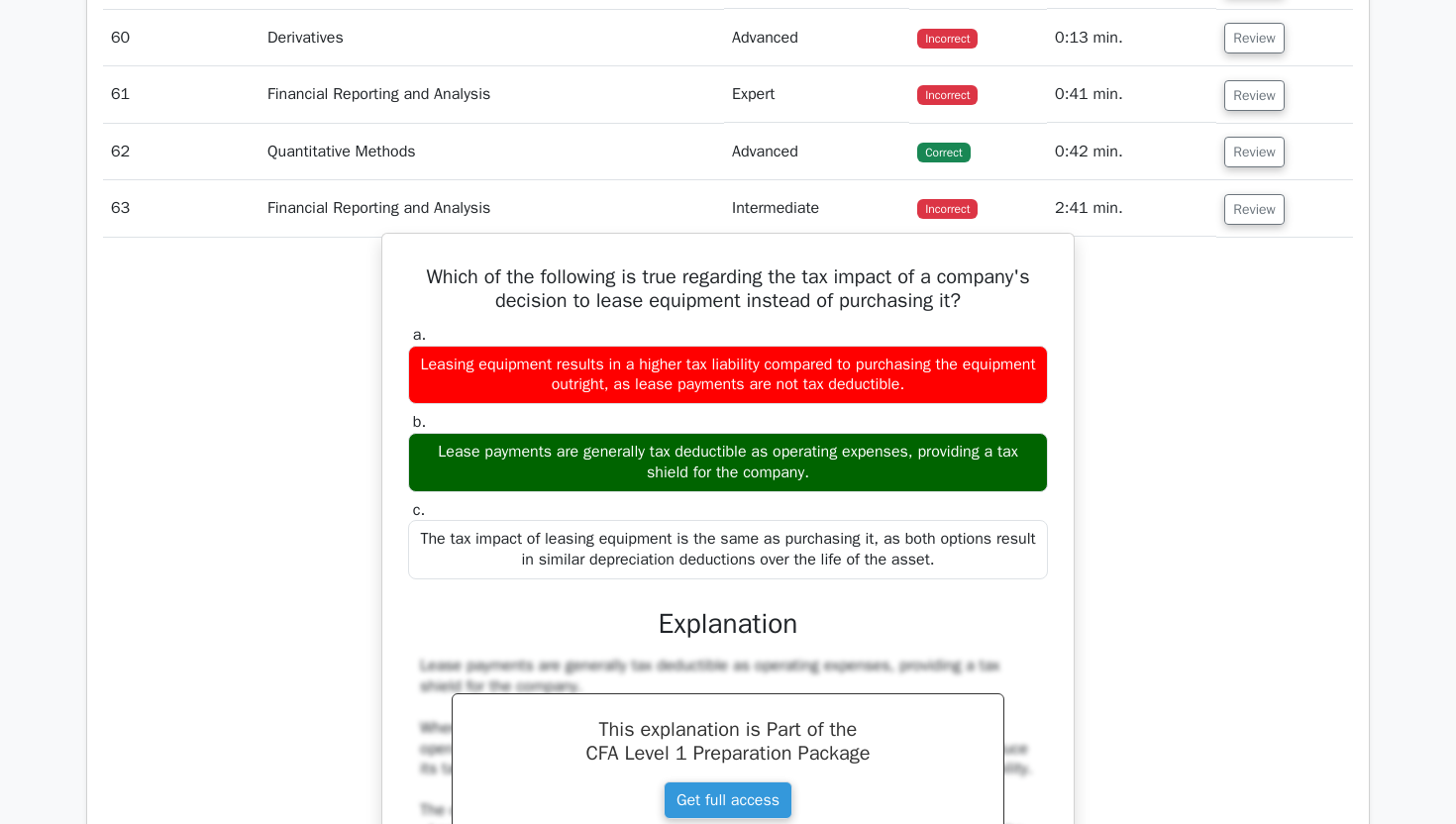 click on "Which of the following is true regarding the tax impact of a company's decision to lease equipment instead of purchasing it?" at bounding box center [728, 289] 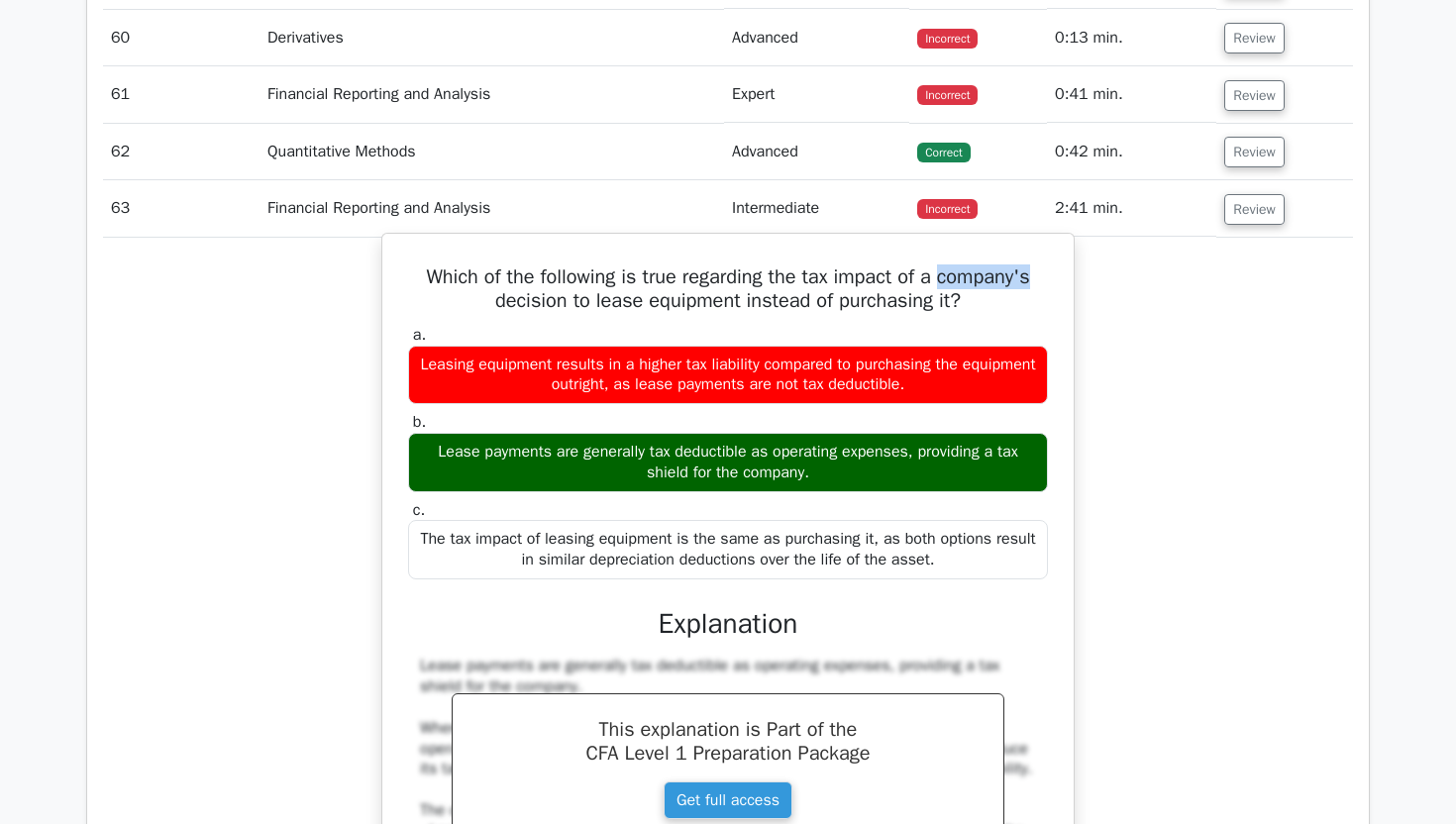 click on "Which of the following is true regarding the tax impact of a company's decision to lease equipment instead of purchasing it?" at bounding box center [728, 289] 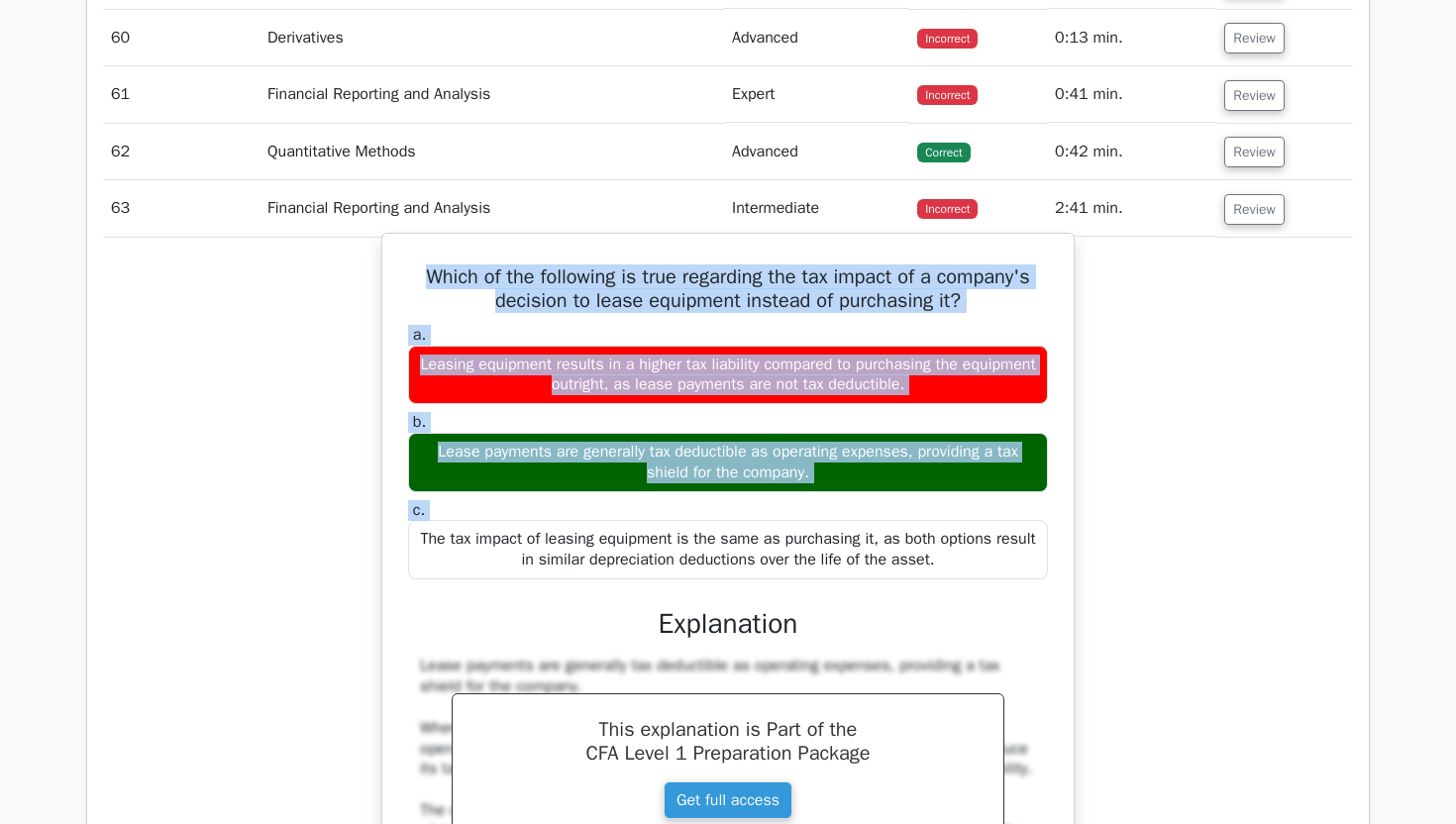 drag, startPoint x: 956, startPoint y: 279, endPoint x: 943, endPoint y: 500, distance: 221.382 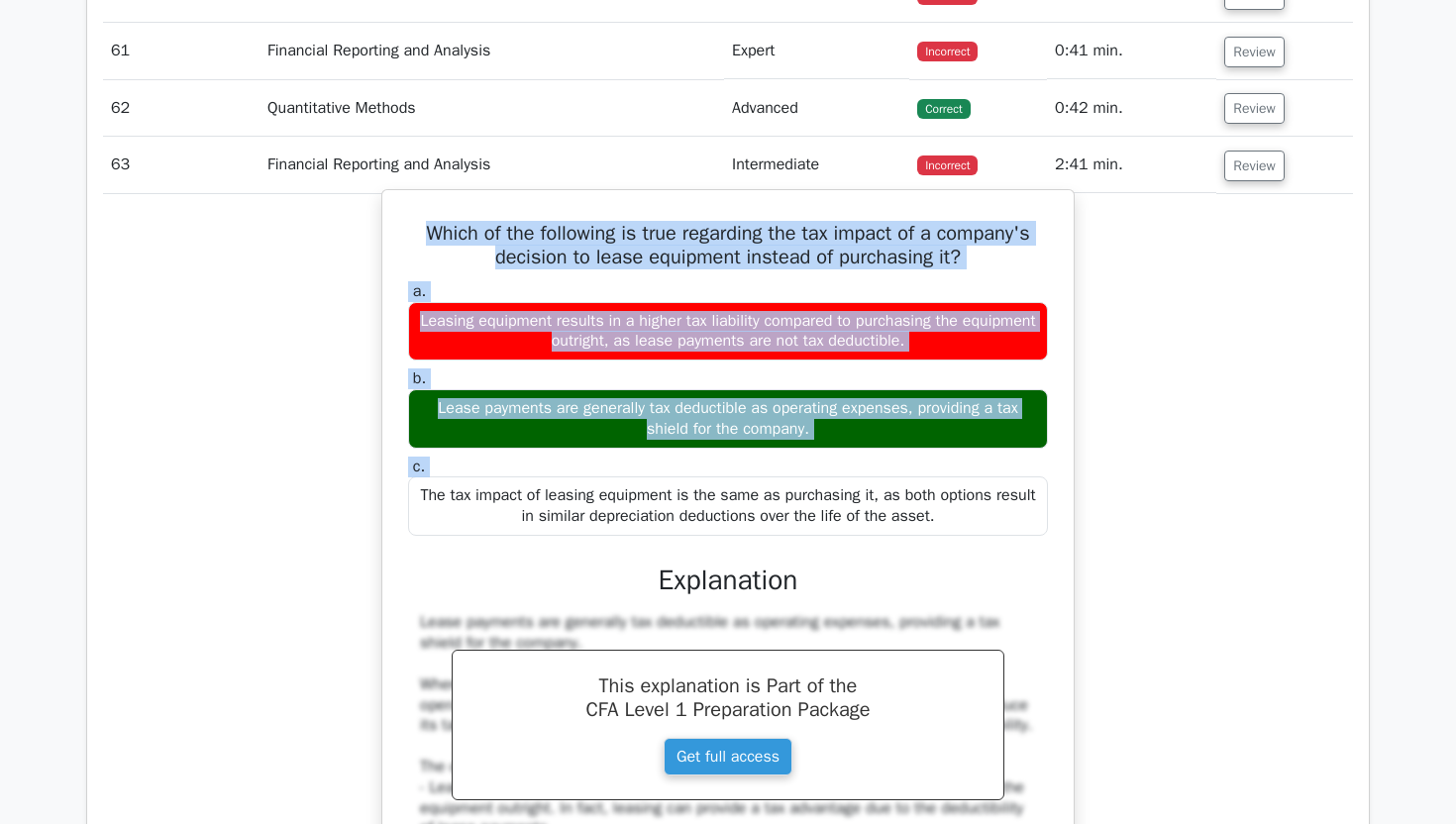 scroll, scrollTop: 5299, scrollLeft: 0, axis: vertical 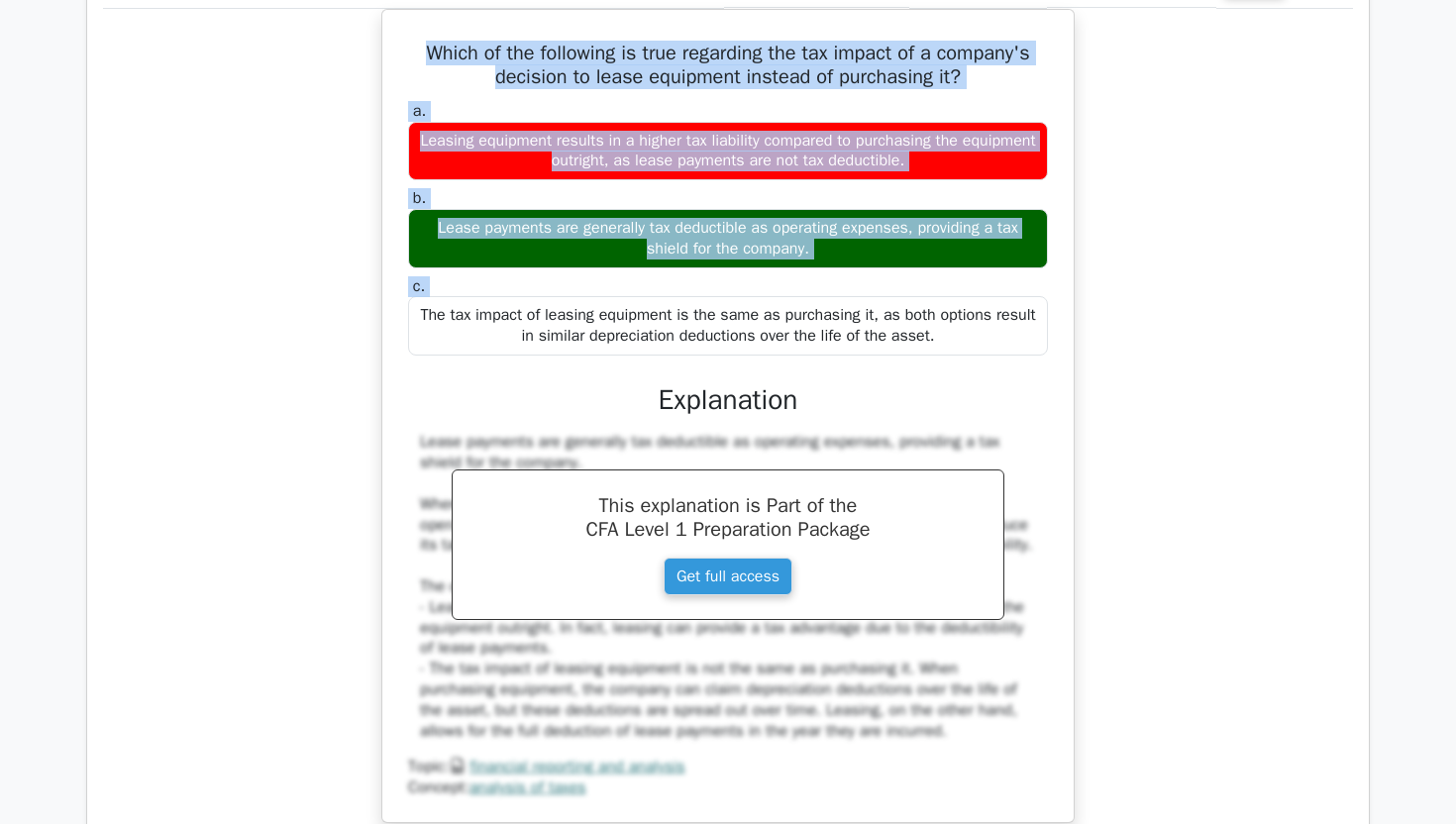 click on "Which of the following is true regarding the tax impact of a company's decision to lease equipment instead of purchasing it?
a.
Leasing equipment results in a higher tax liability compared to purchasing the equipment outright, as lease payments are not tax deductible.
b." at bounding box center [728, 428] 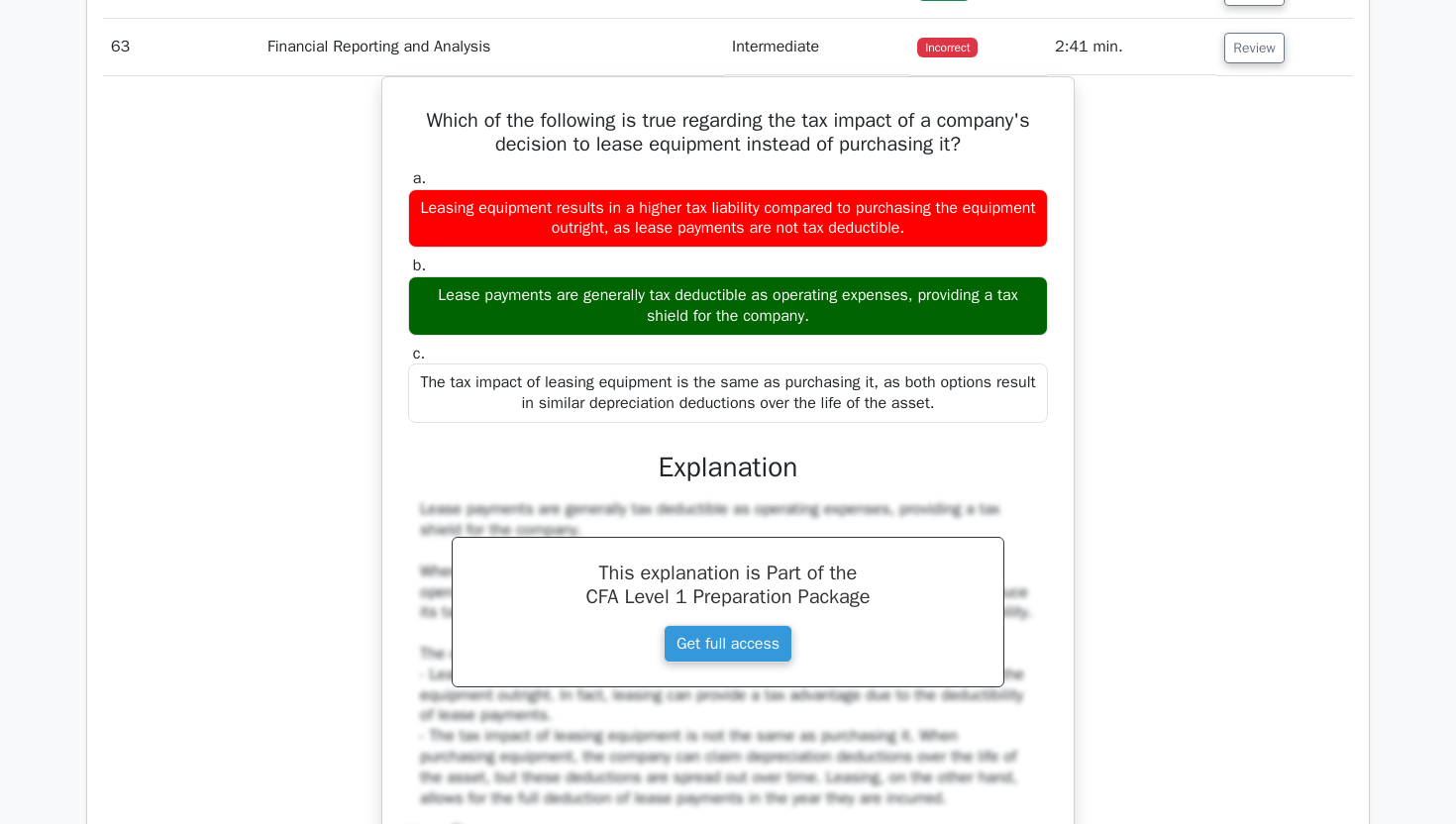 scroll, scrollTop: 5185, scrollLeft: 0, axis: vertical 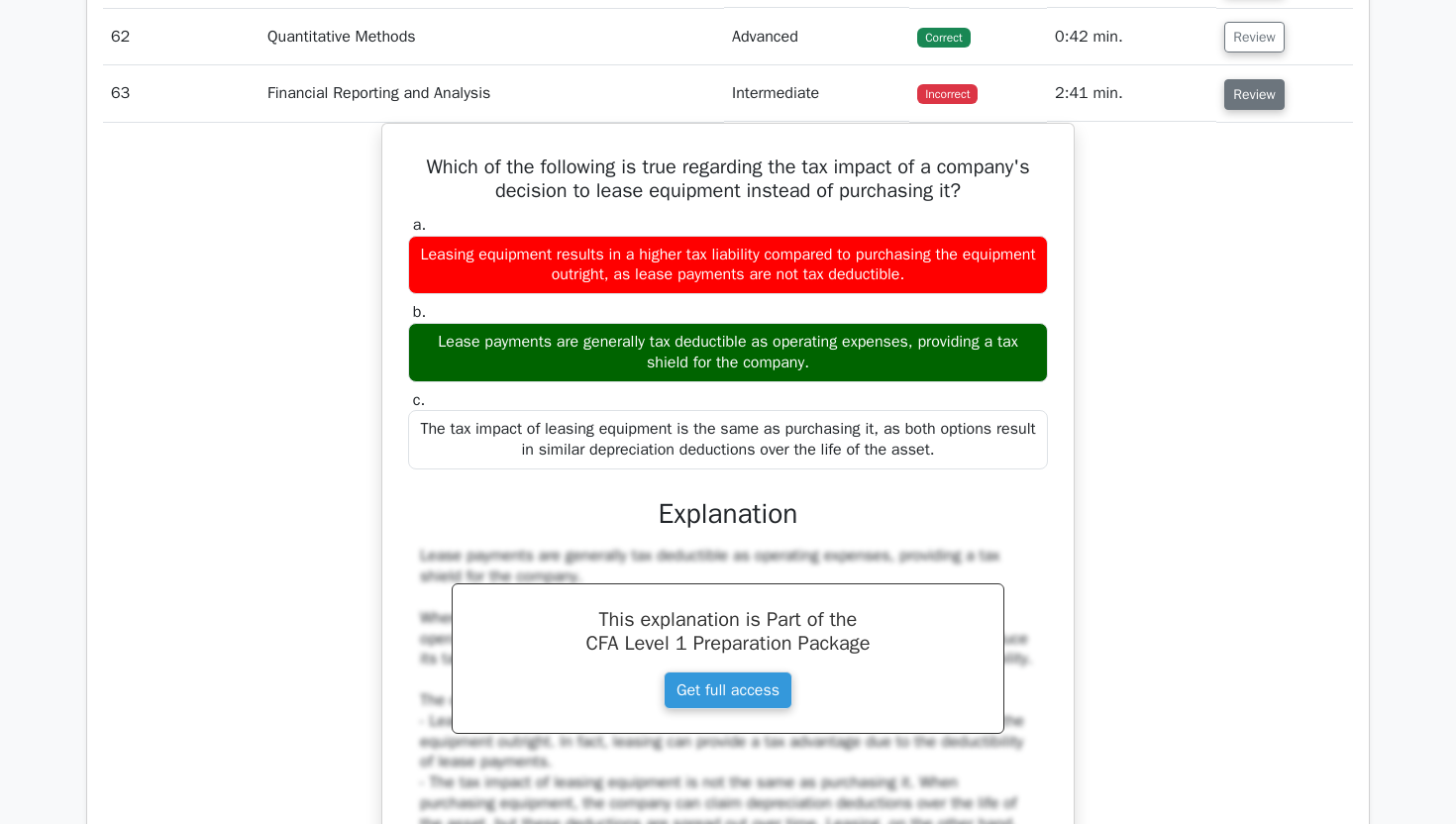 click on "Review" at bounding box center [1254, 94] 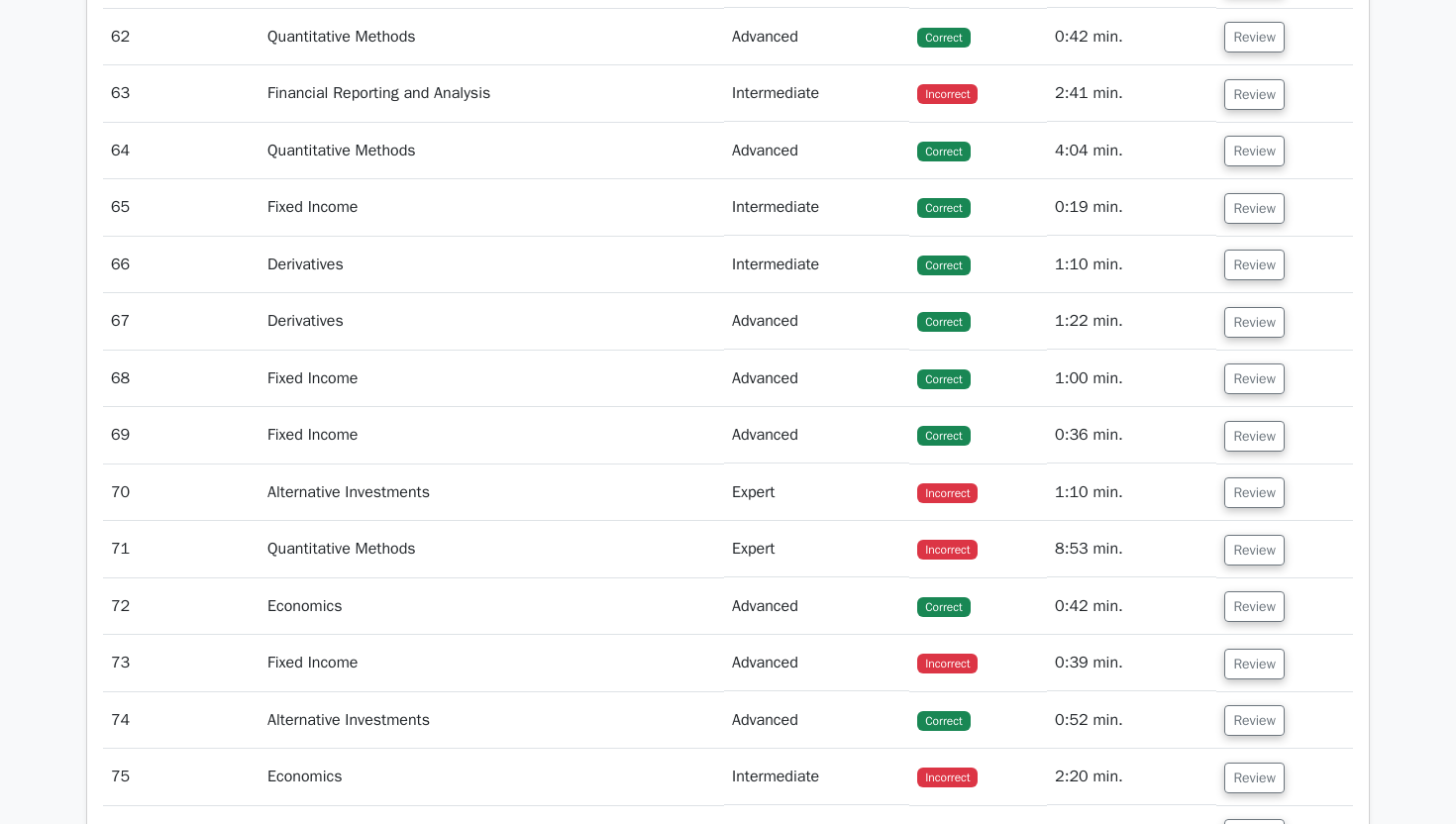click on "Review" at bounding box center (1285, 151) 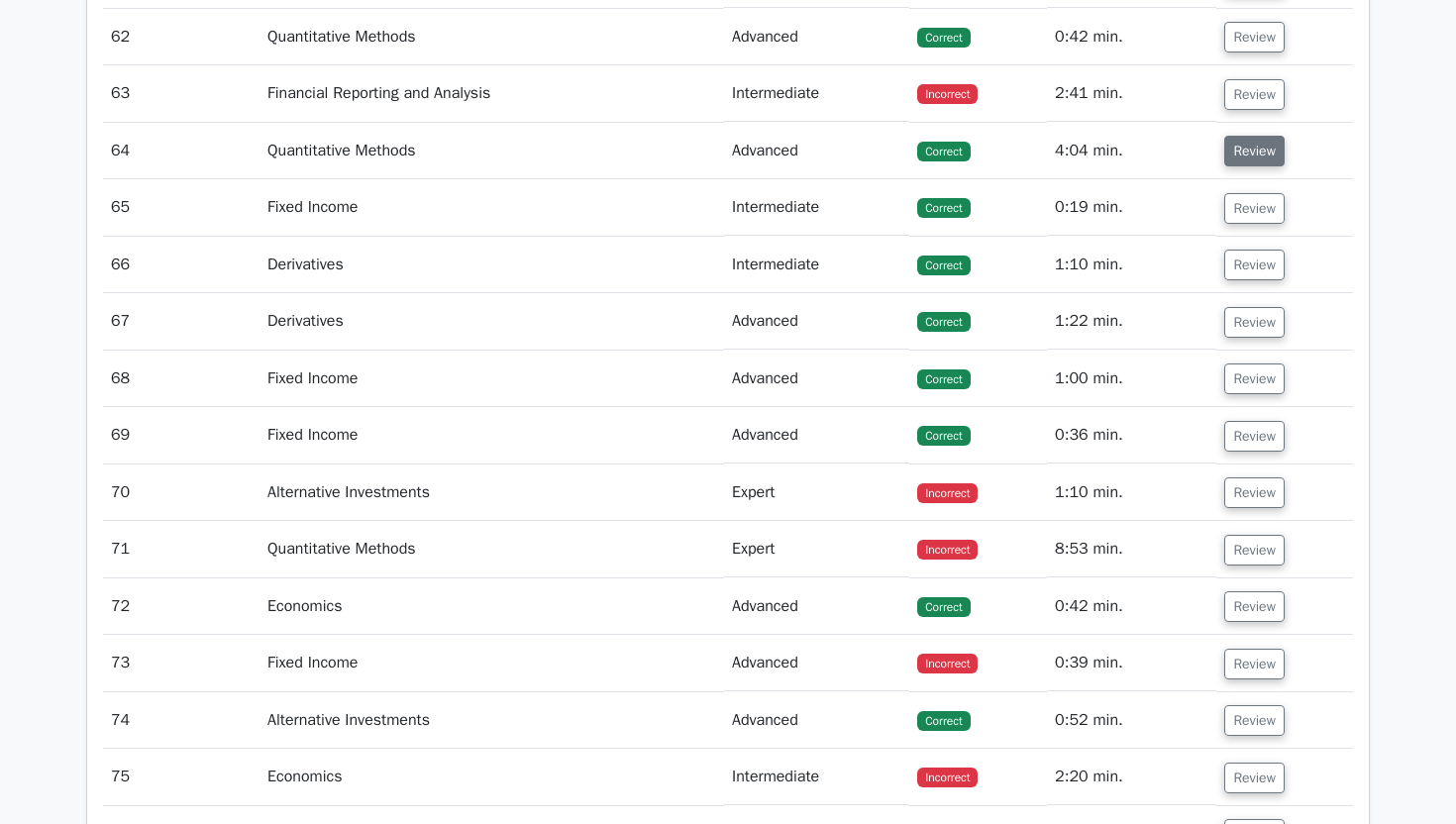 click on "Review" at bounding box center [1254, 151] 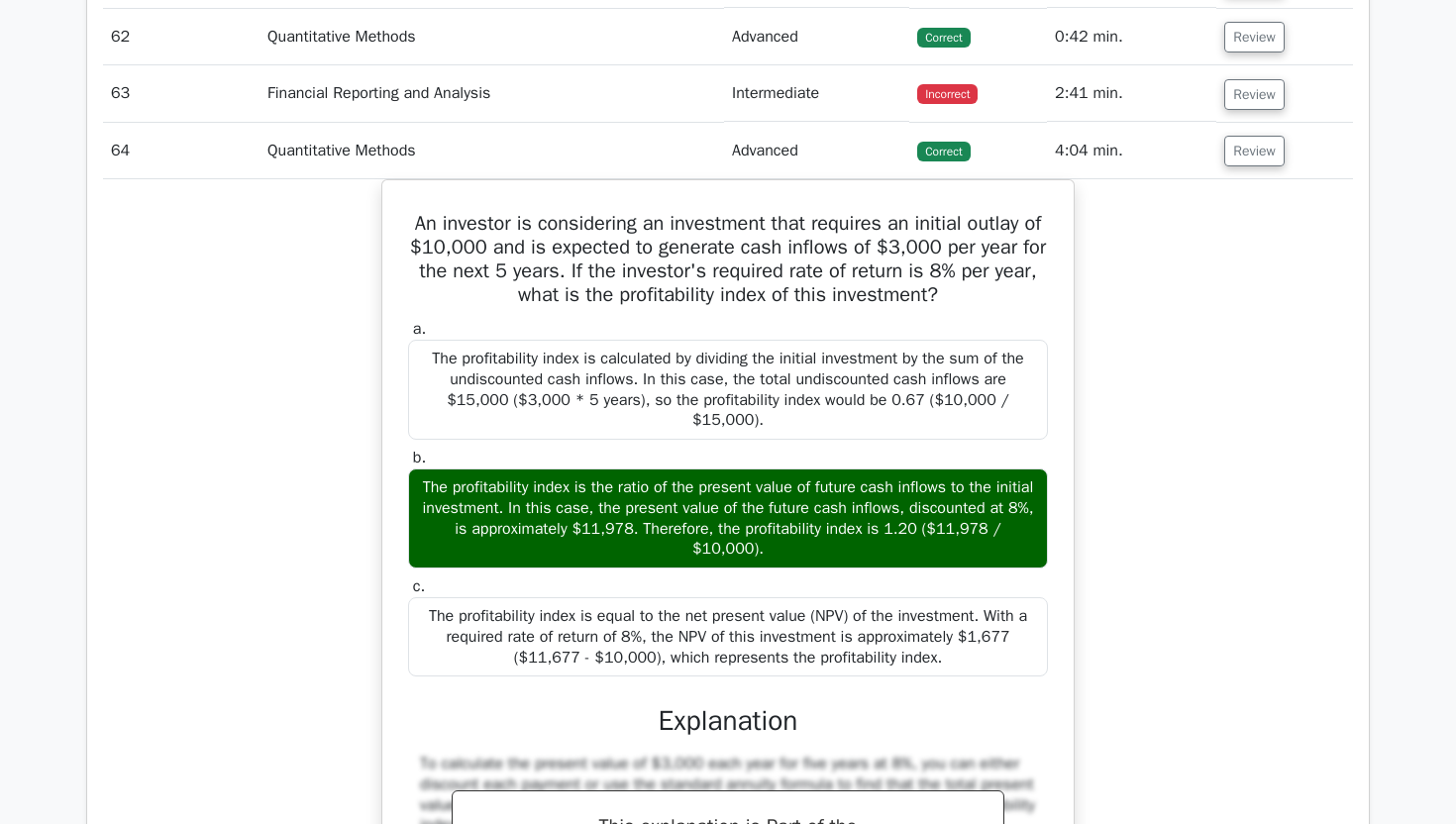 click on "An investor is considering an investment that requires an initial outlay of $10,000 and is expected to generate cash inflows of $3,000 per year for the next 5 years. If the investor's required rate of return is 8% per year, what is the profitability index of this investment?
a.
b.
c." at bounding box center (728, 629) 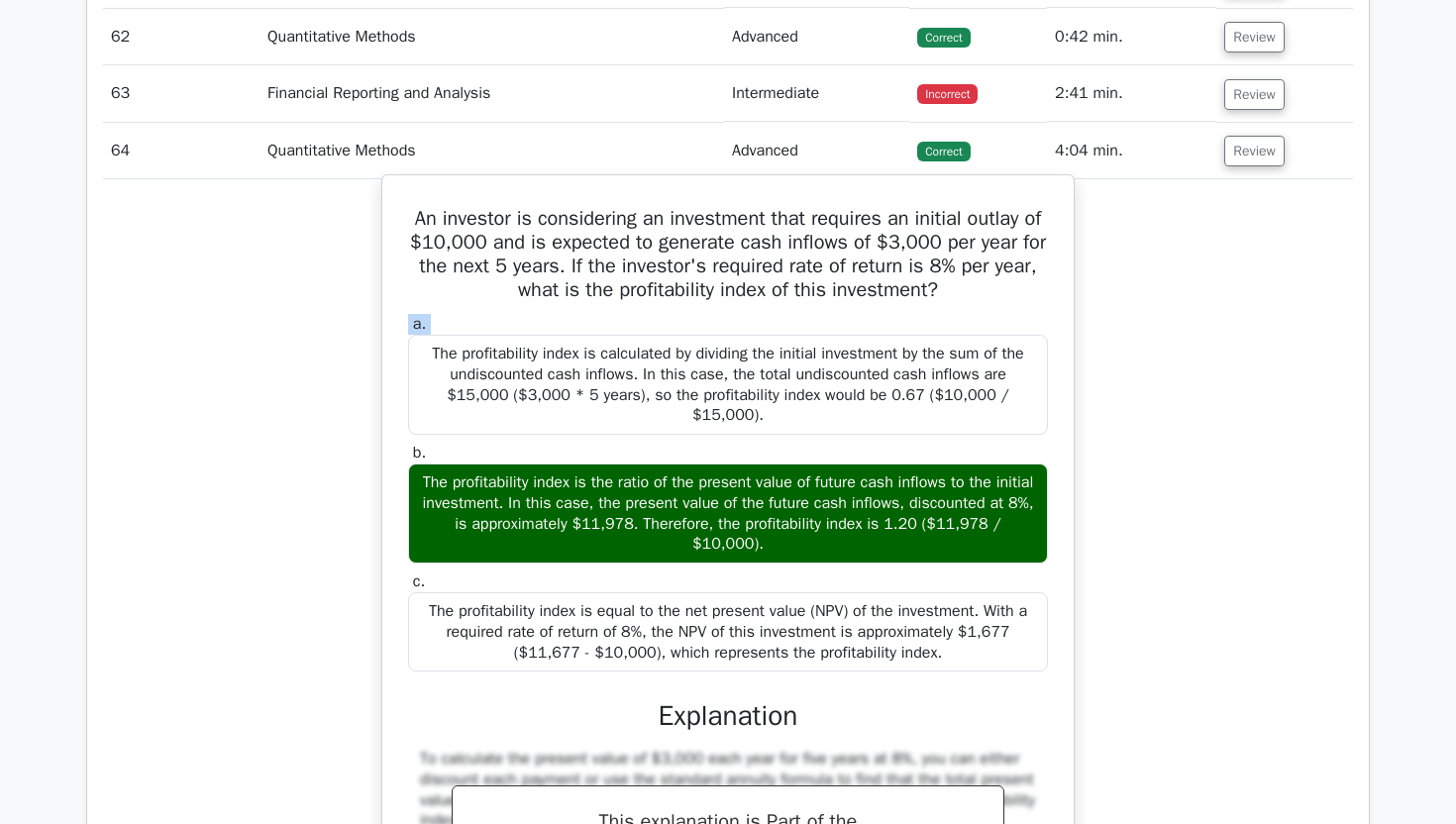 click on "An investor is considering an investment that requires an initial outlay of $10,000 and is expected to generate cash inflows of $3,000 per year for the next 5 years. If the investor's required rate of return is 8% per year, what is the profitability index of this investment?" at bounding box center (728, 255) 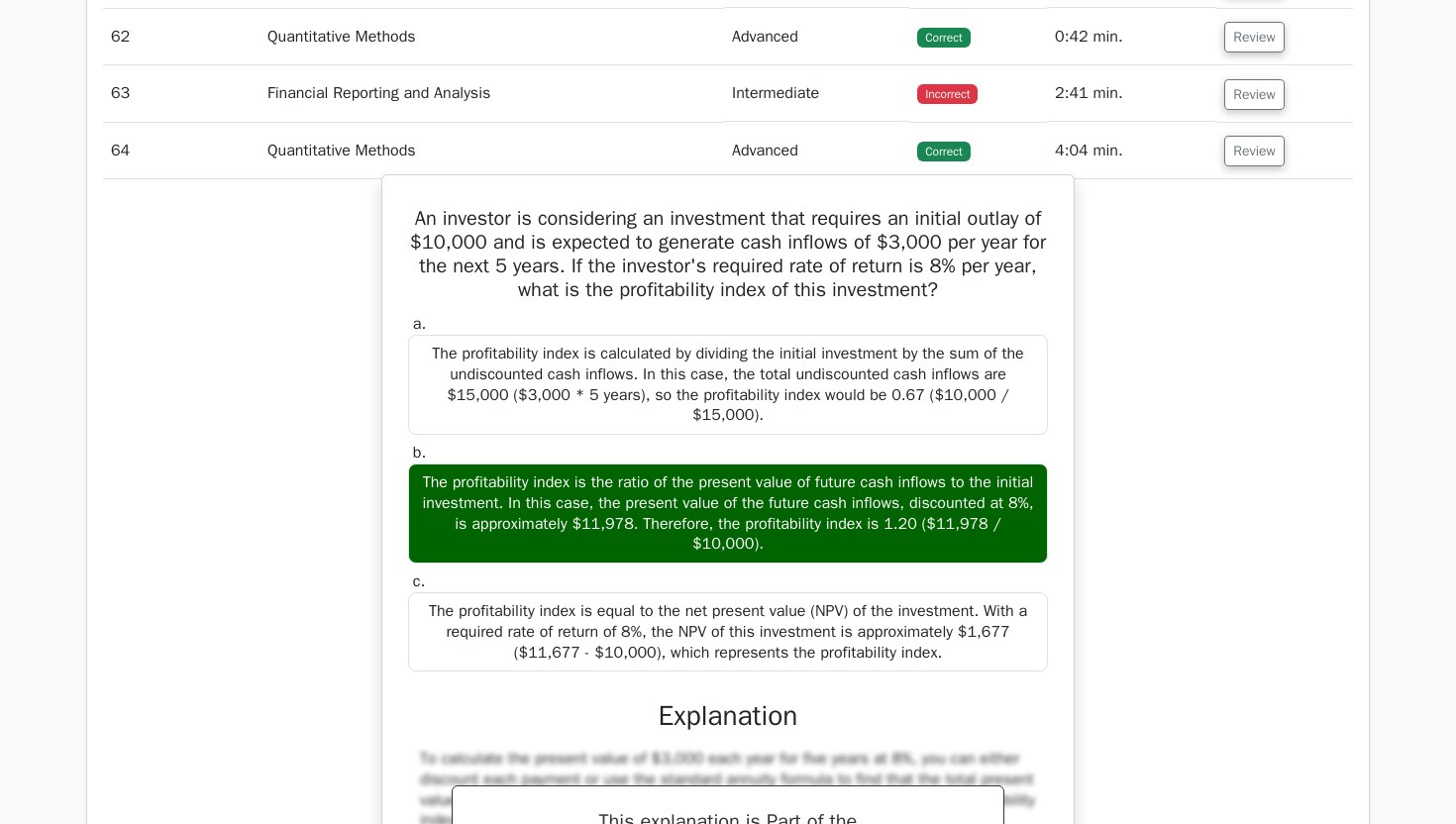 click on "An investor is considering an investment that requires an initial outlay of $10,000 and is expected to generate cash inflows of $3,000 per year for the next 5 years. If the investor's required rate of return is 8% per year, what is the profitability index of this investment?" at bounding box center (728, 255) 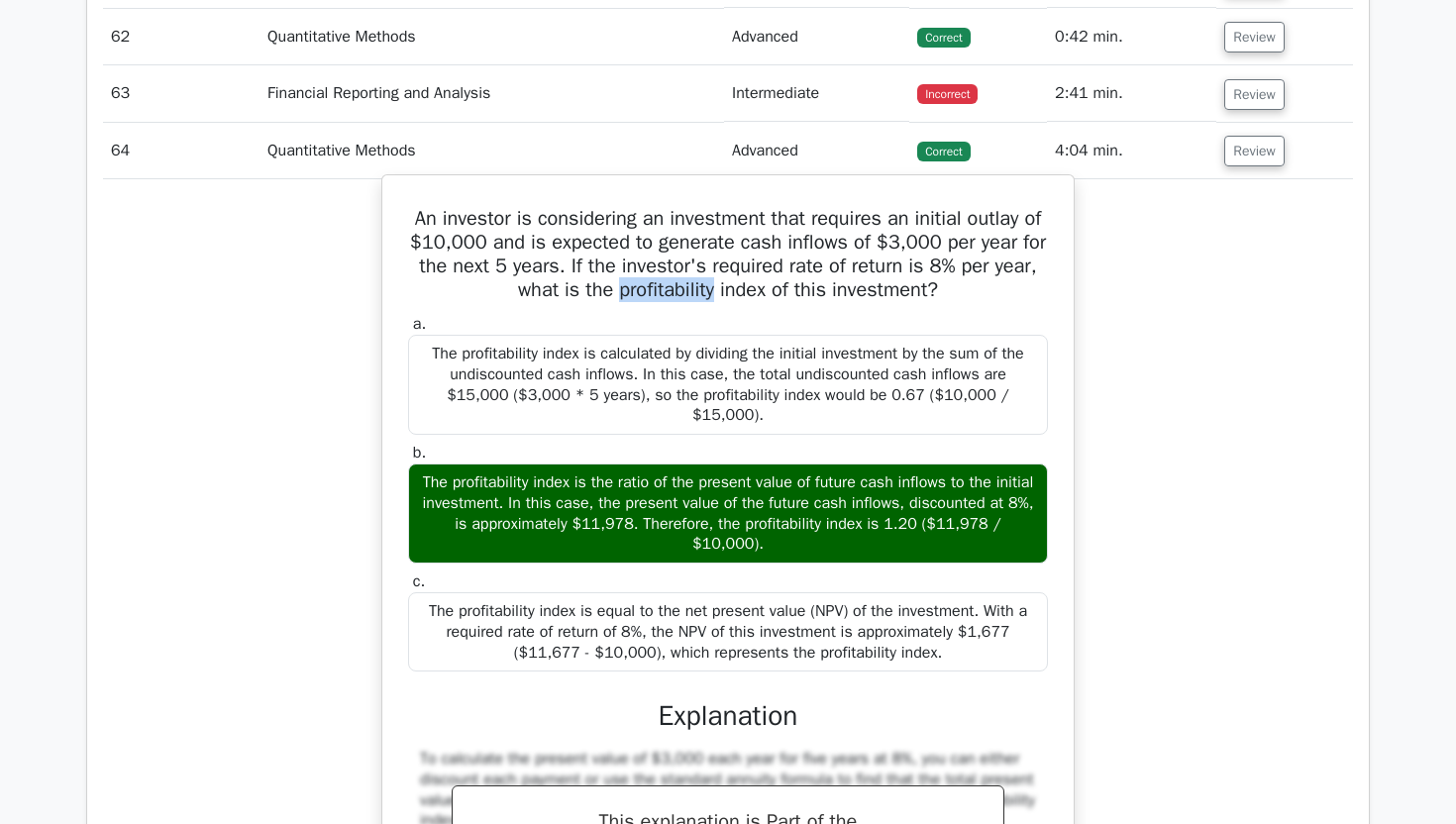 click on "An investor is considering an investment that requires an initial outlay of $10,000 and is expected to generate cash inflows of $3,000 per year for the next 5 years. If the investor's required rate of return is 8% per year, what is the profitability index of this investment?" at bounding box center [728, 255] 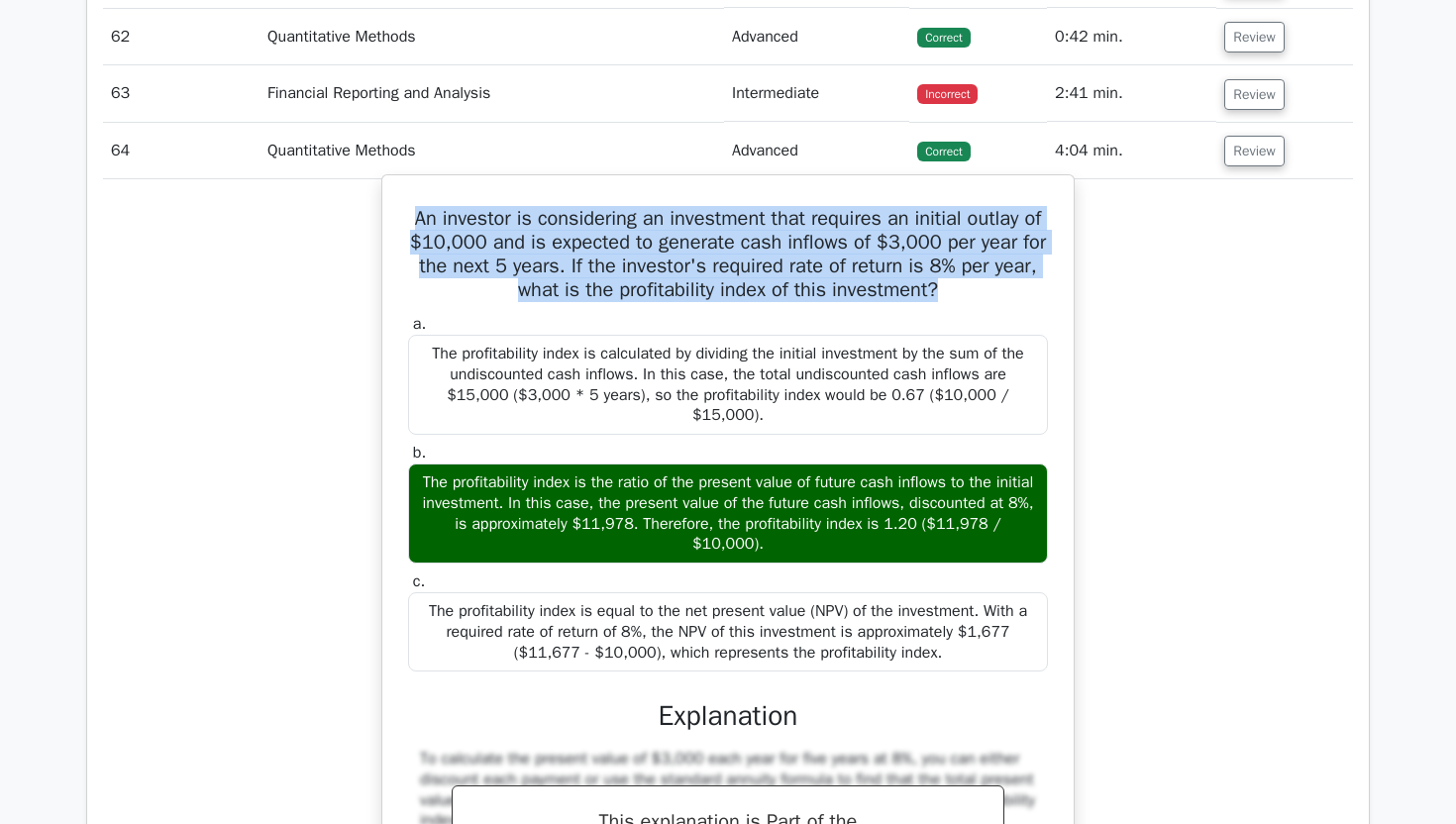 click on "An investor is considering an investment that requires an initial outlay of $10,000 and is expected to generate cash inflows of $3,000 per year for the next 5 years. If the investor's required rate of return is 8% per year, what is the profitability index of this investment?" at bounding box center (728, 255) 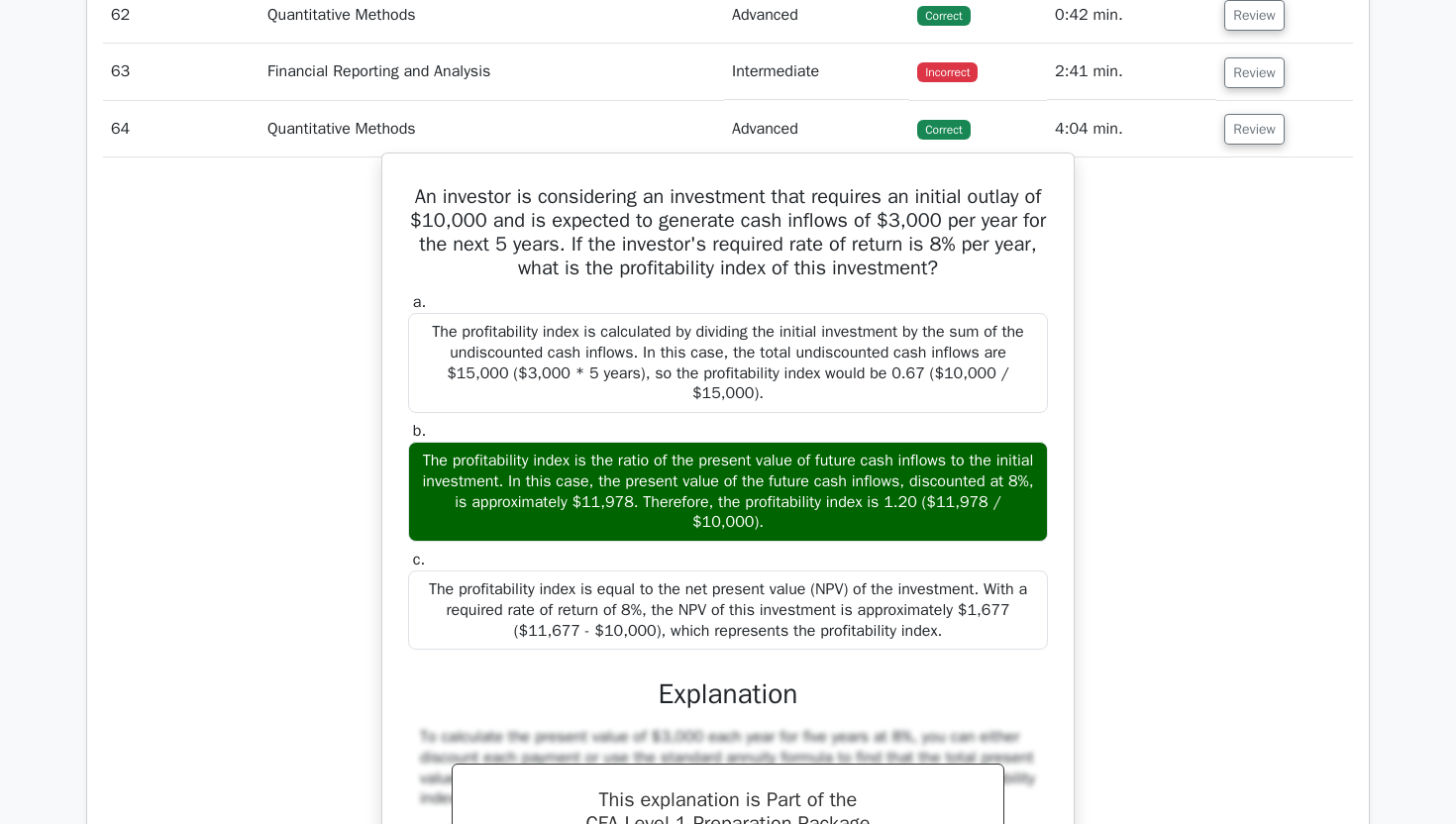 scroll, scrollTop: 5209, scrollLeft: 0, axis: vertical 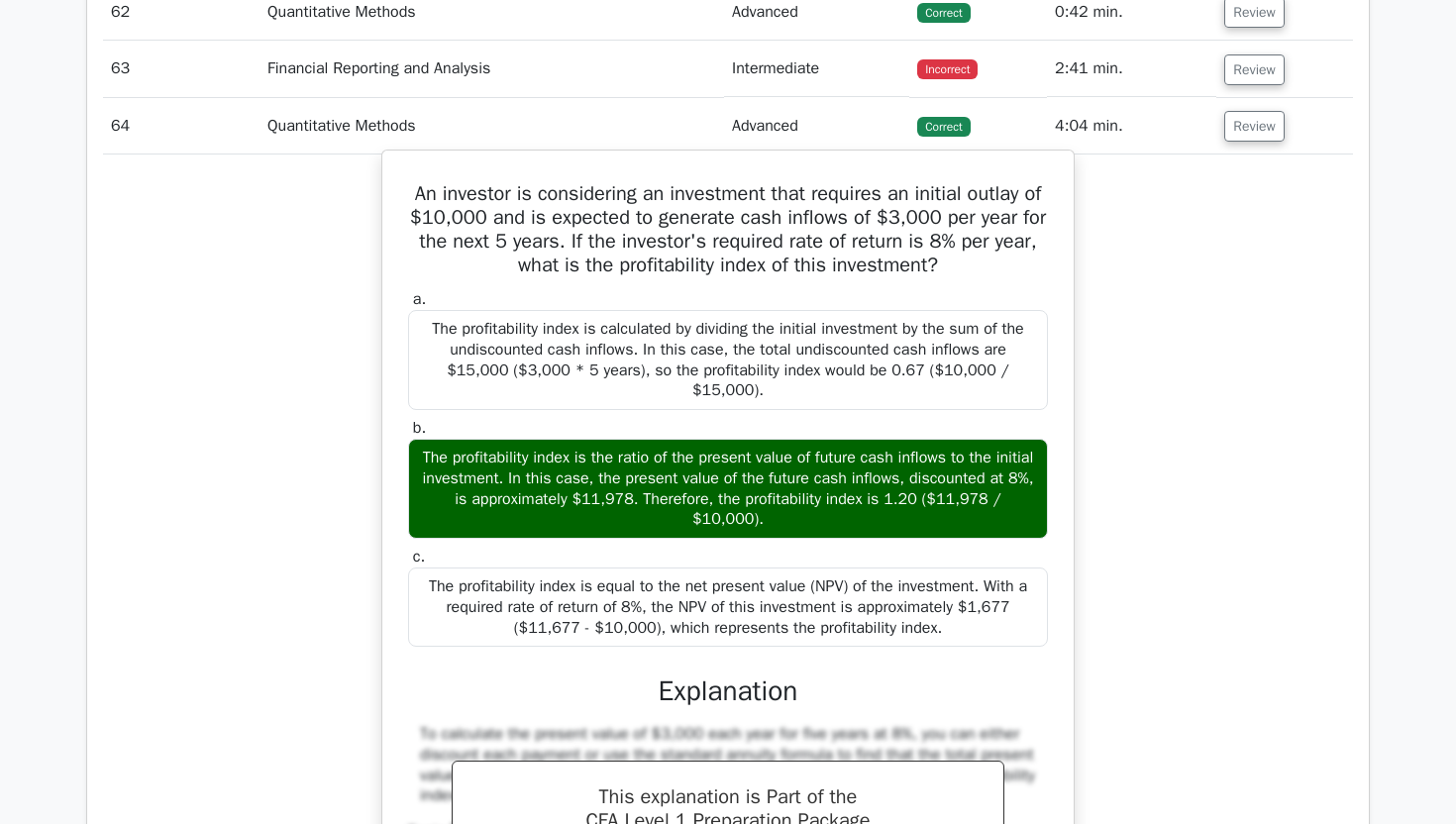 click on "An investor is considering an investment that requires an initial outlay of $10,000 and is expected to generate cash inflows of $3,000 per year for the next 5 years. If the investor's required rate of return is 8% per year, what is the profitability index of this investment?
a.
b.
c." at bounding box center (728, 587) 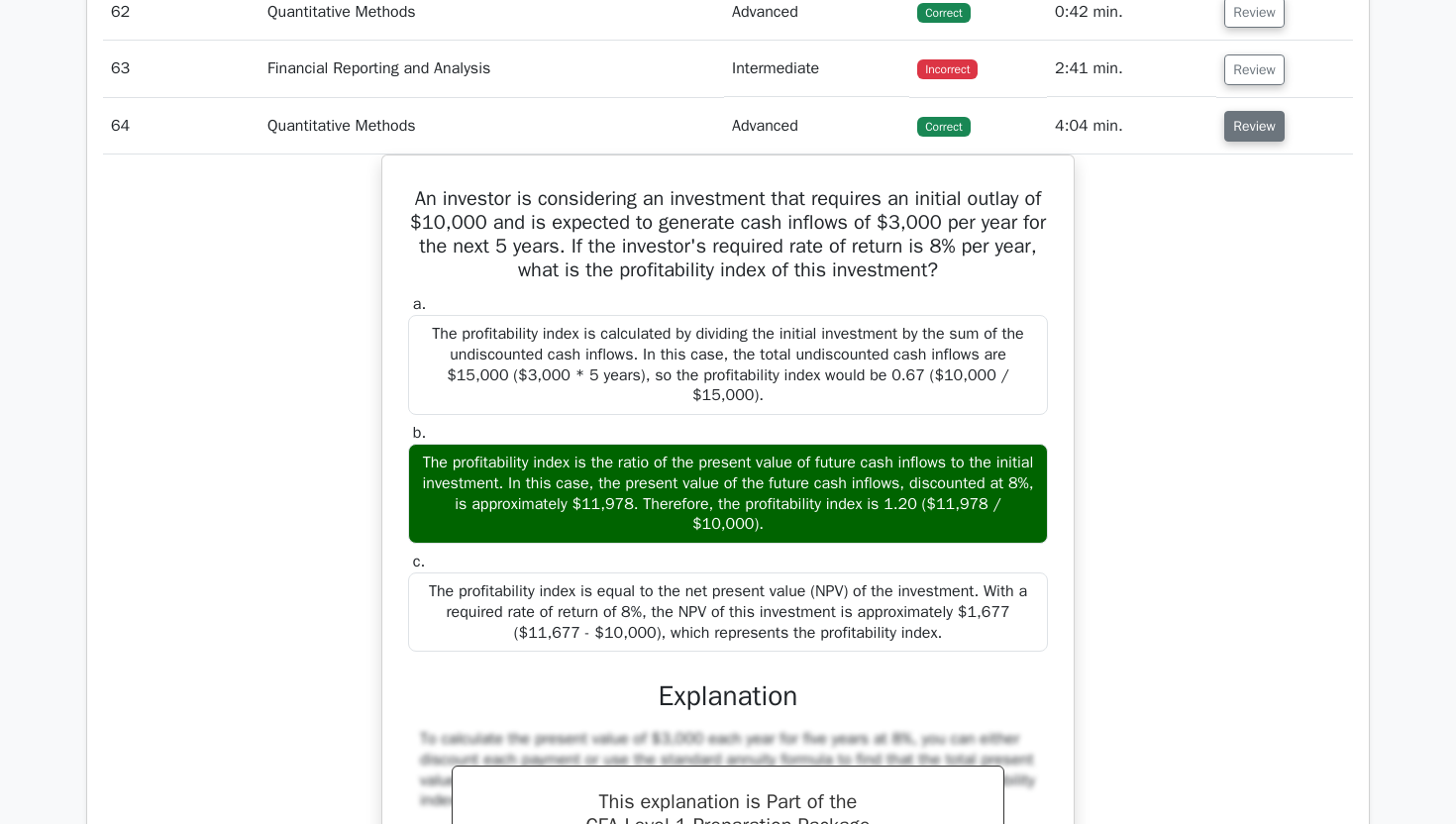 click on "Review" at bounding box center (1254, 126) 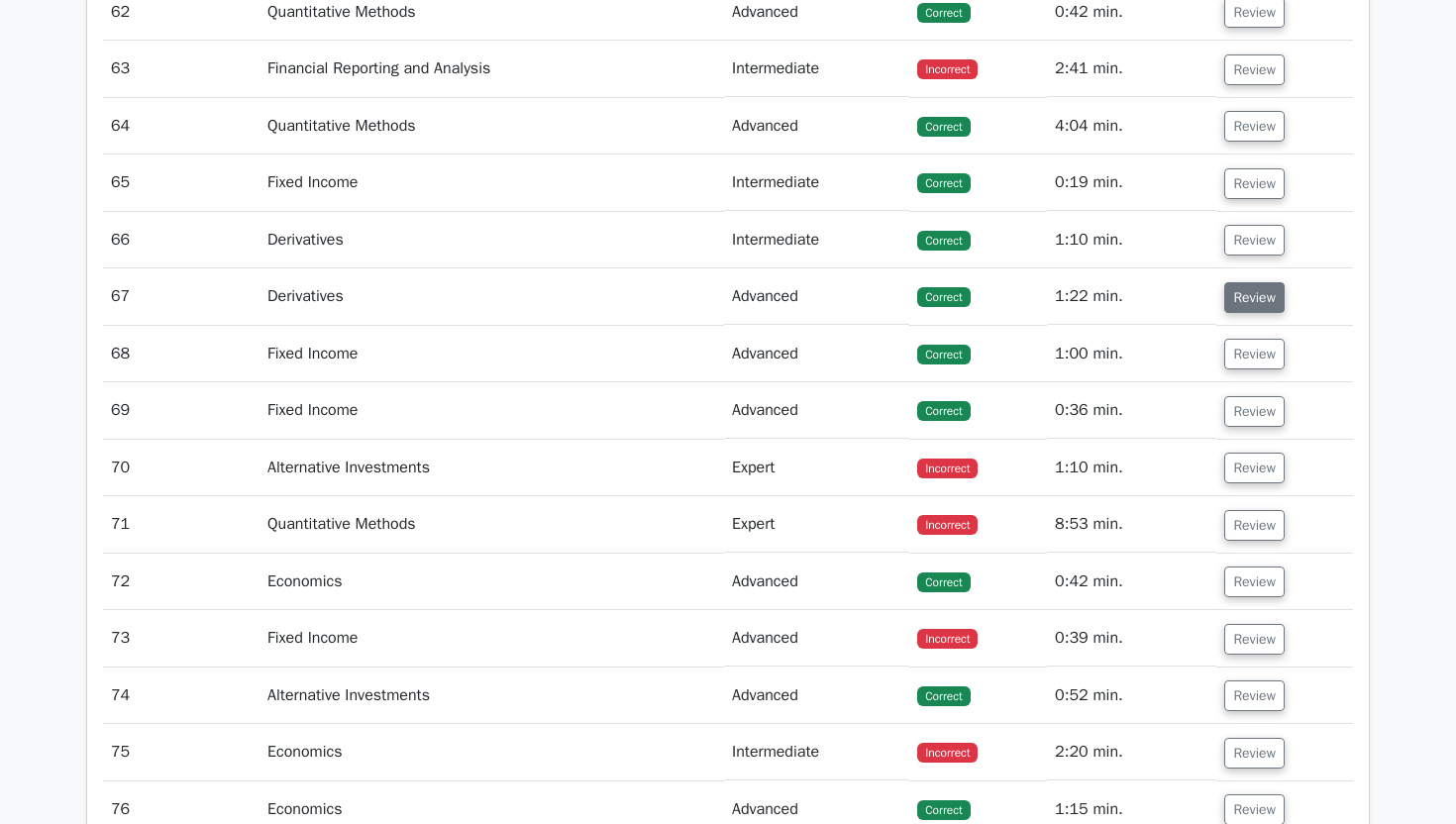 click on "Review" at bounding box center [1254, 297] 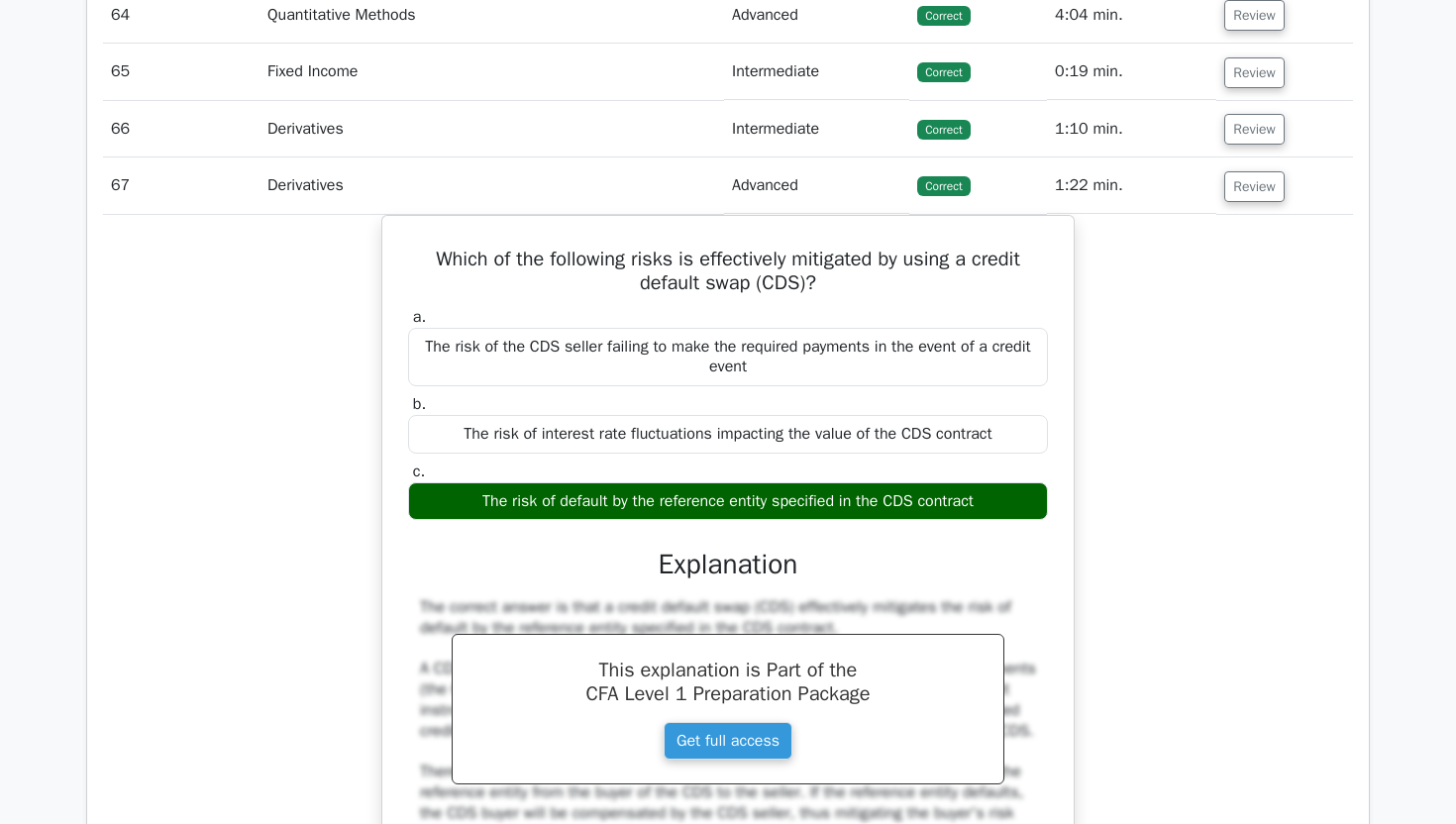 scroll, scrollTop: 5324, scrollLeft: 0, axis: vertical 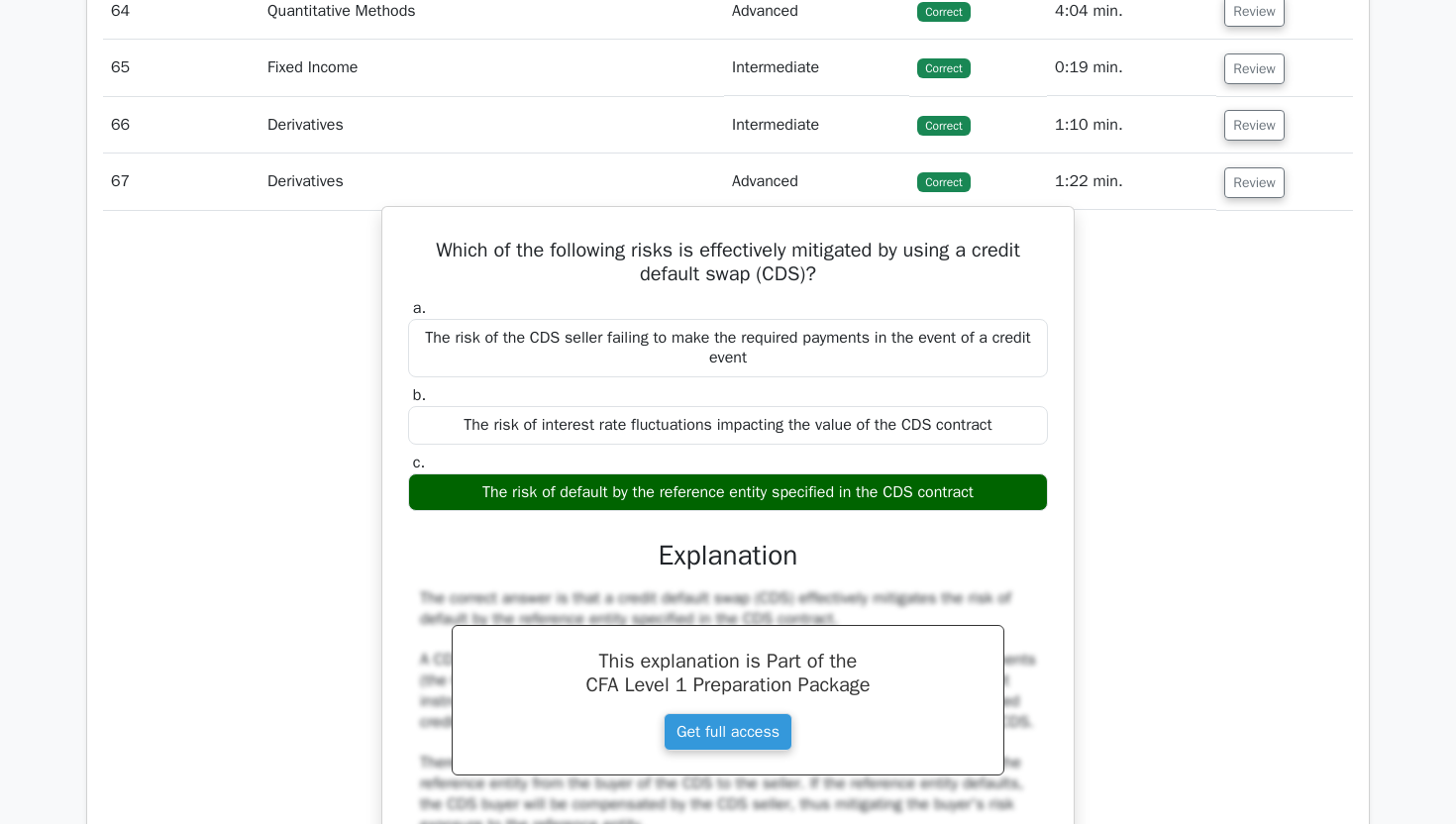 click on "Which of the following risks is effectively mitigated by using a credit default swap (CDS)?" at bounding box center [728, 262] 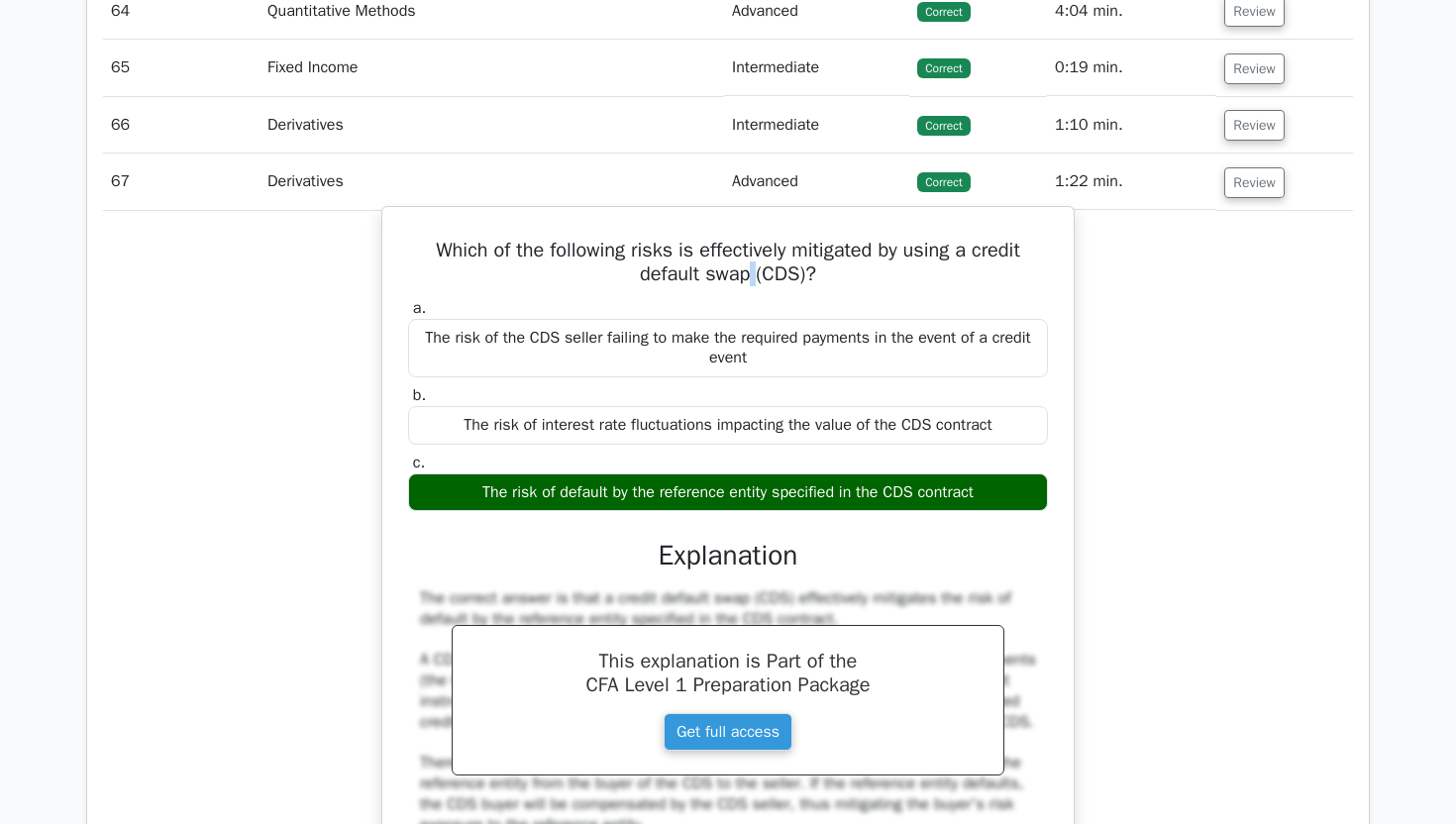 click on "Which of the following risks is effectively mitigated by using a credit default swap (CDS)?" at bounding box center [728, 262] 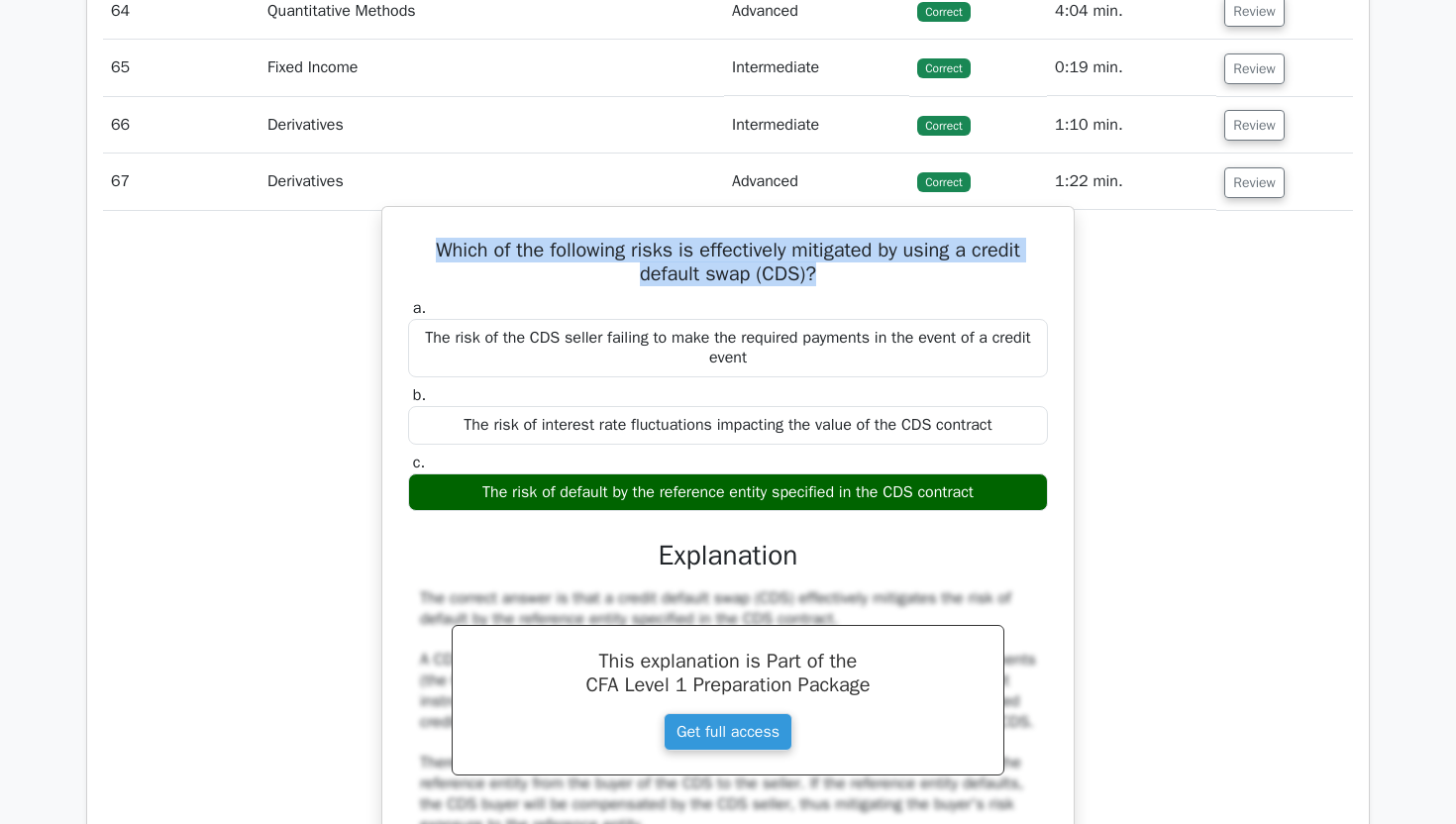 click on "Which of the following risks is effectively mitigated by using a credit default swap (CDS)?" at bounding box center [728, 262] 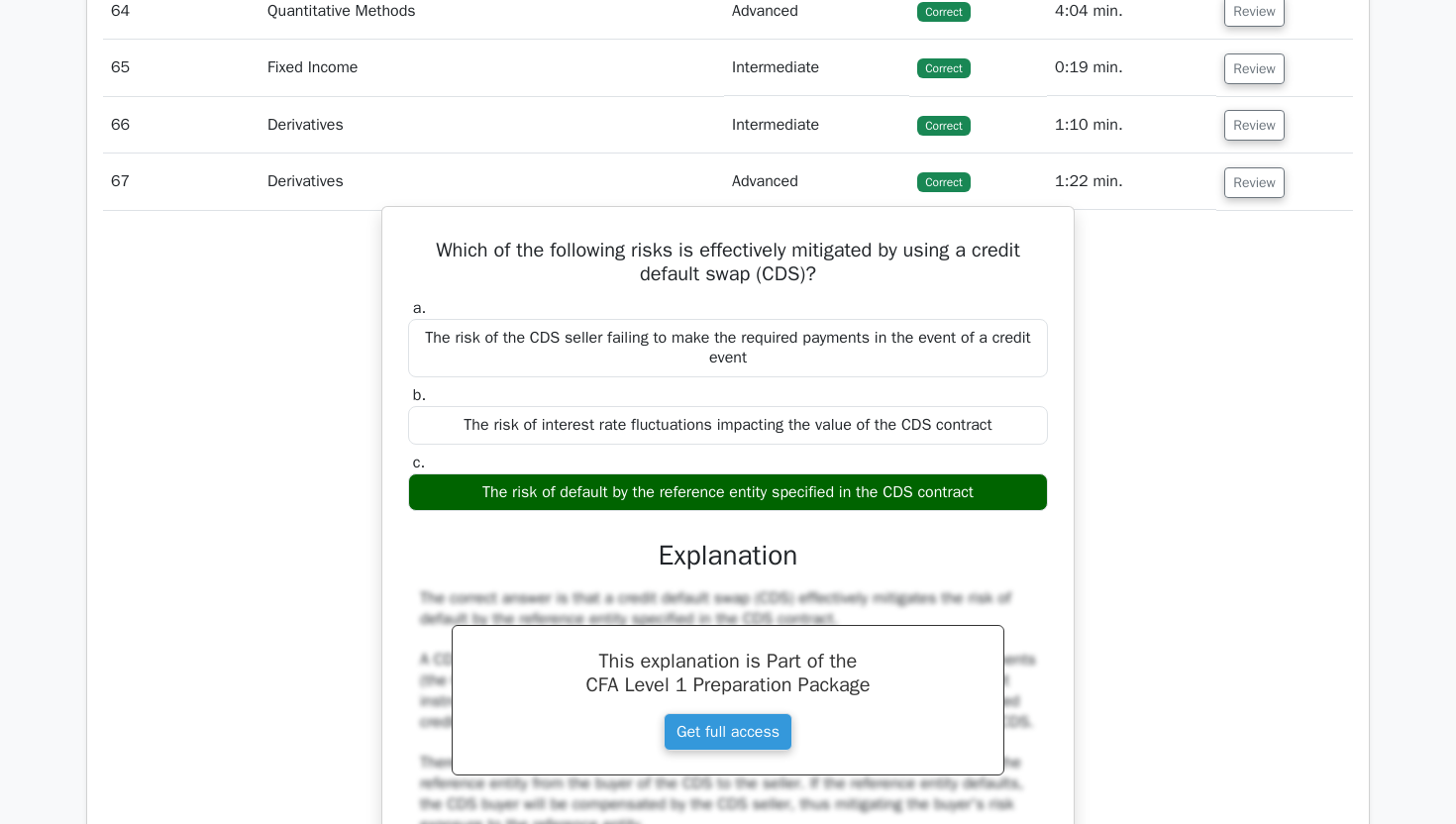 click on "Which of the following risks is effectively mitigated by using a credit default swap (CDS)?" at bounding box center (728, 262) 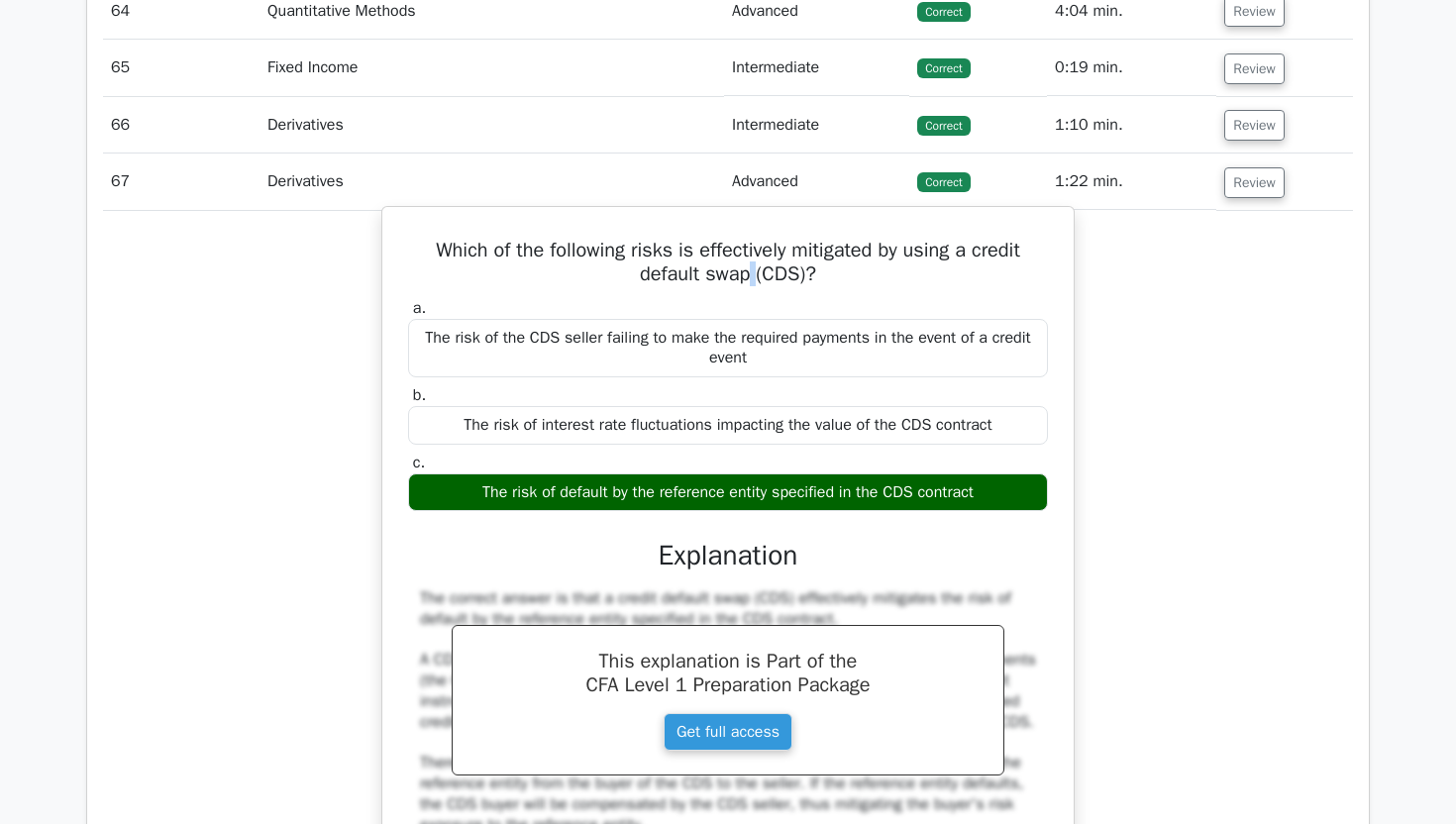 click on "Which of the following risks is effectively mitigated by using a credit default swap (CDS)?" at bounding box center [728, 262] 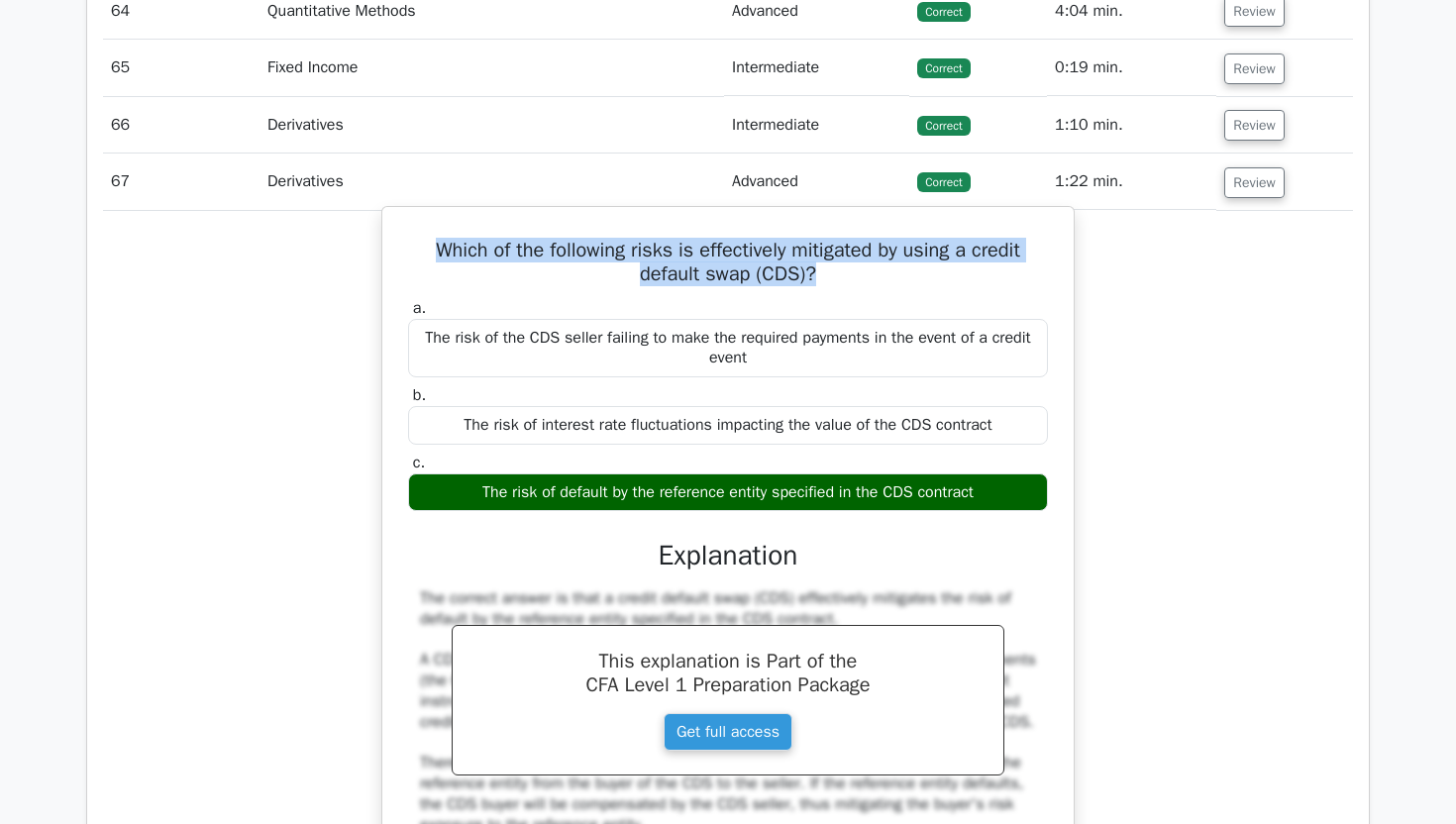 click on "Which of the following risks is effectively mitigated by using a credit default swap (CDS)?" at bounding box center [728, 262] 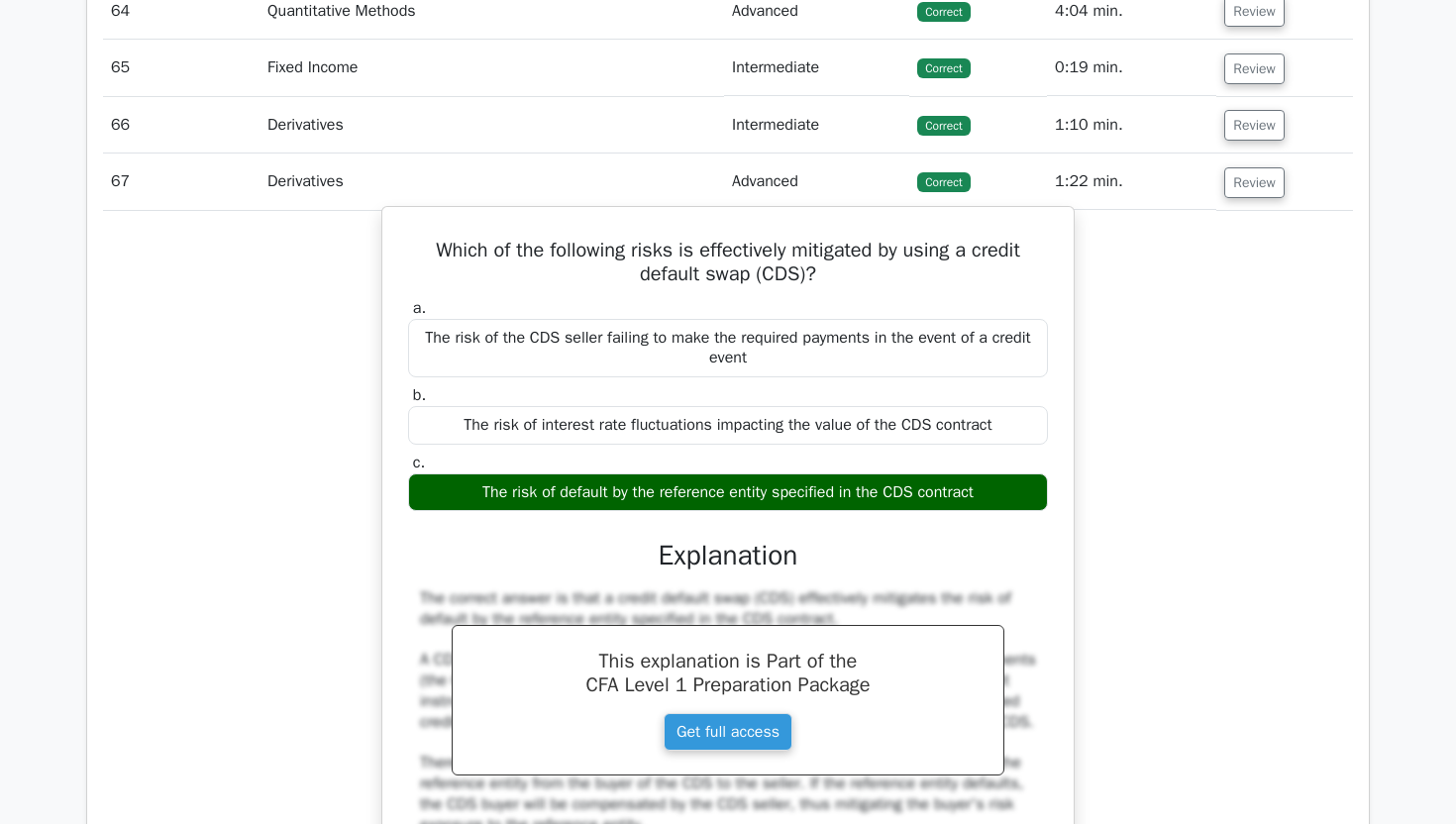 click on "The risk of default by the reference entity specified in the CDS contract" at bounding box center [728, 492] 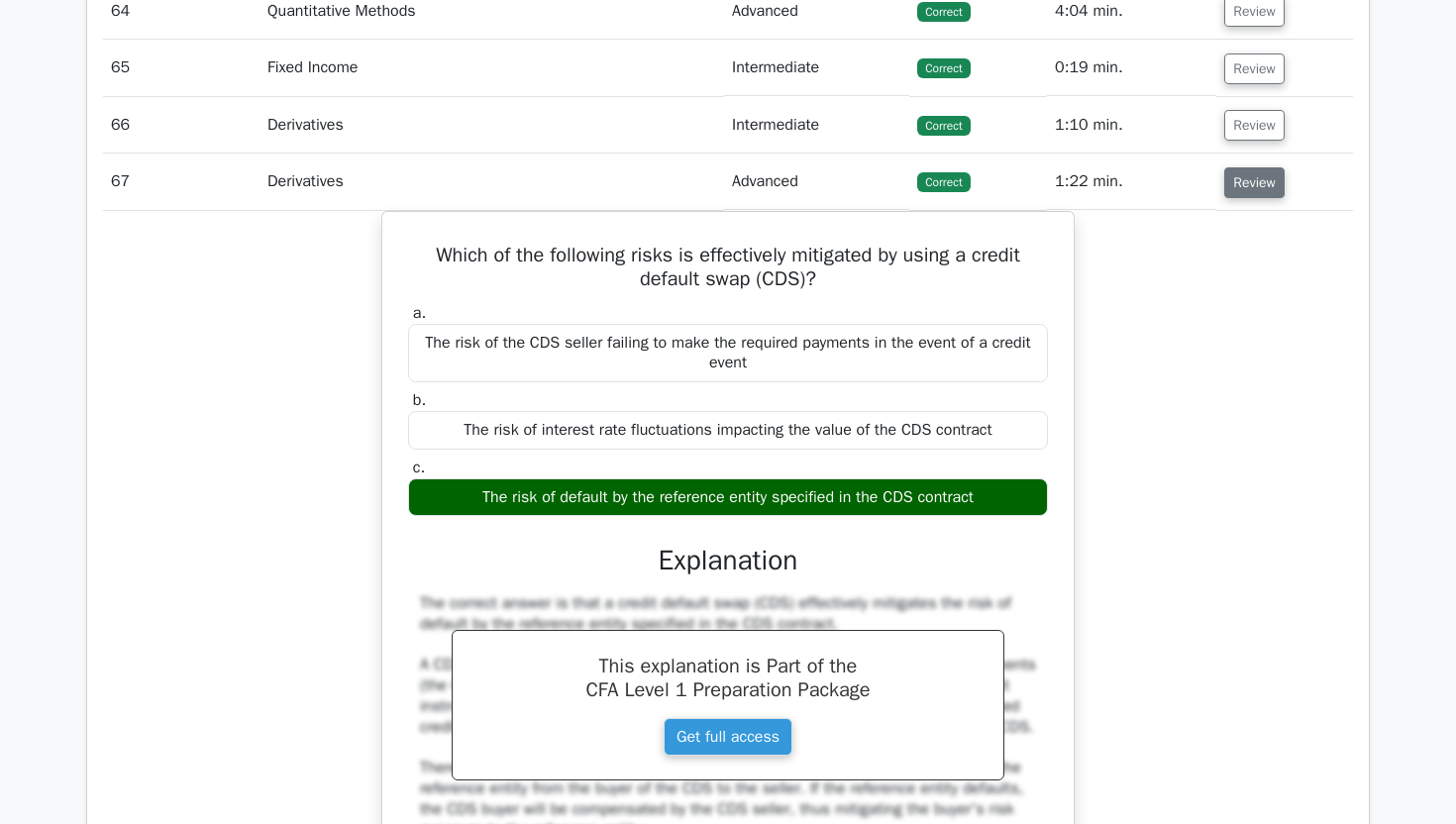 click on "Review" at bounding box center [1254, 182] 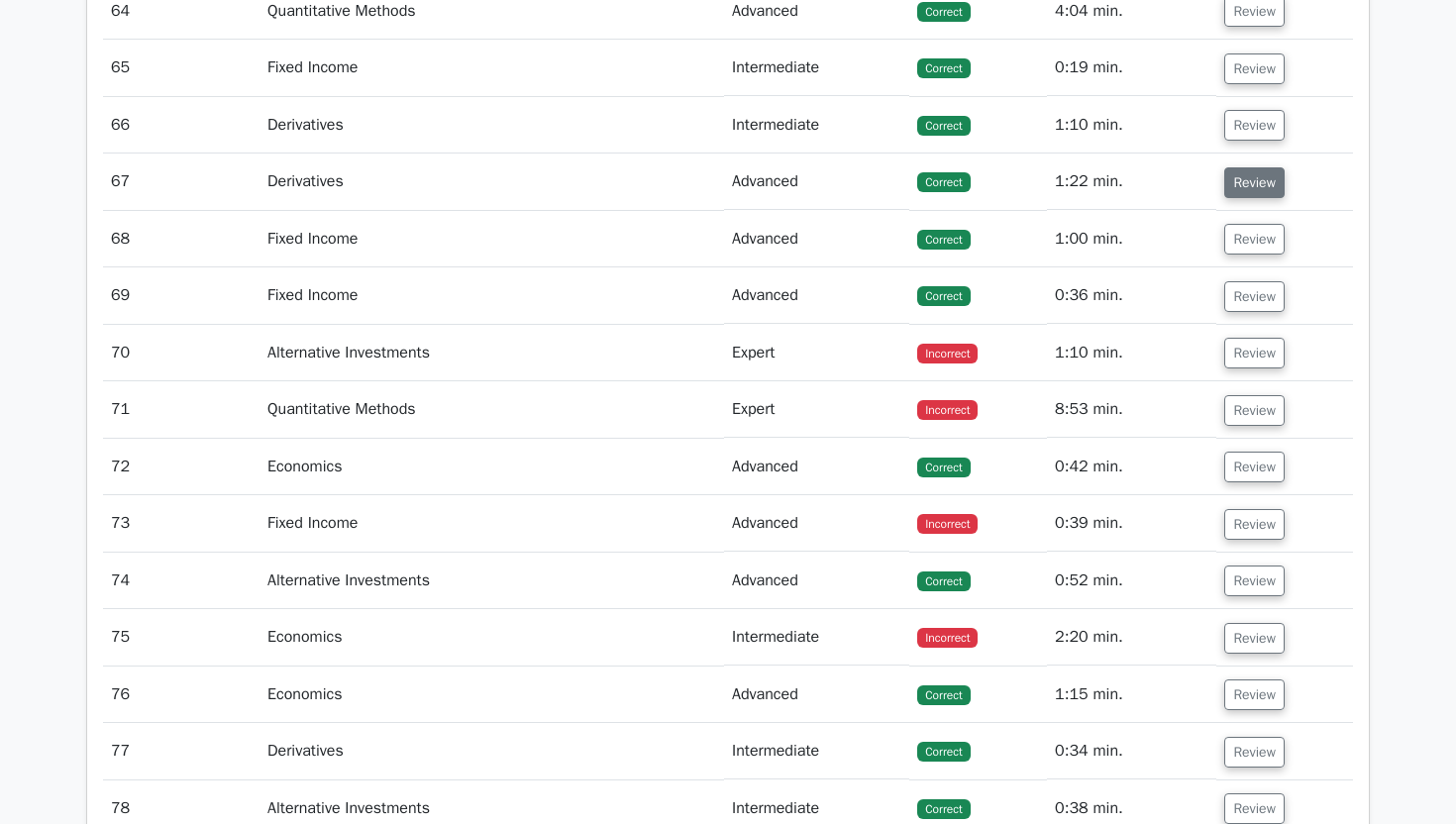 click on "Review" at bounding box center (1254, 182) 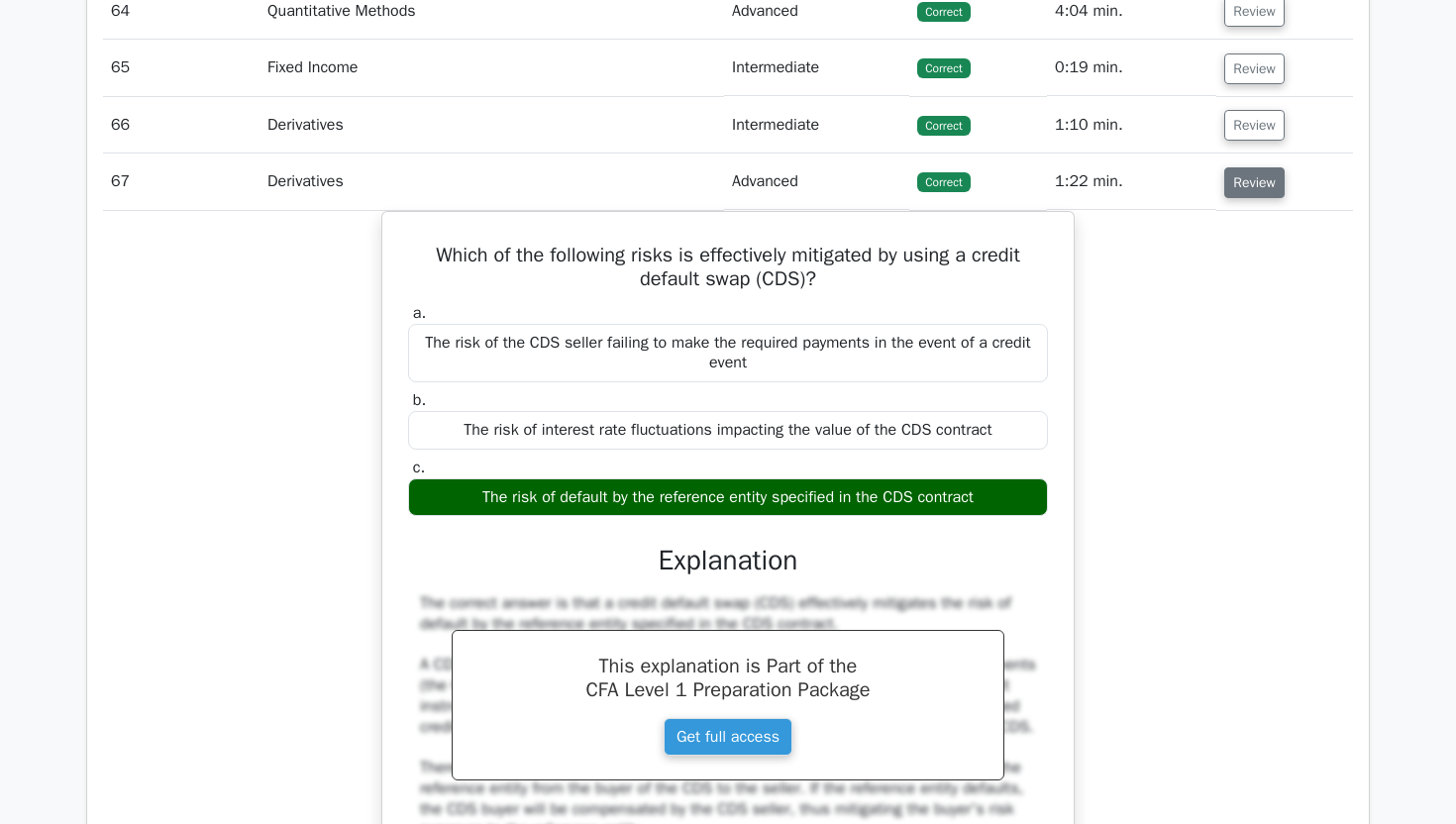 click on "Review" at bounding box center [1254, 182] 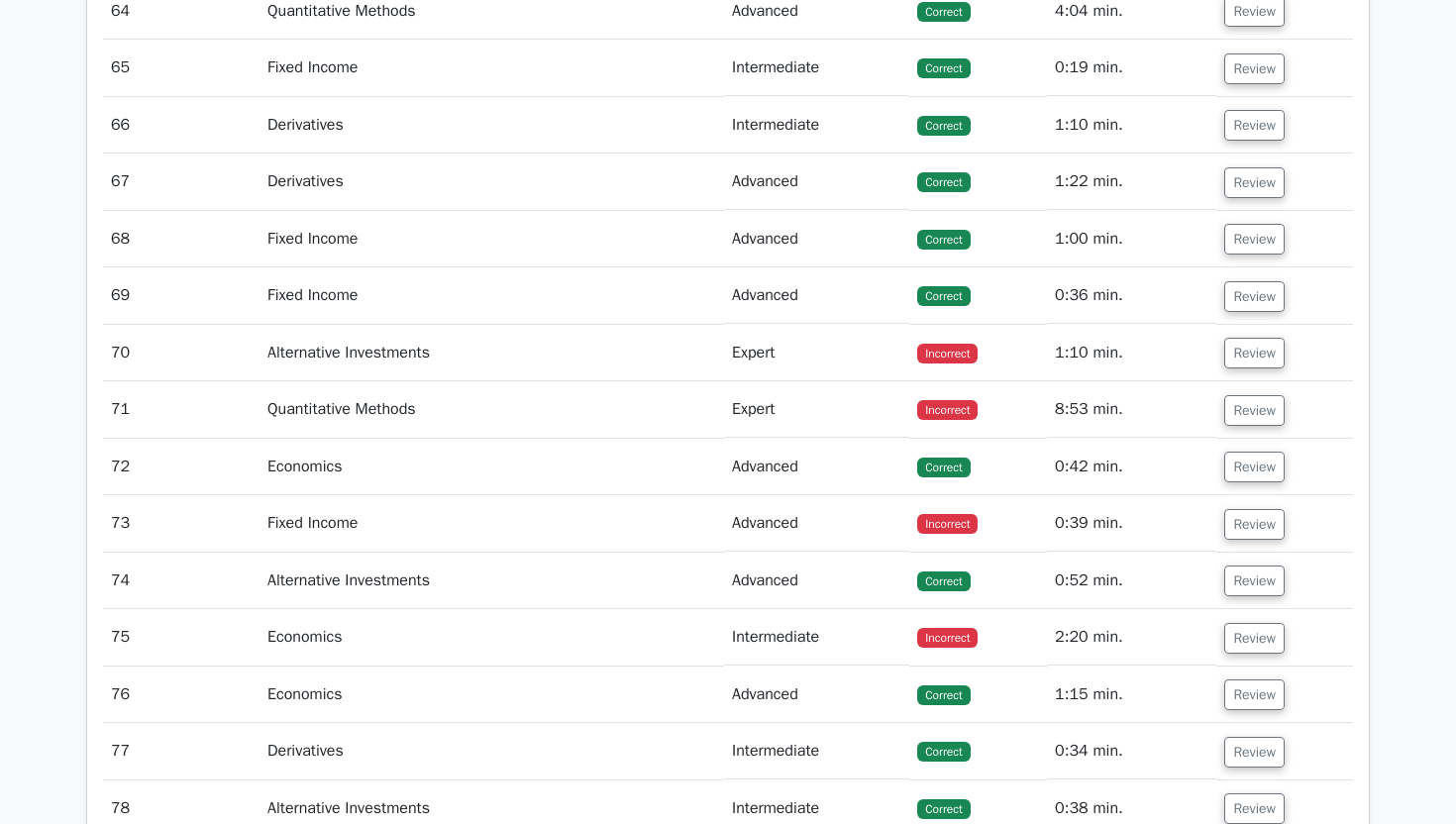 click on "1:22 min." at bounding box center (1131, 181) 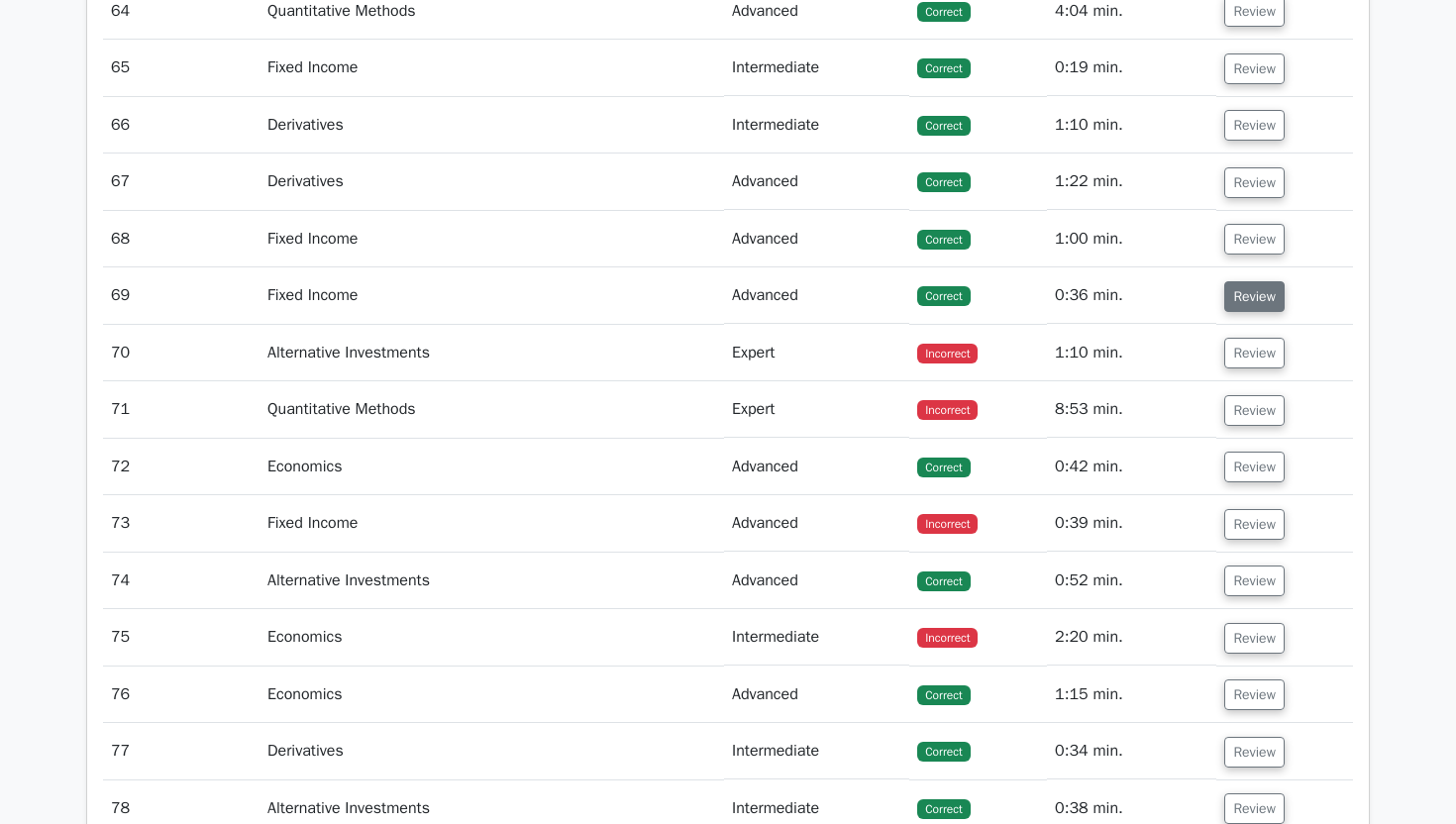 click on "Review" at bounding box center (1254, 296) 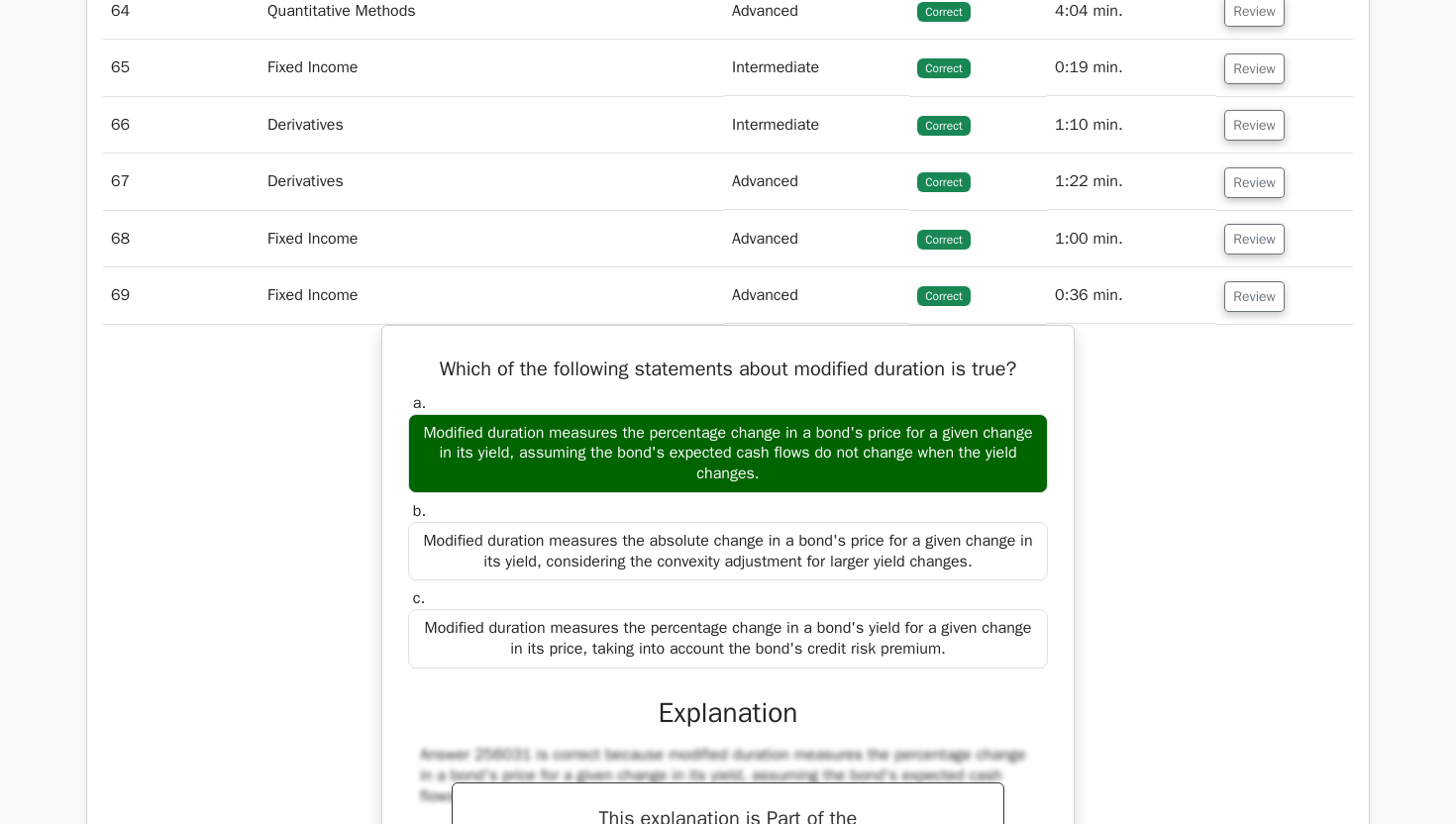 click on "Which of the following statements about modified duration is true?
a.
Modified duration measures the percentage change in a bond's price for a given change in its yield, assuming the bond's expected cash flows do not change when the yield changes.
b." at bounding box center (728, 701) 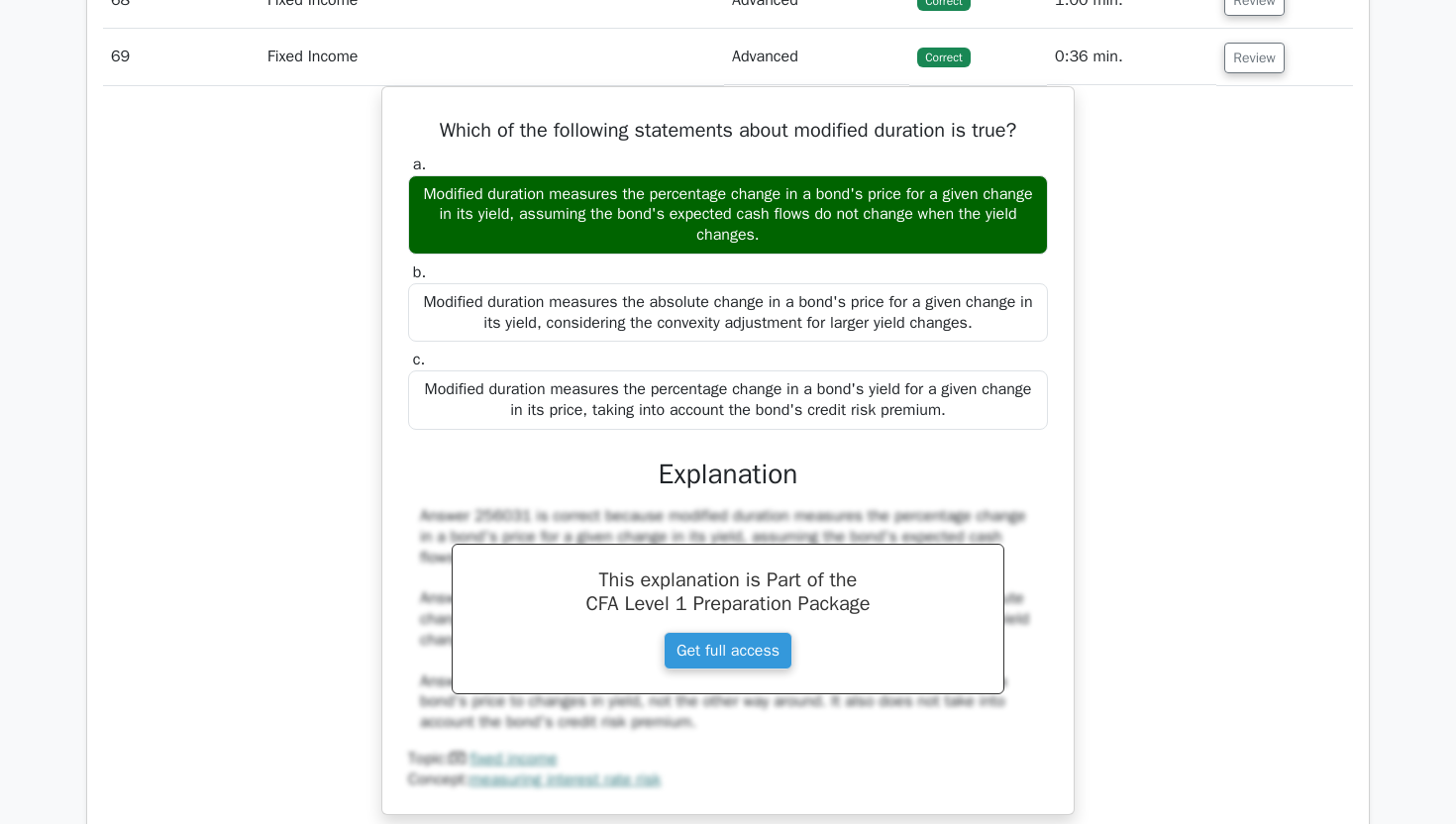 scroll, scrollTop: 5456, scrollLeft: 0, axis: vertical 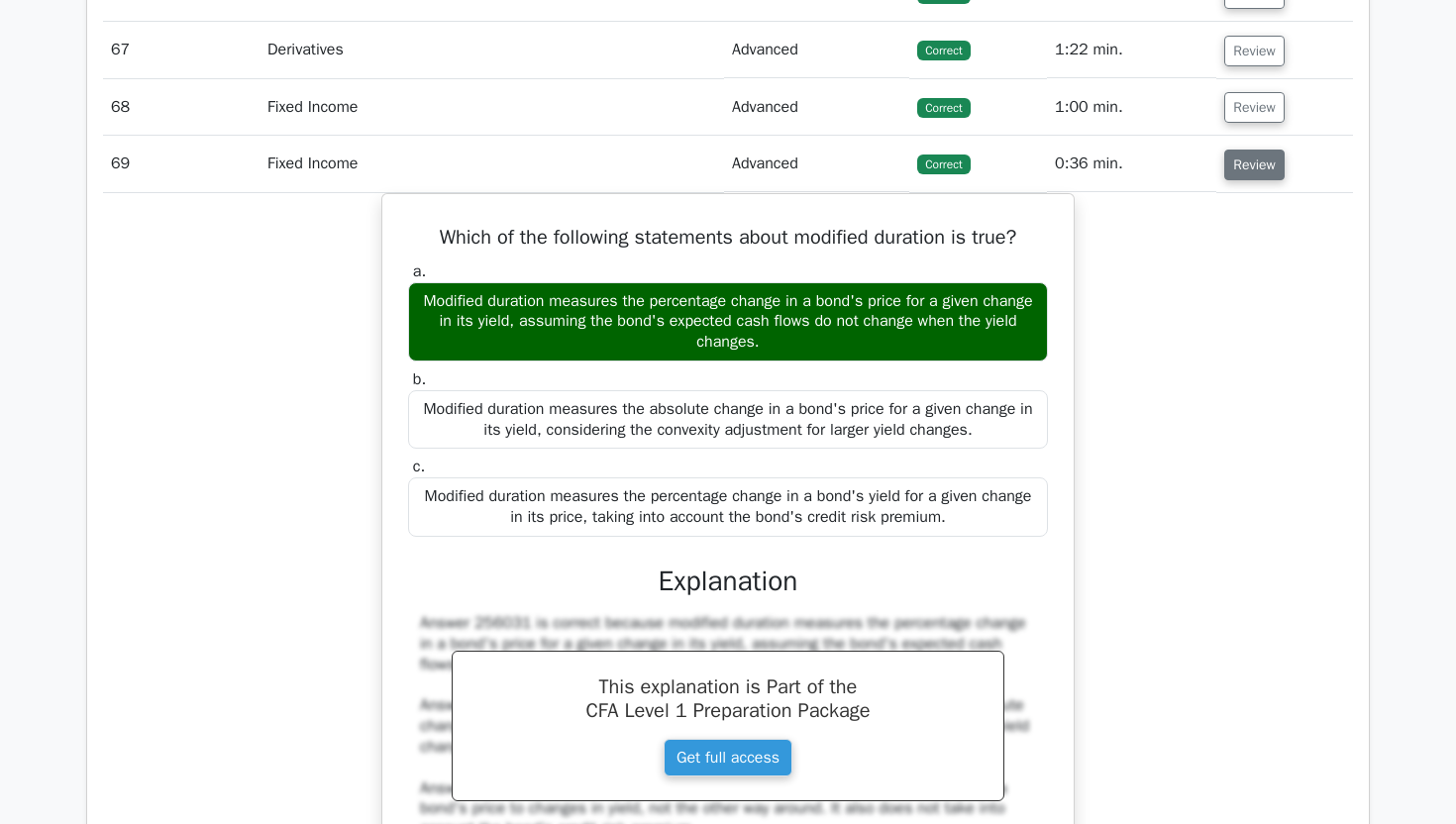 click on "Review" at bounding box center (1254, 164) 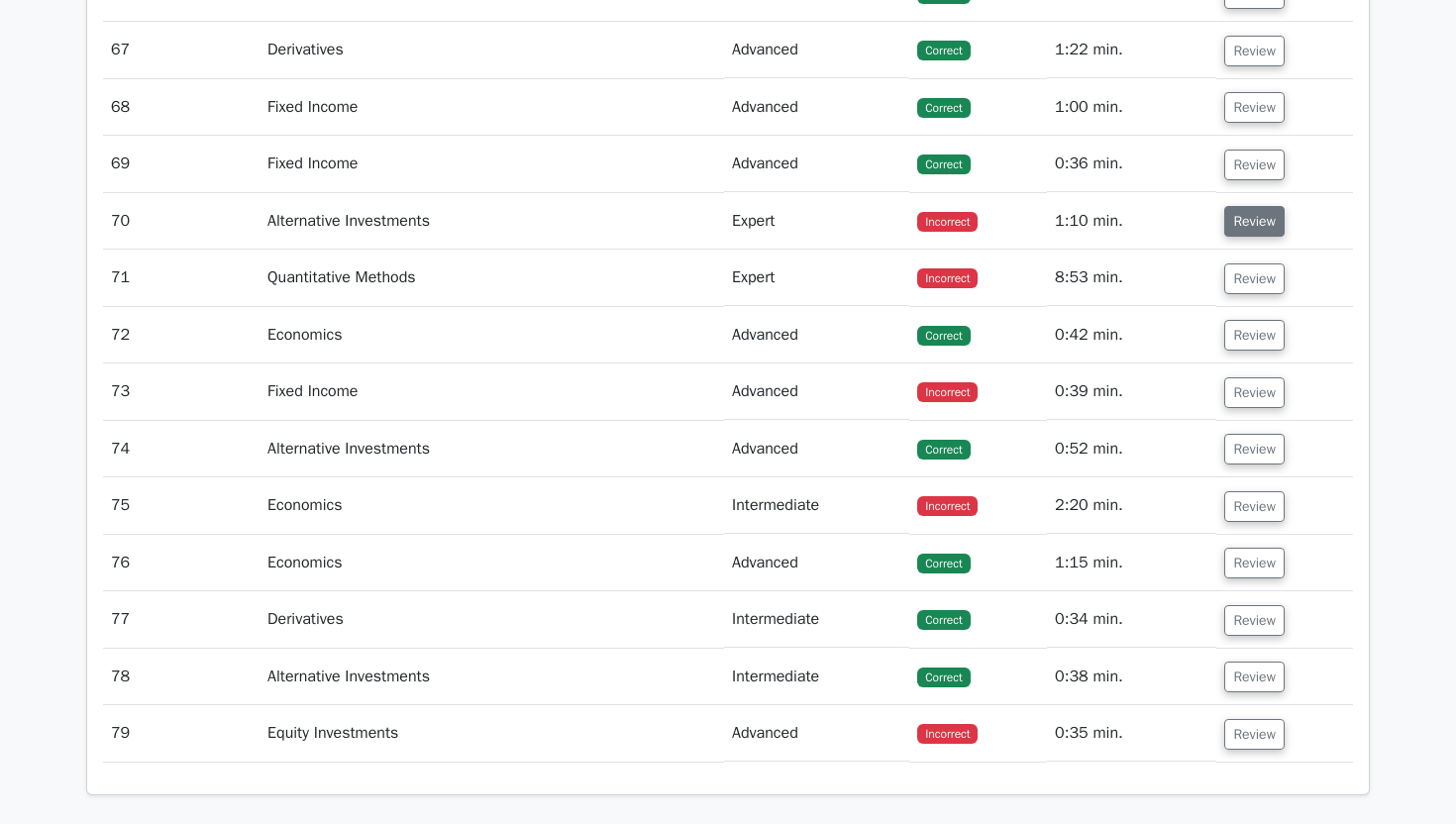 click on "Review" at bounding box center [1254, 221] 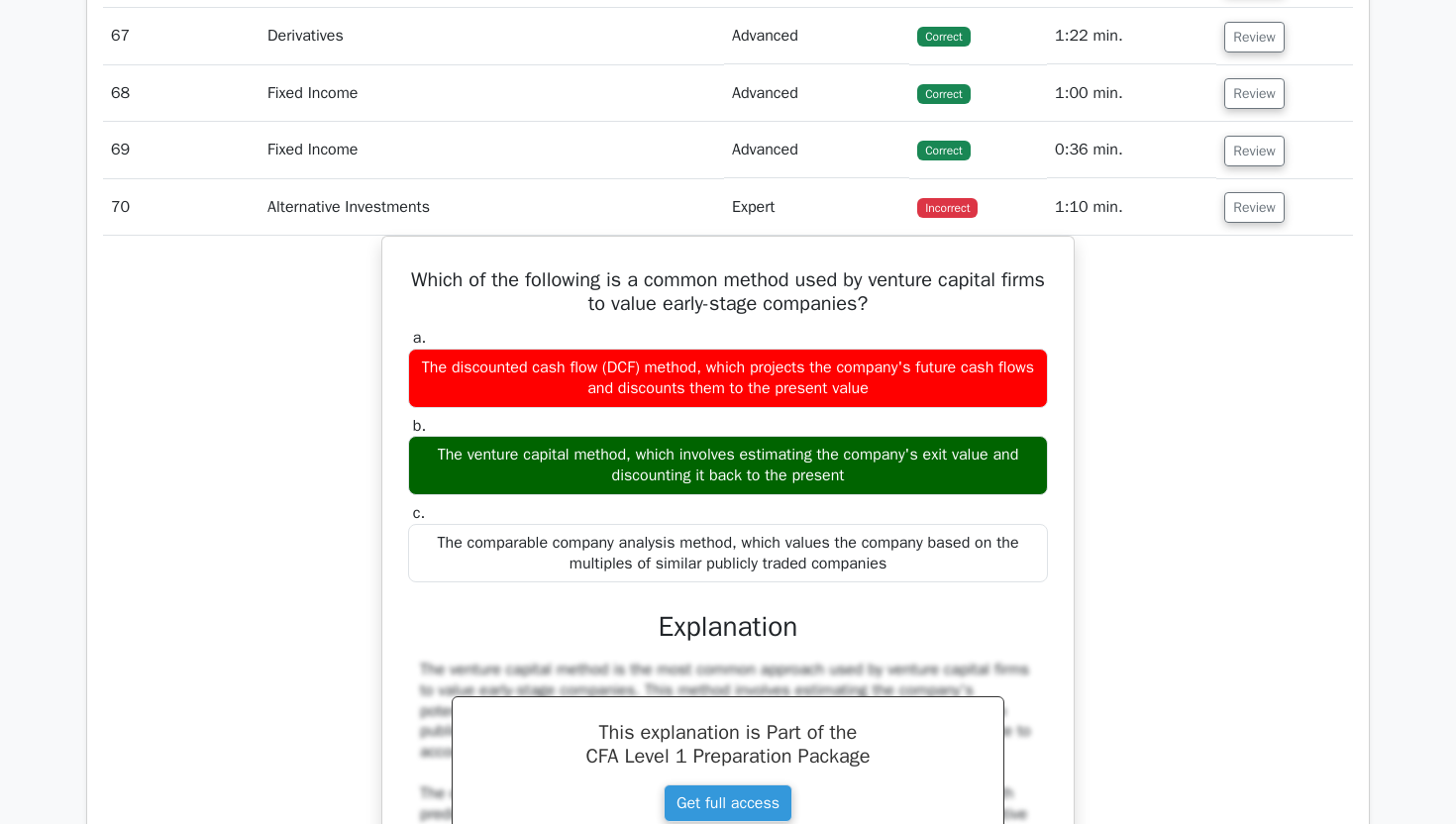 scroll, scrollTop: 5473, scrollLeft: 0, axis: vertical 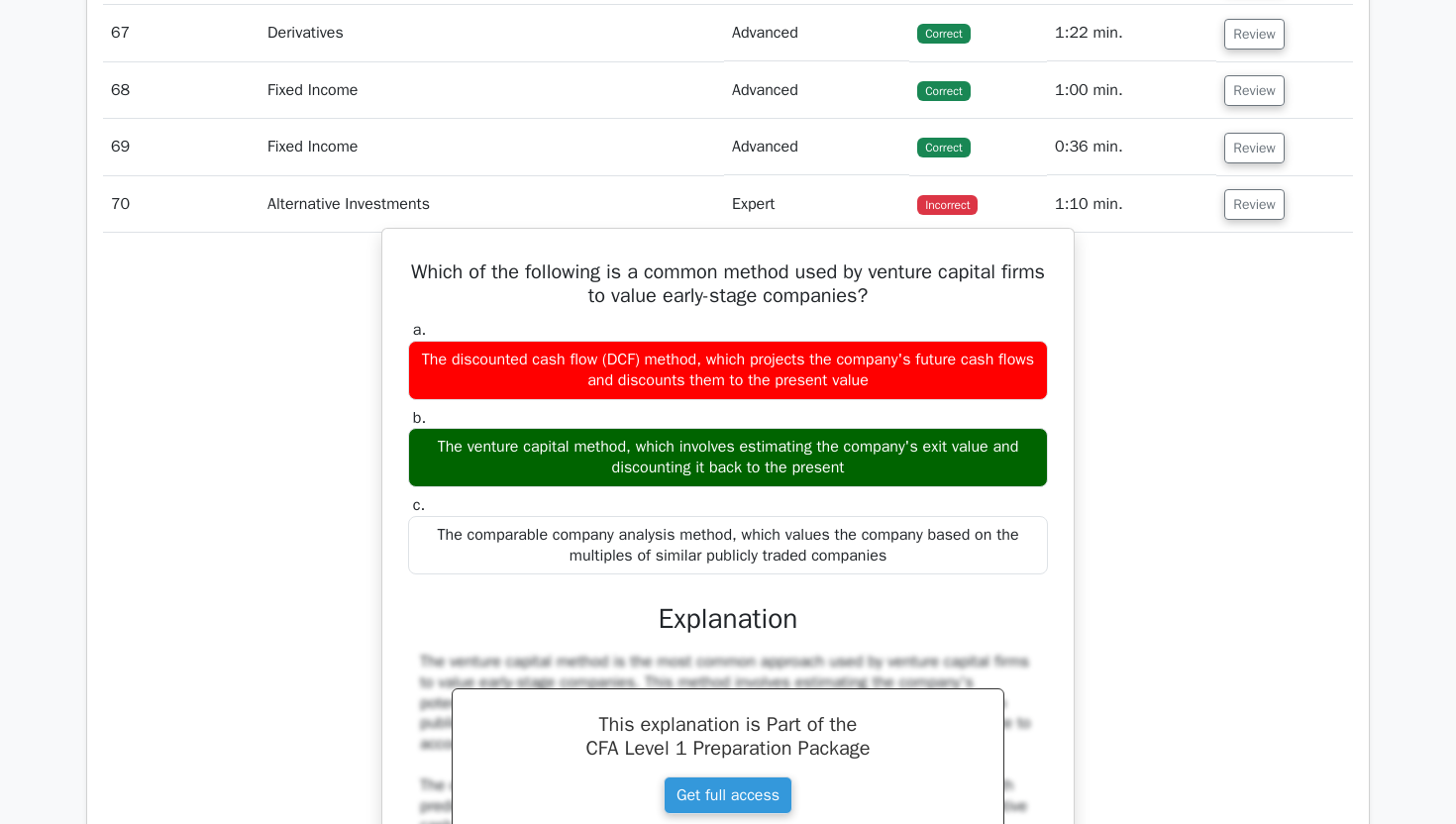 click on "Which of the following is a common method used by venture capital firms to value early-stage companies?" at bounding box center (728, 284) 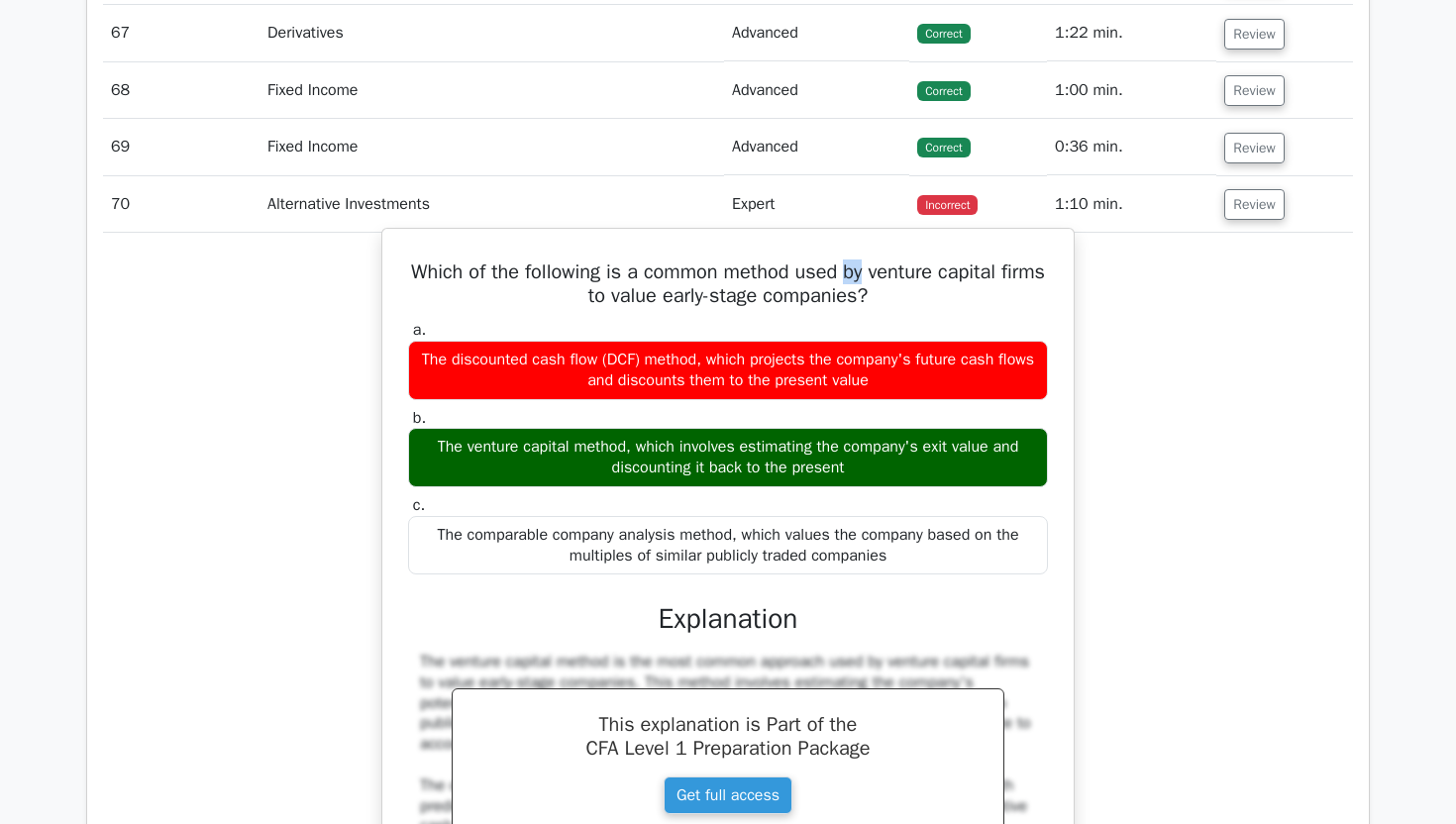 click on "Which of the following is a common method used by venture capital firms to value early-stage companies?" at bounding box center (728, 284) 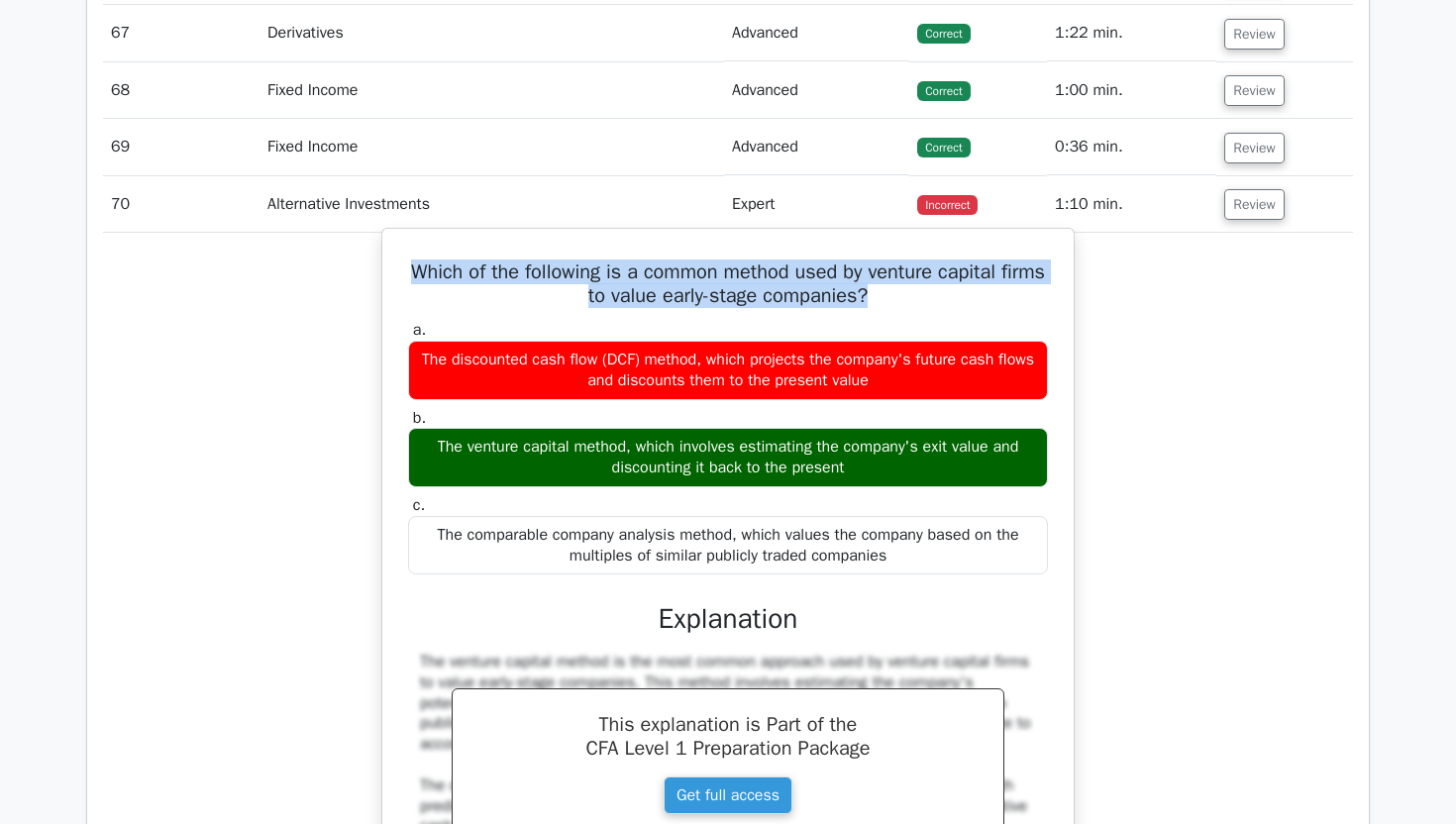 click on "Which of the following is a common method used by venture capital firms to value early-stage companies?" at bounding box center (728, 284) 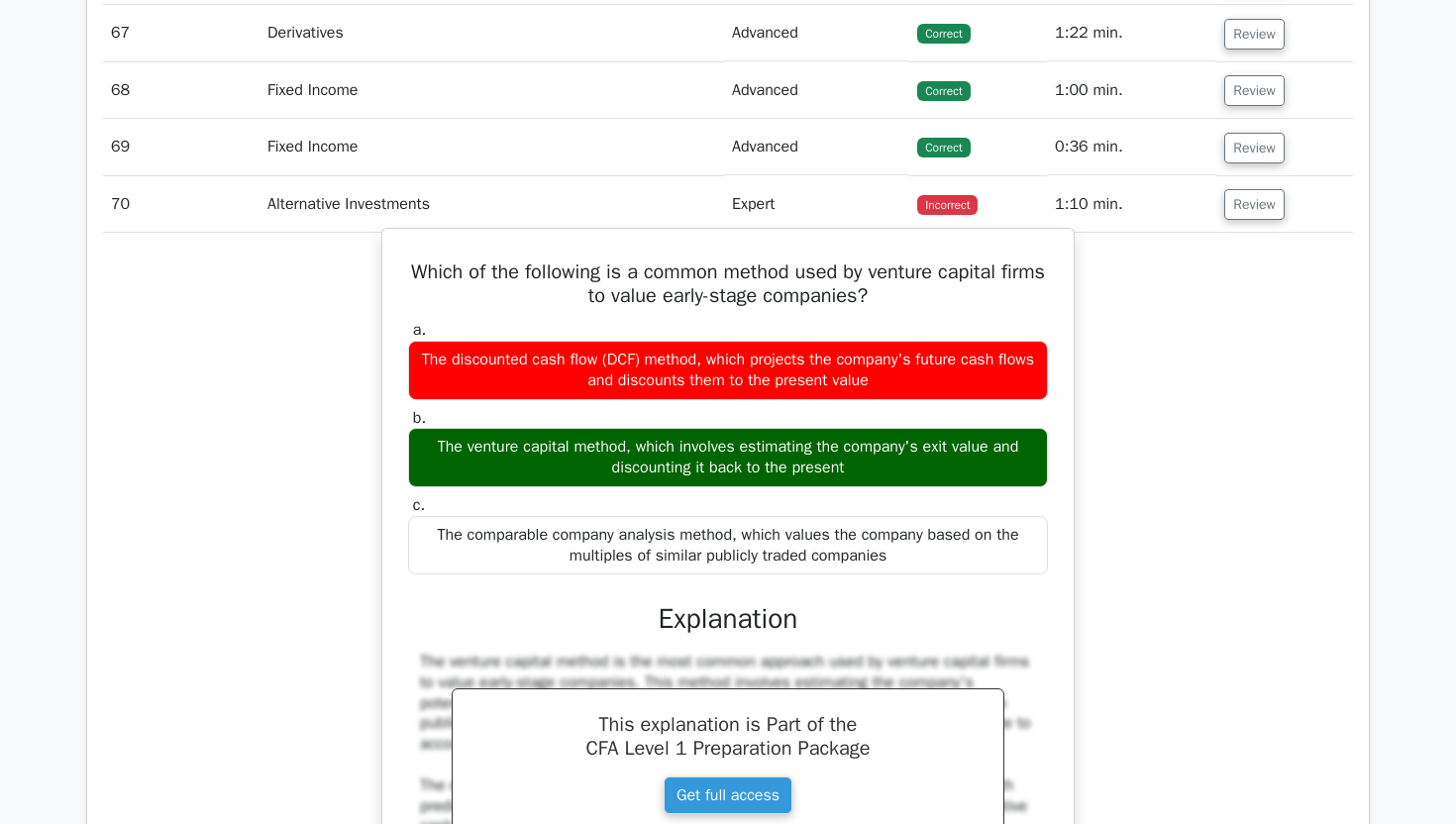 click on "Which of the following is a common method used by venture capital firms to value early-stage companies?" at bounding box center (728, 284) 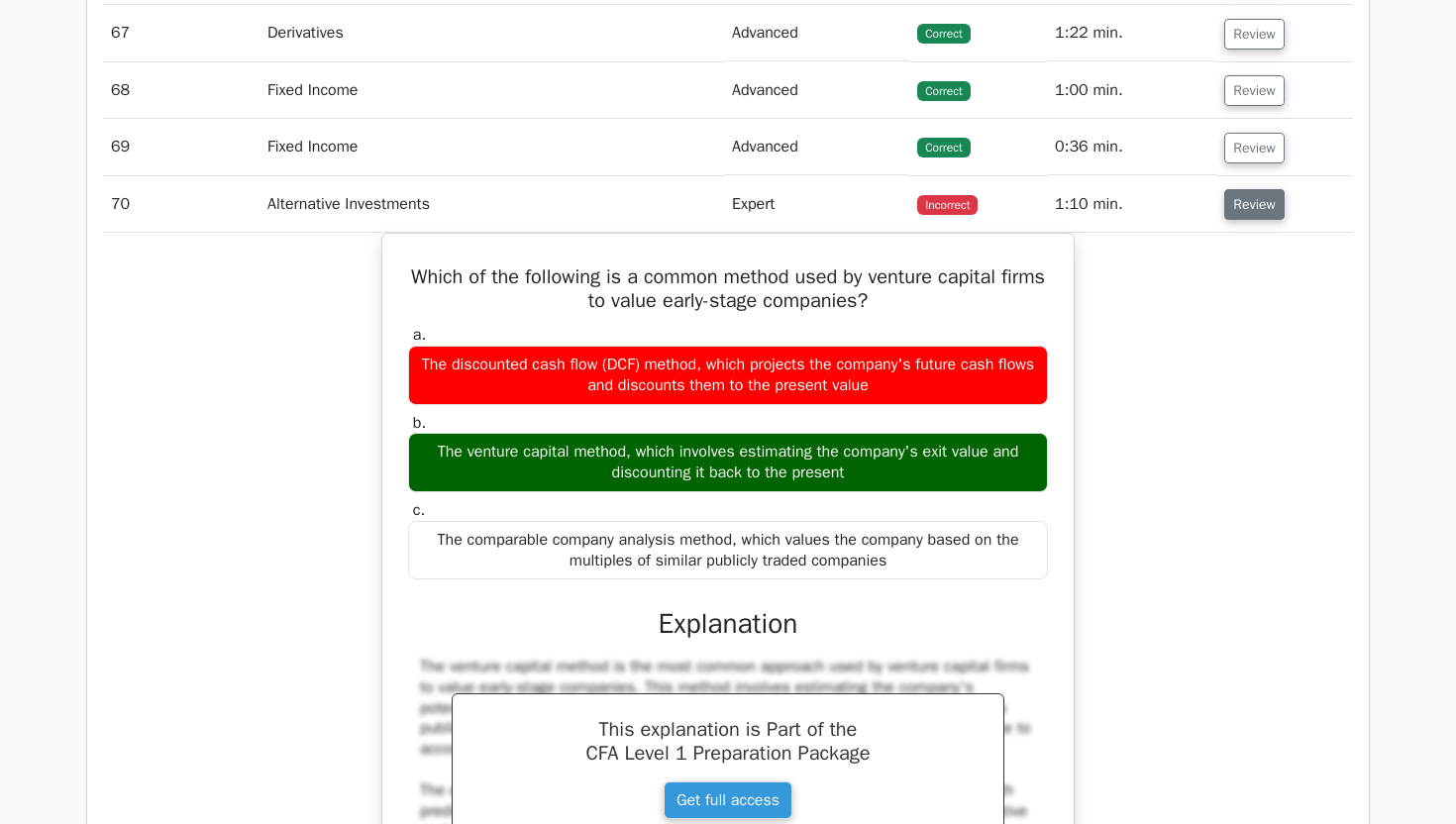 click on "Review" at bounding box center [1254, 204] 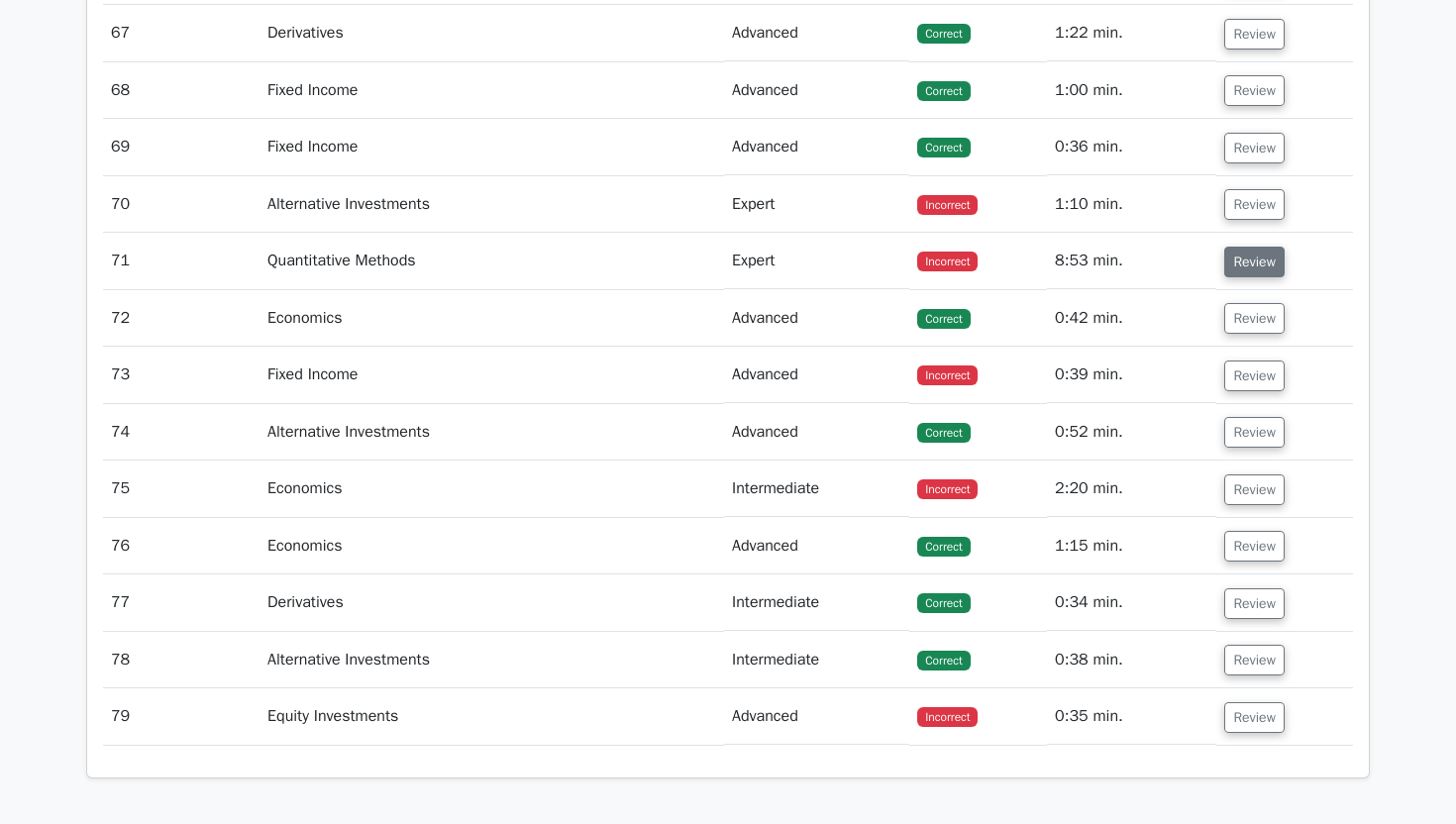 click on "Review" at bounding box center [1254, 261] 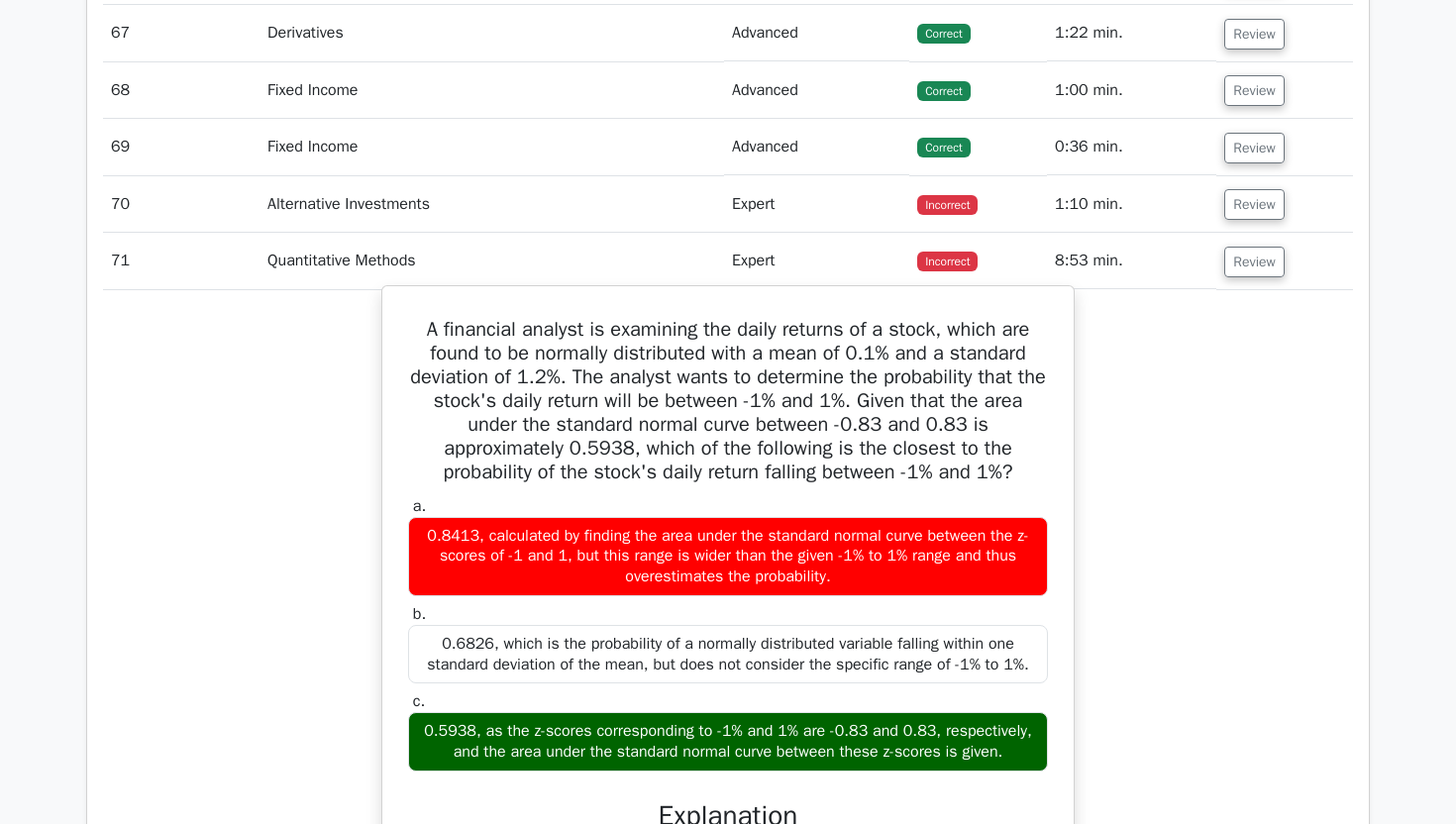click on "A financial analyst is examining the daily returns of a stock, which are found to be normally distributed with a mean of 0.1% and a standard deviation of 1.2%. The analyst wants to determine the probability that the stock's daily return will be between -1% and 1%. Given that the area under the standard normal curve between -0.83 and 0.83 is approximately 0.5938, which of the following is the closest to the probability of the stock's daily return falling between -1% and 1%?" at bounding box center [728, 401] 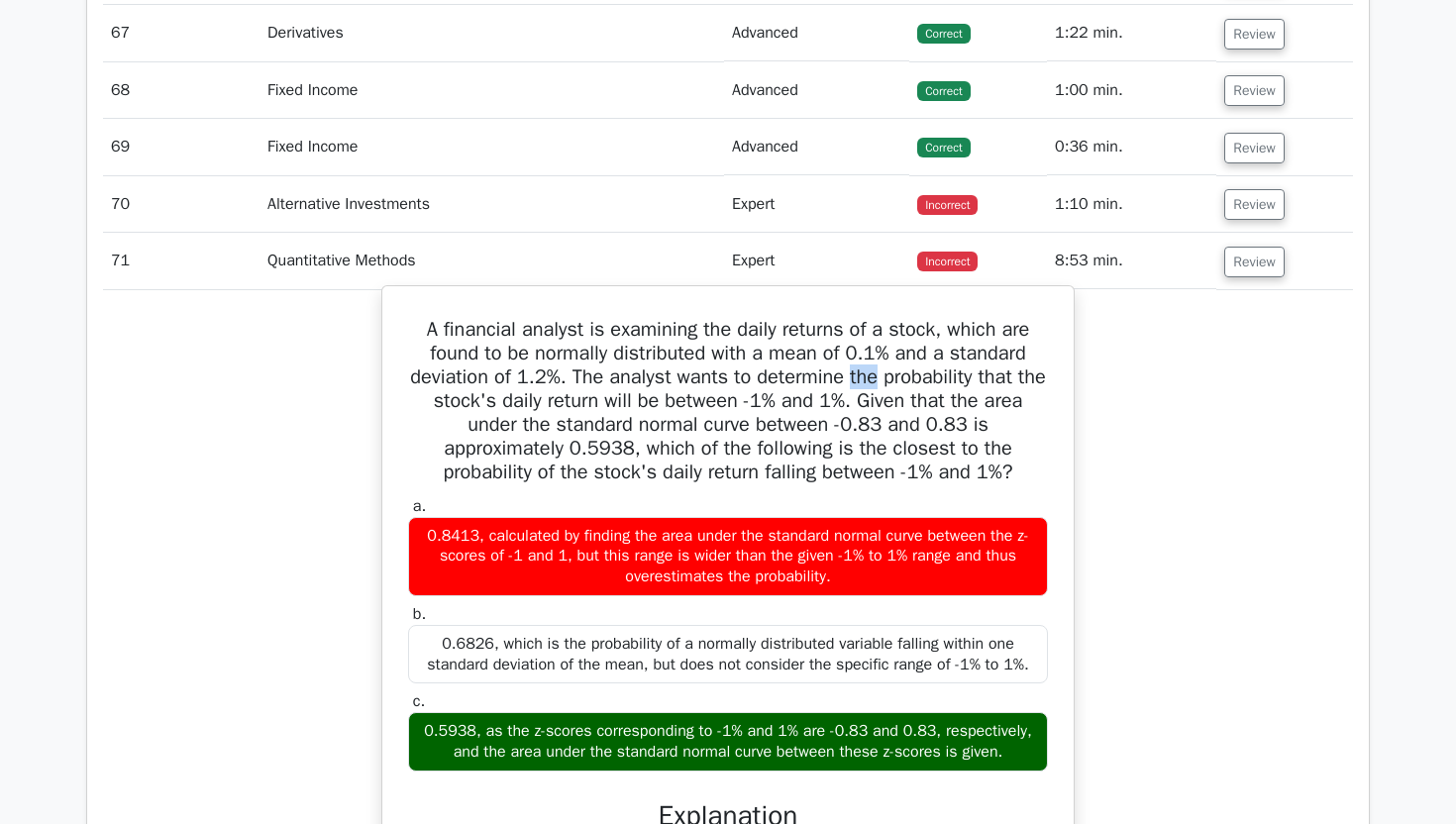 click on "A financial analyst is examining the daily returns of a stock, which are found to be normally distributed with a mean of 0.1% and a standard deviation of 1.2%. The analyst wants to determine the probability that the stock's daily return will be between -1% and 1%. Given that the area under the standard normal curve between -0.83 and 0.83 is approximately 0.5938, which of the following is the closest to the probability of the stock's daily return falling between -1% and 1%?" at bounding box center (728, 401) 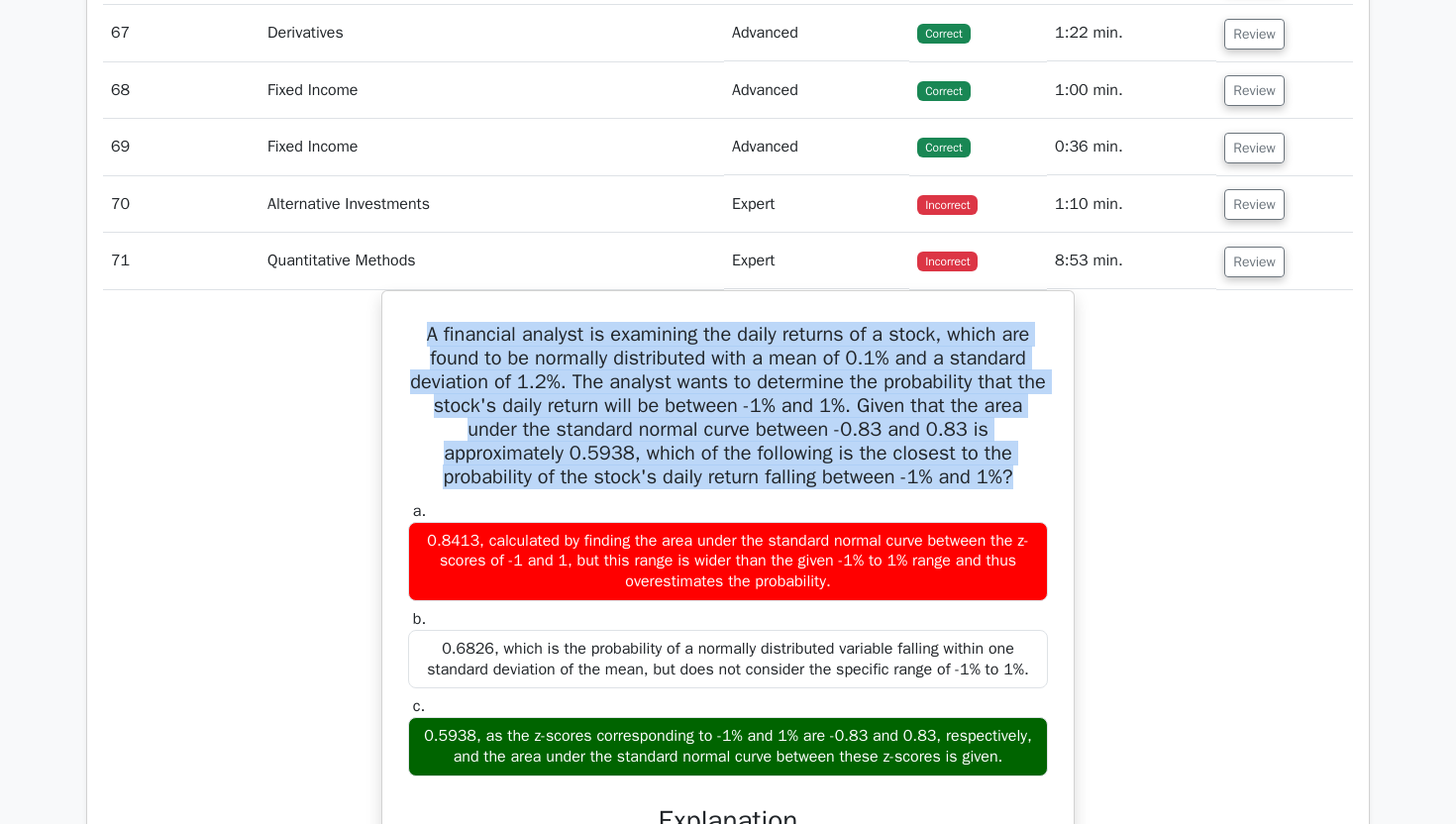 click on "A financial analyst is examining the daily returns of a stock, which are found to be normally distributed with a mean of 0.1% and a standard deviation of 1.2%. The analyst wants to determine the probability that the stock's daily return will be between -1% and 1%. Given that the area under the standard normal curve between -0.83 and 0.83 is approximately 0.5938, which of the following is the closest to the probability of the stock's daily return falling between -1% and 1%?
a.
b." at bounding box center [728, 851] 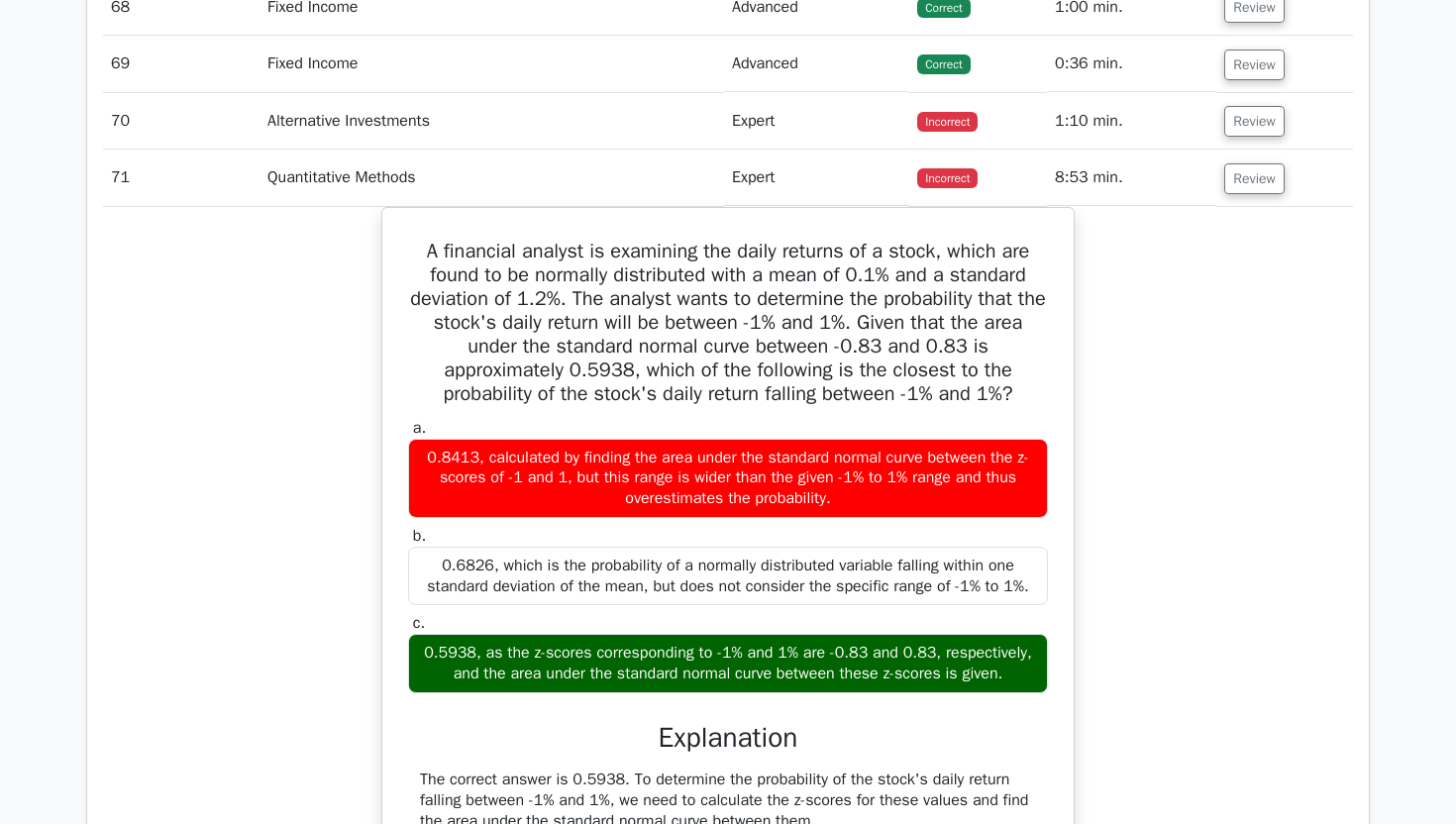 scroll, scrollTop: 5558, scrollLeft: 0, axis: vertical 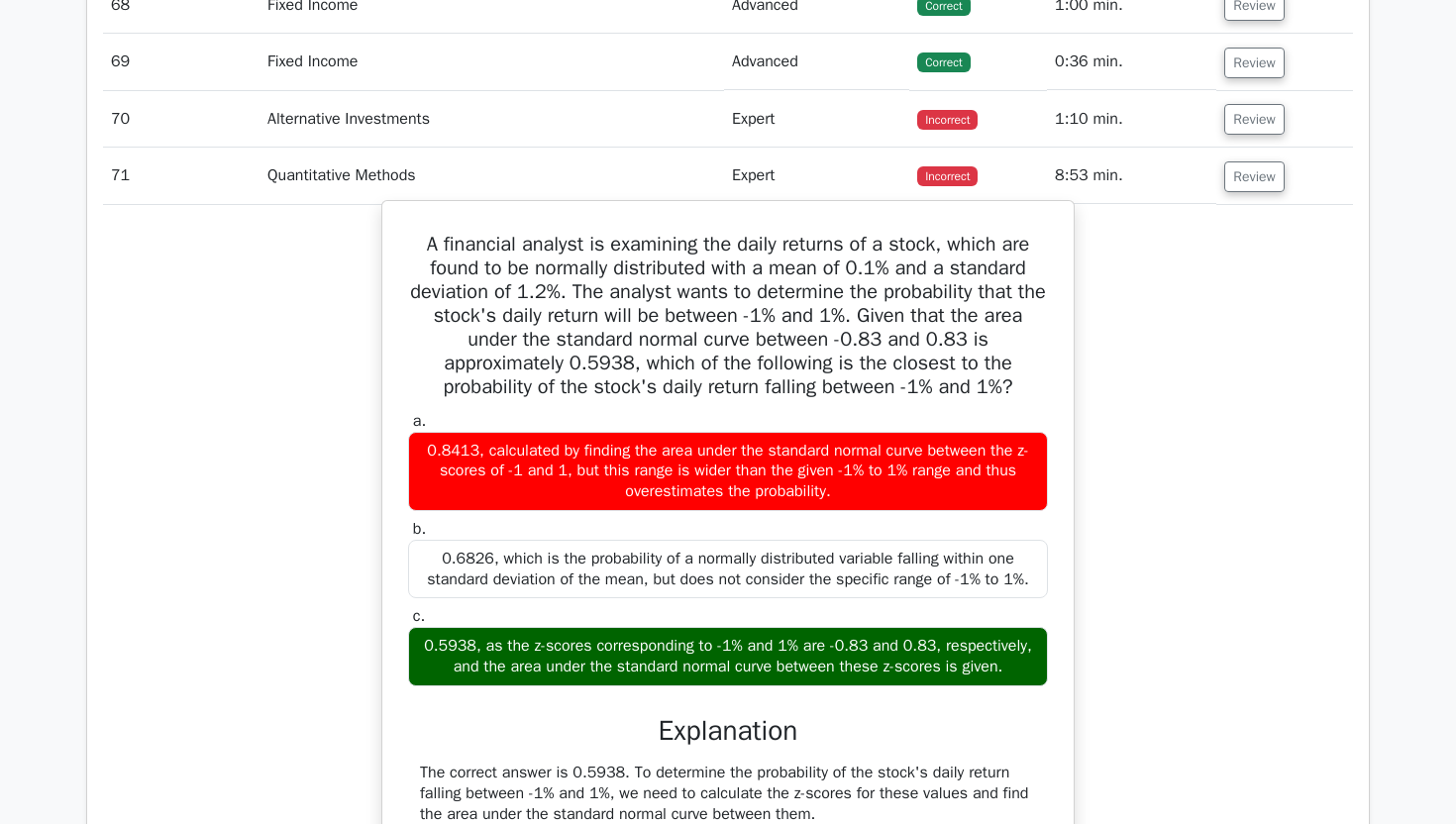 click on "A financial analyst is examining the daily returns of a stock, which are found to be normally distributed with a mean of 0.1% and a standard deviation of 1.2%. The analyst wants to determine the probability that the stock's daily return will be between -1% and 1%. Given that the area under the standard normal curve between -0.83 and 0.83 is approximately 0.5938, which of the following is the closest to the probability of the stock's daily return falling between -1% and 1%?" at bounding box center (728, 316) 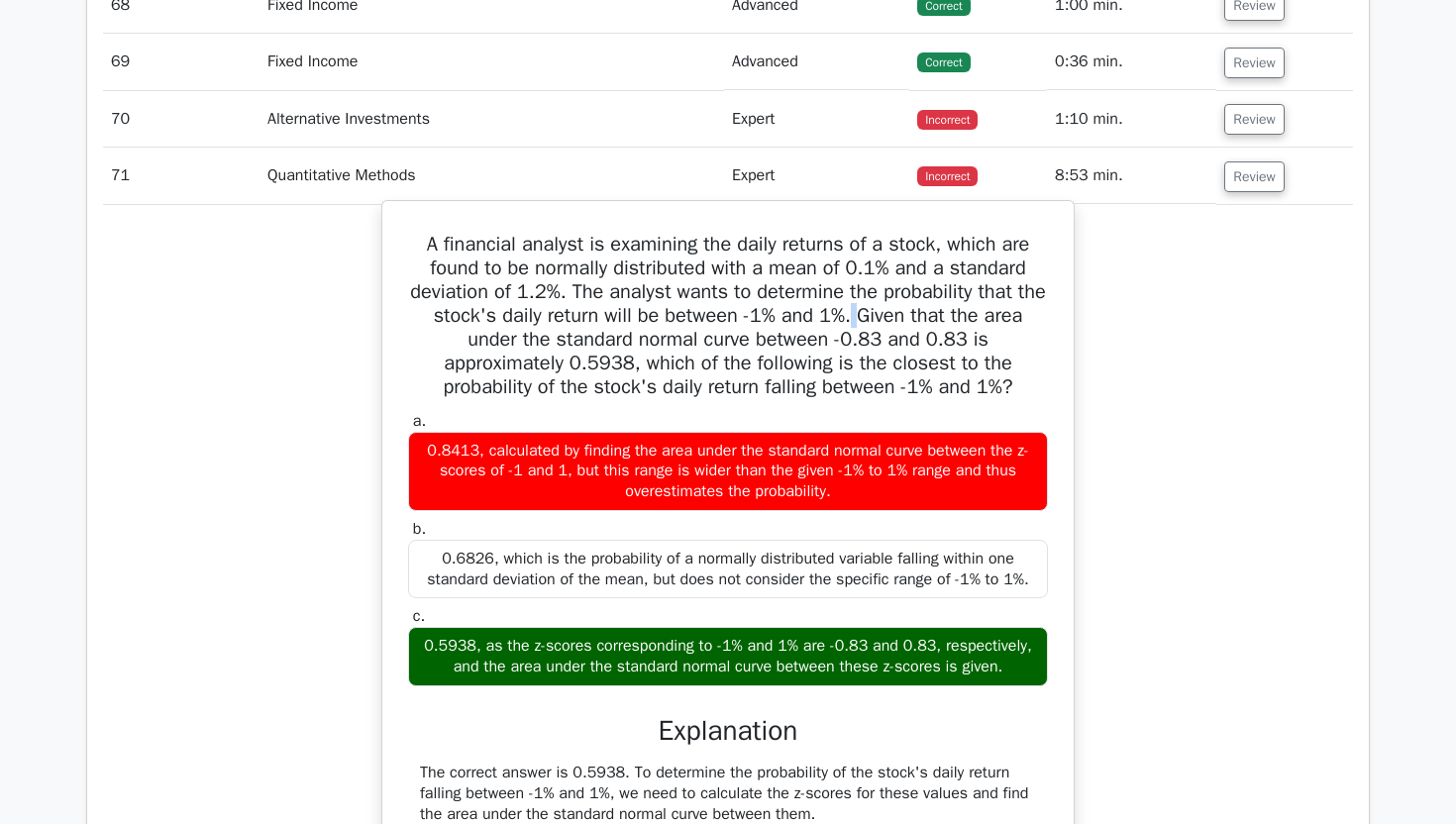 click on "A financial analyst is examining the daily returns of a stock, which are found to be normally distributed with a mean of 0.1% and a standard deviation of 1.2%. The analyst wants to determine the probability that the stock's daily return will be between -1% and 1%. Given that the area under the standard normal curve between -0.83 and 0.83 is approximately 0.5938, which of the following is the closest to the probability of the stock's daily return falling between -1% and 1%?" at bounding box center (728, 316) 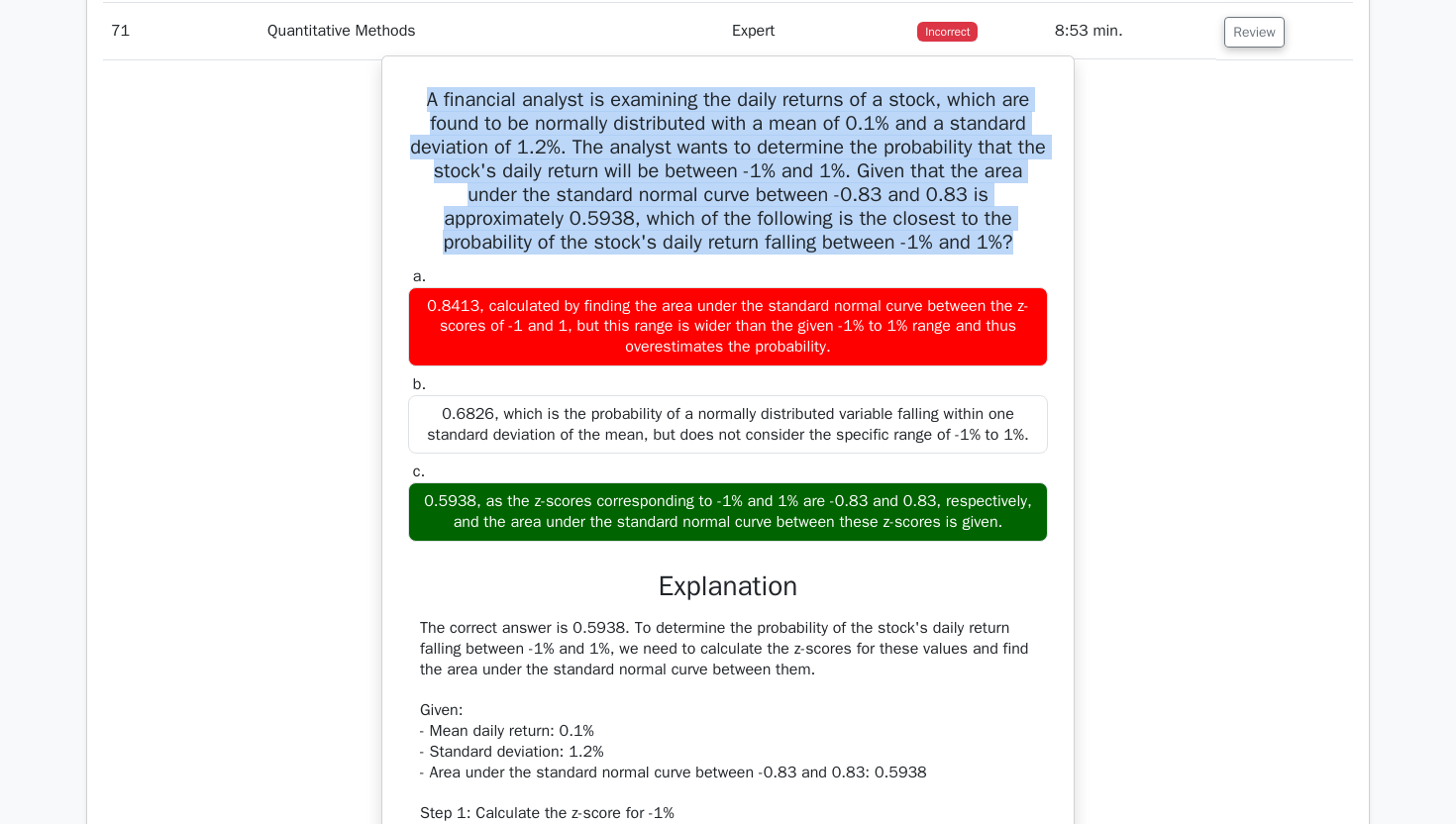 scroll, scrollTop: 5653, scrollLeft: 0, axis: vertical 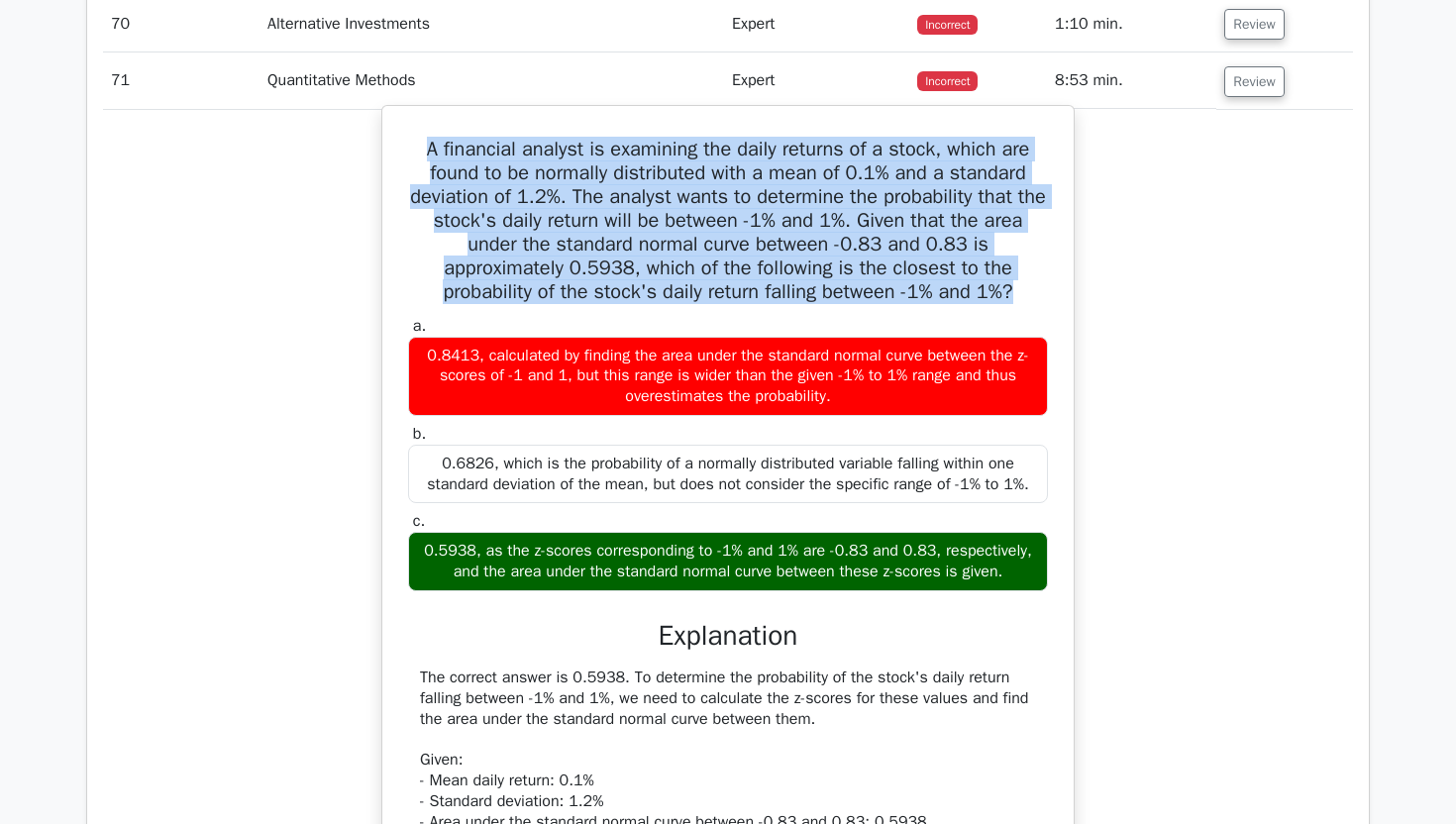 click on "A financial analyst is examining the daily returns of a stock, which are found to be normally distributed with a mean of 0.1% and a standard deviation of 1.2%. The analyst wants to determine the probability that the stock's daily return will be between -1% and 1%. Given that the area under the standard normal curve between -0.83 and 0.83 is approximately 0.5938, which of the following is the closest to the probability of the stock's daily return falling between -1% and 1%?" at bounding box center (728, 221) 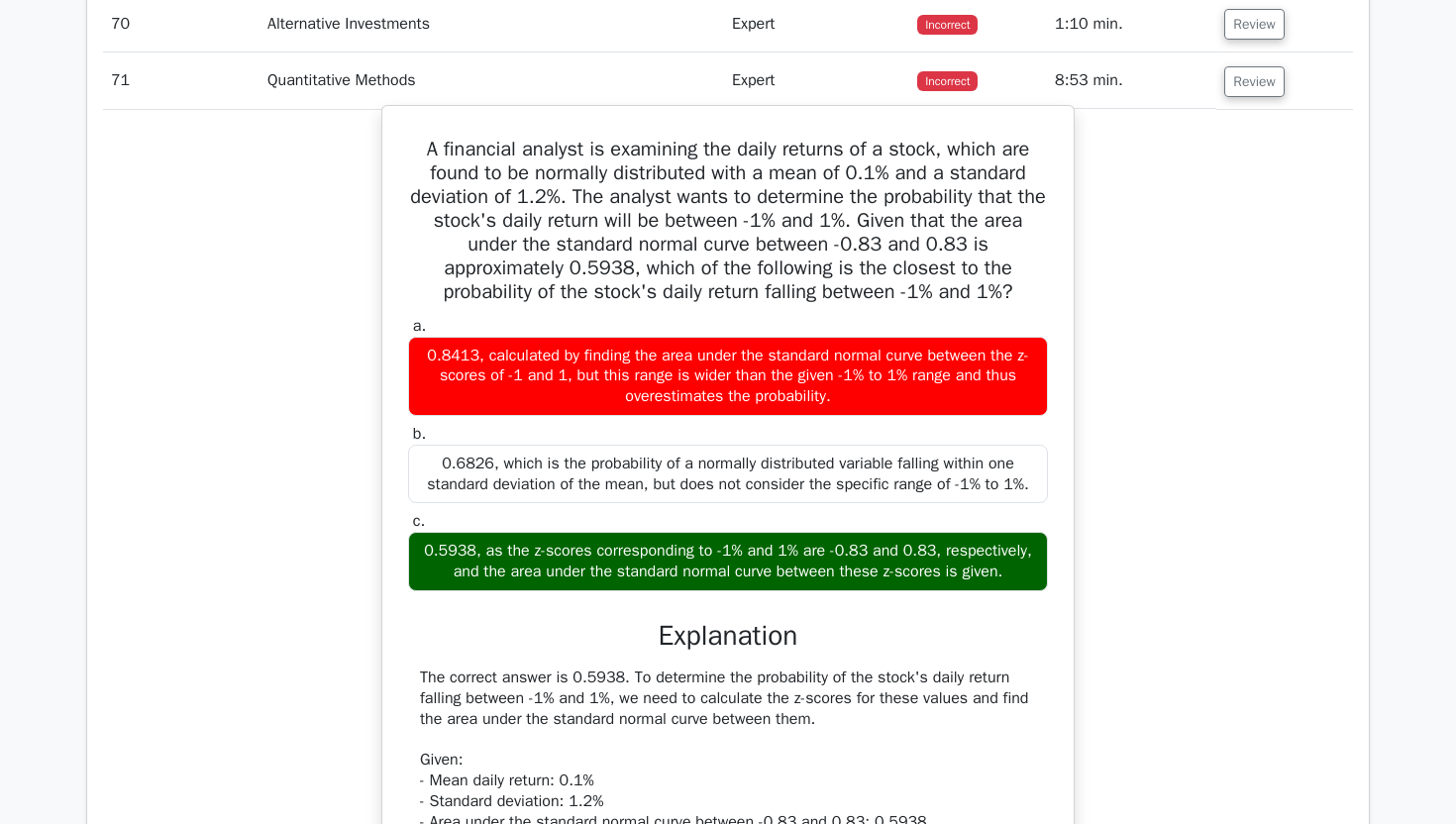 click on "A financial analyst is examining the daily returns of a stock, which are found to be normally distributed with a mean of 0.1% and a standard deviation of 1.2%. The analyst wants to determine the probability that the stock's daily return will be between -1% and 1%. Given that the area under the standard normal curve between -0.83 and 0.83 is approximately 0.5938, which of the following is the closest to the probability of the stock's daily return falling between -1% and 1%?" at bounding box center (728, 221) 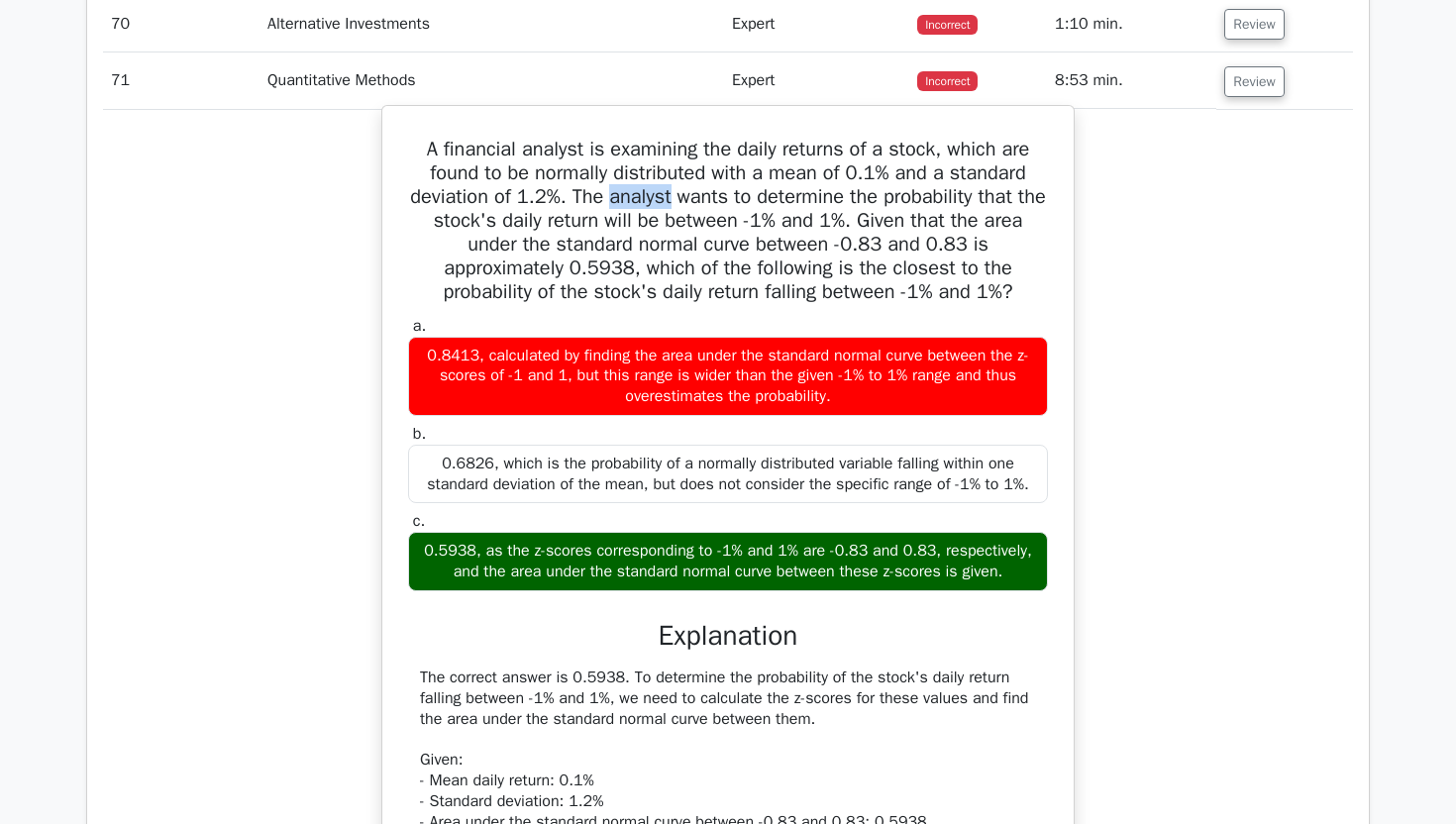 click on "A financial analyst is examining the daily returns of a stock, which are found to be normally distributed with a mean of 0.1% and a standard deviation of 1.2%. The analyst wants to determine the probability that the stock's daily return will be between -1% and 1%. Given that the area under the standard normal curve between -0.83 and 0.83 is approximately 0.5938, which of the following is the closest to the probability of the stock's daily return falling between -1% and 1%?" at bounding box center [728, 221] 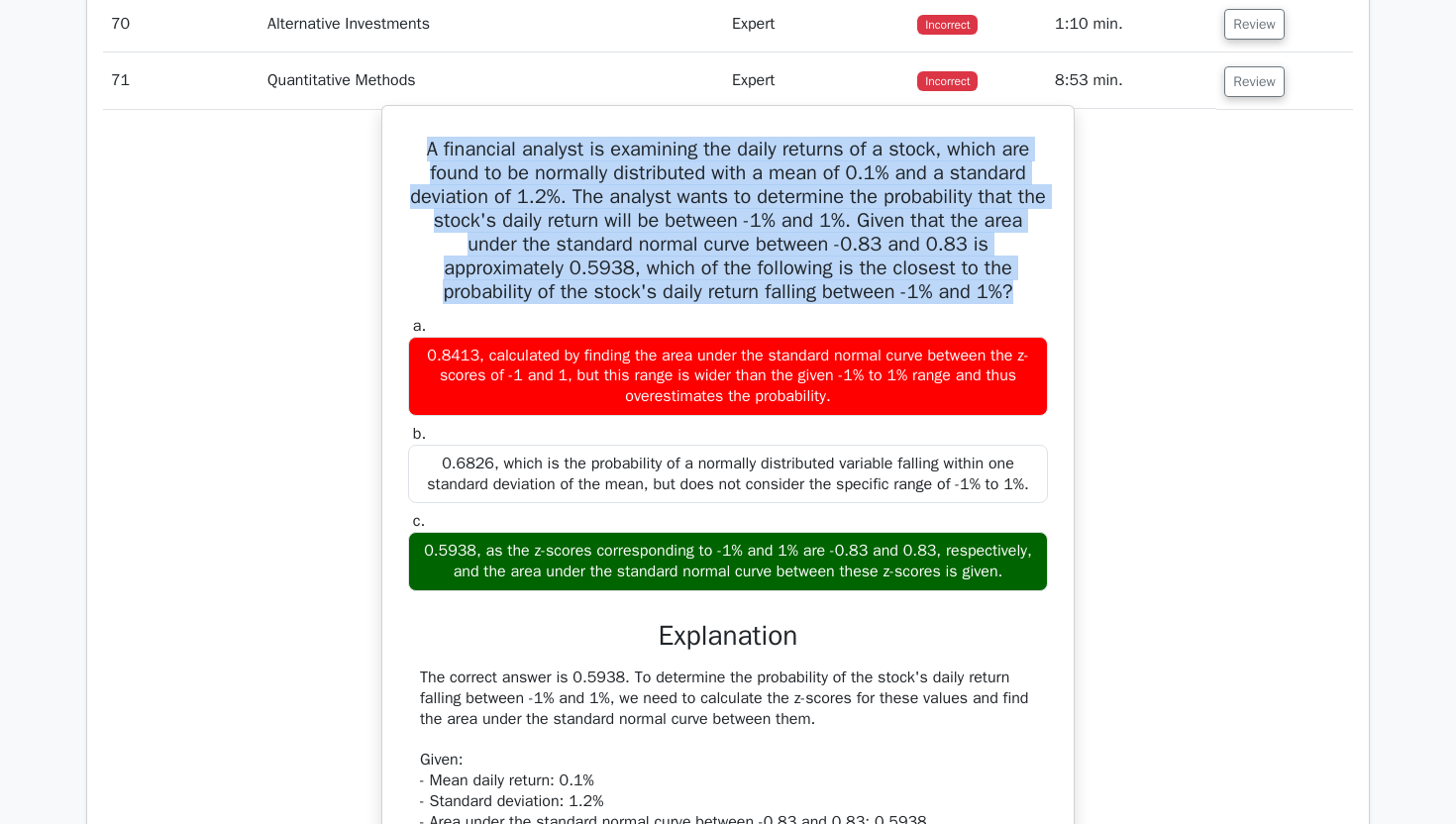 scroll, scrollTop: 5698, scrollLeft: 0, axis: vertical 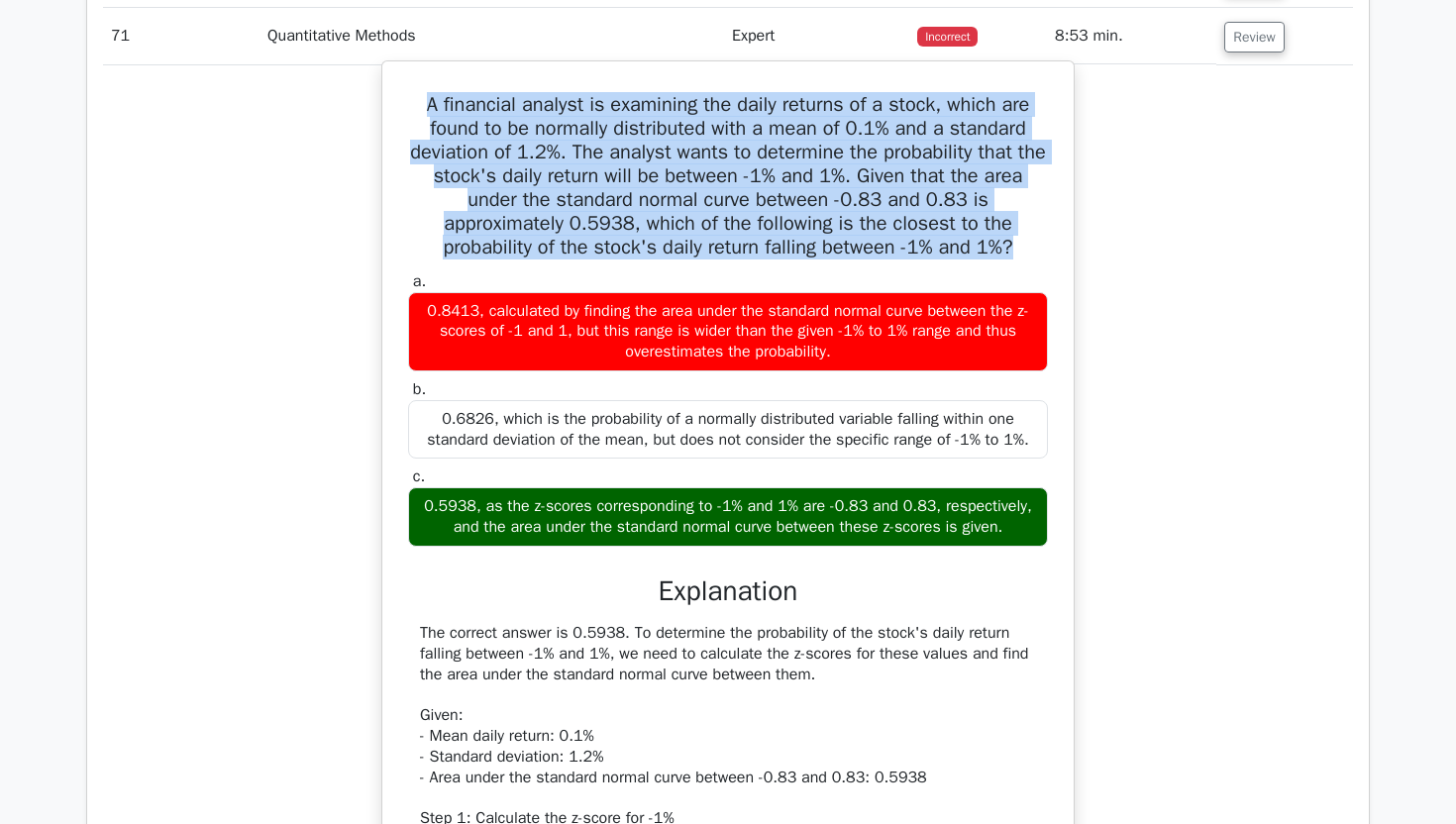 click on "A financial analyst is examining the daily returns of a stock, which are found to be normally distributed with a mean of 0.1% and a standard deviation of 1.2%. The analyst wants to determine the probability that the stock's daily return will be between -1% and 1%. Given that the area under the standard normal curve between -0.83 and 0.83 is approximately 0.5938, which of the following is the closest to the probability of the stock's daily return falling between -1% and 1%?" at bounding box center (728, 176) 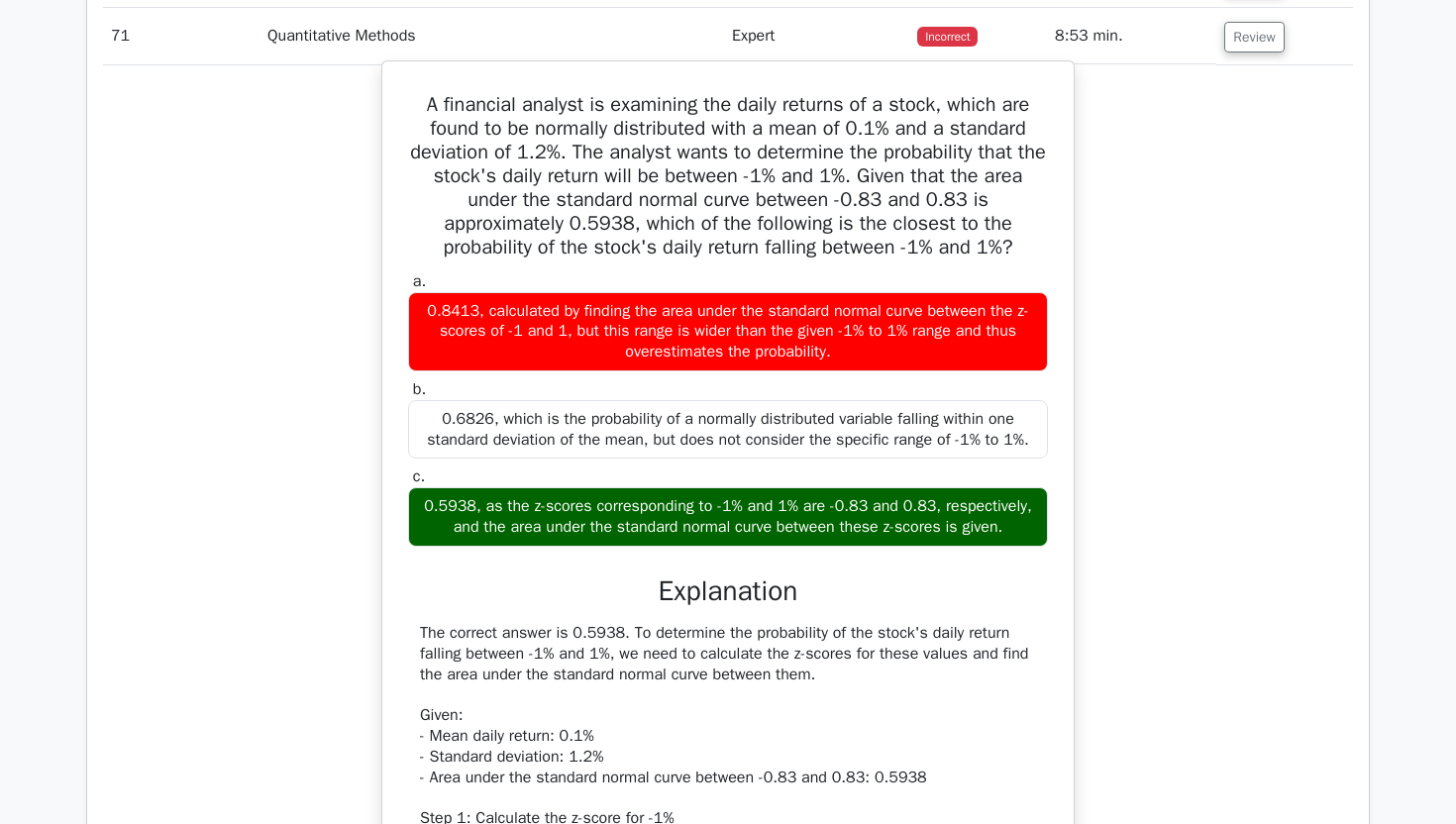 click on "A financial analyst is examining the daily returns of a stock, which are found to be normally distributed with a mean of 0.1% and a standard deviation of 1.2%. The analyst wants to determine the probability that the stock's daily return will be between -1% and 1%. Given that the area under the standard normal curve between -0.83 and 0.83 is approximately 0.5938, which of the following is the closest to the probability of the stock's daily return falling between -1% and 1%?" at bounding box center (728, 176) 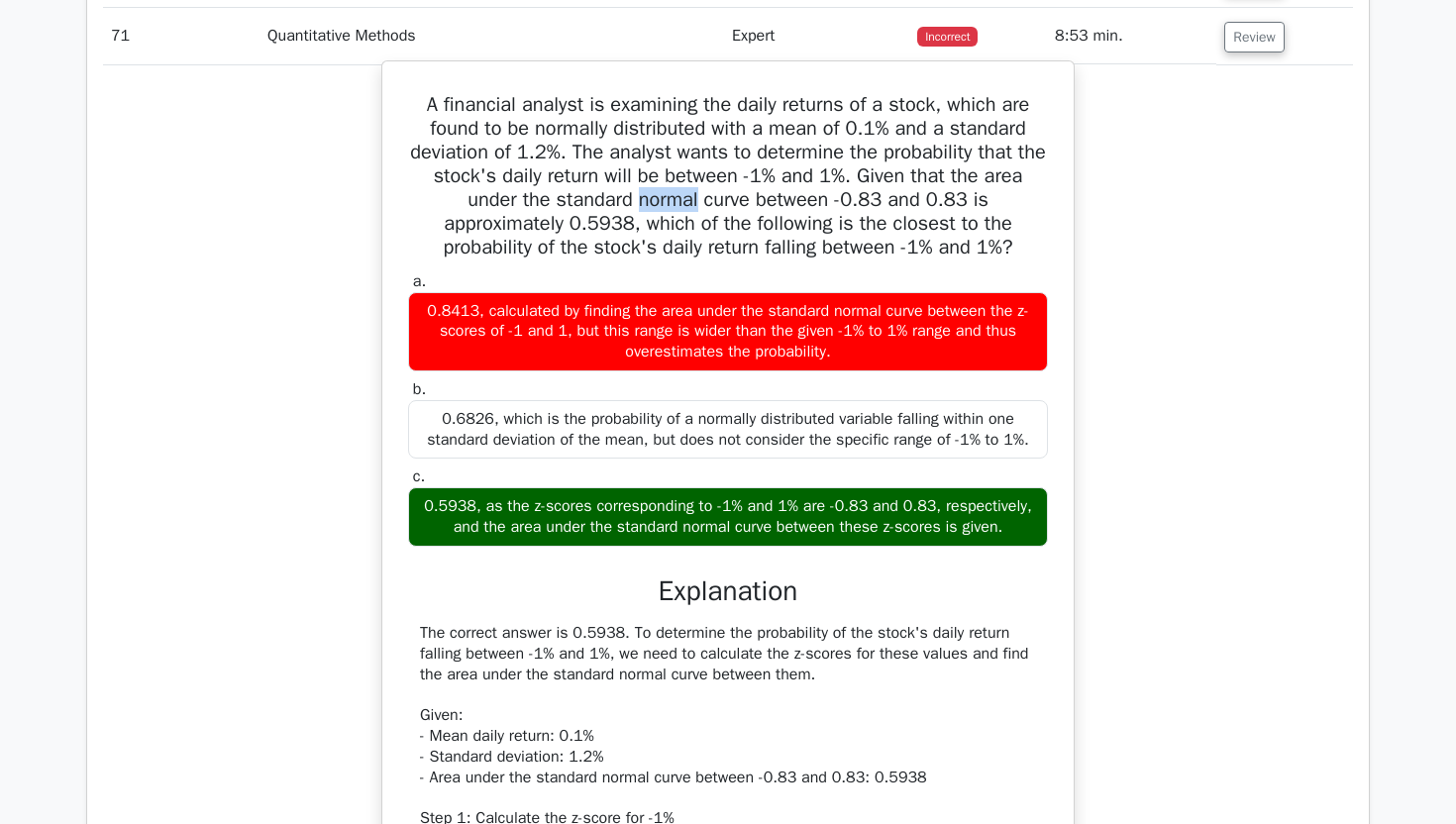 click on "A financial analyst is examining the daily returns of a stock, which are found to be normally distributed with a mean of 0.1% and a standard deviation of 1.2%. The analyst wants to determine the probability that the stock's daily return will be between -1% and 1%. Given that the area under the standard normal curve between -0.83 and 0.83 is approximately 0.5938, which of the following is the closest to the probability of the stock's daily return falling between -1% and 1%?" at bounding box center (728, 176) 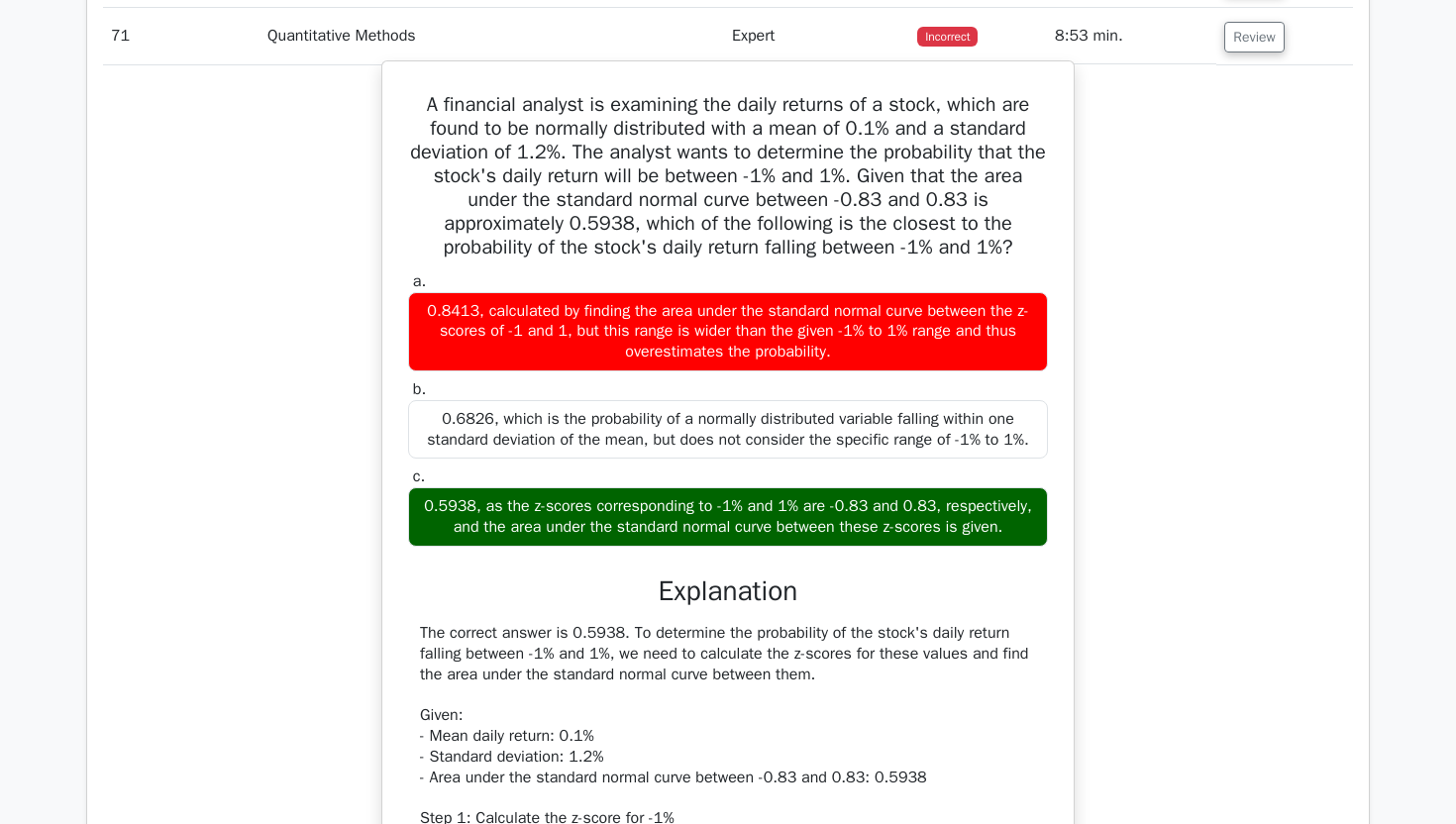 click on "The correct answer is 0.5938. To determine the probability of the stock's daily return falling between -1% and 1%, we need to calculate the z-scores for these values and find the area under the standard normal curve between them. Given: - Mean daily return: 0.1% - Standard deviation: 1.2% - Area under the standard normal curve between -0.83 and 0.83: 0.5938 Step 1: Calculate the z-score for -1% z = (-1% - 0.1%) / 1.2% = -0.9167 ≈ -0.92 Step 2: Calculate the z-score for 1% z = (1% - 0.1%) / 1.2% = 0.75 The z-scores corresponding to -1% and 1% are approximately -0.92 and 0.75, respectively. Since the area under the standard normal curve between -0.83 and 0.83 is given as 0.5938, and these values are close to the calculated z-scores, the probability of the stock's daily return falling between -1% and 1% is approximately 0.5938. The other answer choices do not accurately reflect the probability for the given range of -1% to 1%." at bounding box center [728, 850] 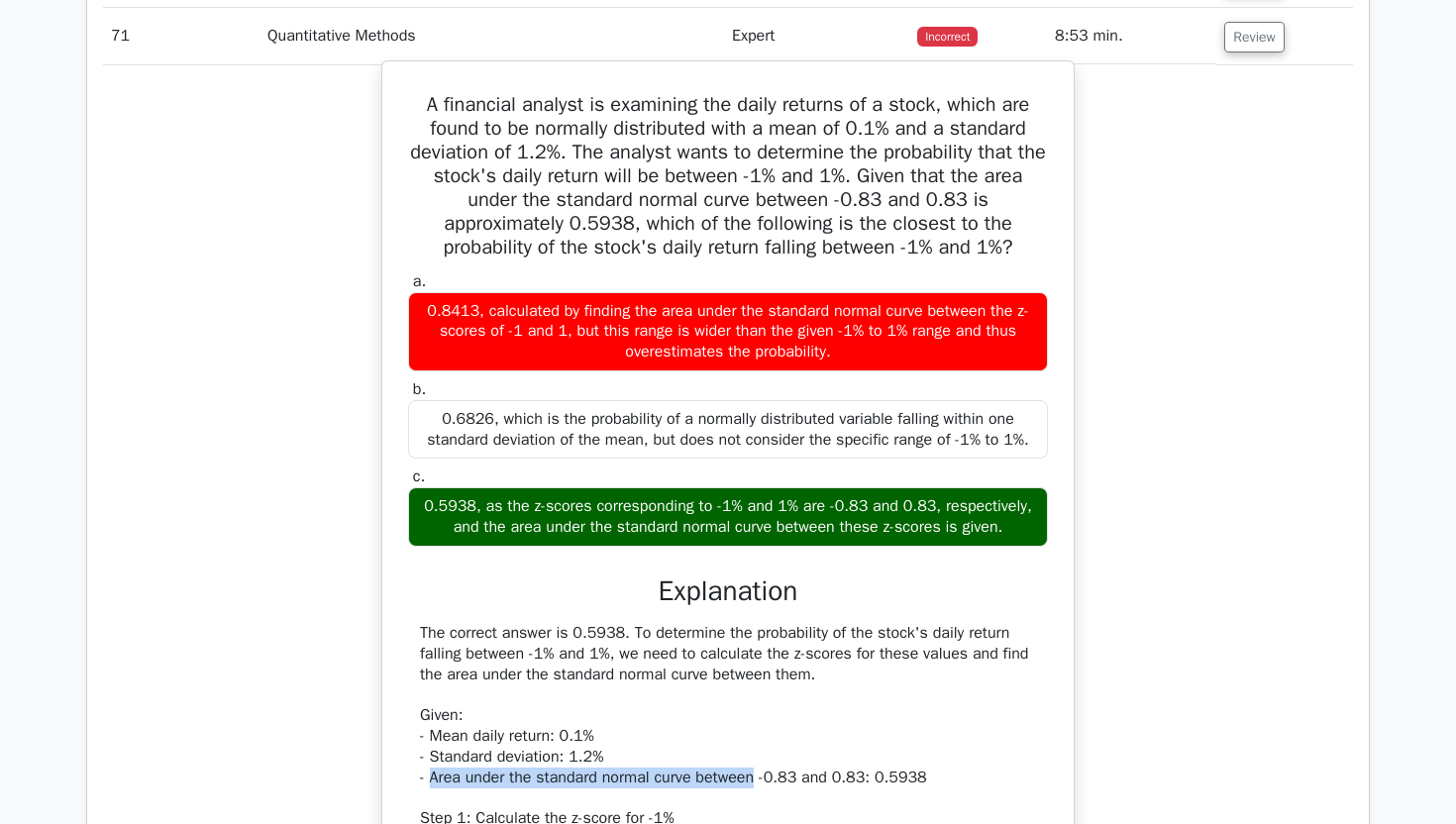 drag, startPoint x: 457, startPoint y: 799, endPoint x: 722, endPoint y: 797, distance: 265.00755 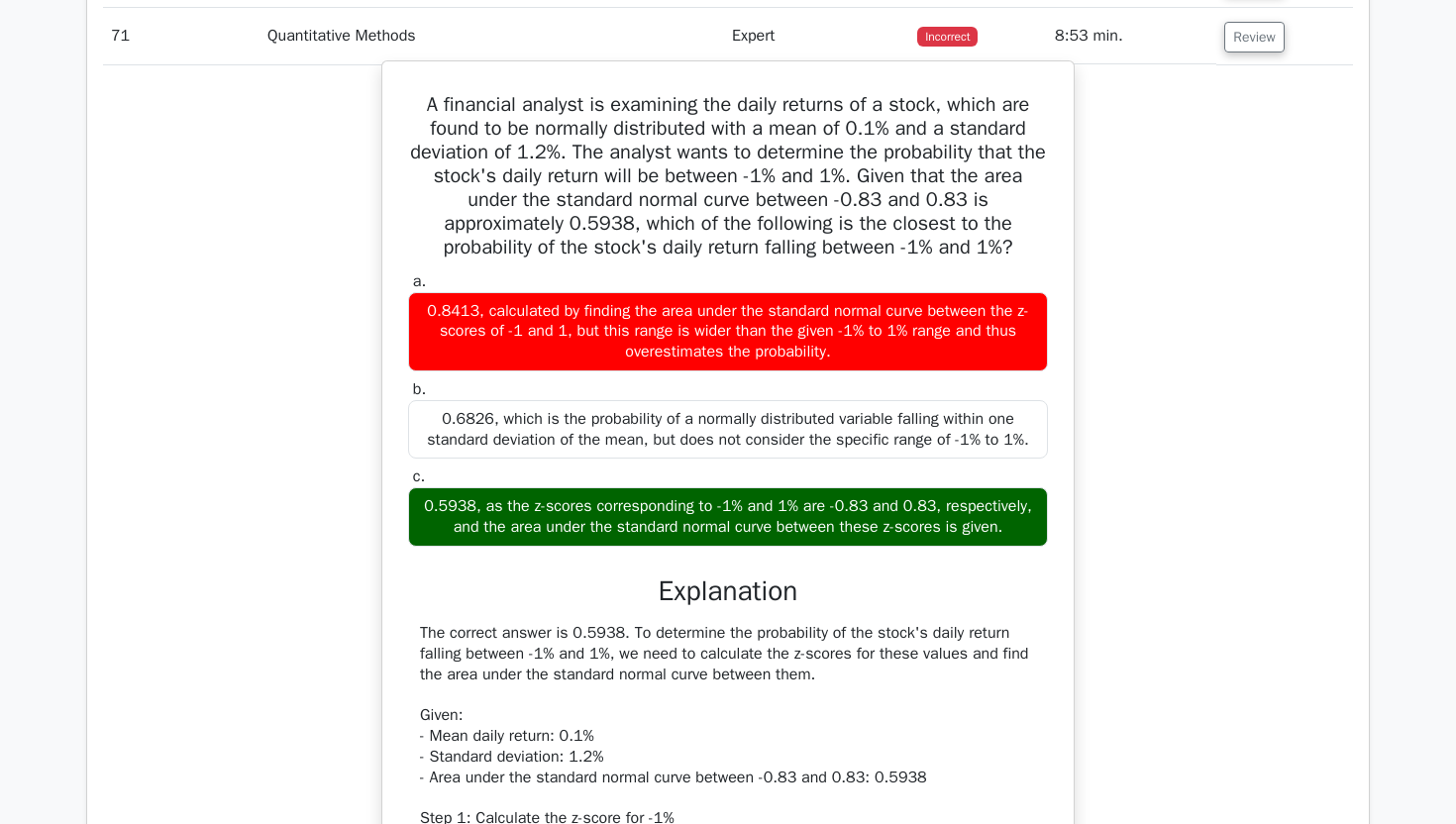 click on "The correct answer is 0.5938. To determine the probability of the stock's daily return falling between -1% and 1%, we need to calculate the z-scores for these values and find the area under the standard normal curve between them. Given: - Mean daily return: 0.1% - Standard deviation: 1.2% - Area under the standard normal curve between -0.83 and 0.83: 0.5938 Step 1: Calculate the z-score for -1% z = (-1% - 0.1%) / 1.2% = -0.9167 ≈ -0.92 Step 2: Calculate the z-score for 1% z = (1% - 0.1%) / 1.2% = 0.75 The z-scores corresponding to -1% and 1% are approximately -0.92 and 0.75, respectively. Since the area under the standard normal curve between -0.83 and 0.83 is given as 0.5938, and these values are close to the calculated z-scores, the probability of the stock's daily return falling between -1% and 1% is approximately 0.5938. The other answer choices do not accurately reflect the probability for the given range of -1% to 1%." at bounding box center [728, 850] 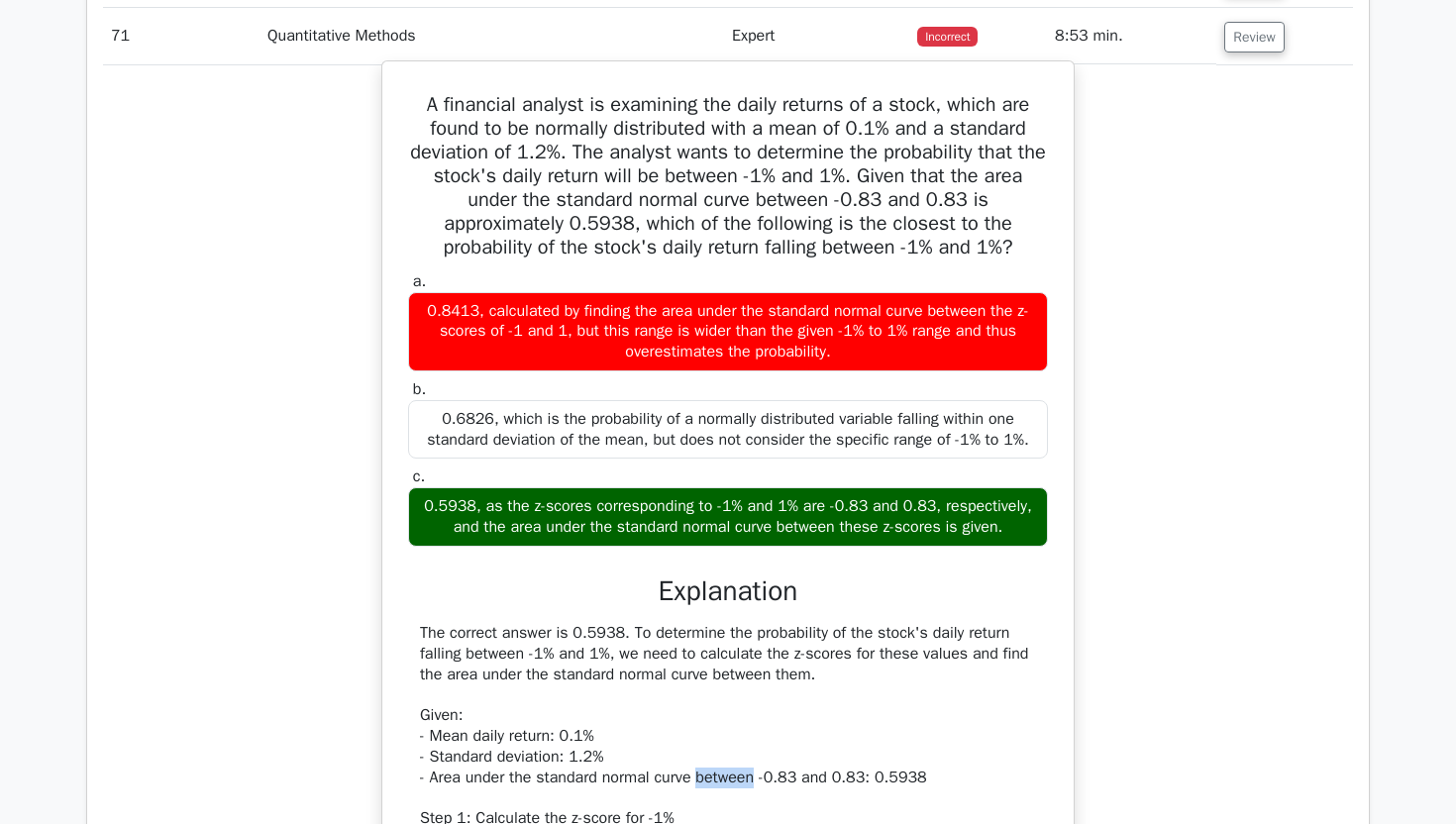click on "The correct answer is 0.5938. To determine the probability of the stock's daily return falling between -1% and 1%, we need to calculate the z-scores for these values and find the area under the standard normal curve between them. Given: - Mean daily return: 0.1% - Standard deviation: 1.2% - Area under the standard normal curve between -0.83 and 0.83: 0.5938 Step 1: Calculate the z-score for -1% z = (-1% - 0.1%) / 1.2% = -0.9167 ≈ -0.92 Step 2: Calculate the z-score for 1% z = (1% - 0.1%) / 1.2% = 0.75 The z-scores corresponding to -1% and 1% are approximately -0.92 and 0.75, respectively. Since the area under the standard normal curve between -0.83 and 0.83 is given as 0.5938, and these values are close to the calculated z-scores, the probability of the stock's daily return falling between -1% and 1% is approximately 0.5938. The other answer choices do not accurately reflect the probability for the given range of -1% to 1%." at bounding box center (728, 850) 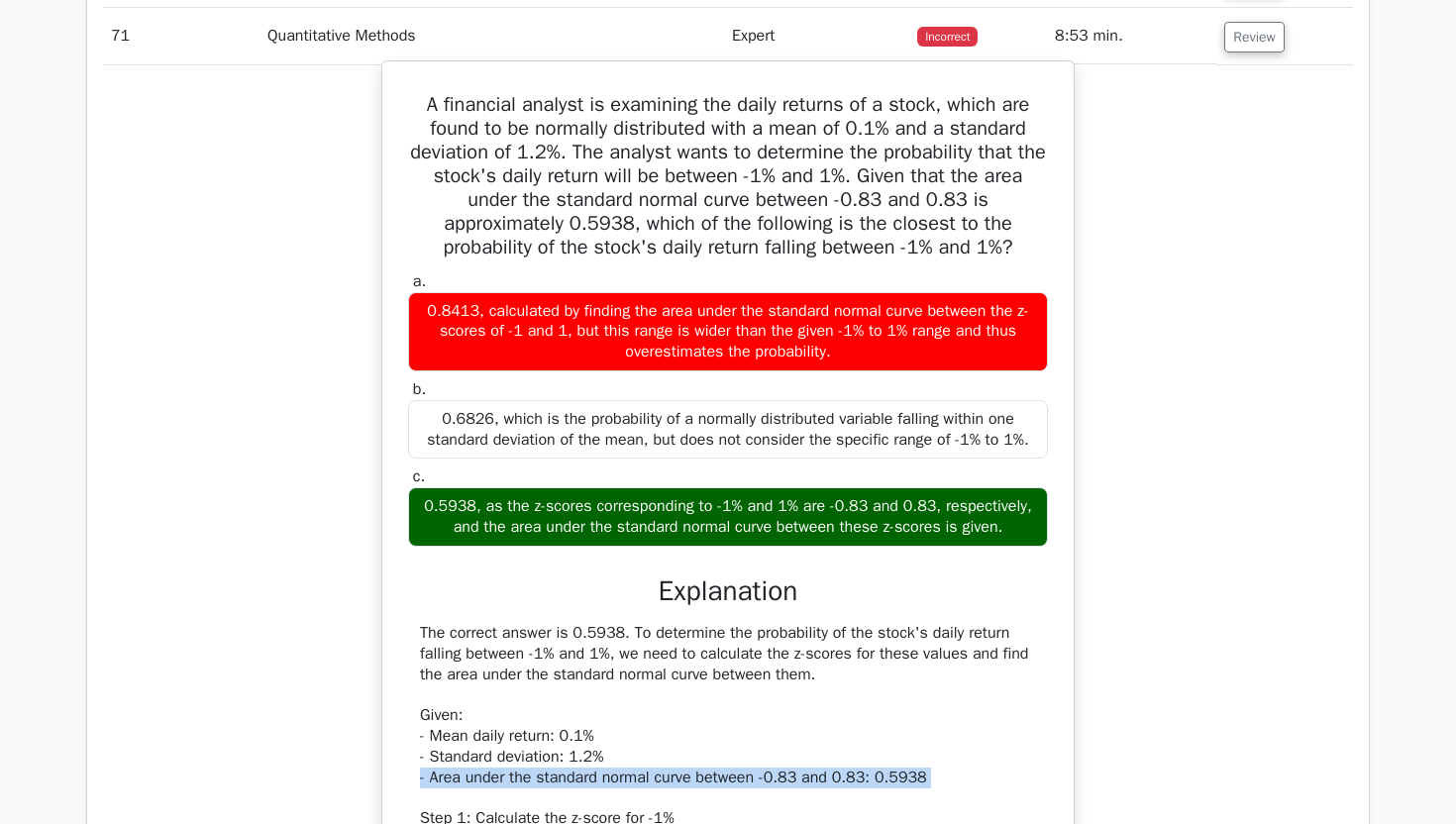 click on "The correct answer is 0.5938. To determine the probability of the stock's daily return falling between -1% and 1%, we need to calculate the z-scores for these values and find the area under the standard normal curve between them. Given: - Mean daily return: 0.1% - Standard deviation: 1.2% - Area under the standard normal curve between -0.83 and 0.83: 0.5938 Step 1: Calculate the z-score for -1% z = (-1% - 0.1%) / 1.2% = -0.9167 ≈ -0.92 Step 2: Calculate the z-score for 1% z = (1% - 0.1%) / 1.2% = 0.75 The z-scores corresponding to -1% and 1% are approximately -0.92 and 0.75, respectively. Since the area under the standard normal curve between -0.83 and 0.83 is given as 0.5938, and these values are close to the calculated z-scores, the probability of the stock's daily return falling between -1% and 1% is approximately 0.5938. The other answer choices do not accurately reflect the probability for the given range of -1% to 1%." at bounding box center [728, 850] 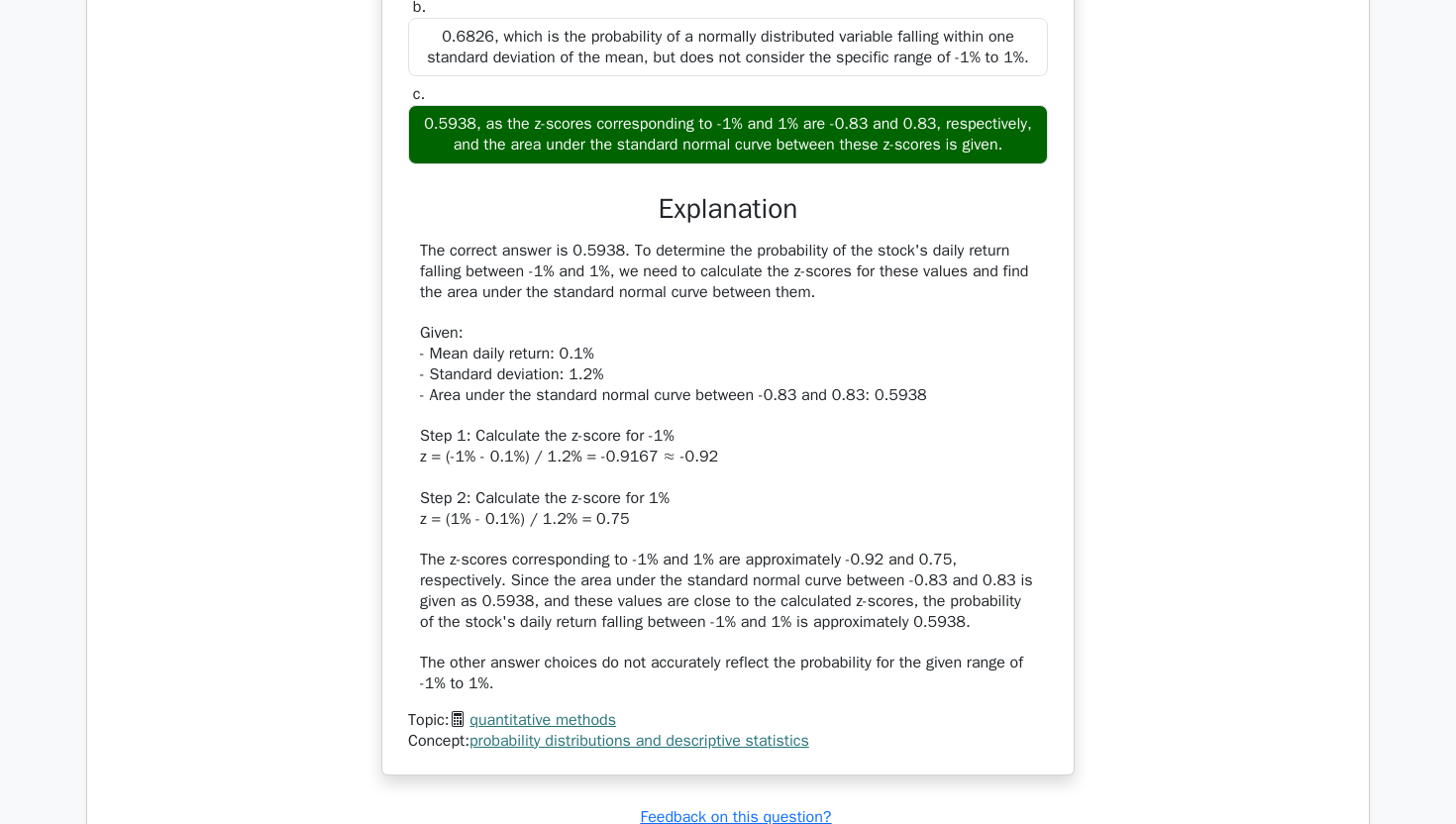 scroll, scrollTop: 6105, scrollLeft: 0, axis: vertical 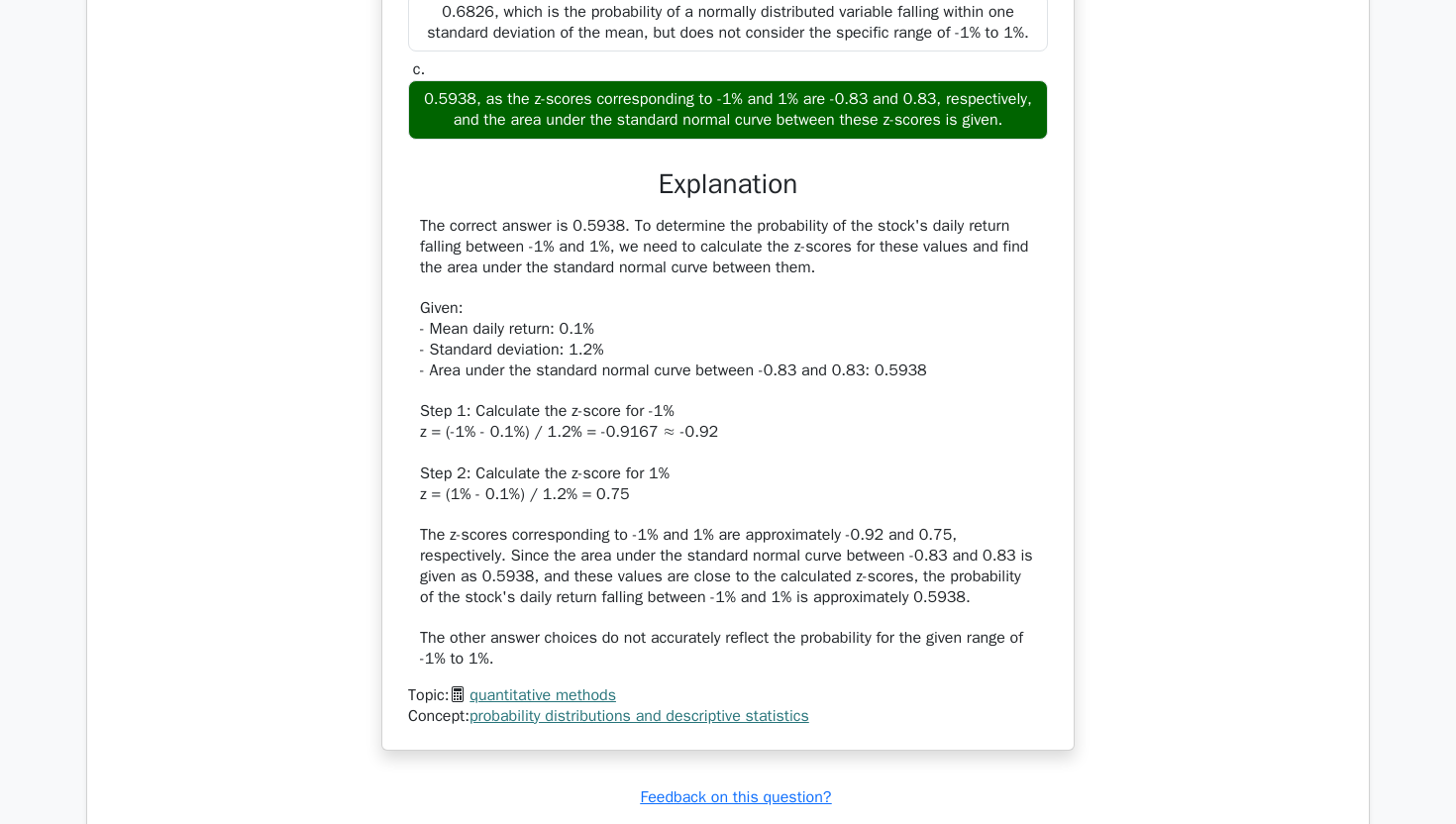 click on "The correct answer is 0.5938. To determine the probability of the stock's daily return falling between -1% and 1%, we need to calculate the z-scores for these values and find the area under the standard normal curve between them. Given: - Mean daily return: 0.1% - Standard deviation: 1.2% - Area under the standard normal curve between -0.83 and 0.83: 0.5938 Step 1: Calculate the z-score for -1% z = (-1% - 0.1%) / 1.2% = -0.9167 ≈ -0.92 Step 2: Calculate the z-score for 1% z = (1% - 0.1%) / 1.2% = 0.75 The z-scores corresponding to -1% and 1% are approximately -0.92 and 0.75, respectively. Since the area under the standard normal curve between -0.83 and 0.83 is given as 0.5938, and these values are close to the calculated z-scores, the probability of the stock's daily return falling between -1% and 1% is approximately 0.5938. The other answer choices do not accurately reflect the probability for the given range of -1% to 1%." at bounding box center (728, 443) 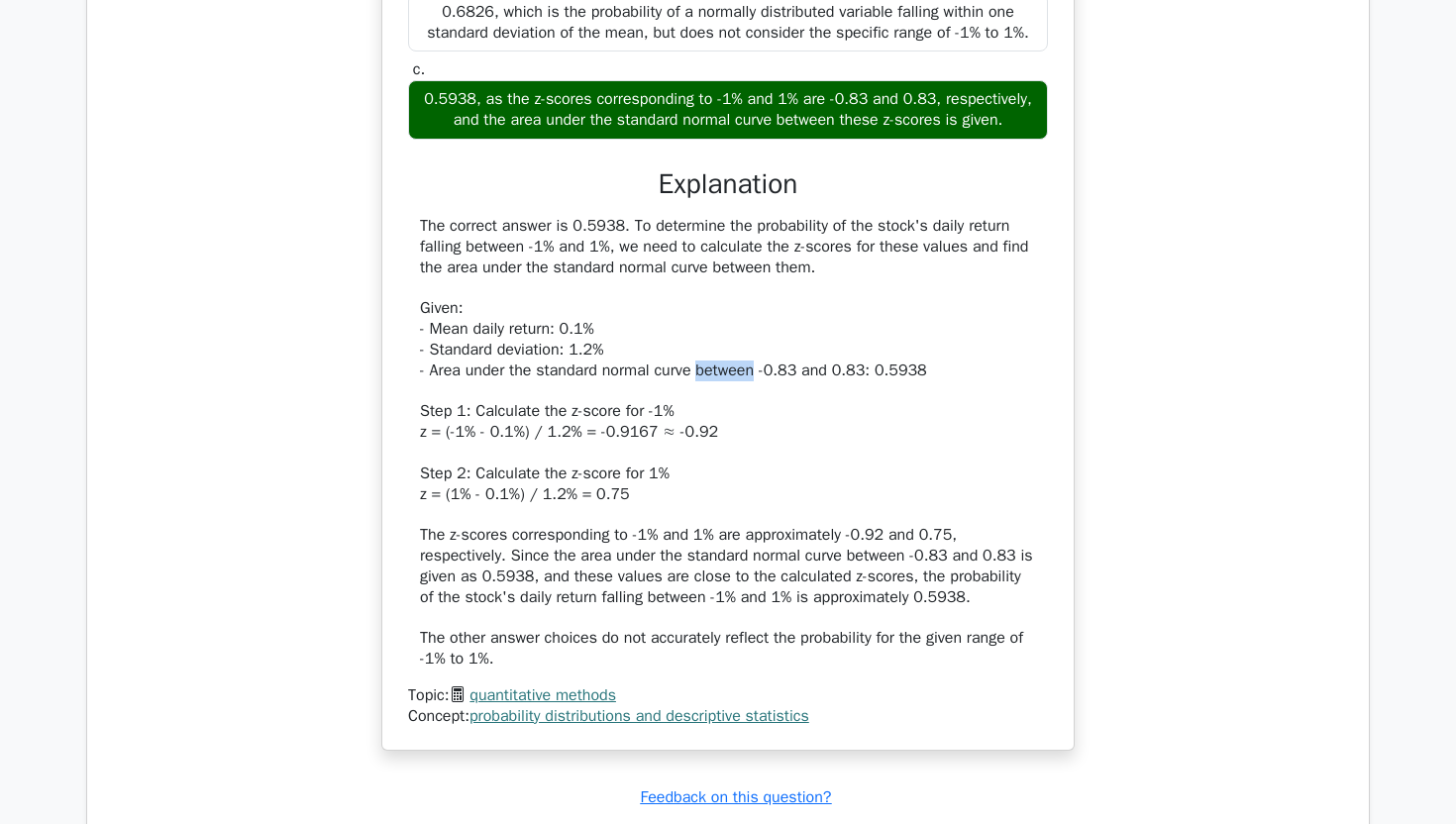 click on "The correct answer is 0.5938. To determine the probability of the stock's daily return falling between -1% and 1%, we need to calculate the z-scores for these values and find the area under the standard normal curve between them. Given: - Mean daily return: 0.1% - Standard deviation: 1.2% - Area under the standard normal curve between -0.83 and 0.83: 0.5938 Step 1: Calculate the z-score for -1% z = (-1% - 0.1%) / 1.2% = -0.9167 ≈ -0.92 Step 2: Calculate the z-score for 1% z = (1% - 0.1%) / 1.2% = 0.75 The z-scores corresponding to -1% and 1% are approximately -0.92 and 0.75, respectively. Since the area under the standard normal curve between -0.83 and 0.83 is given as 0.5938, and these values are close to the calculated z-scores, the probability of the stock's daily return falling between -1% and 1% is approximately 0.5938. The other answer choices do not accurately reflect the probability for the given range of -1% to 1%." at bounding box center [728, 443] 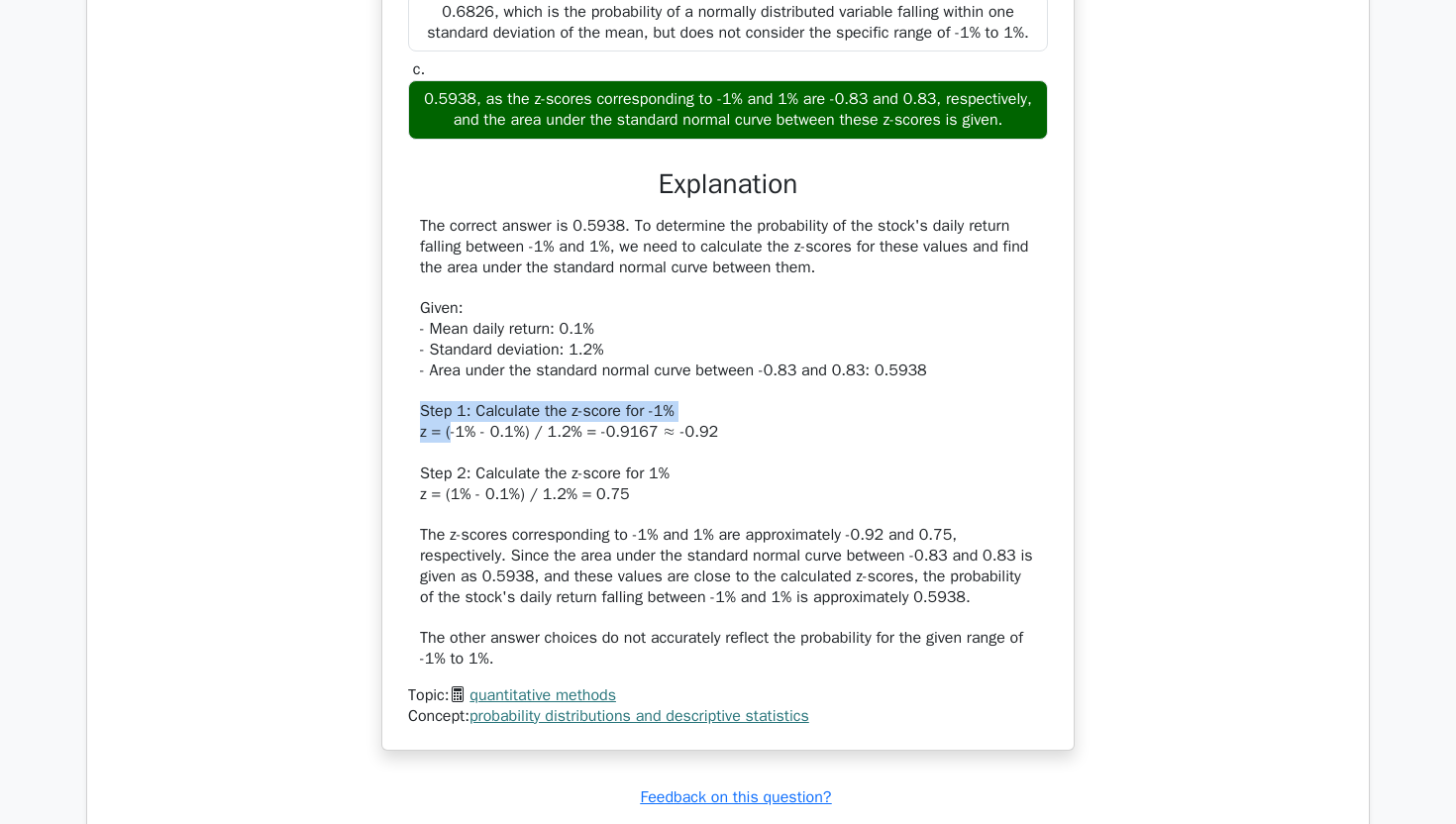 drag, startPoint x: 685, startPoint y: 439, endPoint x: 447, endPoint y: 447, distance: 238.13442 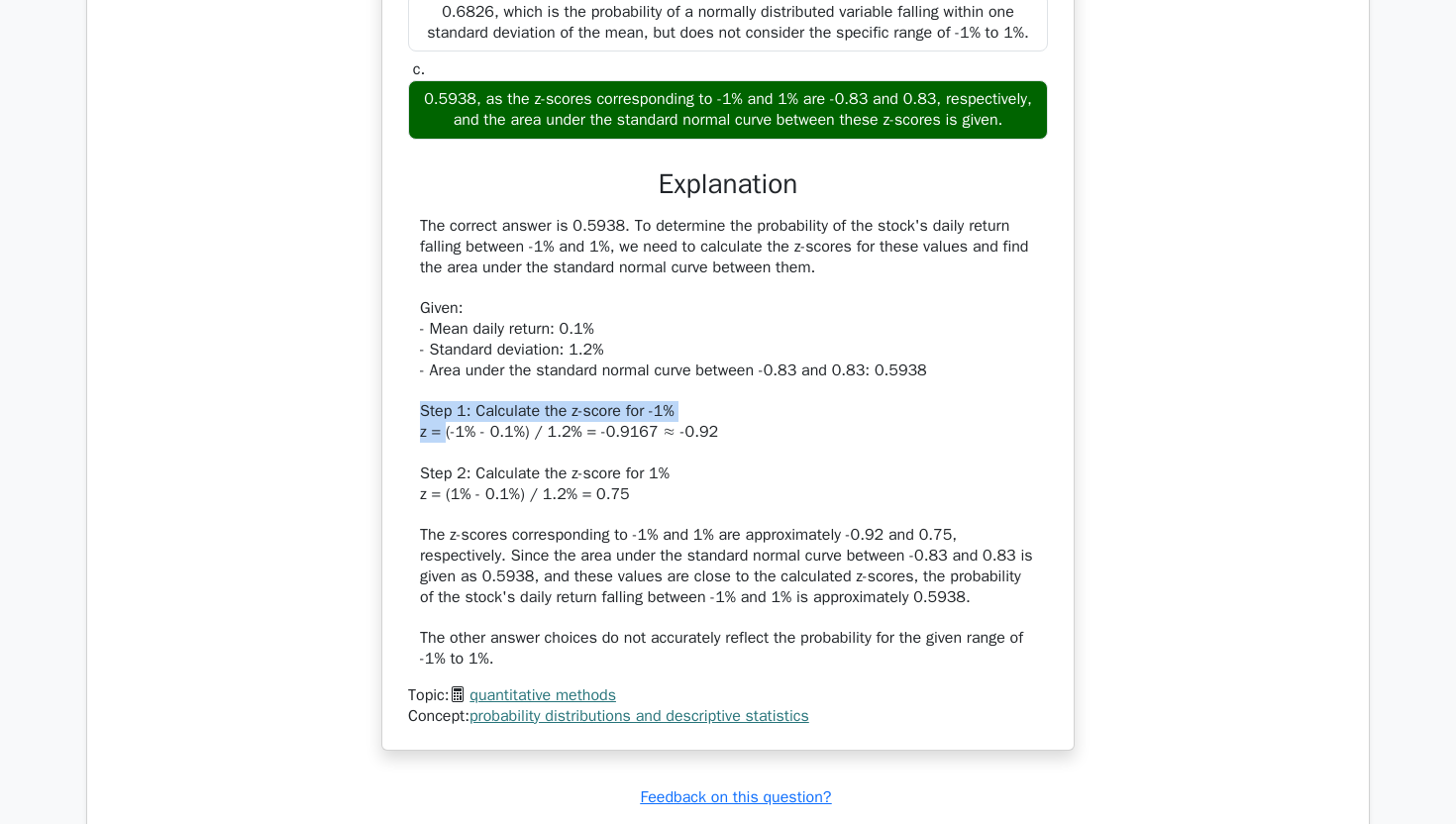 click on "The correct answer is 0.5938. To determine the probability of the stock's daily return falling between -1% and 1%, we need to calculate the z-scores for these values and find the area under the standard normal curve between them. Given: - Mean daily return: 0.1% - Standard deviation: 1.2% - Area under the standard normal curve between -0.83 and 0.83: 0.5938 Step 1: Calculate the z-score for -1% z = (-1% - 0.1%) / 1.2% = -0.9167 ≈ -0.92 Step 2: Calculate the z-score for 1% z = (1% - 0.1%) / 1.2% = 0.75 The z-scores corresponding to -1% and 1% are approximately -0.92 and 0.75, respectively. Since the area under the standard normal curve between -0.83 and 0.83 is given as 0.5938, and these values are close to the calculated z-scores, the probability of the stock's daily return falling between -1% and 1% is approximately 0.5938. The other answer choices do not accurately reflect the probability for the given range of -1% to 1%." at bounding box center [728, 443] 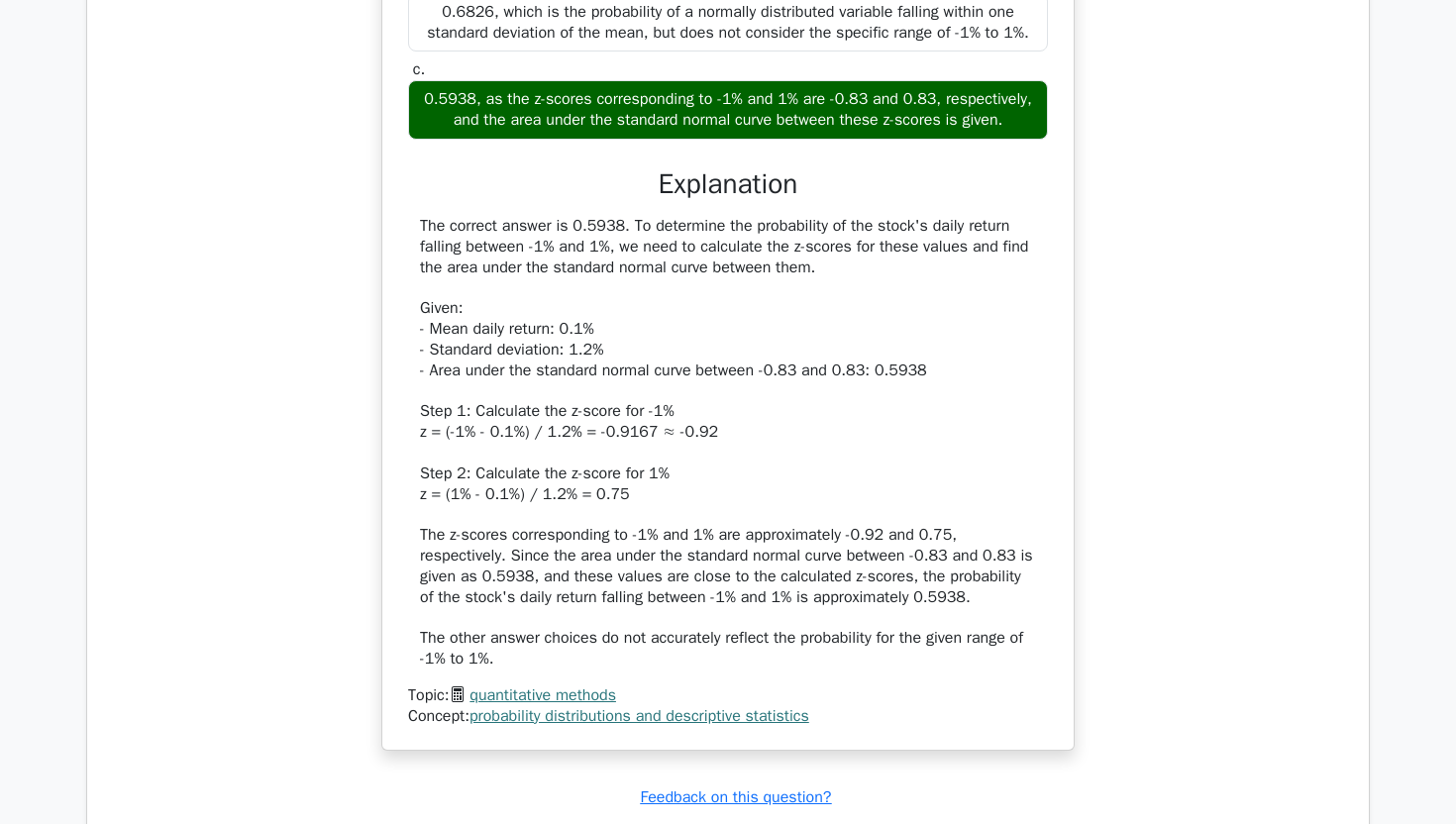 click on "The correct answer is 0.5938. To determine the probability of the stock's daily return falling between -1% and 1%, we need to calculate the z-scores for these values and find the area under the standard normal curve between them. Given: - Mean daily return: 0.1% - Standard deviation: 1.2% - Area under the standard normal curve between -0.83 and 0.83: 0.5938 Step 1: Calculate the z-score for -1% z = (-1% - 0.1%) / 1.2% = -0.9167 ≈ -0.92 Step 2: Calculate the z-score for 1% z = (1% - 0.1%) / 1.2% = 0.75 The z-scores corresponding to -1% and 1% are approximately -0.92 and 0.75, respectively. Since the area under the standard normal curve between -0.83 and 0.83 is given as 0.5938, and these values are close to the calculated z-scores, the probability of the stock's daily return falling between -1% and 1% is approximately 0.5938. The other answer choices do not accurately reflect the probability for the given range of -1% to 1%." at bounding box center [728, 443] 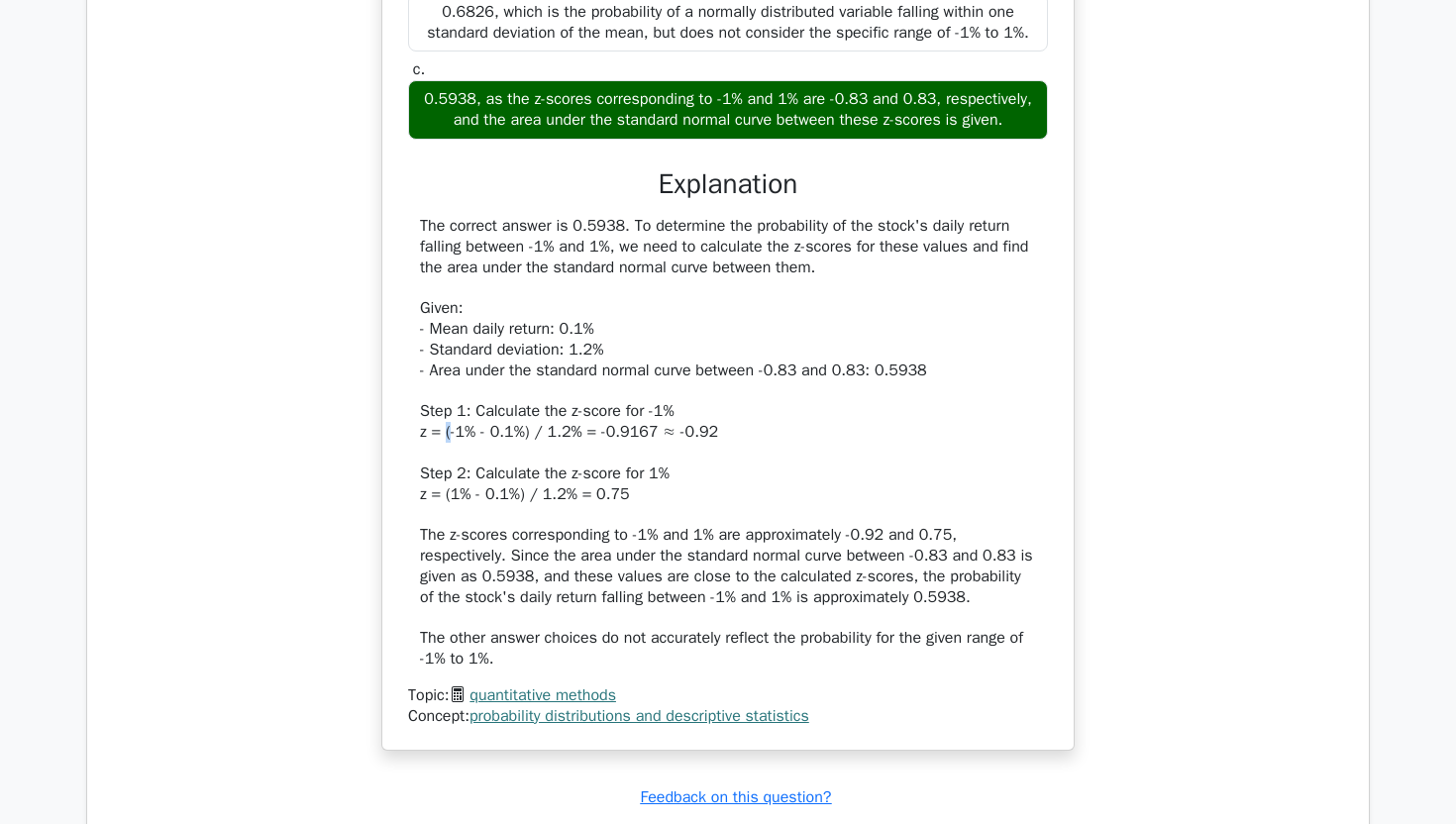 click on "The correct answer is 0.5938. To determine the probability of the stock's daily return falling between -1% and 1%, we need to calculate the z-scores for these values and find the area under the standard normal curve between them. Given: - Mean daily return: 0.1% - Standard deviation: 1.2% - Area under the standard normal curve between -0.83 and 0.83: 0.5938 Step 1: Calculate the z-score for -1% z = (-1% - 0.1%) / 1.2% = -0.9167 ≈ -0.92 Step 2: Calculate the z-score for 1% z = (1% - 0.1%) / 1.2% = 0.75 The z-scores corresponding to -1% and 1% are approximately -0.92 and 0.75, respectively. Since the area under the standard normal curve between -0.83 and 0.83 is given as 0.5938, and these values are close to the calculated z-scores, the probability of the stock's daily return falling between -1% and 1% is approximately 0.5938. The other answer choices do not accurately reflect the probability for the given range of -1% to 1%." at bounding box center [728, 443] 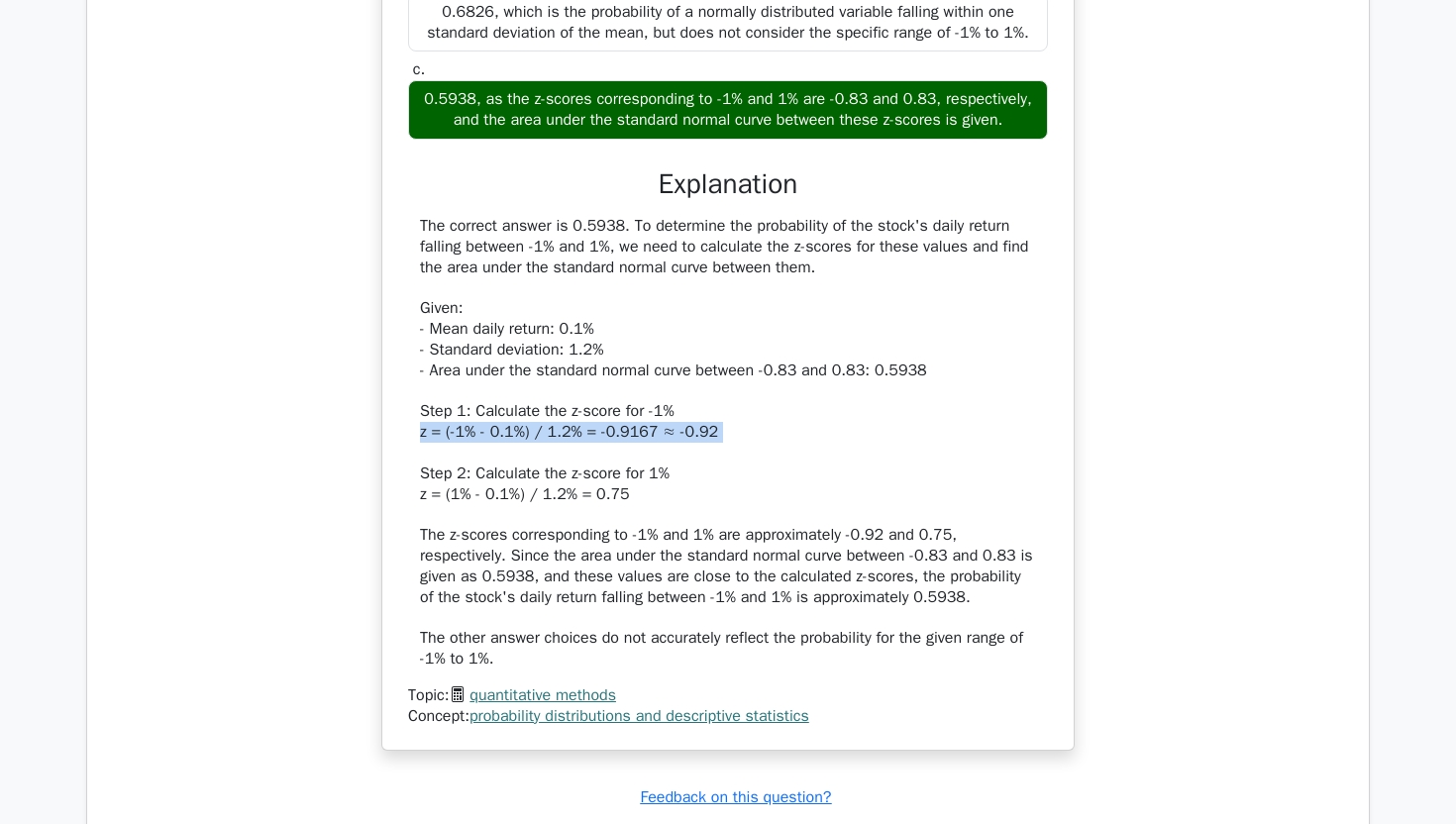 click on "The correct answer is 0.5938. To determine the probability of the stock's daily return falling between -1% and 1%, we need to calculate the z-scores for these values and find the area under the standard normal curve between them. Given: - Mean daily return: 0.1% - Standard deviation: 1.2% - Area under the standard normal curve between -0.83 and 0.83: 0.5938 Step 1: Calculate the z-score for -1% z = (-1% - 0.1%) / 1.2% = -0.9167 ≈ -0.92 Step 2: Calculate the z-score for 1% z = (1% - 0.1%) / 1.2% = 0.75 The z-scores corresponding to -1% and 1% are approximately -0.92 and 0.75, respectively. Since the area under the standard normal curve between -0.83 and 0.83 is given as 0.5938, and these values are close to the calculated z-scores, the probability of the stock's daily return falling between -1% and 1% is approximately 0.5938. The other answer choices do not accurately reflect the probability for the given range of -1% to 1%." at bounding box center [728, 443] 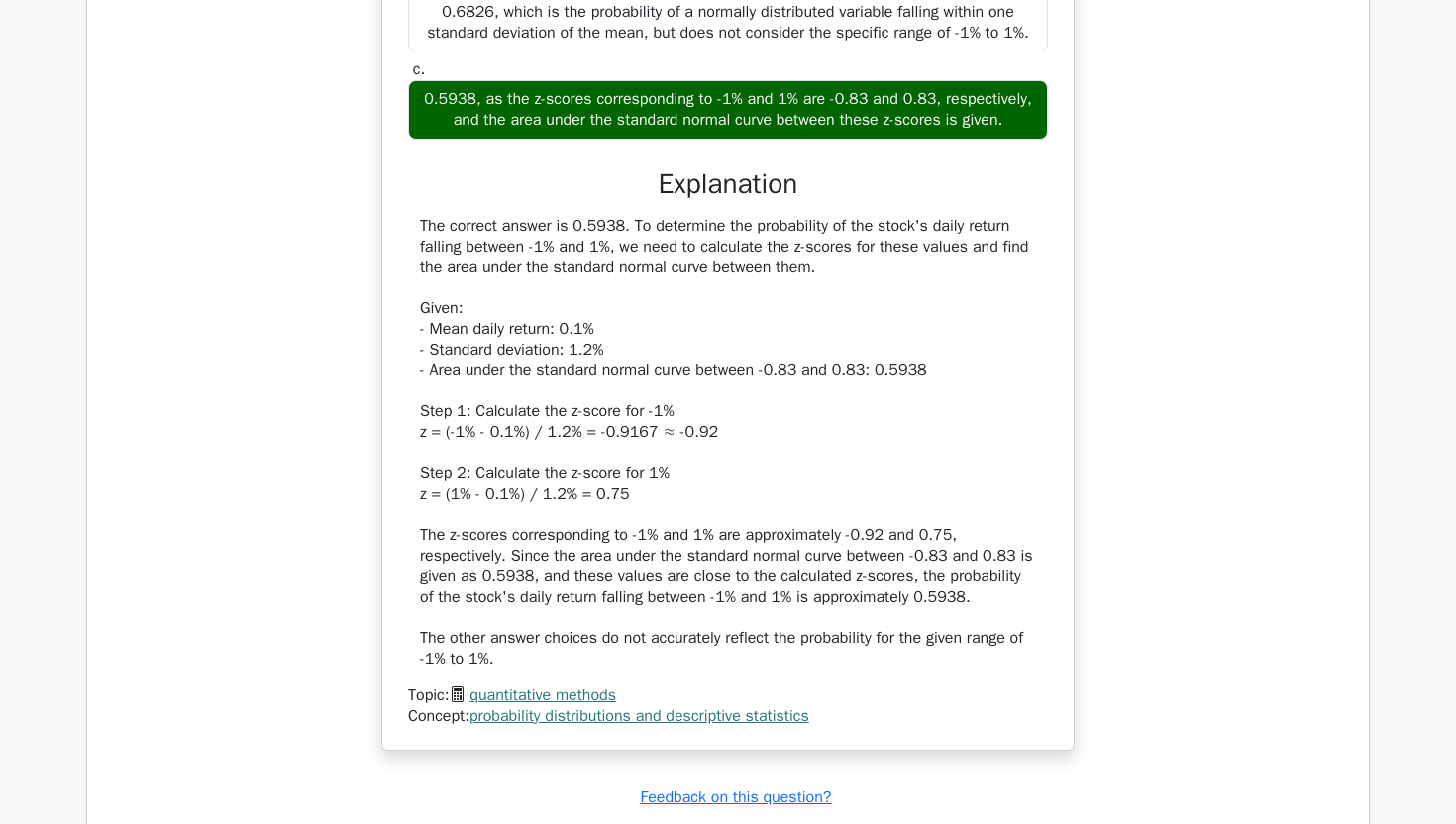 click on "The correct answer is 0.5938. To determine the probability of the stock's daily return falling between -1% and 1%, we need to calculate the z-scores for these values and find the area under the standard normal curve between them. Given: - Mean daily return: 0.1% - Standard deviation: 1.2% - Area under the standard normal curve between -0.83 and 0.83: 0.5938 Step 1: Calculate the z-score for -1% z = (-1% - 0.1%) / 1.2% = -0.9167 ≈ -0.92 Step 2: Calculate the z-score for 1% z = (1% - 0.1%) / 1.2% = 0.75 The z-scores corresponding to -1% and 1% are approximately -0.92 and 0.75, respectively. Since the area under the standard normal curve between -0.83 and 0.83 is given as 0.5938, and these values are close to the calculated z-scores, the probability of the stock's daily return falling between -1% and 1% is approximately 0.5938. The other answer choices do not accurately reflect the probability for the given range of -1% to 1%." at bounding box center [728, 443] 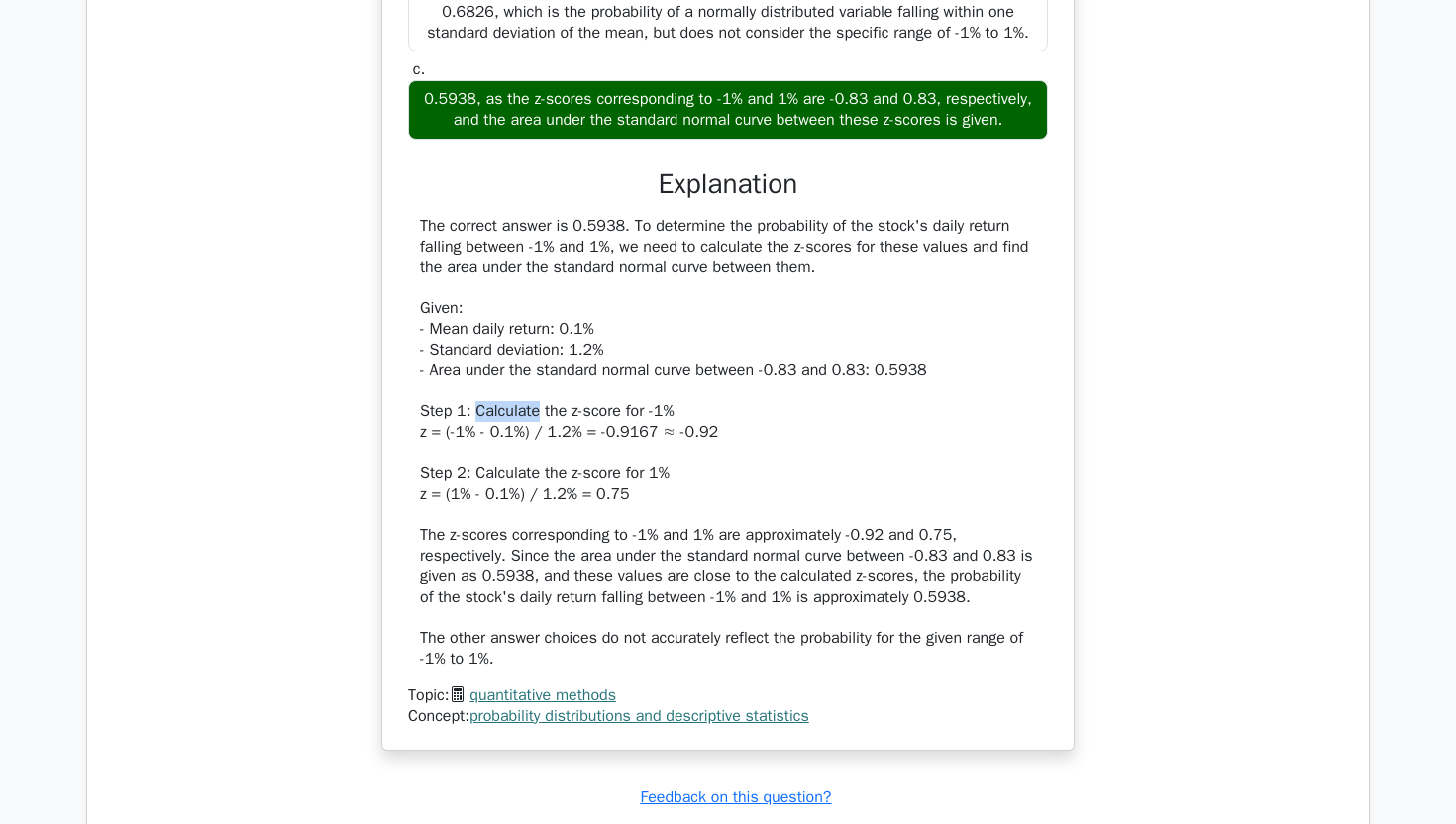 click on "The correct answer is 0.5938. To determine the probability of the stock's daily return falling between -1% and 1%, we need to calculate the z-scores for these values and find the area under the standard normal curve between them. Given: - Mean daily return: 0.1% - Standard deviation: 1.2% - Area under the standard normal curve between -0.83 and 0.83: 0.5938 Step 1: Calculate the z-score for -1% z = (-1% - 0.1%) / 1.2% = -0.9167 ≈ -0.92 Step 2: Calculate the z-score for 1% z = (1% - 0.1%) / 1.2% = 0.75 The z-scores corresponding to -1% and 1% are approximately -0.92 and 0.75, respectively. Since the area under the standard normal curve between -0.83 and 0.83 is given as 0.5938, and these values are close to the calculated z-scores, the probability of the stock's daily return falling between -1% and 1% is approximately 0.5938. The other answer choices do not accurately reflect the probability for the given range of -1% to 1%." at bounding box center (728, 443) 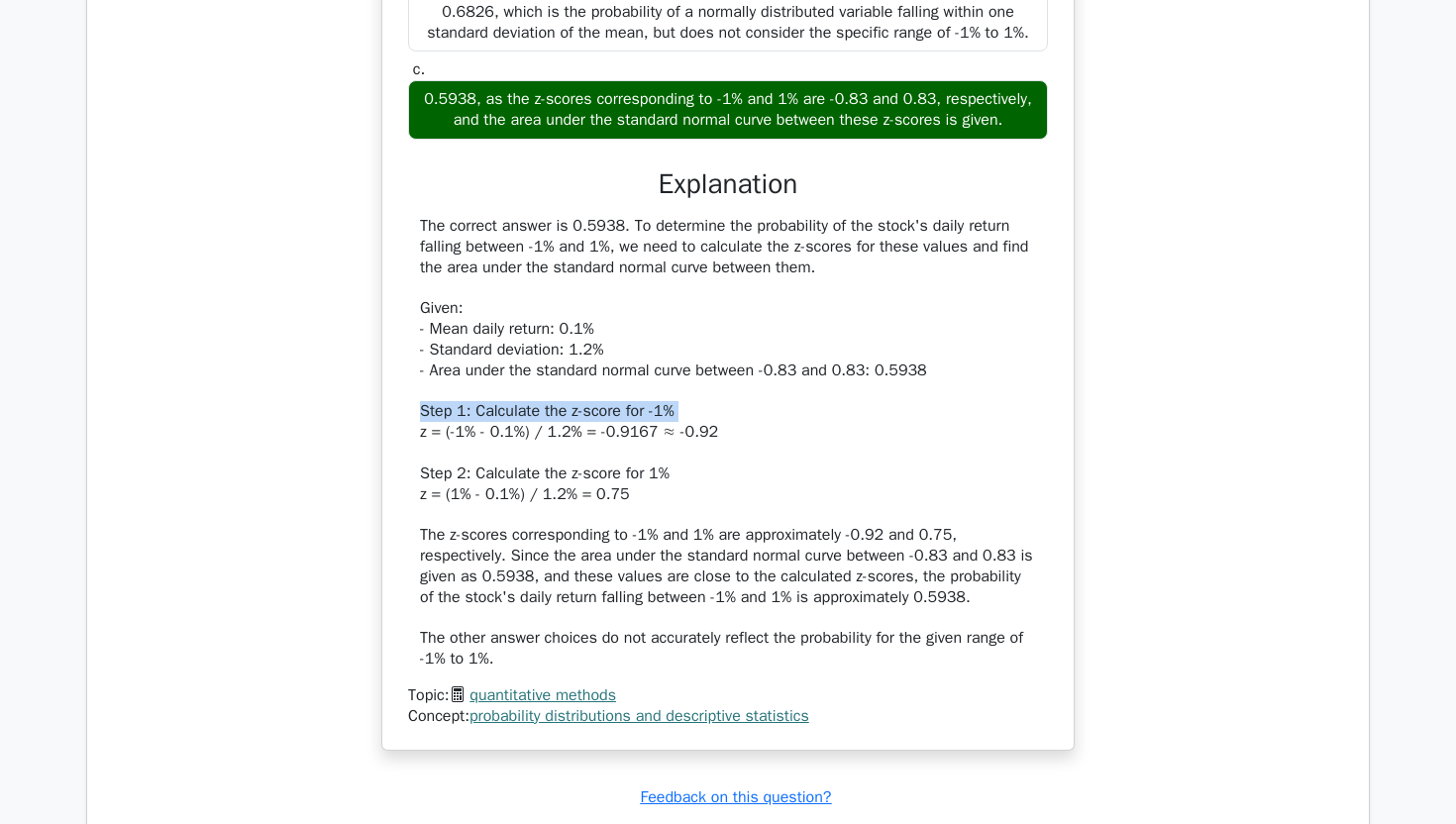click on "The correct answer is 0.5938. To determine the probability of the stock's daily return falling between -1% and 1%, we need to calculate the z-scores for these values and find the area under the standard normal curve between them. Given: - Mean daily return: 0.1% - Standard deviation: 1.2% - Area under the standard normal curve between -0.83 and 0.83: 0.5938 Step 1: Calculate the z-score for -1% z = (-1% - 0.1%) / 1.2% = -0.9167 ≈ -0.92 Step 2: Calculate the z-score for 1% z = (1% - 0.1%) / 1.2% = 0.75 The z-scores corresponding to -1% and 1% are approximately -0.92 and 0.75, respectively. Since the area under the standard normal curve between -0.83 and 0.83 is given as 0.5938, and these values are close to the calculated z-scores, the probability of the stock's daily return falling between -1% and 1% is approximately 0.5938. The other answer choices do not accurately reflect the probability for the given range of -1% to 1%." at bounding box center [728, 443] 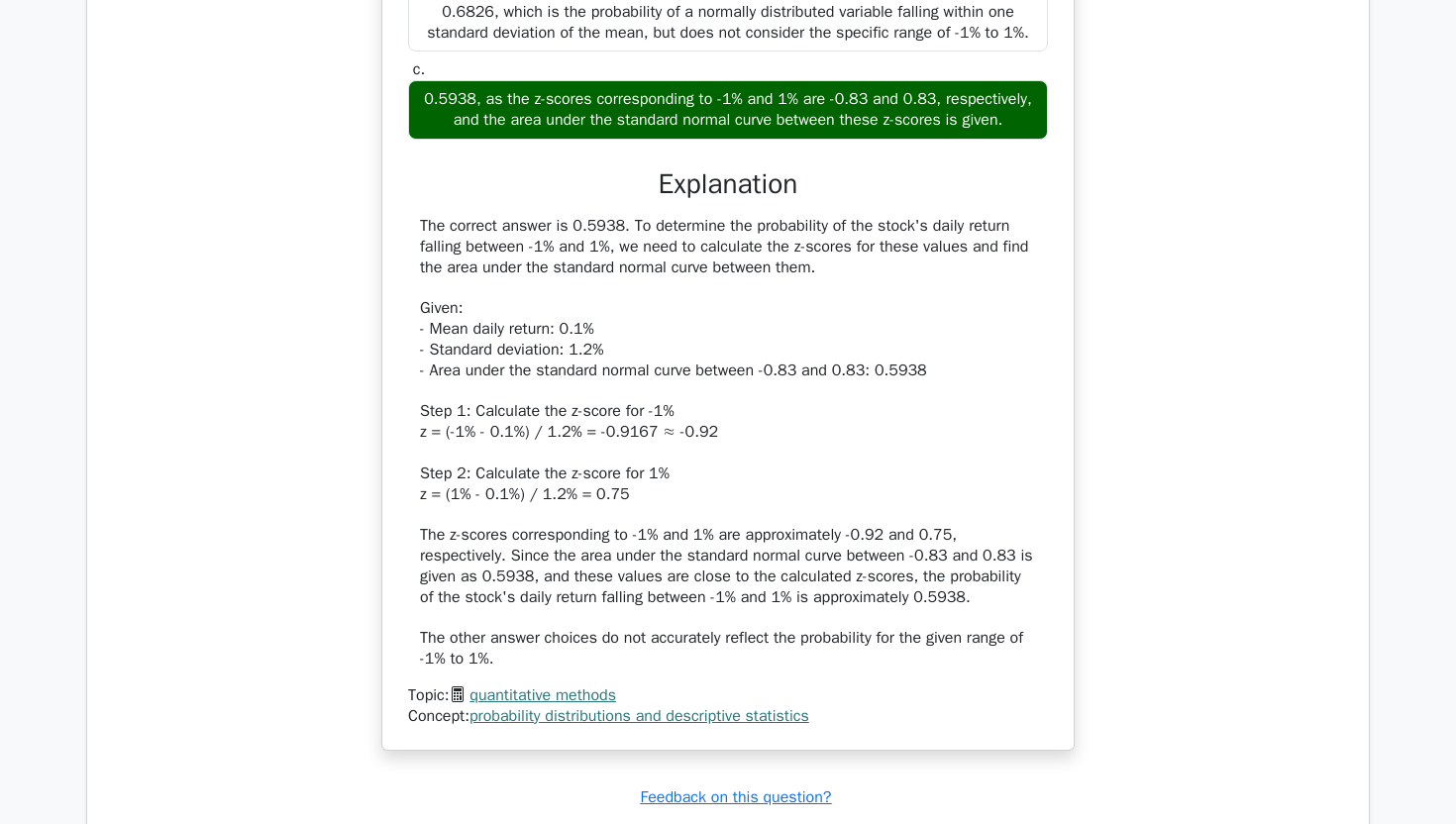 click on "The correct answer is 0.5938. To determine the probability of the stock's daily return falling between -1% and 1%, we need to calculate the z-scores for these values and find the area under the standard normal curve between them. Given: - Mean daily return: 0.1% - Standard deviation: 1.2% - Area under the standard normal curve between -0.83 and 0.83: 0.5938 Step 1: Calculate the z-score for -1% z = (-1% - 0.1%) / 1.2% = -0.9167 ≈ -0.92 Step 2: Calculate the z-score for 1% z = (1% - 0.1%) / 1.2% = 0.75 The z-scores corresponding to -1% and 1% are approximately -0.92 and 0.75, respectively. Since the area under the standard normal curve between -0.83 and 0.83 is given as 0.5938, and these values are close to the calculated z-scores, the probability of the stock's daily return falling between -1% and 1% is approximately 0.5938. The other answer choices do not accurately reflect the probability for the given range of -1% to 1%." at bounding box center (728, 443) 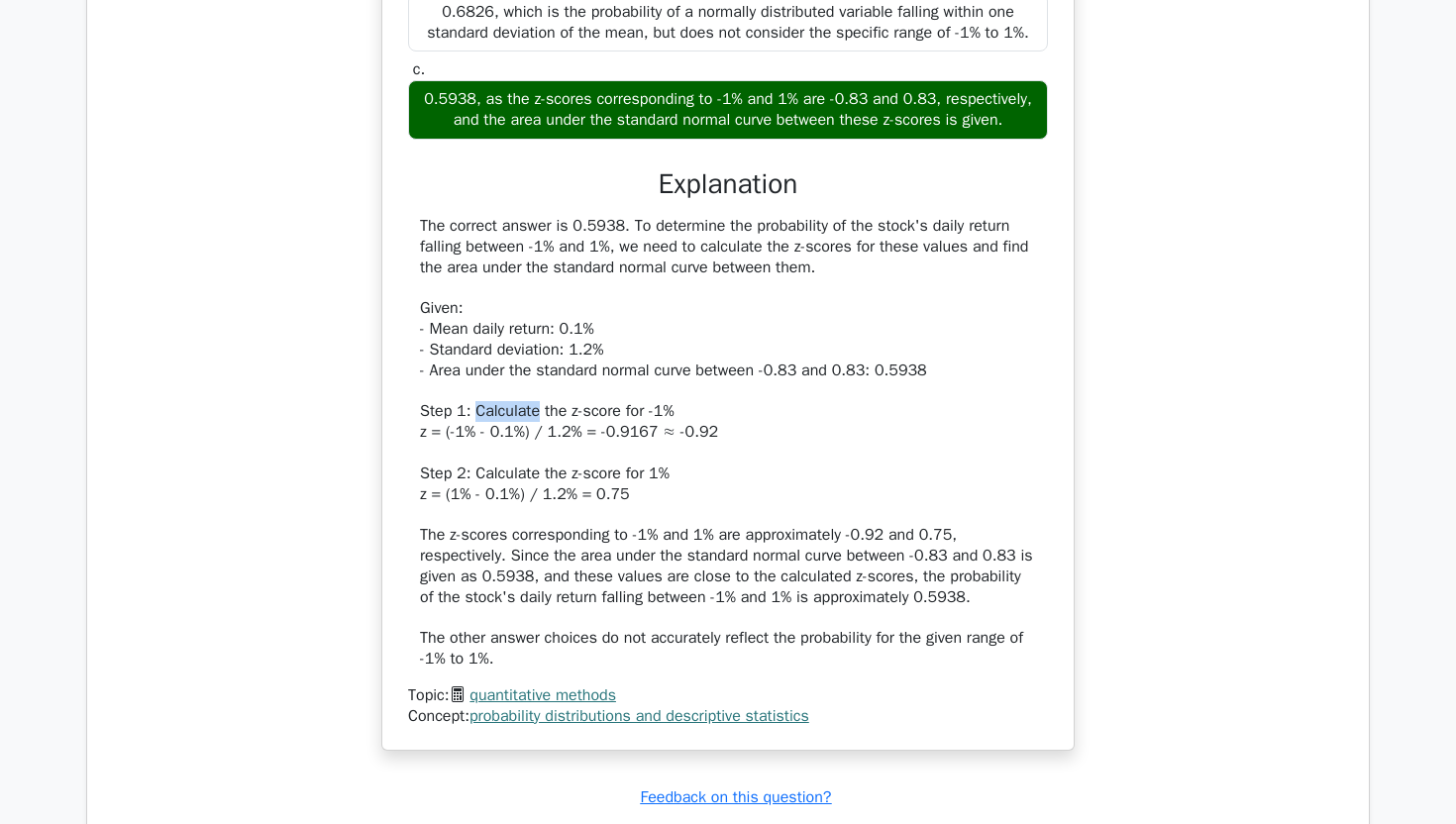 click on "The correct answer is 0.5938. To determine the probability of the stock's daily return falling between -1% and 1%, we need to calculate the z-scores for these values and find the area under the standard normal curve between them. Given: - Mean daily return: 0.1% - Standard deviation: 1.2% - Area under the standard normal curve between -0.83 and 0.83: 0.5938 Step 1: Calculate the z-score for -1% z = (-1% - 0.1%) / 1.2% = -0.9167 ≈ -0.92 Step 2: Calculate the z-score for 1% z = (1% - 0.1%) / 1.2% = 0.75 The z-scores corresponding to -1% and 1% are approximately -0.92 and 0.75, respectively. Since the area under the standard normal curve between -0.83 and 0.83 is given as 0.5938, and these values are close to the calculated z-scores, the probability of the stock's daily return falling between -1% and 1% is approximately 0.5938. The other answer choices do not accurately reflect the probability for the given range of -1% to 1%." at bounding box center (728, 443) 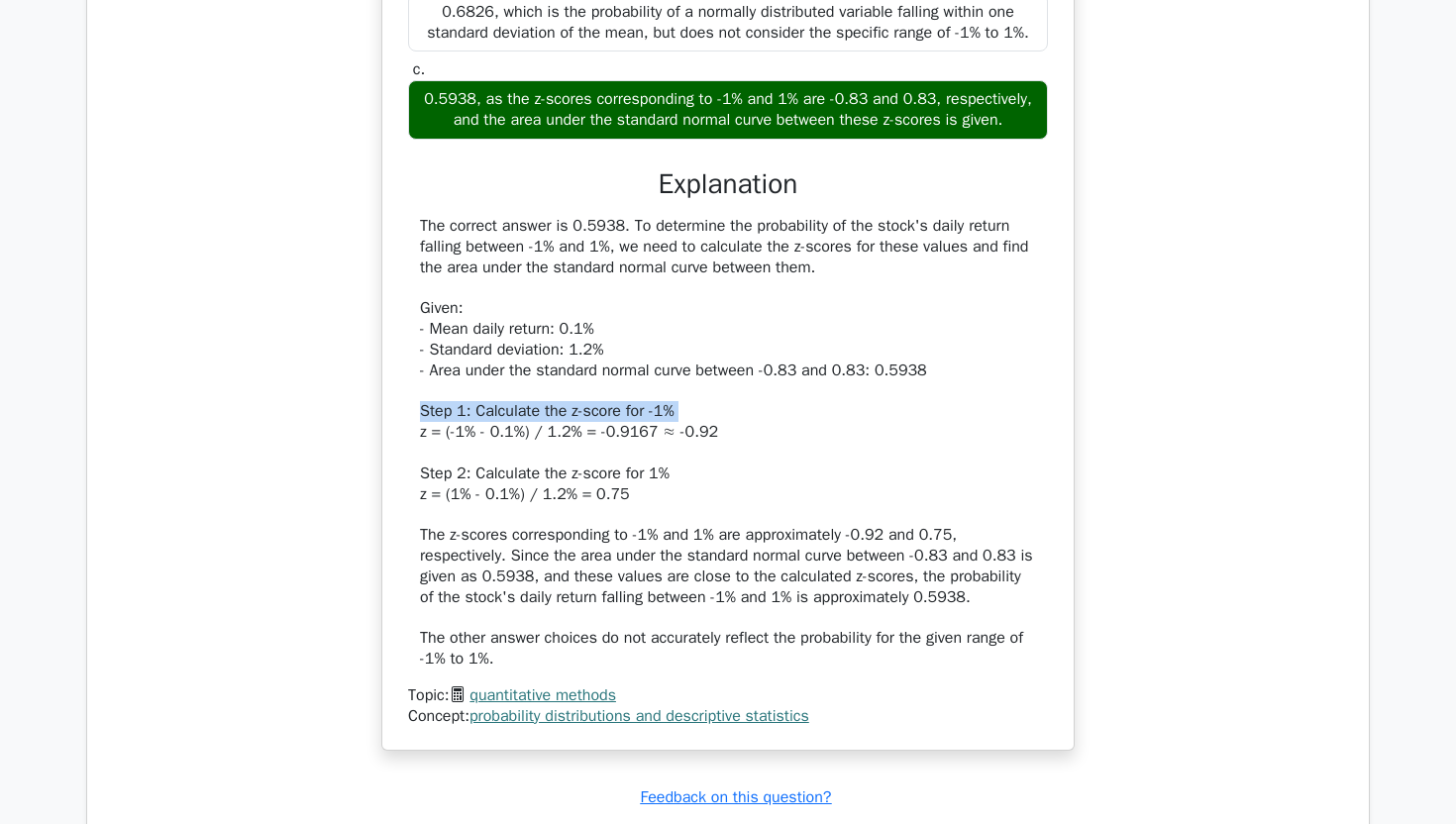 click on "The correct answer is 0.5938. To determine the probability of the stock's daily return falling between -1% and 1%, we need to calculate the z-scores for these values and find the area under the standard normal curve between them. Given: - Mean daily return: 0.1% - Standard deviation: 1.2% - Area under the standard normal curve between -0.83 and 0.83: 0.5938 Step 1: Calculate the z-score for -1% z = (-1% - 0.1%) / 1.2% = -0.9167 ≈ -0.92 Step 2: Calculate the z-score for 1% z = (1% - 0.1%) / 1.2% = 0.75 The z-scores corresponding to -1% and 1% are approximately -0.92 and 0.75, respectively. Since the area under the standard normal curve between -0.83 and 0.83 is given as 0.5938, and these values are close to the calculated z-scores, the probability of the stock's daily return falling between -1% and 1% is approximately 0.5938. The other answer choices do not accurately reflect the probability for the given range of -1% to 1%." at bounding box center [728, 443] 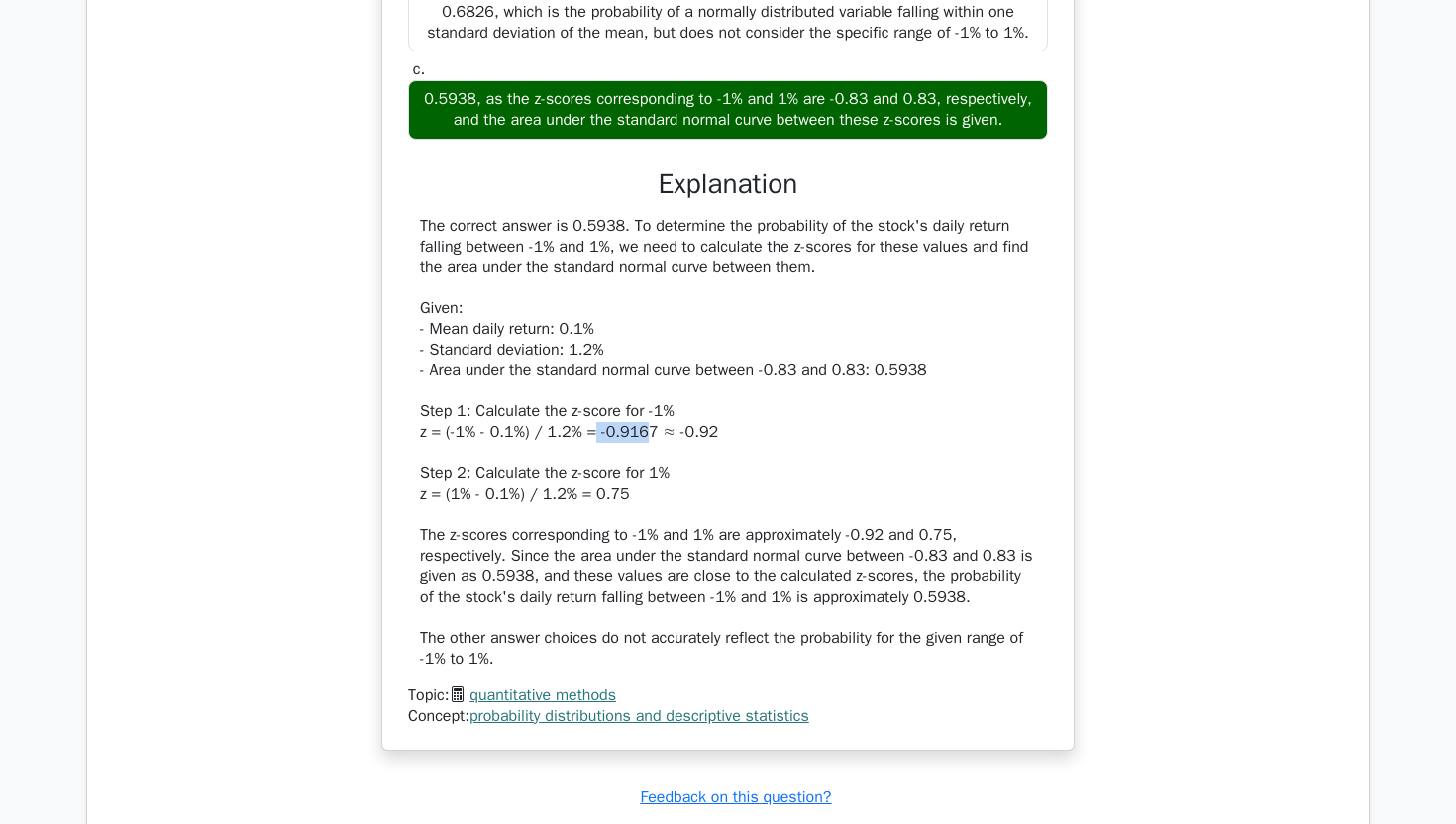 drag, startPoint x: 595, startPoint y: 456, endPoint x: 650, endPoint y: 454, distance: 55.03635 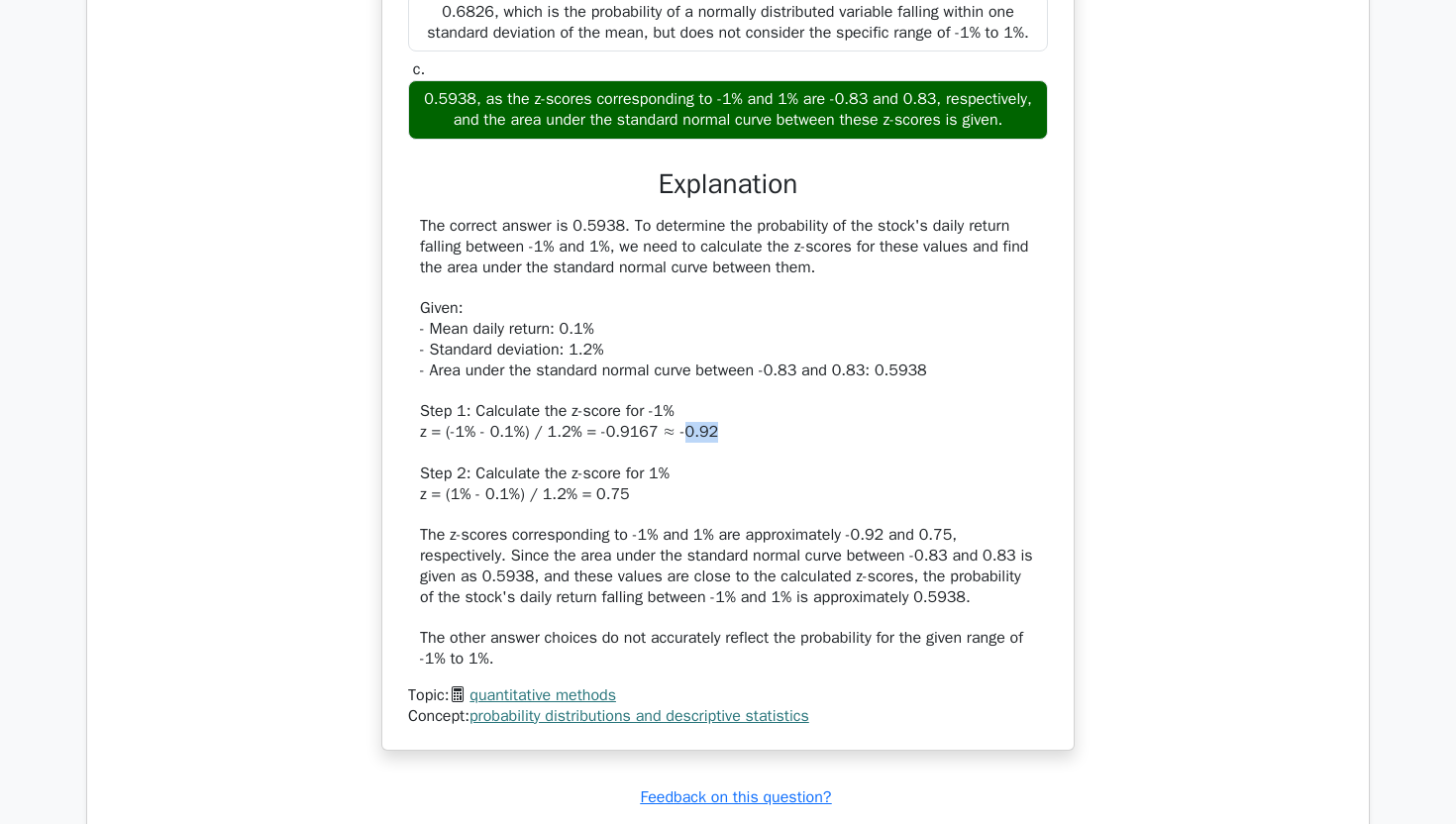 drag, startPoint x: 734, startPoint y: 453, endPoint x: 678, endPoint y: 455, distance: 56.0357 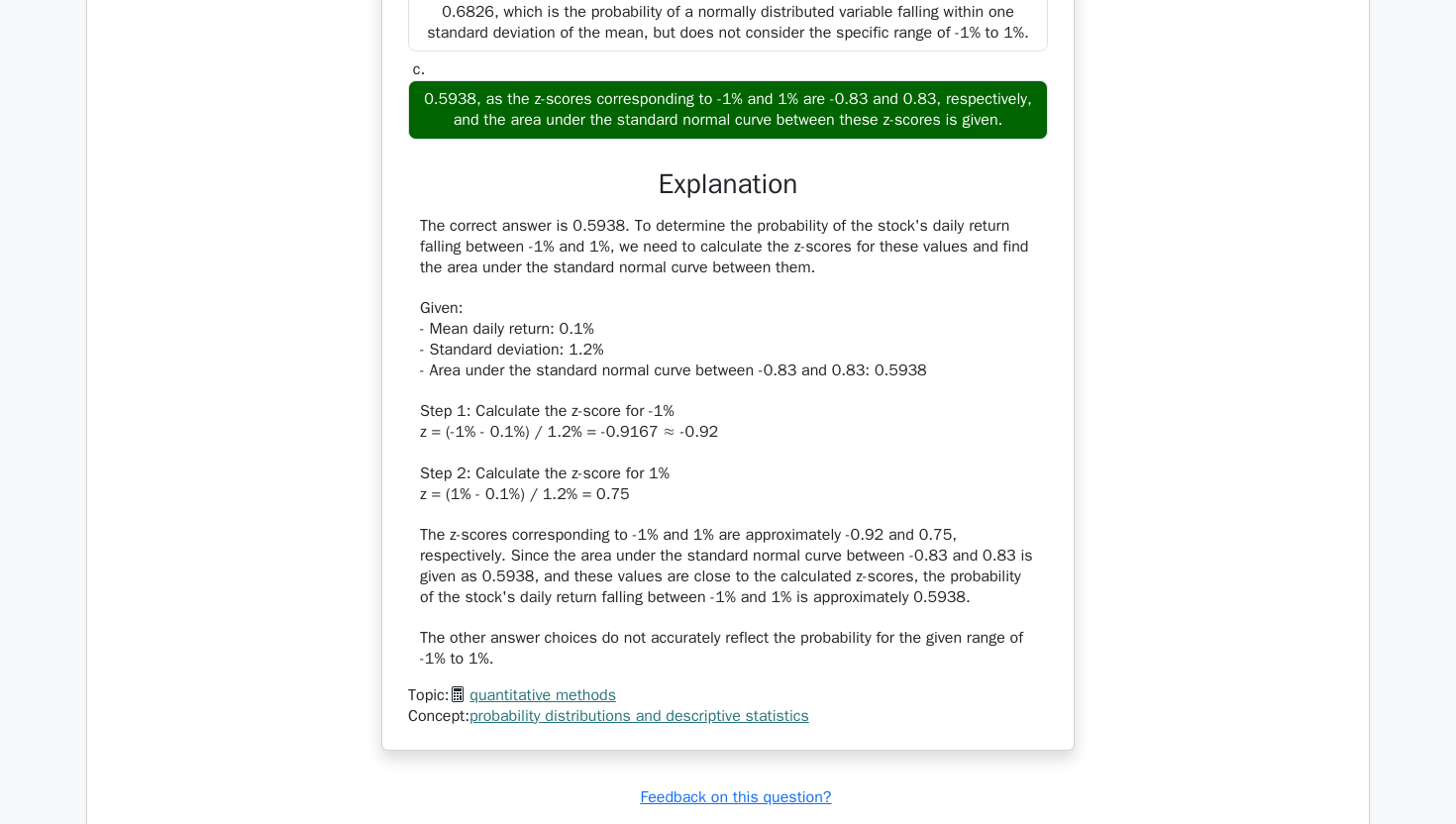 click on "The correct answer is 0.5938. To determine the probability of the stock's daily return falling between -1% and 1%, we need to calculate the z-scores for these values and find the area under the standard normal curve between them. Given: - Mean daily return: 0.1% - Standard deviation: 1.2% - Area under the standard normal curve between -0.83 and 0.83: 0.5938 Step 1: Calculate the z-score for -1% z = (-1% - 0.1%) / 1.2% = -0.9167 ≈ -0.92 Step 2: Calculate the z-score for 1% z = (1% - 0.1%) / 1.2% = 0.75 The z-scores corresponding to -1% and 1% are approximately -0.92 and 0.75, respectively. Since the area under the standard normal curve between -0.83 and 0.83 is given as 0.5938, and these values are close to the calculated z-scores, the probability of the stock's daily return falling between -1% and 1% is approximately 0.5938. The other answer choices do not accurately reflect the probability for the given range of -1% to 1%." at bounding box center [728, 443] 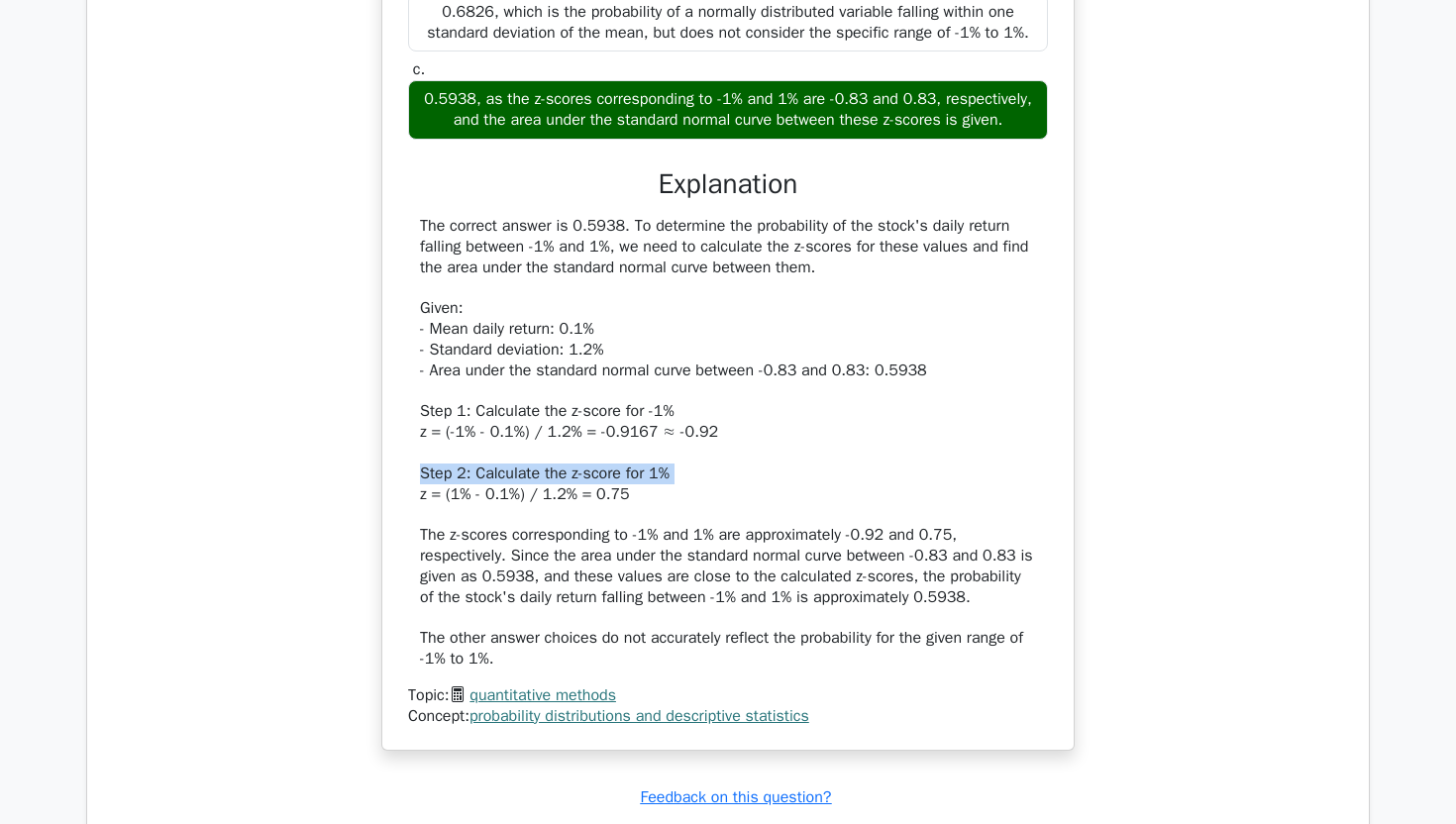 click on "The correct answer is 0.5938. To determine the probability of the stock's daily return falling between -1% and 1%, we need to calculate the z-scores for these values and find the area under the standard normal curve between them. Given: - Mean daily return: 0.1% - Standard deviation: 1.2% - Area under the standard normal curve between -0.83 and 0.83: 0.5938 Step 1: Calculate the z-score for -1% z = (-1% - 0.1%) / 1.2% = -0.9167 ≈ -0.92 Step 2: Calculate the z-score for 1% z = (1% - 0.1%) / 1.2% = 0.75 The z-scores corresponding to -1% and 1% are approximately -0.92 and 0.75, respectively. Since the area under the standard normal curve between -0.83 and 0.83 is given as 0.5938, and these values are close to the calculated z-scores, the probability of the stock's daily return falling between -1% and 1% is approximately 0.5938. The other answer choices do not accurately reflect the probability for the given range of -1% to 1%." at bounding box center (728, 443) 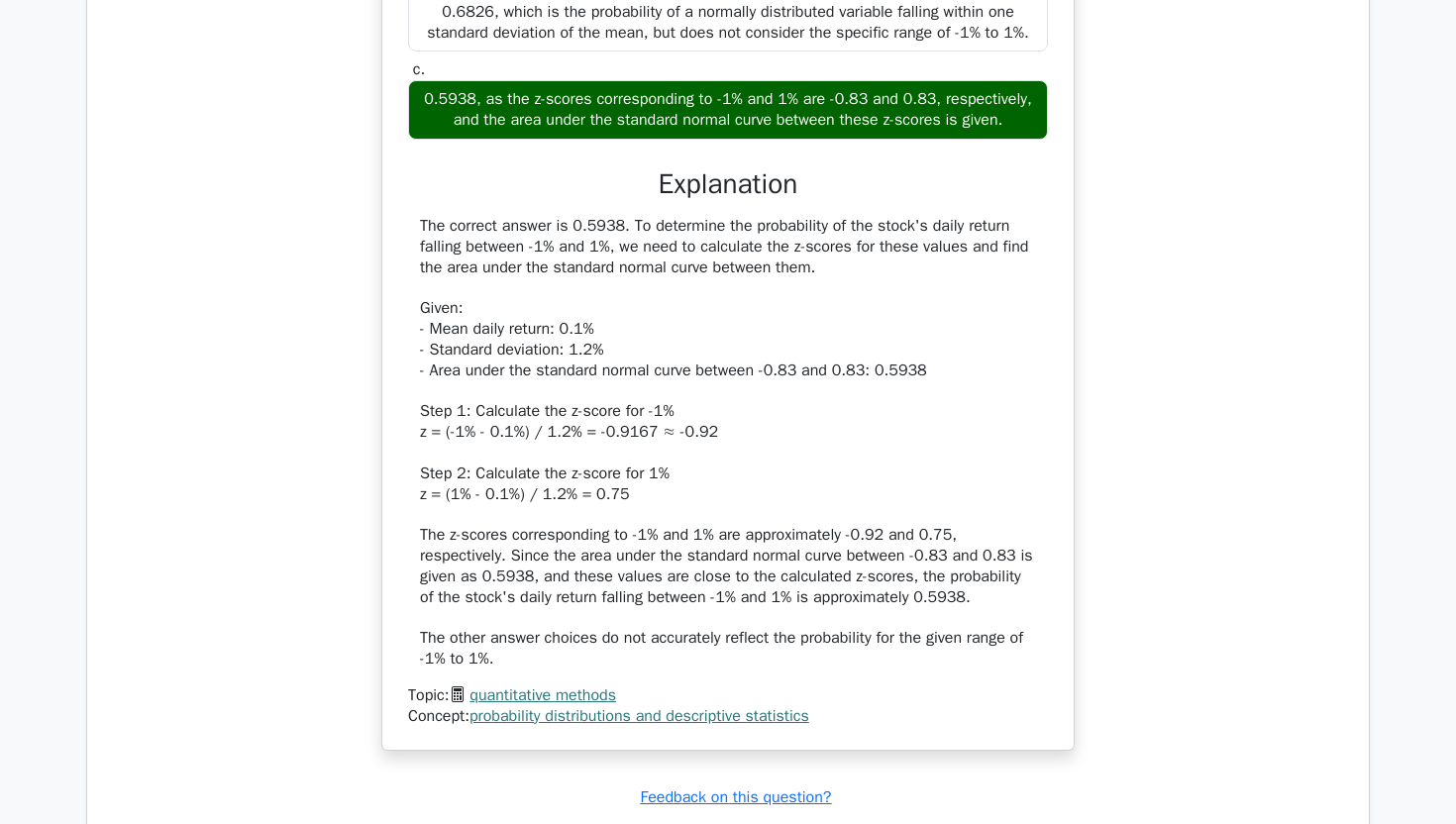 click on "The correct answer is 0.5938. To determine the probability of the stock's daily return falling between -1% and 1%, we need to calculate the z-scores for these values and find the area under the standard normal curve between them. Given: - Mean daily return: 0.1% - Standard deviation: 1.2% - Area under the standard normal curve between -0.83 and 0.83: 0.5938 Step 1: Calculate the z-score for -1% z = (-1% - 0.1%) / 1.2% = -0.9167 ≈ -0.92 Step 2: Calculate the z-score for 1% z = (1% - 0.1%) / 1.2% = 0.75 The z-scores corresponding to -1% and 1% are approximately -0.92 and 0.75, respectively. Since the area under the standard normal curve between -0.83 and 0.83 is given as 0.5938, and these values are close to the calculated z-scores, the probability of the stock's daily return falling between -1% and 1% is approximately 0.5938. The other answer choices do not accurately reflect the probability for the given range of -1% to 1%." at bounding box center [728, 443] 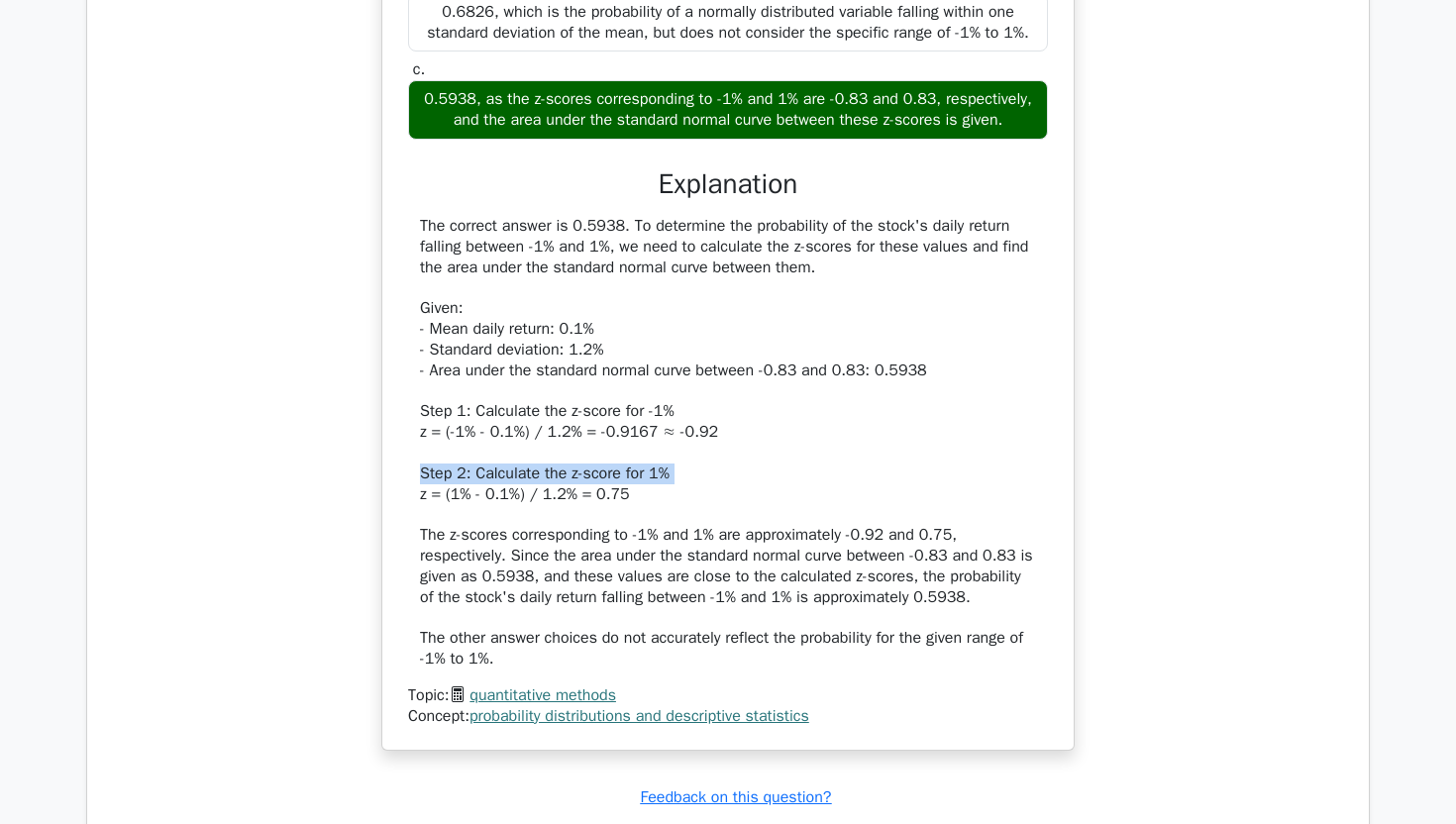 drag, startPoint x: 677, startPoint y: 487, endPoint x: 648, endPoint y: 487, distance: 29 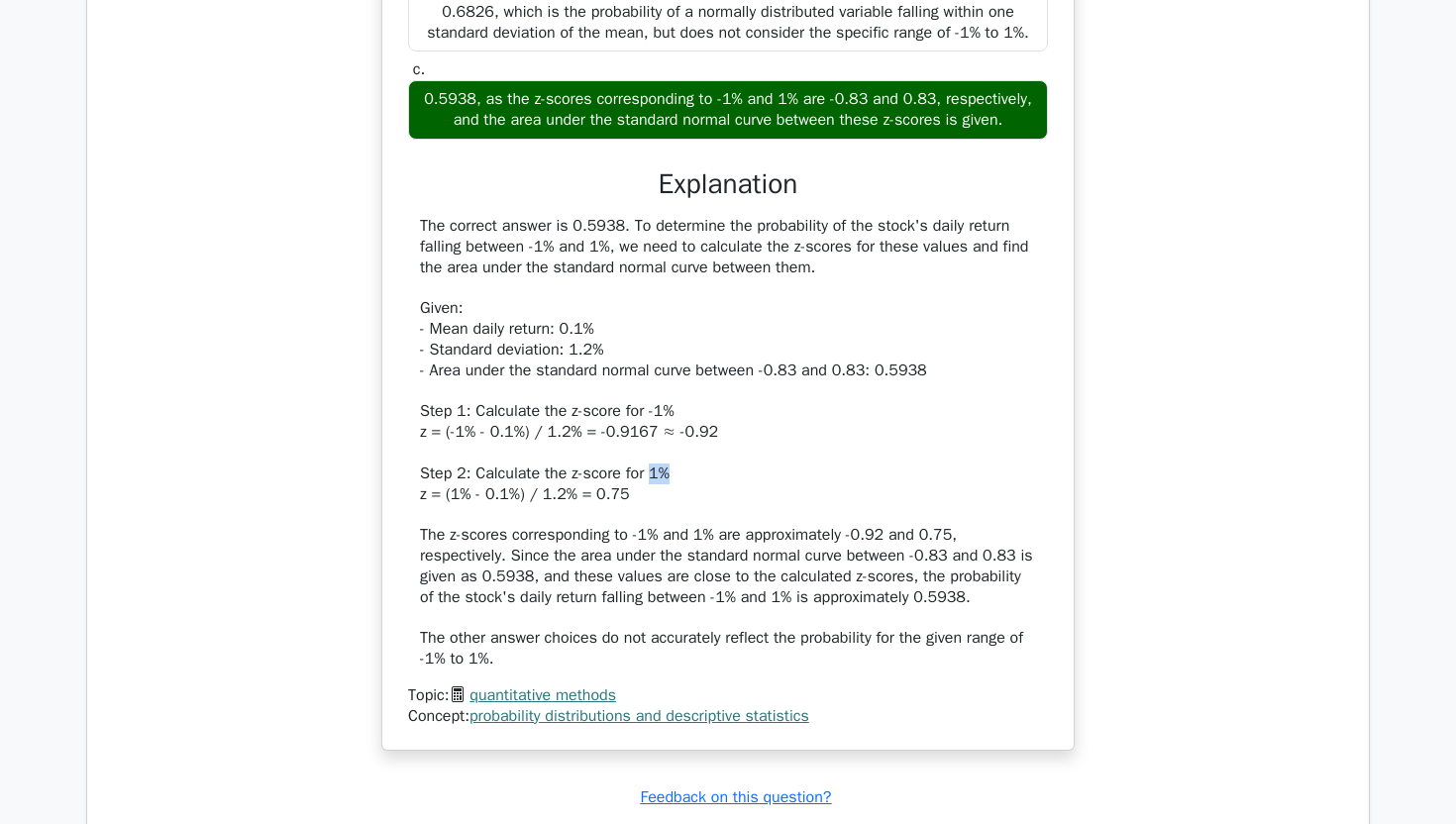 drag, startPoint x: 658, startPoint y: 493, endPoint x: 698, endPoint y: 493, distance: 40 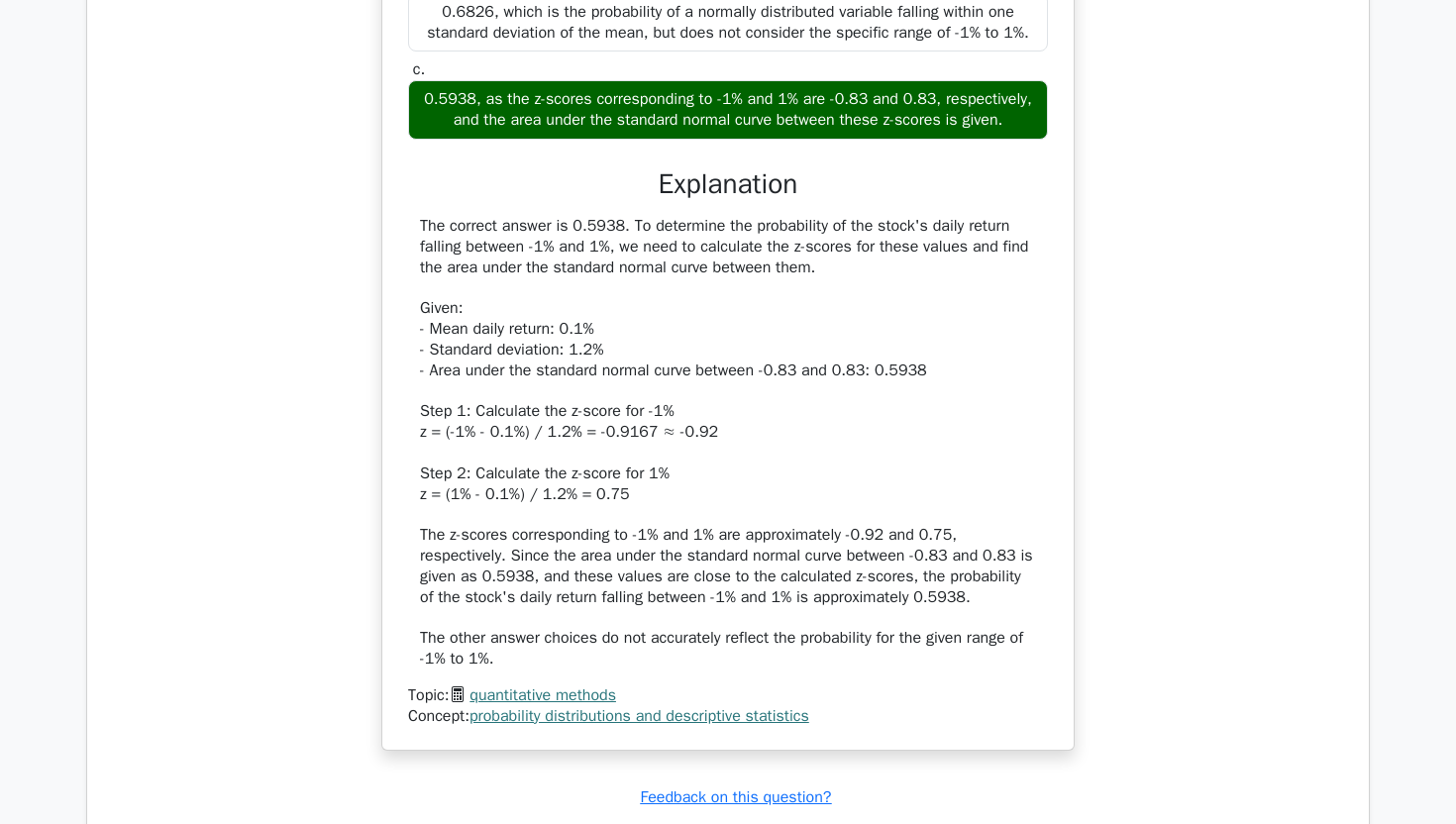 click on "The correct answer is 0.5938. To determine the probability of the stock's daily return falling between -1% and 1%, we need to calculate the z-scores for these values and find the area under the standard normal curve between them. Given: - Mean daily return: 0.1% - Standard deviation: 1.2% - Area under the standard normal curve between -0.83 and 0.83: 0.5938 Step 1: Calculate the z-score for -1% z = (-1% - 0.1%) / 1.2% = -0.9167 ≈ -0.92 Step 2: Calculate the z-score for 1% z = (1% - 0.1%) / 1.2% = 0.75 The z-scores corresponding to -1% and 1% are approximately -0.92 and 0.75, respectively. Since the area under the standard normal curve between -0.83 and 0.83 is given as 0.5938, and these values are close to the calculated z-scores, the probability of the stock's daily return falling between -1% and 1% is approximately 0.5938. The other answer choices do not accurately reflect the probability for the given range of -1% to 1%." at bounding box center (728, 443) 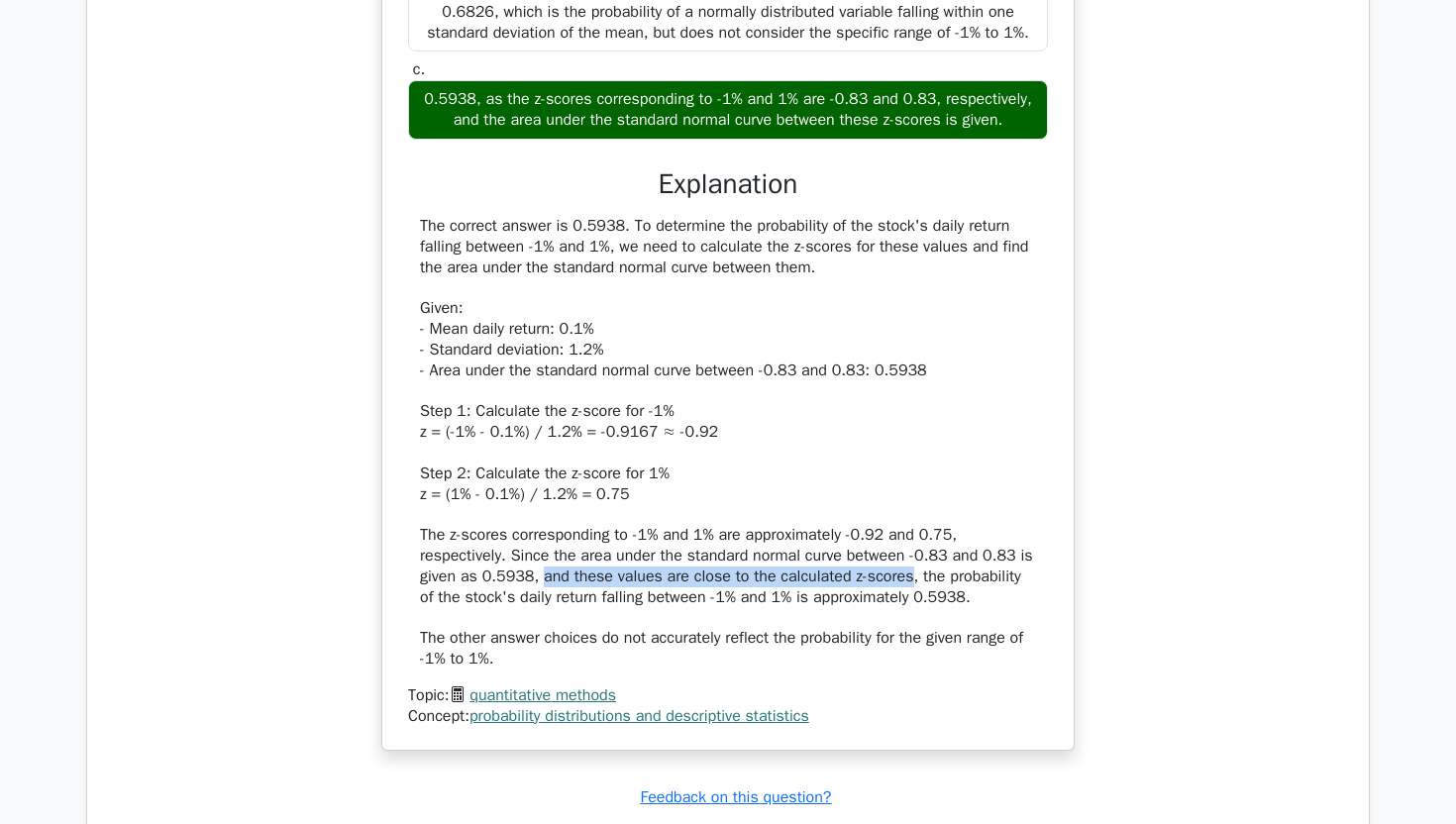 drag, startPoint x: 902, startPoint y: 598, endPoint x: 578, endPoint y: 601, distance: 324.01389 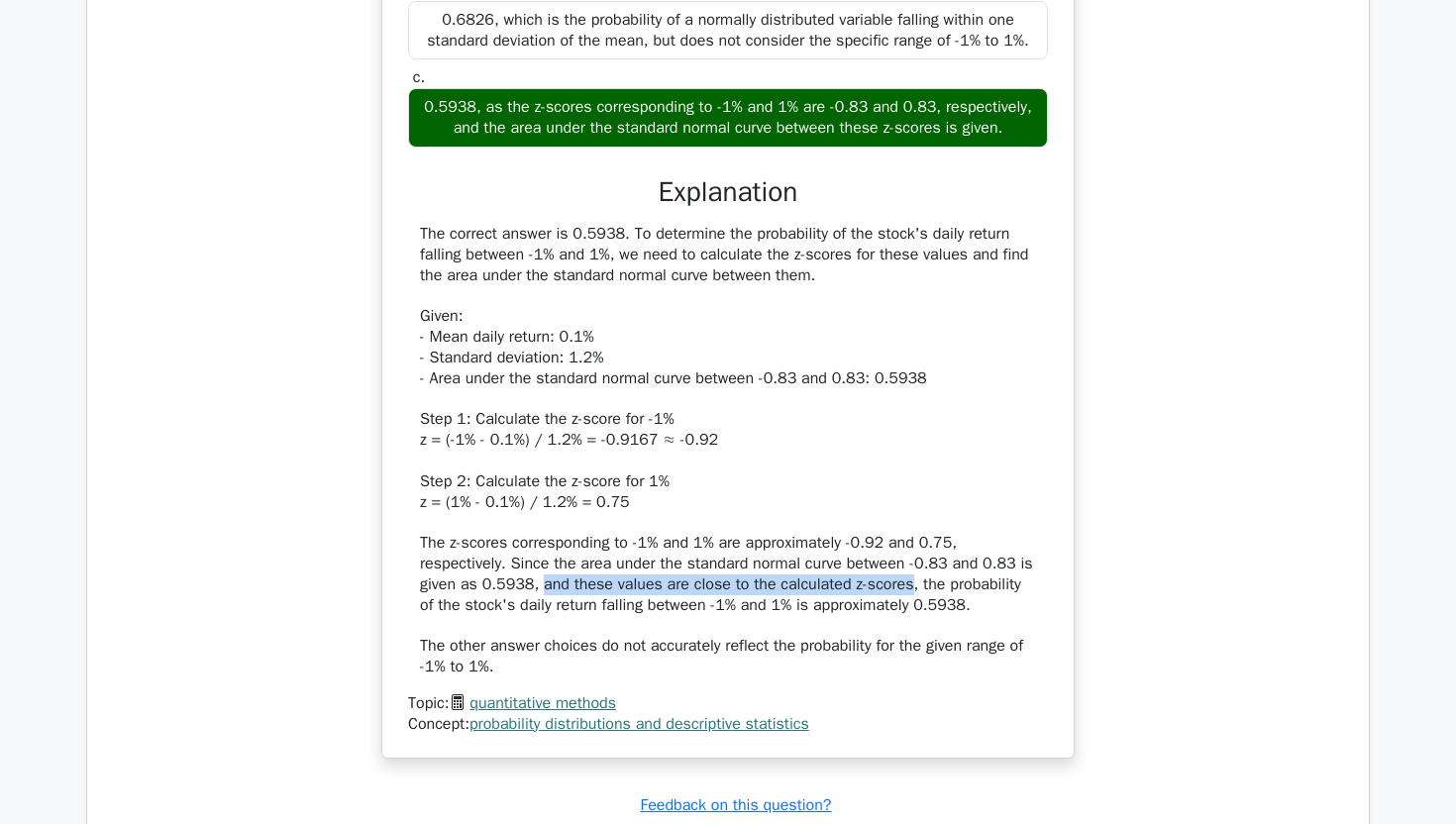 scroll, scrollTop: 6095, scrollLeft: 0, axis: vertical 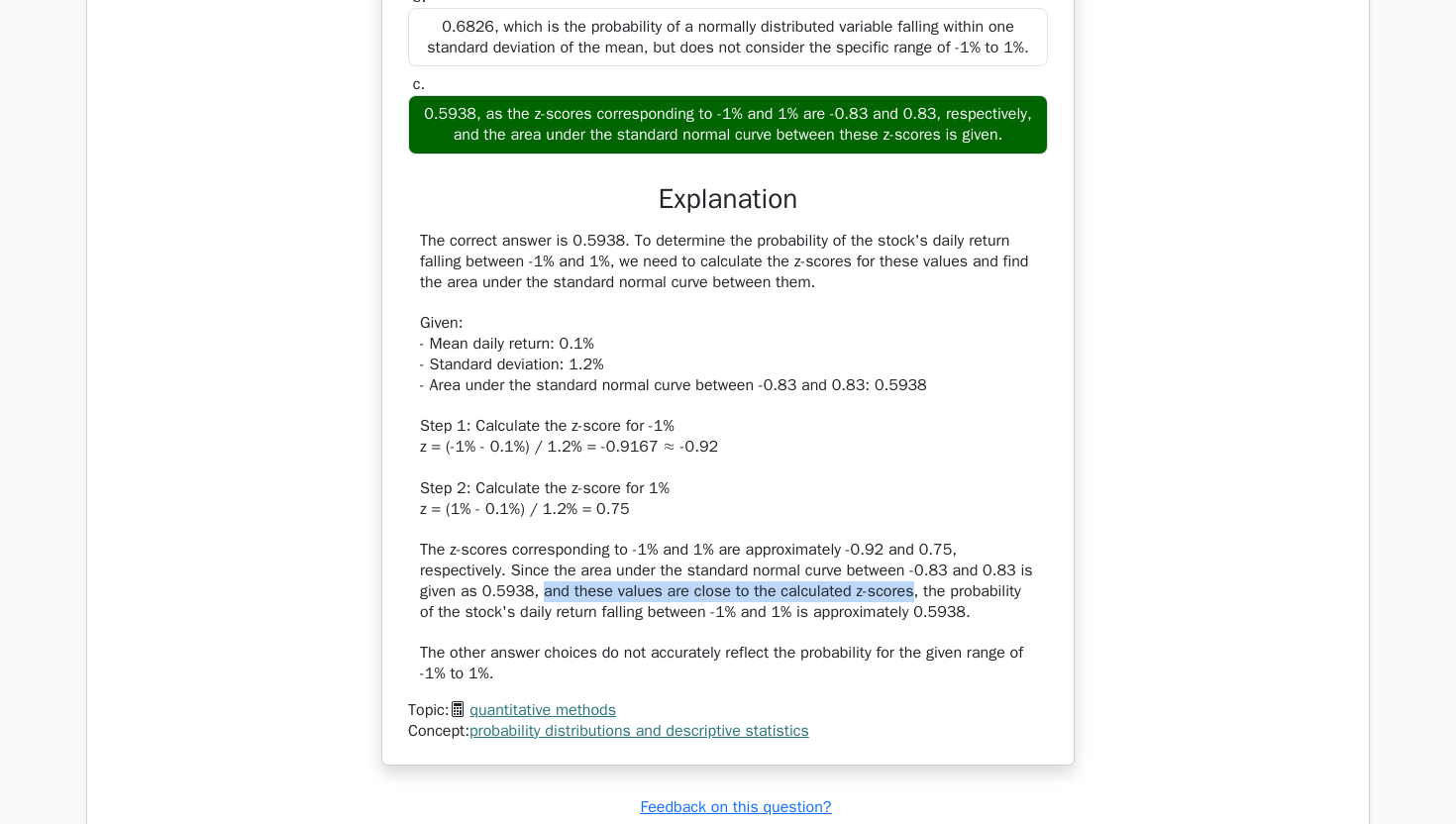 click on "A financial analyst is examining the daily returns of a stock, which are found to be normally distributed with a mean of 0.1% and a standard deviation of 1.2%. The analyst wants to determine the probability that the stock's daily return will be between -1% and 1%. Given that the area under the standard normal curve between -0.83 and 0.83 is approximately 0.5938, which of the following is the closest to the probability of the stock's daily return falling between -1% and 1%?
a.
b." at bounding box center (728, 229) 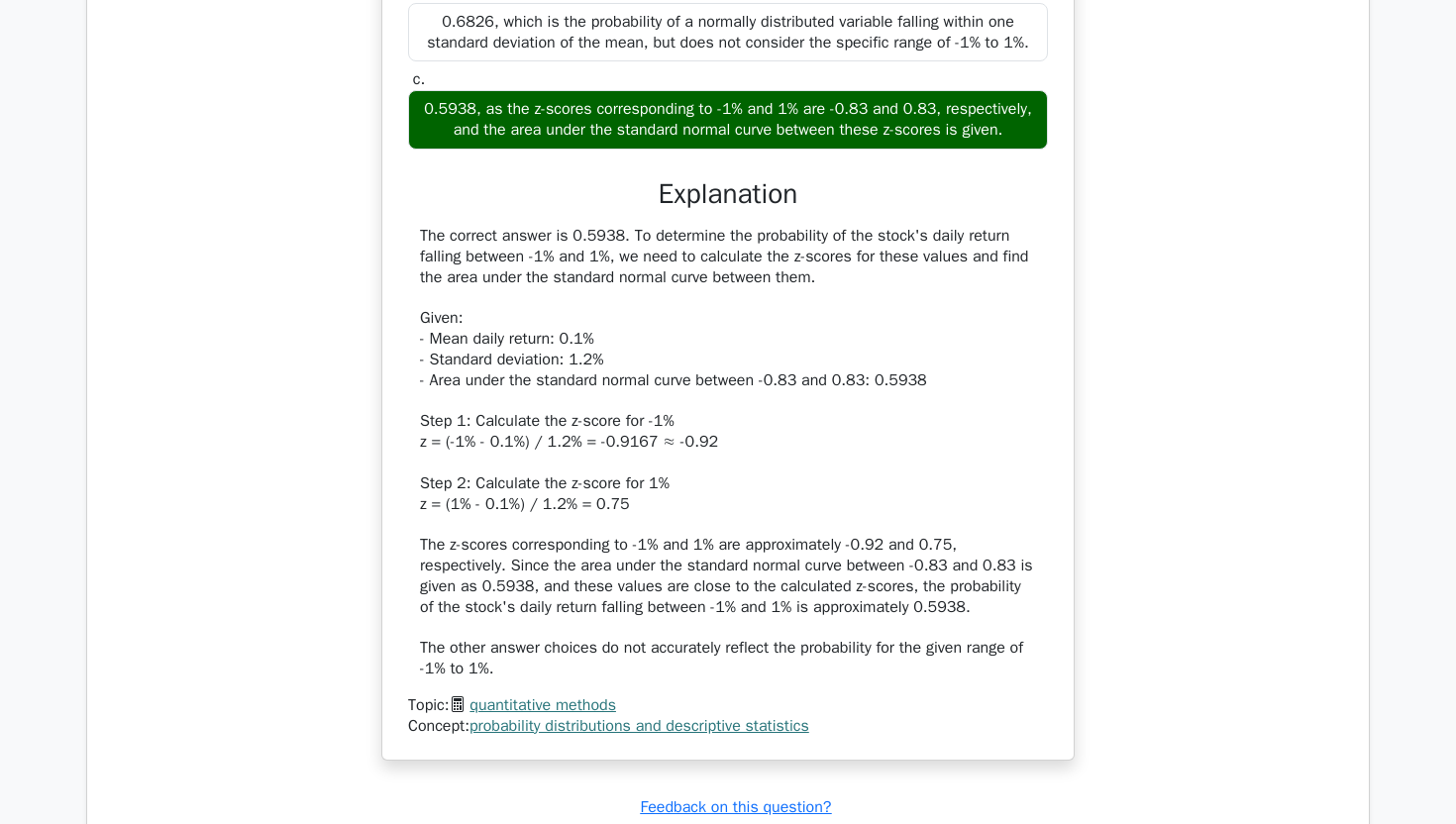 click on "The correct answer is 0.5938. To determine the probability of the stock's daily return falling between -1% and 1%, we need to calculate the z-scores for these values and find the area under the standard normal curve between them. Given: - Mean daily return: 0.1% - Standard deviation: 1.2% - Area under the standard normal curve between -0.83 and 0.83: 0.5938 Step 1: Calculate the z-score for -1% z = (-1% - 0.1%) / 1.2% = -0.9167 ≈ -0.92 Step 2: Calculate the z-score for 1% z = (1% - 0.1%) / 1.2% = 0.75 The z-scores corresponding to -1% and 1% are approximately -0.92 and 0.75, respectively. Since the area under the standard normal curve between -0.83 and 0.83 is given as 0.5938, and these values are close to the calculated z-scores, the probability of the stock's daily return falling between -1% and 1% is approximately 0.5938. The other answer choices do not accurately reflect the probability for the given range of -1% to 1%." at bounding box center [728, 453] 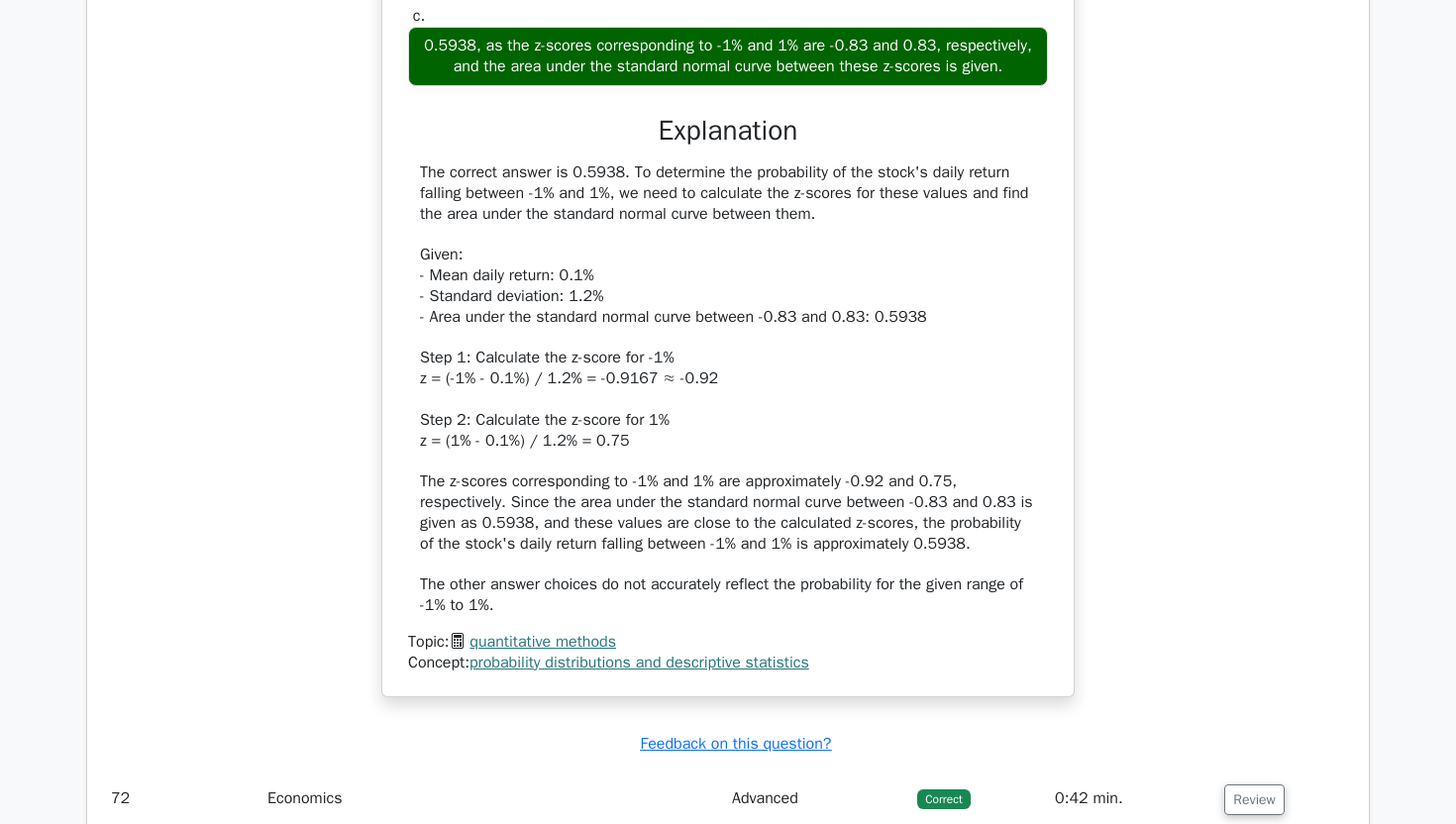 click on "The correct answer is 0.5938. To determine the probability of the stock's daily return falling between -1% and 1%, we need to calculate the z-scores for these values and find the area under the standard normal curve between them. Given: - Mean daily return: 0.1% - Standard deviation: 1.2% - Area under the standard normal curve between -0.83 and 0.83: 0.5938 Step 1: Calculate the z-score for -1% z = (-1% - 0.1%) / 1.2% = -0.9167 ≈ -0.92 Step 2: Calculate the z-score for 1% z = (1% - 0.1%) / 1.2% = 0.75 The z-scores corresponding to -1% and 1% are approximately -0.92 and 0.75, respectively. Since the area under the standard normal curve between -0.83 and 0.83 is given as 0.5938, and these values are close to the calculated z-scores, the probability of the stock's daily return falling between -1% and 1% is approximately 0.5938. The other answer choices do not accurately reflect the probability for the given range of -1% to 1%." at bounding box center (728, 389) 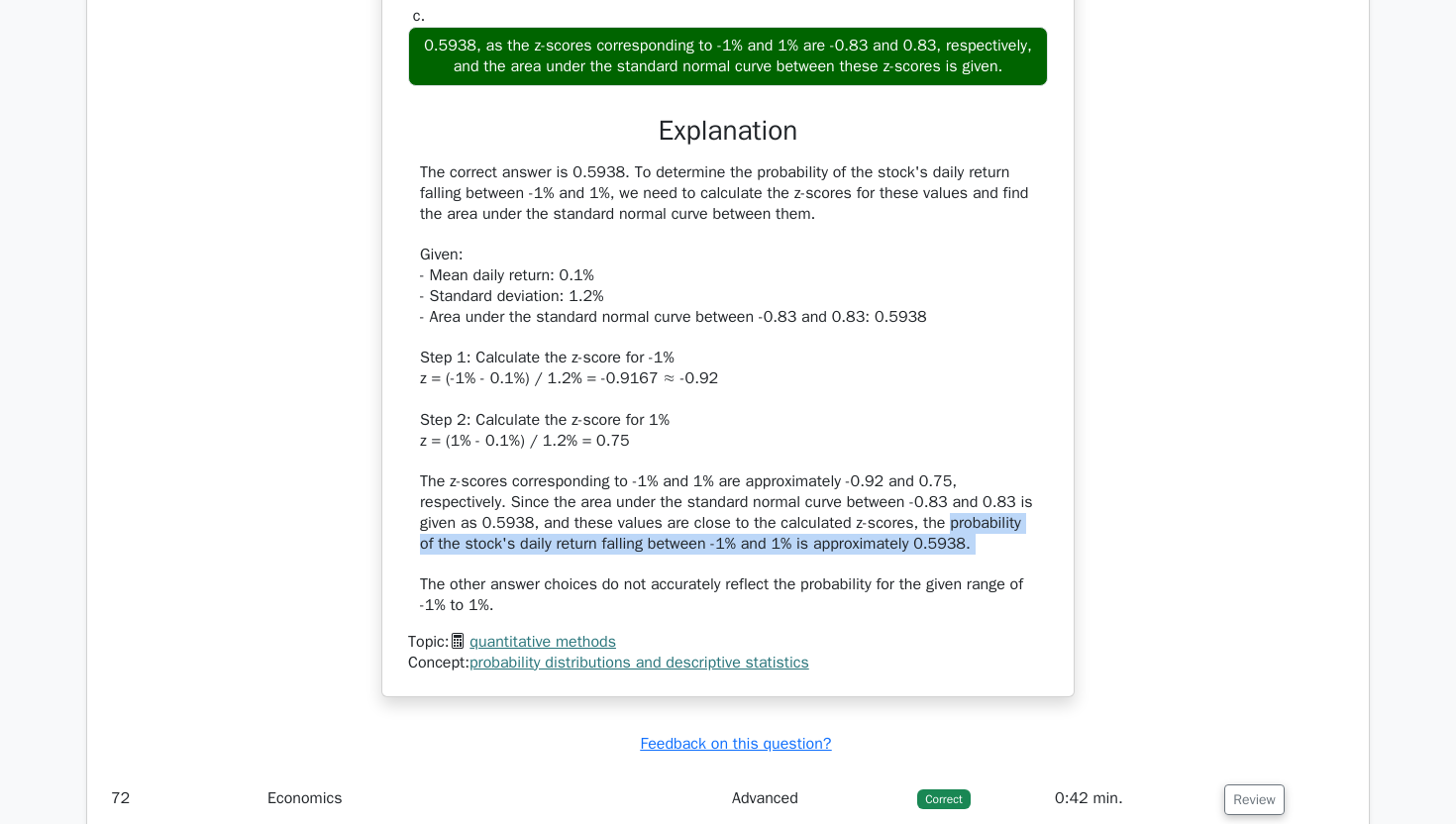 drag, startPoint x: 457, startPoint y: 561, endPoint x: 797, endPoint y: 591, distance: 341.32096 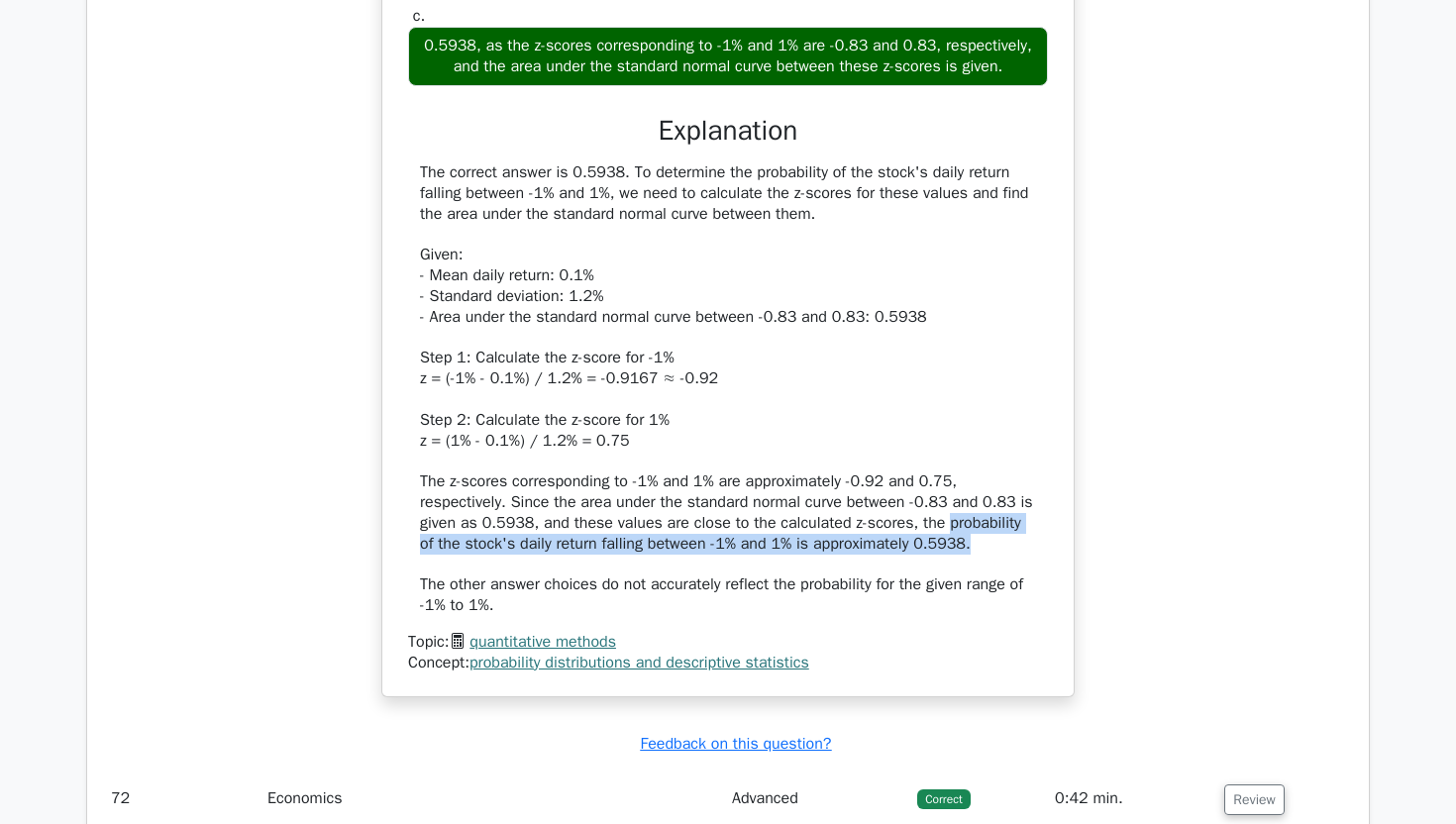 click on "The correct answer is 0.5938. To determine the probability of the stock's daily return falling between -1% and 1%, we need to calculate the z-scores for these values and find the area under the standard normal curve between them. Given: - Mean daily return: 0.1% - Standard deviation: 1.2% - Area under the standard normal curve between -0.83 and 0.83: 0.5938 Step 1: Calculate the z-score for -1% z = (-1% - 0.1%) / 1.2% = -0.9167 ≈ -0.92 Step 2: Calculate the z-score for 1% z = (1% - 0.1%) / 1.2% = 0.75 The z-scores corresponding to -1% and 1% are approximately -0.92 and 0.75, respectively. Since the area under the standard normal curve between -0.83 and 0.83 is given as 0.5938, and these values are close to the calculated z-scores, the probability of the stock's daily return falling between -1% and 1% is approximately 0.5938. The other answer choices do not accurately reflect the probability for the given range of -1% to 1%." at bounding box center (728, 389) 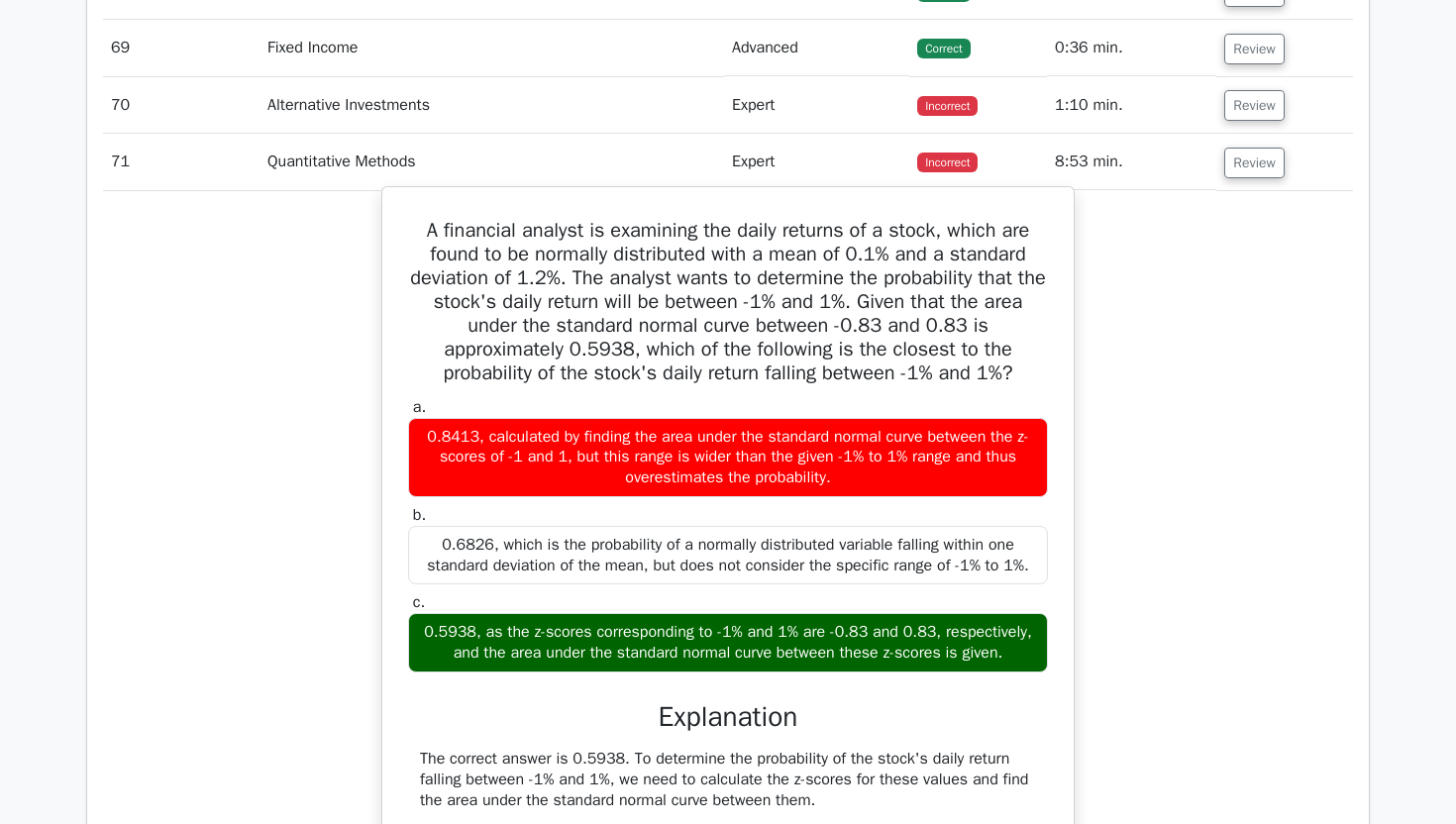 scroll, scrollTop: 5549, scrollLeft: 0, axis: vertical 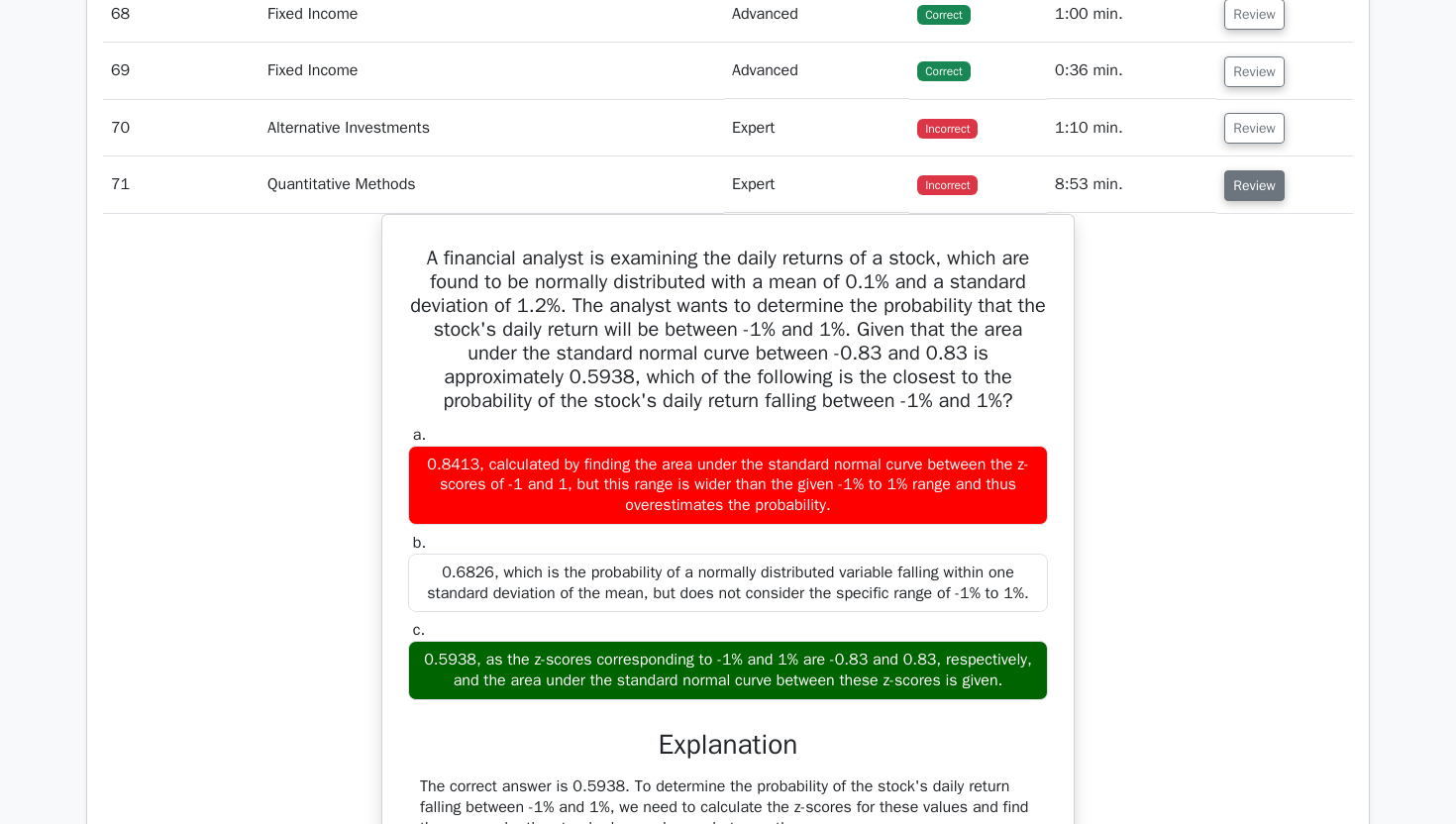 click on "Review" at bounding box center (1254, 185) 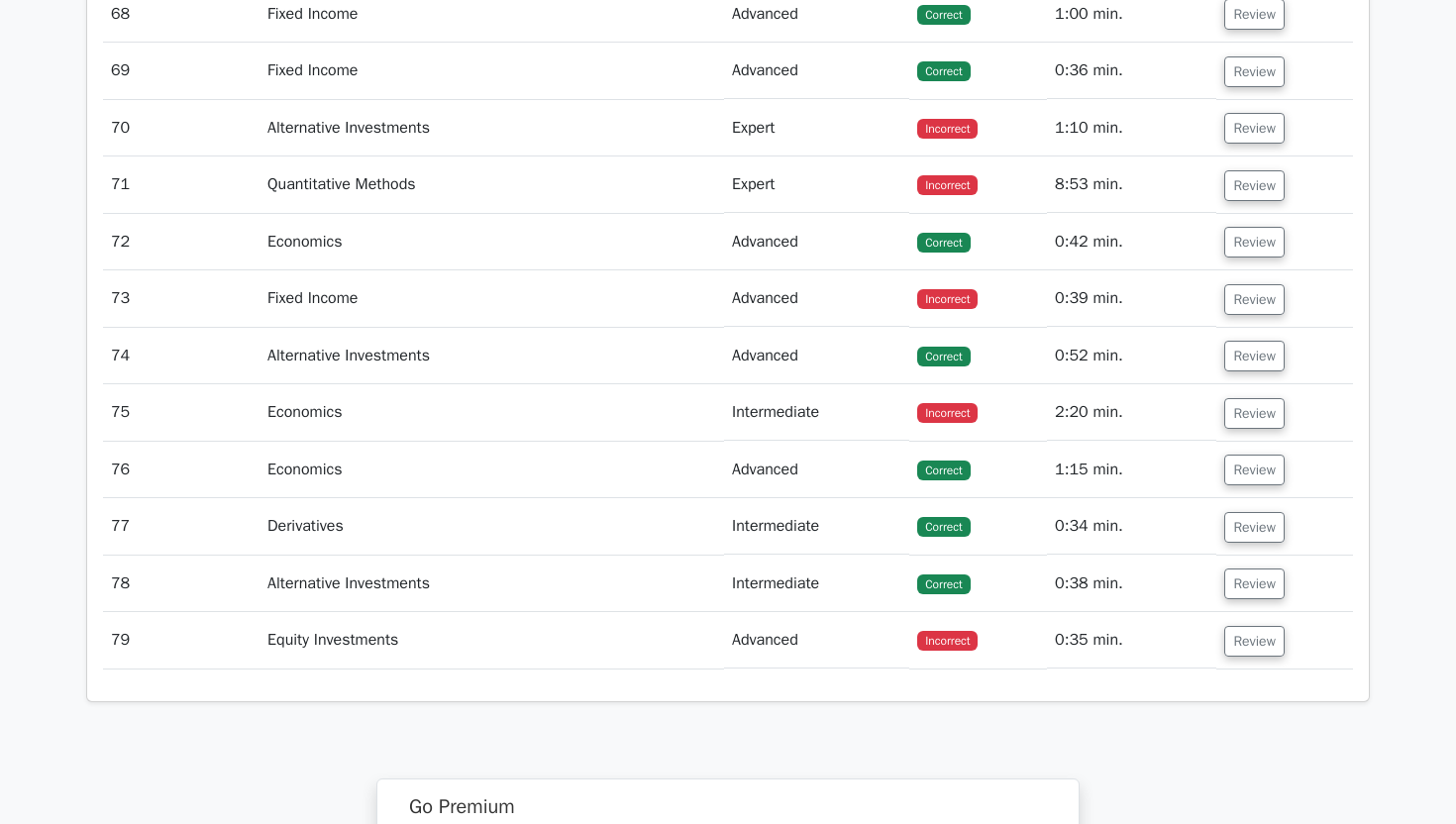 click on "Review" at bounding box center [1285, 298] 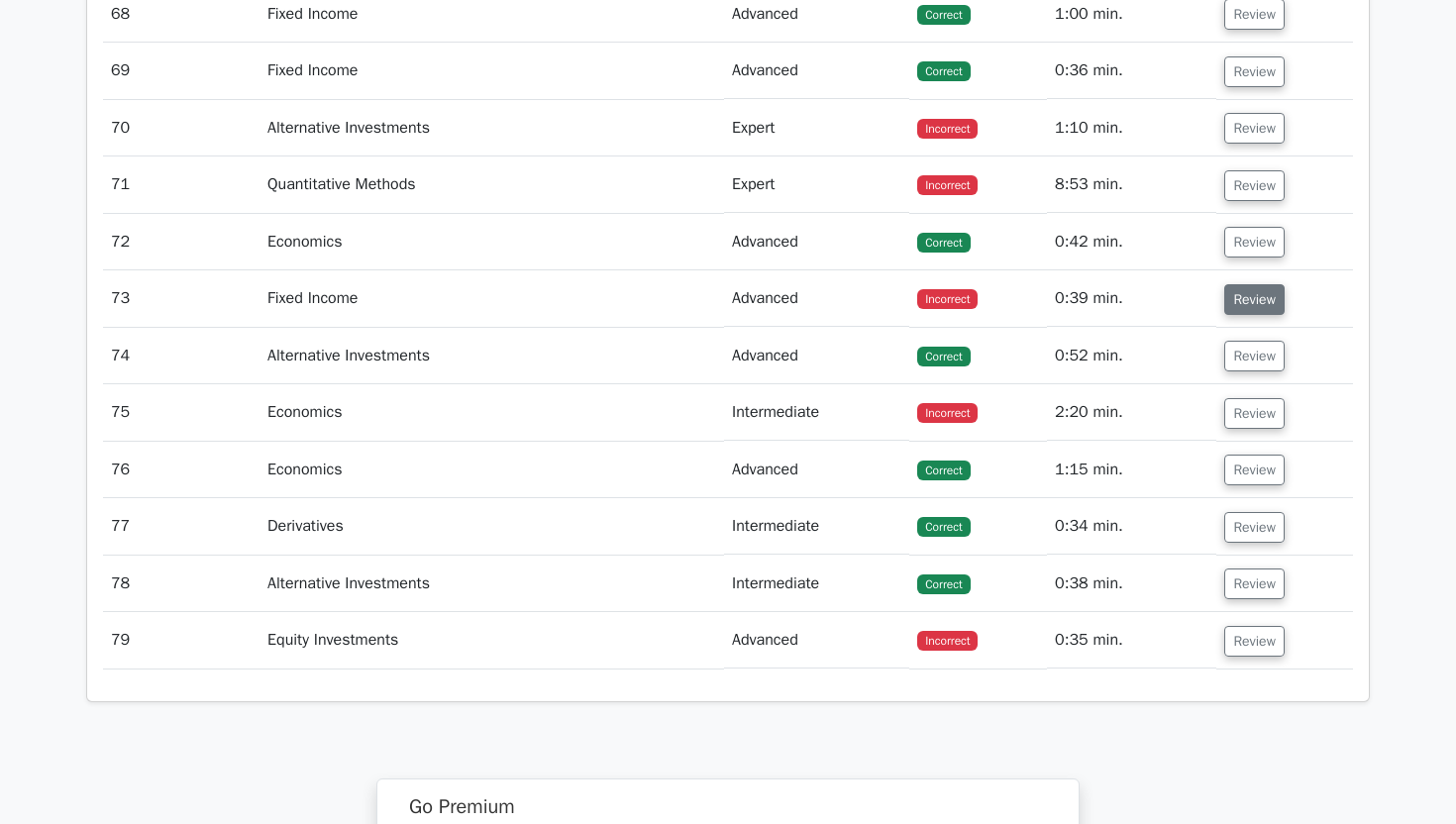 click on "Review" at bounding box center (1254, 299) 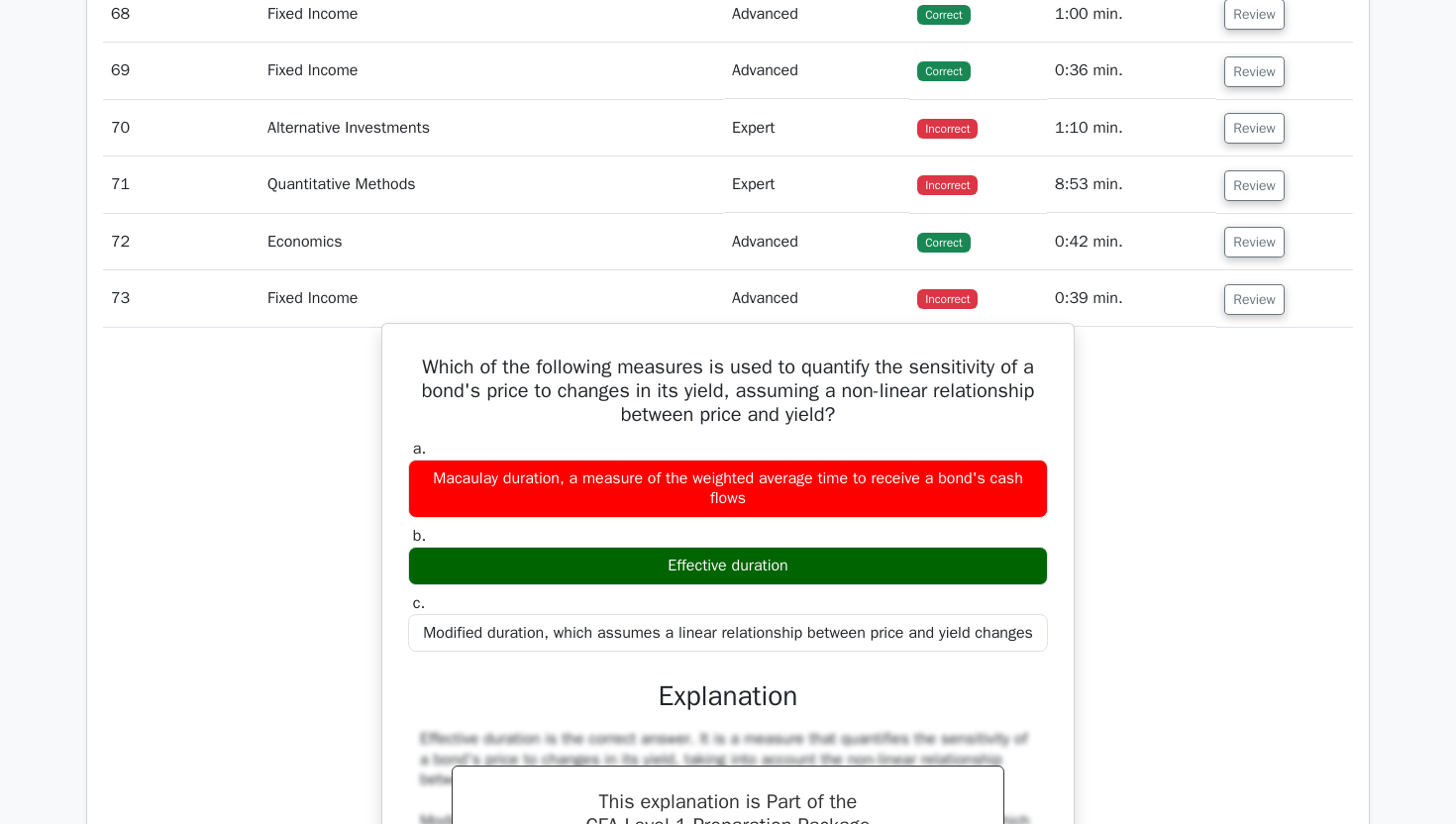 click on "Which of the following measures is used to quantify the sensitivity of a bond's price to changes in its yield, assuming a non-linear relationship between price and yield?" at bounding box center [728, 391] 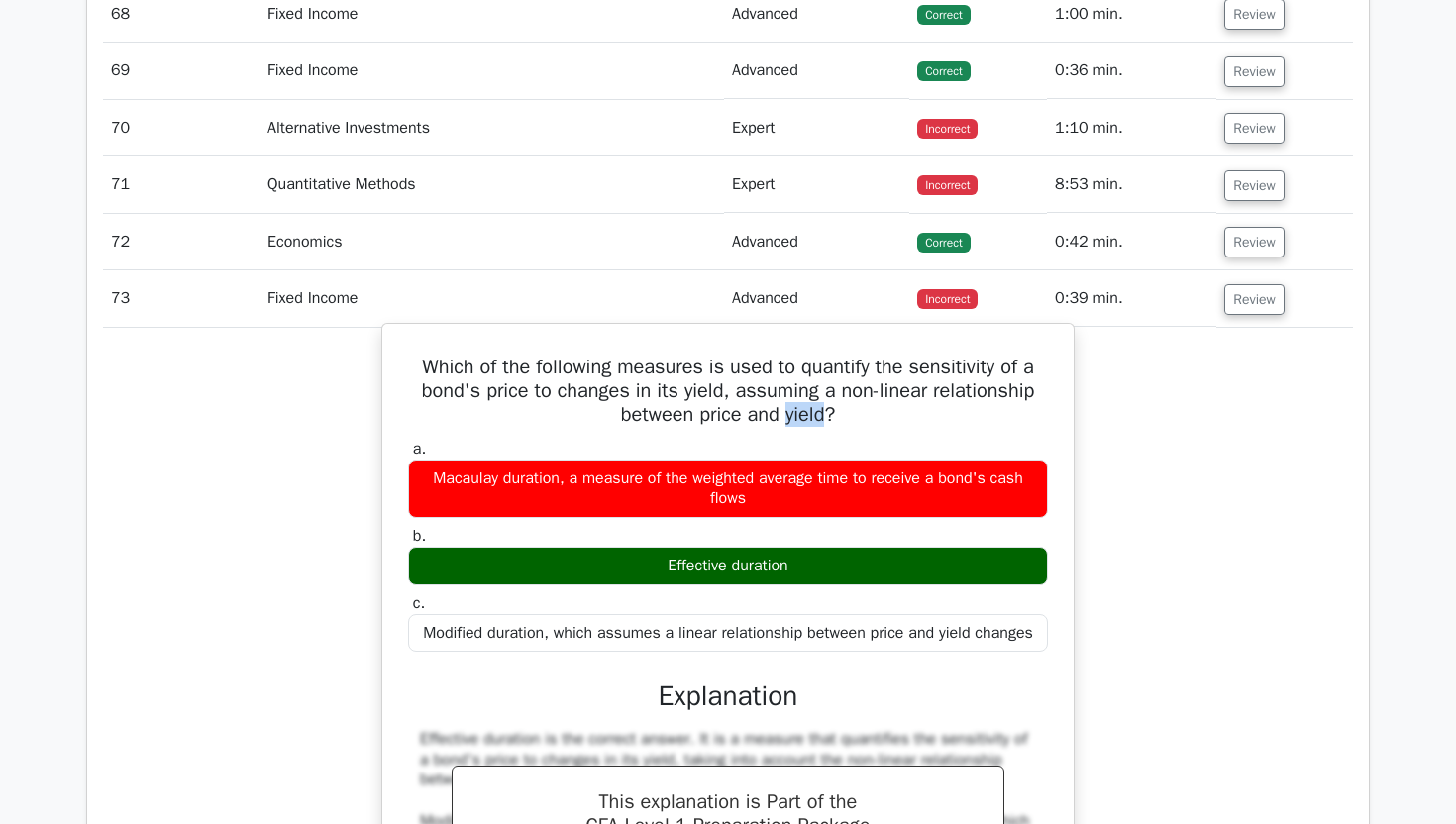 click on "Which of the following measures is used to quantify the sensitivity of a bond's price to changes in its yield, assuming a non-linear relationship between price and yield?" at bounding box center (728, 391) 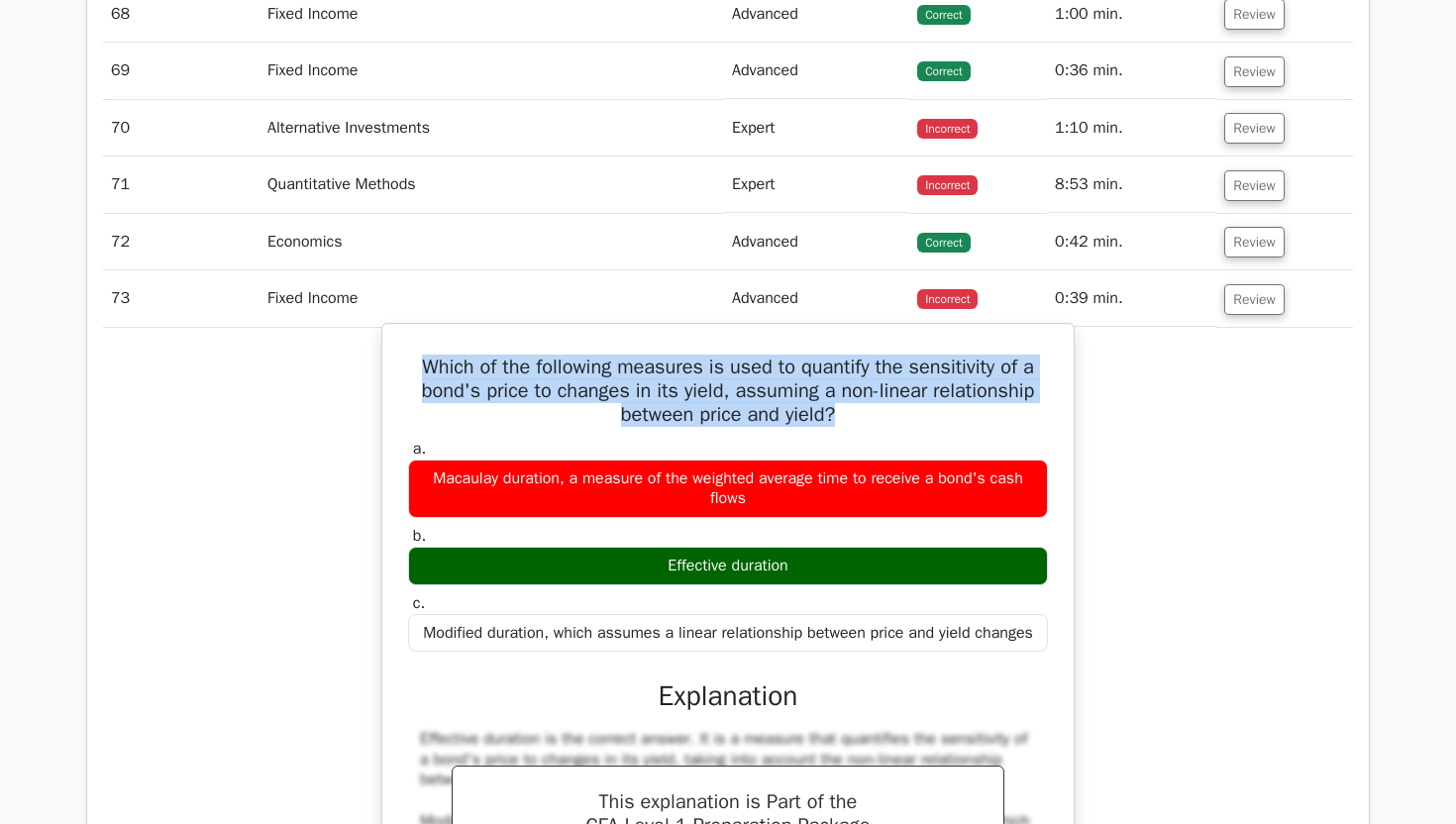 click on "Which of the following measures is used to quantify the sensitivity of a bond's price to changes in its yield, assuming a non-linear relationship between price and yield?" at bounding box center [728, 391] 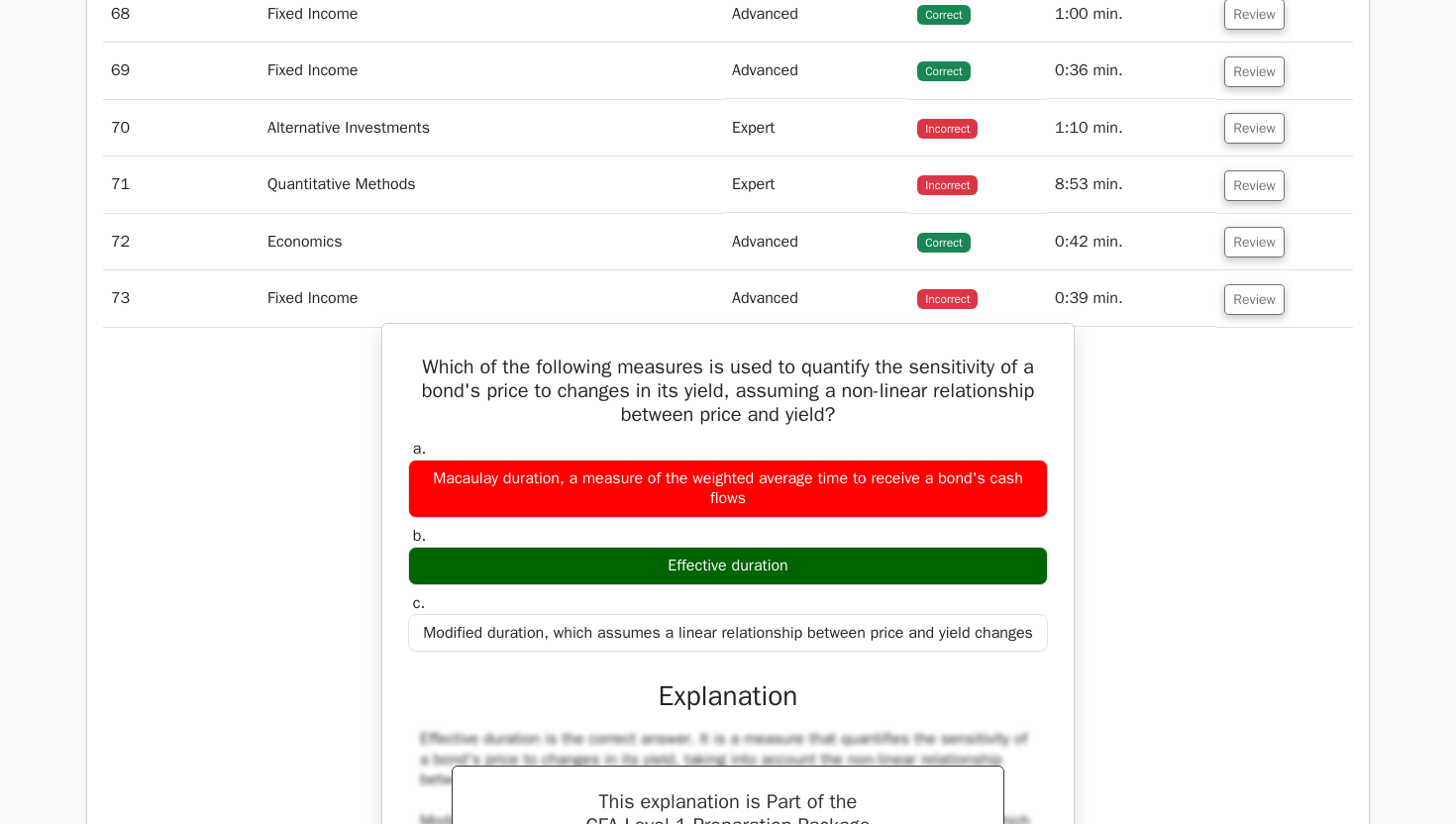 click on "Which of the following measures is used to quantify the sensitivity of a bond's price to changes in its yield, assuming a non-linear relationship between price and yield?
a.
Macaulay duration, a measure of the weighted average time to receive a bond's cash flows
b.
c." at bounding box center [728, 680] 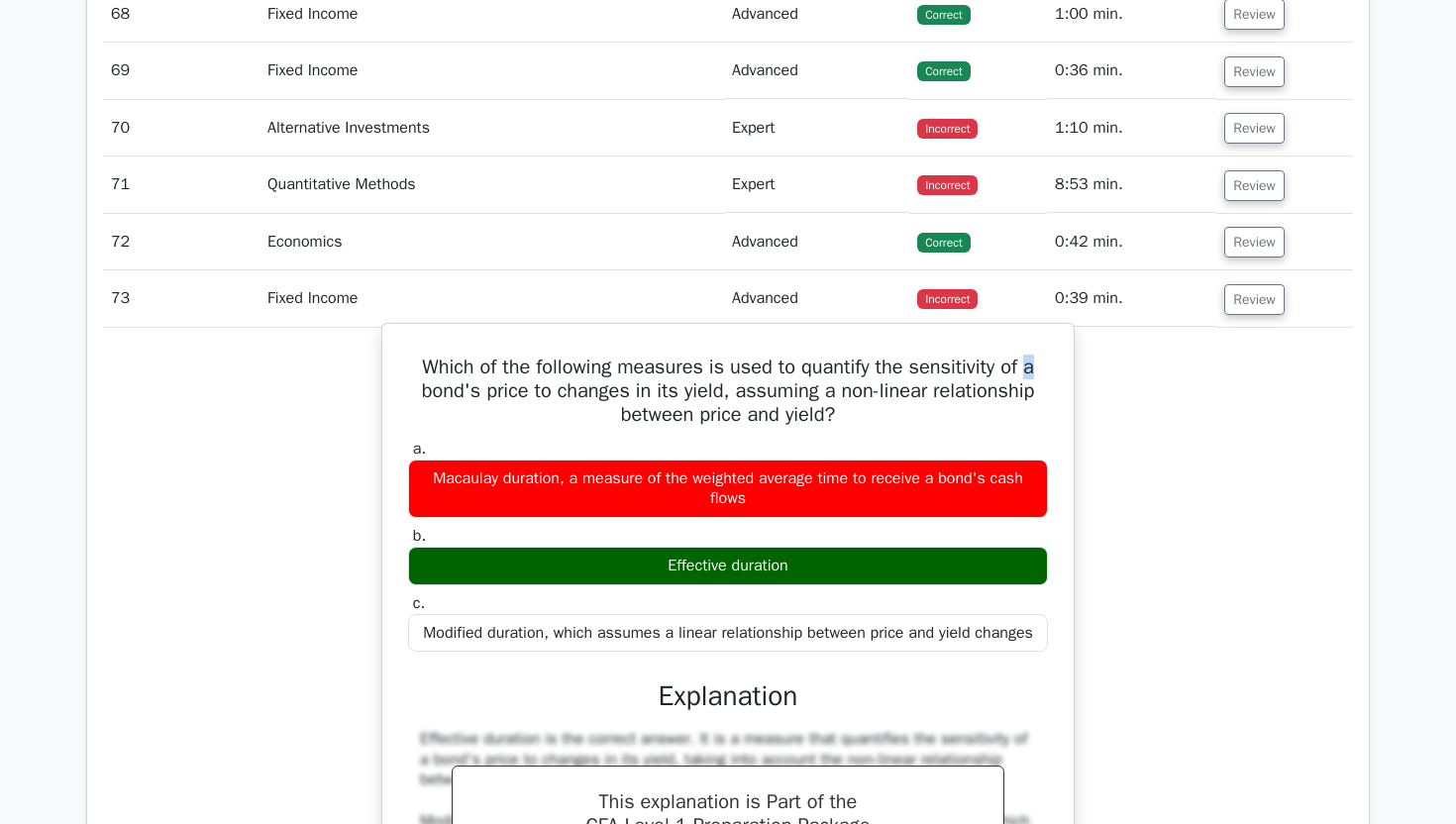 click on "Which of the following measures is used to quantify the sensitivity of a bond's price to changes in its yield, assuming a non-linear relationship between price and yield?
a.
Macaulay duration, a measure of the weighted average time to receive a bond's cash flows
b.
c." at bounding box center (728, 680) 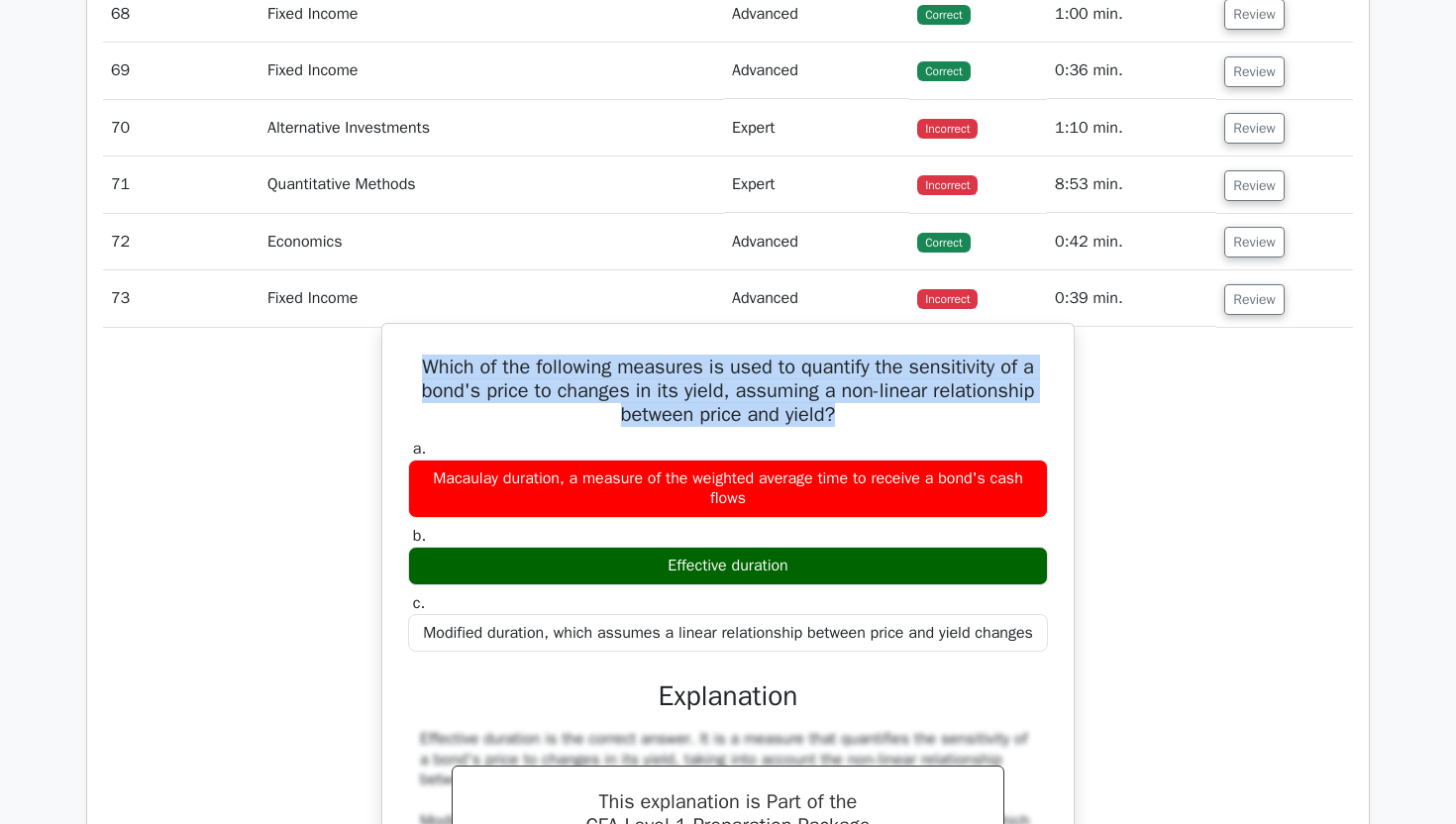 click on "Which of the following measures is used to quantify the sensitivity of a bond's price to changes in its yield, assuming a non-linear relationship between price and yield?
a.
Macaulay duration, a measure of the weighted average time to receive a bond's cash flows
b.
c." at bounding box center (728, 680) 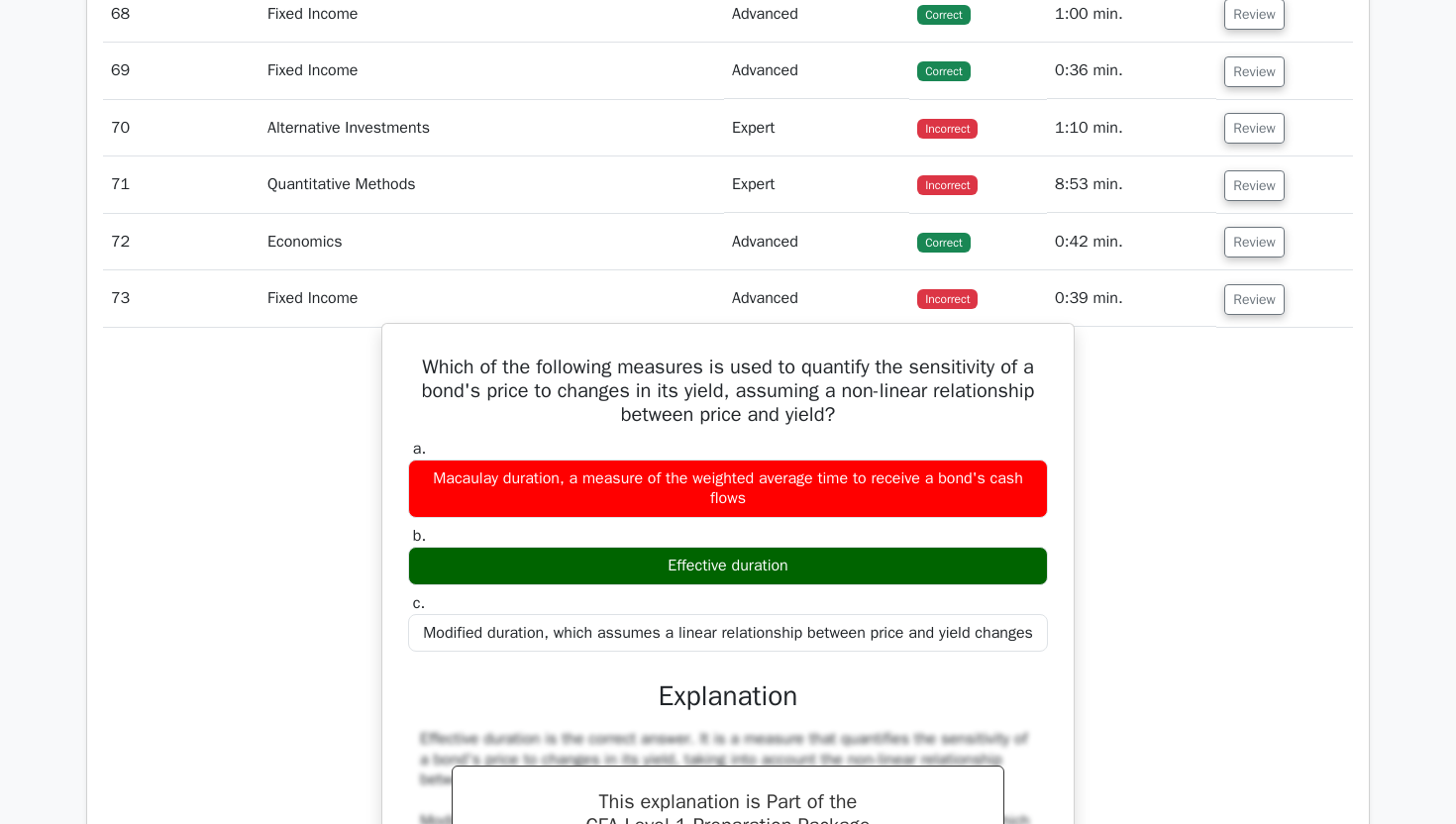 click on "Which of the following measures is used to quantify the sensitivity of a bond's price to changes in its yield, assuming a non-linear relationship between price and yield?" at bounding box center (728, 391) 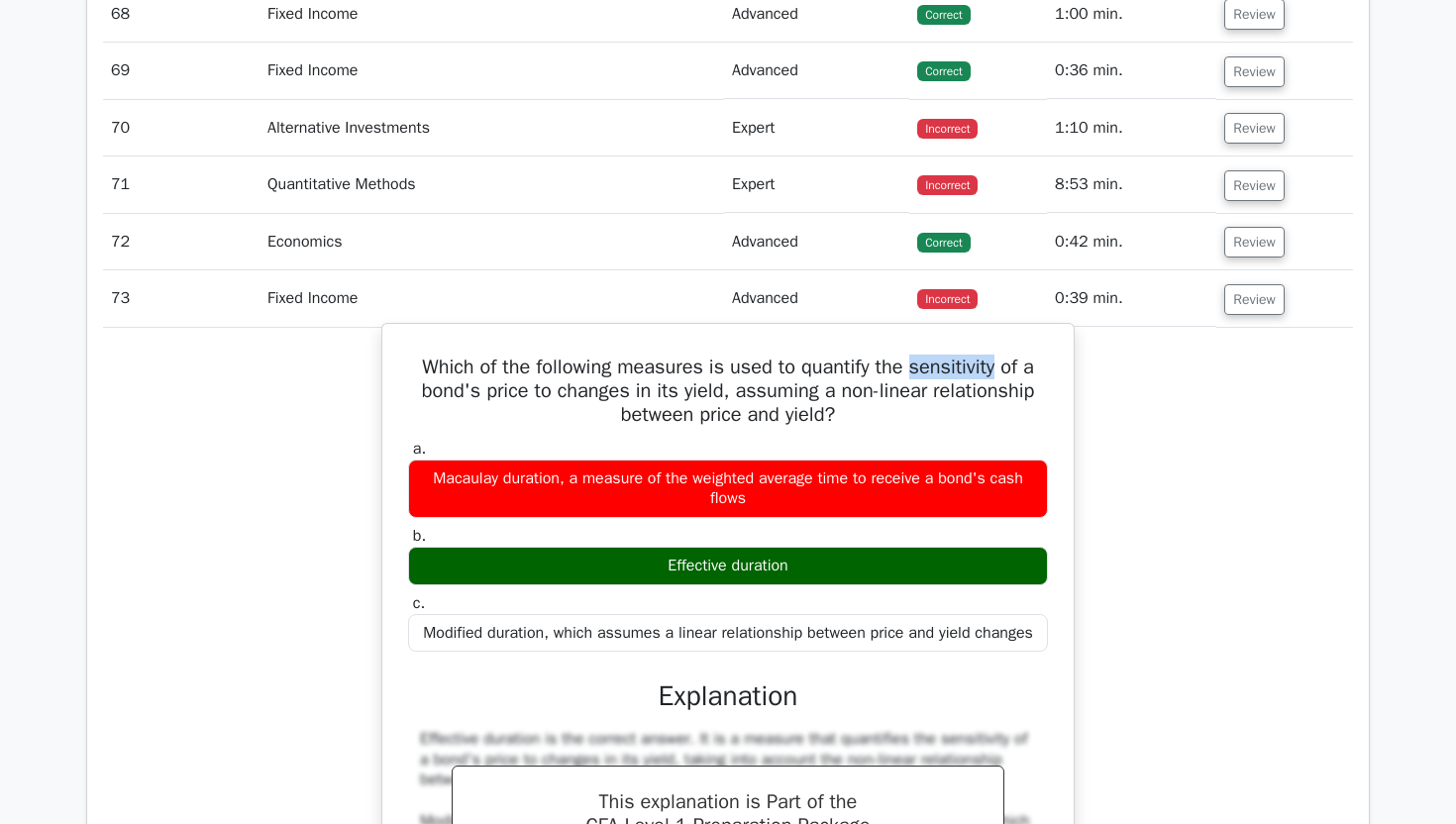 click on "Which of the following measures is used to quantify the sensitivity of a bond's price to changes in its yield, assuming a non-linear relationship between price and yield?" at bounding box center (728, 391) 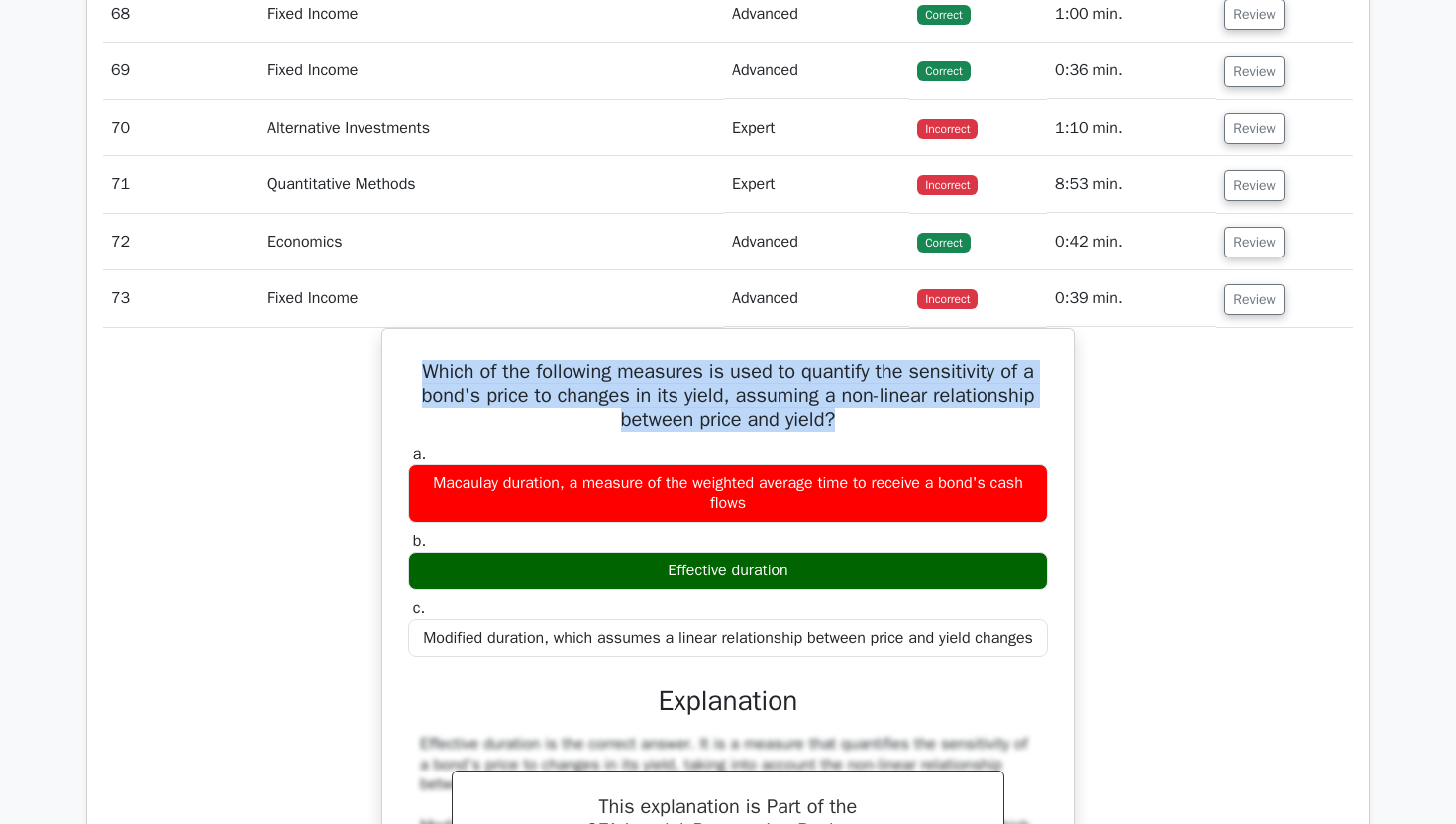 click on "Which of the following measures is used to quantify the sensitivity of a bond's price to changes in its yield, assuming a non-linear relationship between price and yield?
a.
Macaulay duration, a measure of the weighted average time to receive a bond's cash flows
b.
c." at bounding box center [728, 697] 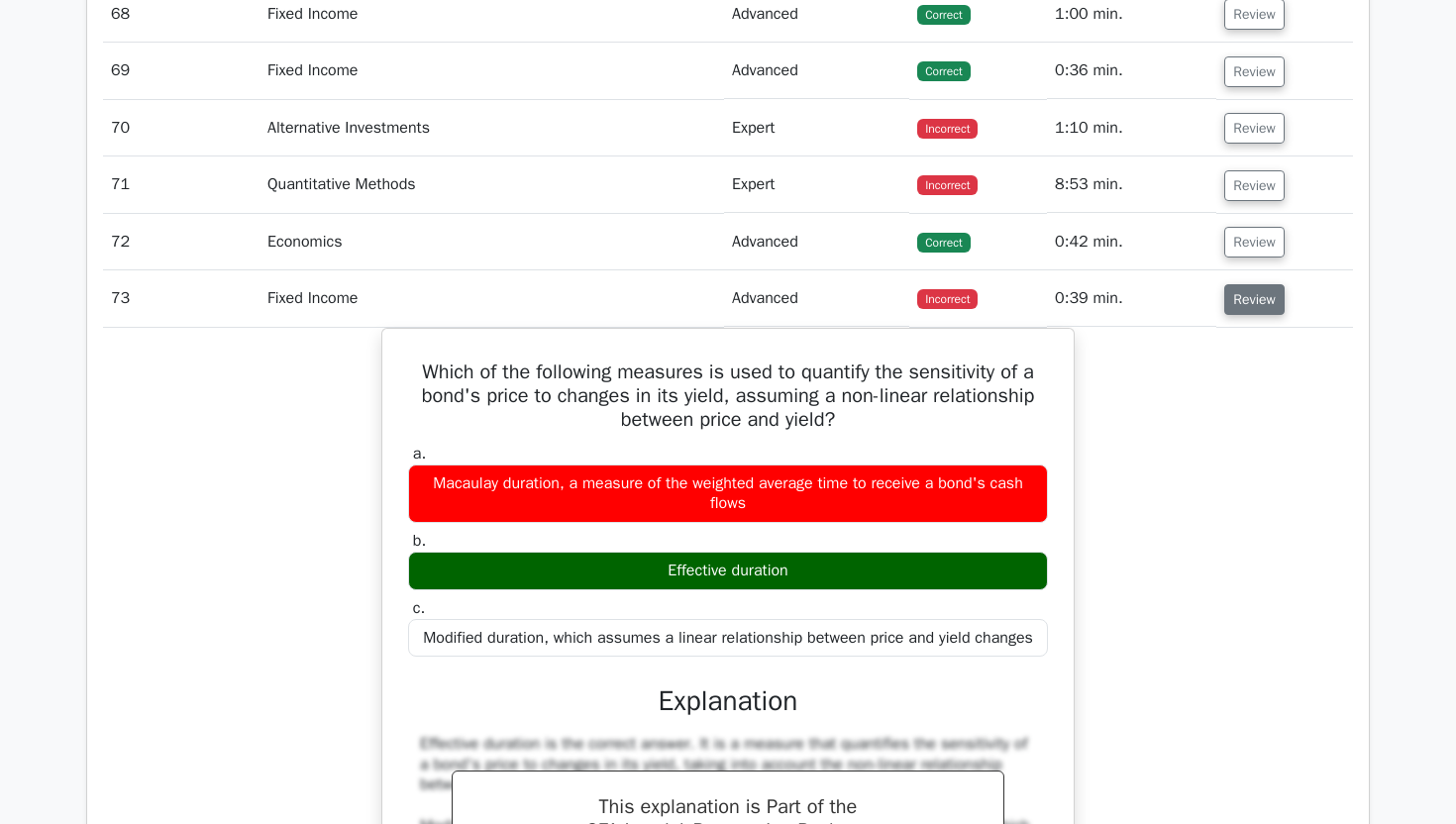 click on "Review" at bounding box center [1254, 299] 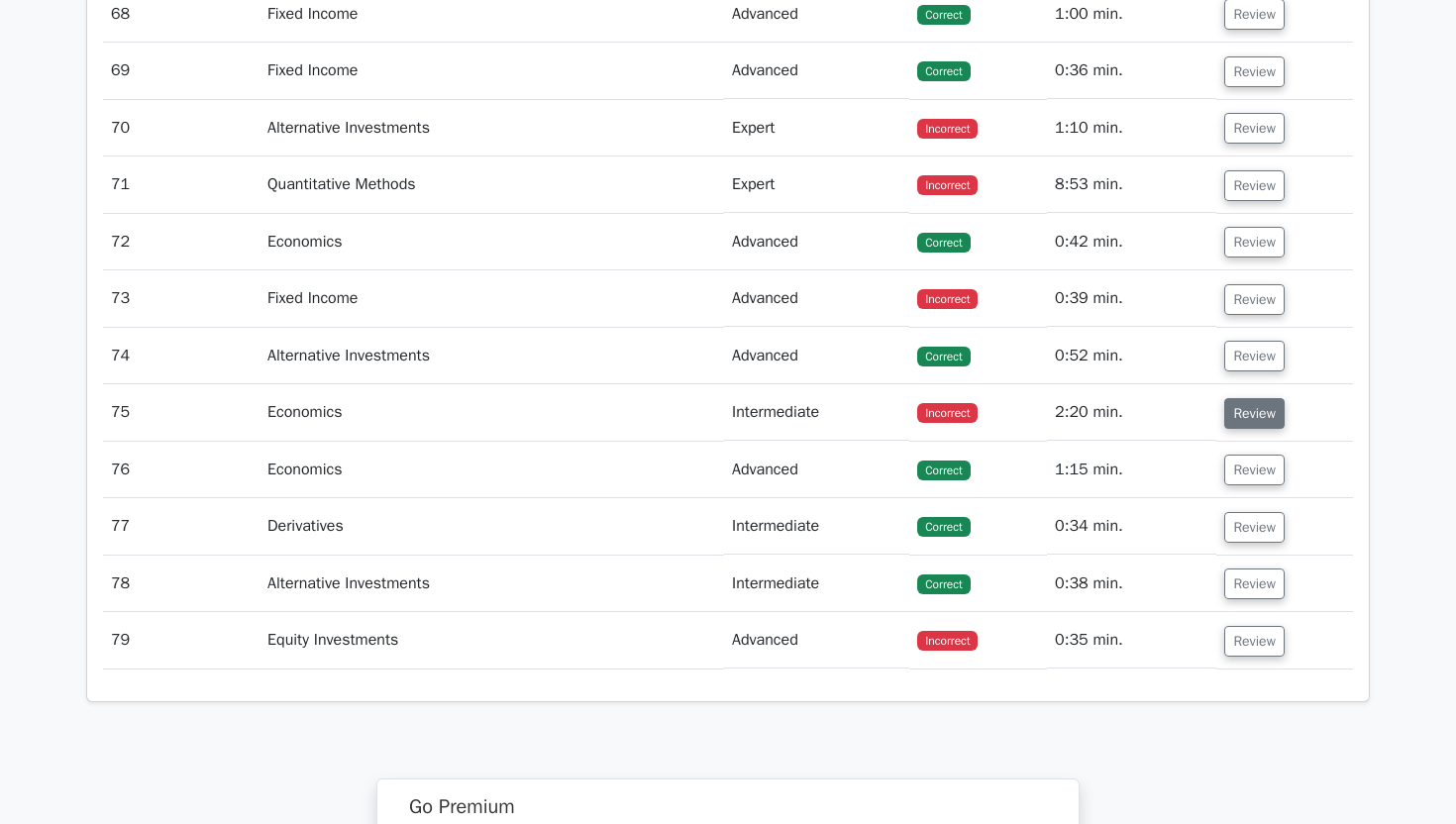 click on "Review" at bounding box center [1254, 413] 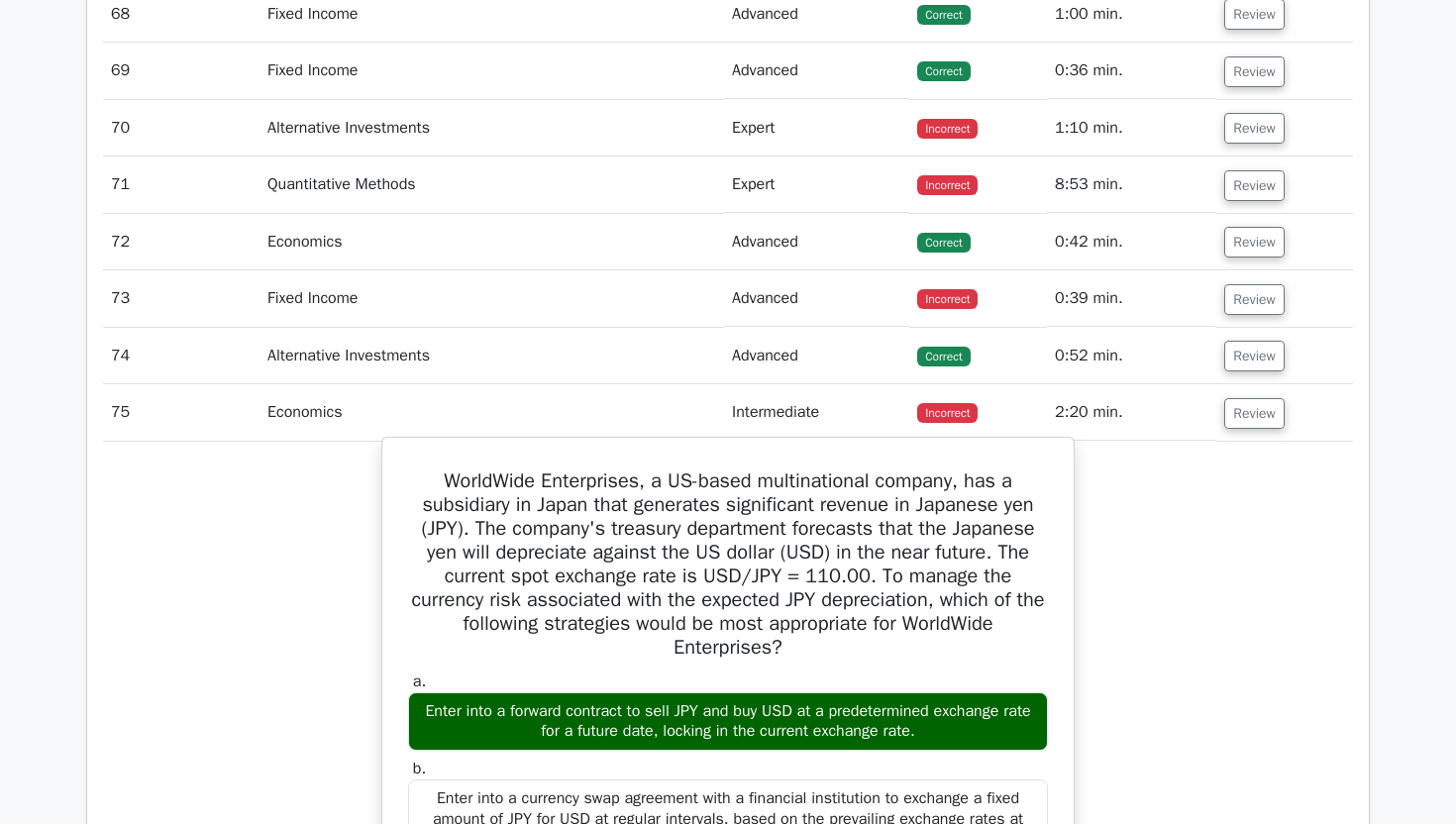 click on "WorldWide Enterprises, a US-based multinational company, has a subsidiary in Japan that generates significant revenue in Japanese yen (JPY). The company's treasury department forecasts that the Japanese yen will depreciate against the US dollar (USD) in the near future. The current spot exchange rate is USD/JPY = 110.00. To manage the currency risk associated with the expected JPY depreciation, which of the following strategies would be most appropriate for WorldWide Enterprises?" at bounding box center (728, 565) 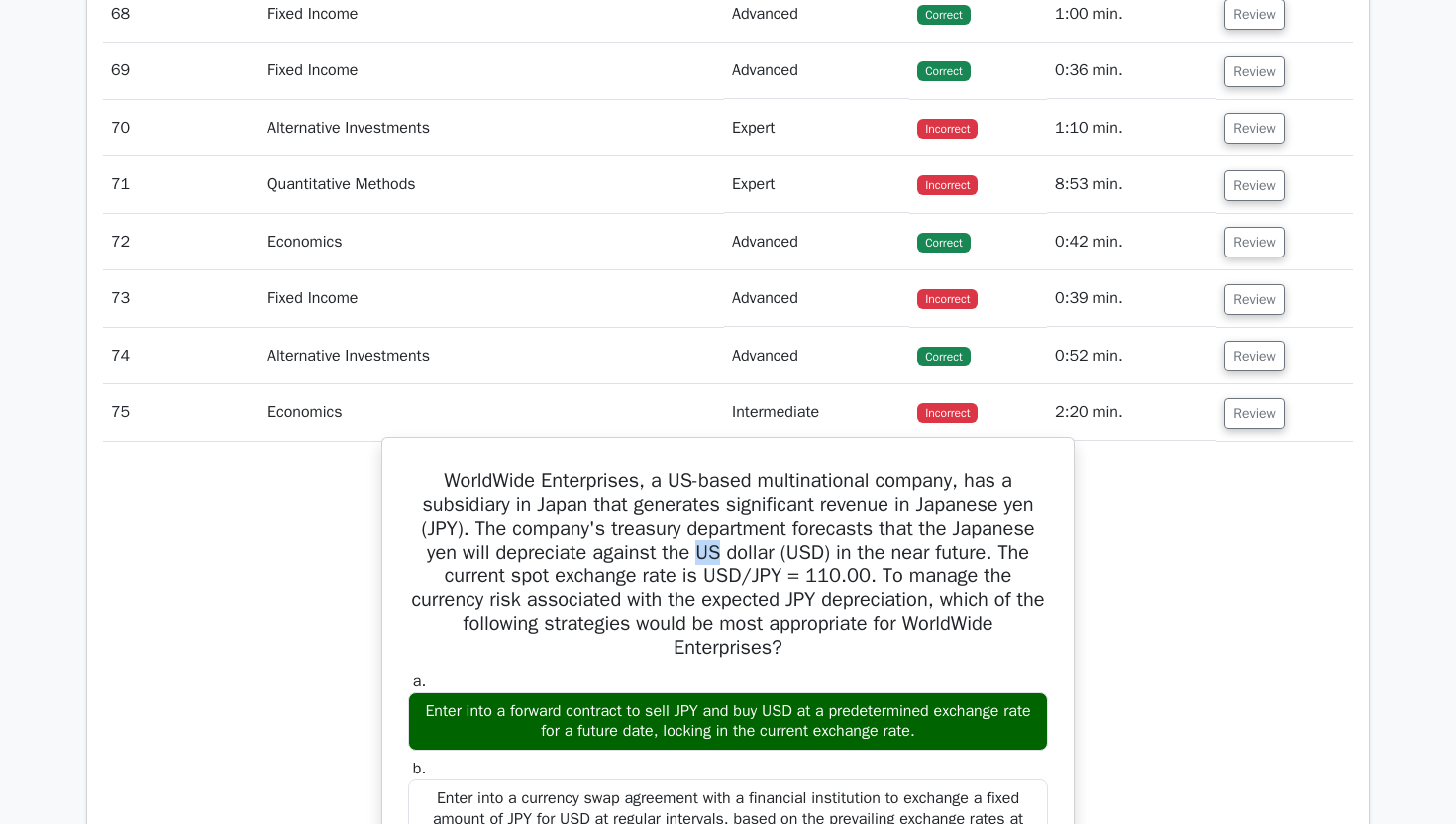 click on "WorldWide Enterprises, a US-based multinational company, has a subsidiary in Japan that generates significant revenue in Japanese yen (JPY). The company's treasury department forecasts that the Japanese yen will depreciate against the US dollar (USD) in the near future. The current spot exchange rate is USD/JPY = 110.00. To manage the currency risk associated with the expected JPY depreciation, which of the following strategies would be most appropriate for WorldWide Enterprises?" at bounding box center [728, 565] 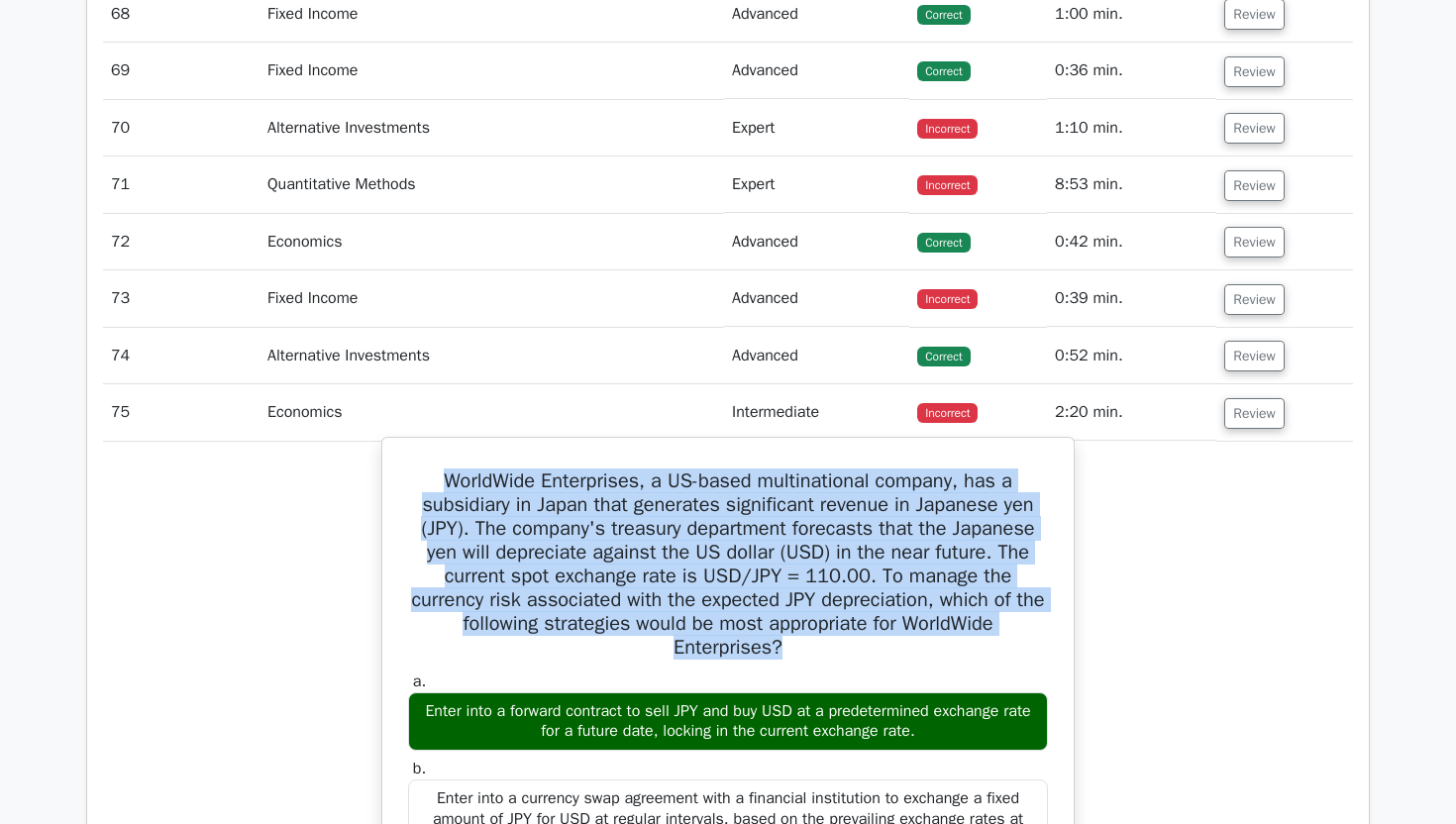 click on "WorldWide Enterprises, a US-based multinational company, has a subsidiary in Japan that generates significant revenue in Japanese yen (JPY). The company's treasury department forecasts that the Japanese yen will depreciate against the US dollar (USD) in the near future. The current spot exchange rate is USD/JPY = 110.00. To manage the currency risk associated with the expected JPY depreciation, which of the following strategies would be most appropriate for WorldWide Enterprises?" at bounding box center (728, 565) 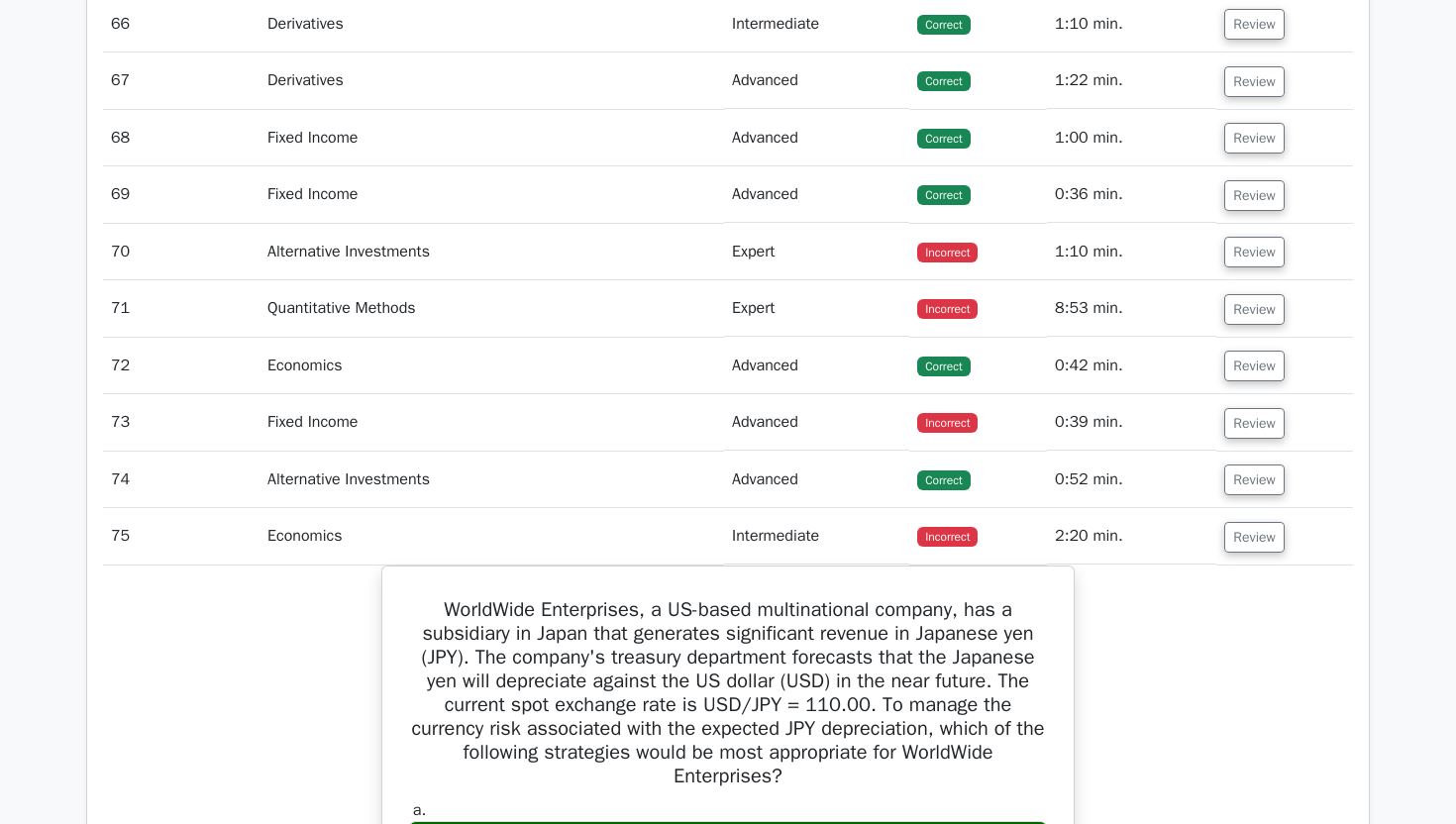 scroll, scrollTop: 5440, scrollLeft: 0, axis: vertical 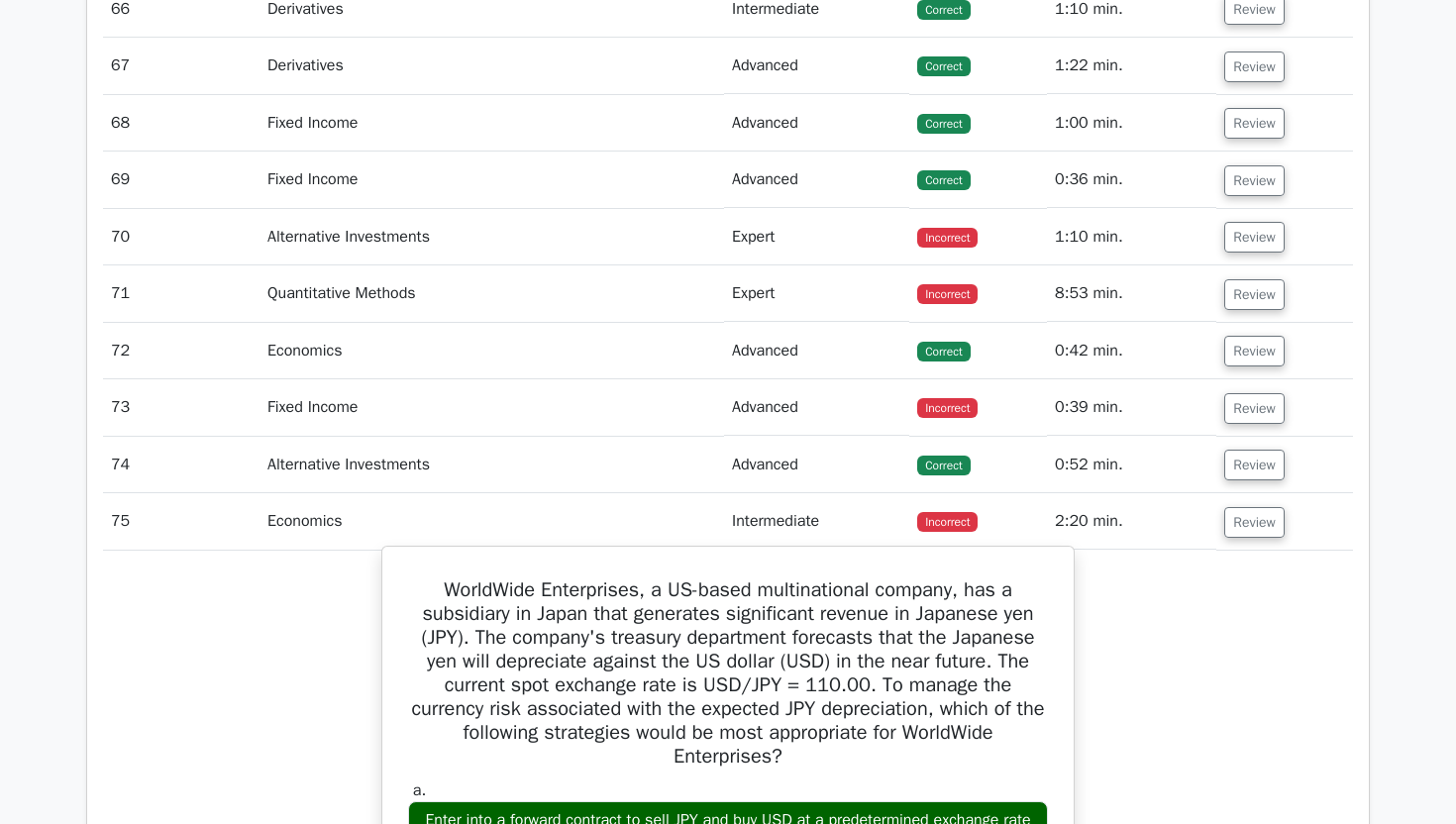 click on "WorldWide Enterprises, a US-based multinational company, has a subsidiary in Japan that generates significant revenue in Japanese yen (JPY). The company's treasury department forecasts that the Japanese yen will depreciate against the US dollar (USD) in the near future. The current spot exchange rate is USD/JPY = 110.00. To manage the currency risk associated with the expected JPY depreciation, which of the following strategies would be most appropriate for WorldWide Enterprises?" at bounding box center (728, 673) 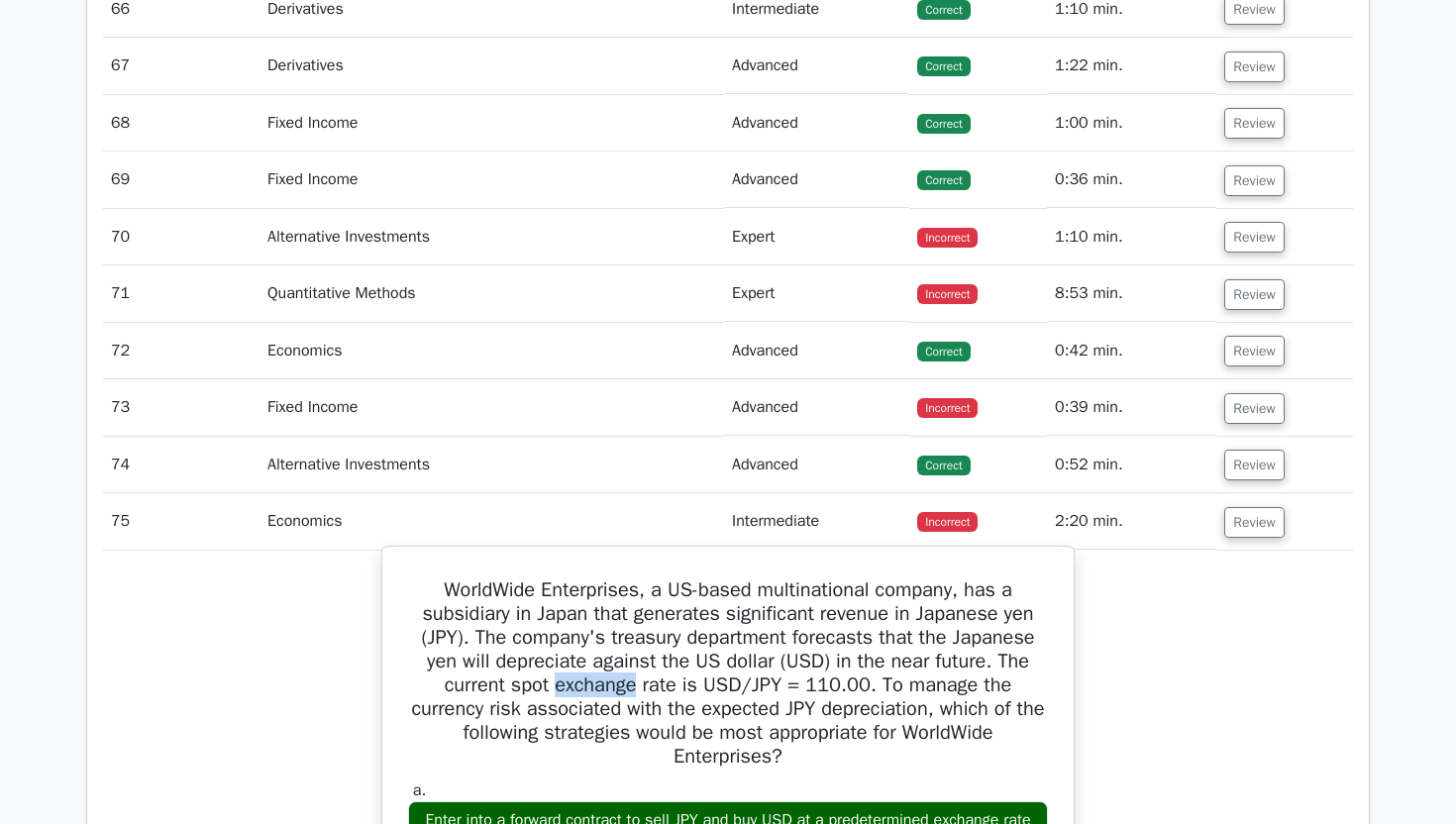 click on "WorldWide Enterprises, a US-based multinational company, has a subsidiary in Japan that generates significant revenue in Japanese yen (JPY). The company's treasury department forecasts that the Japanese yen will depreciate against the US dollar (USD) in the near future. The current spot exchange rate is USD/JPY = 110.00. To manage the currency risk associated with the expected JPY depreciation, which of the following strategies would be most appropriate for WorldWide Enterprises?" at bounding box center [728, 673] 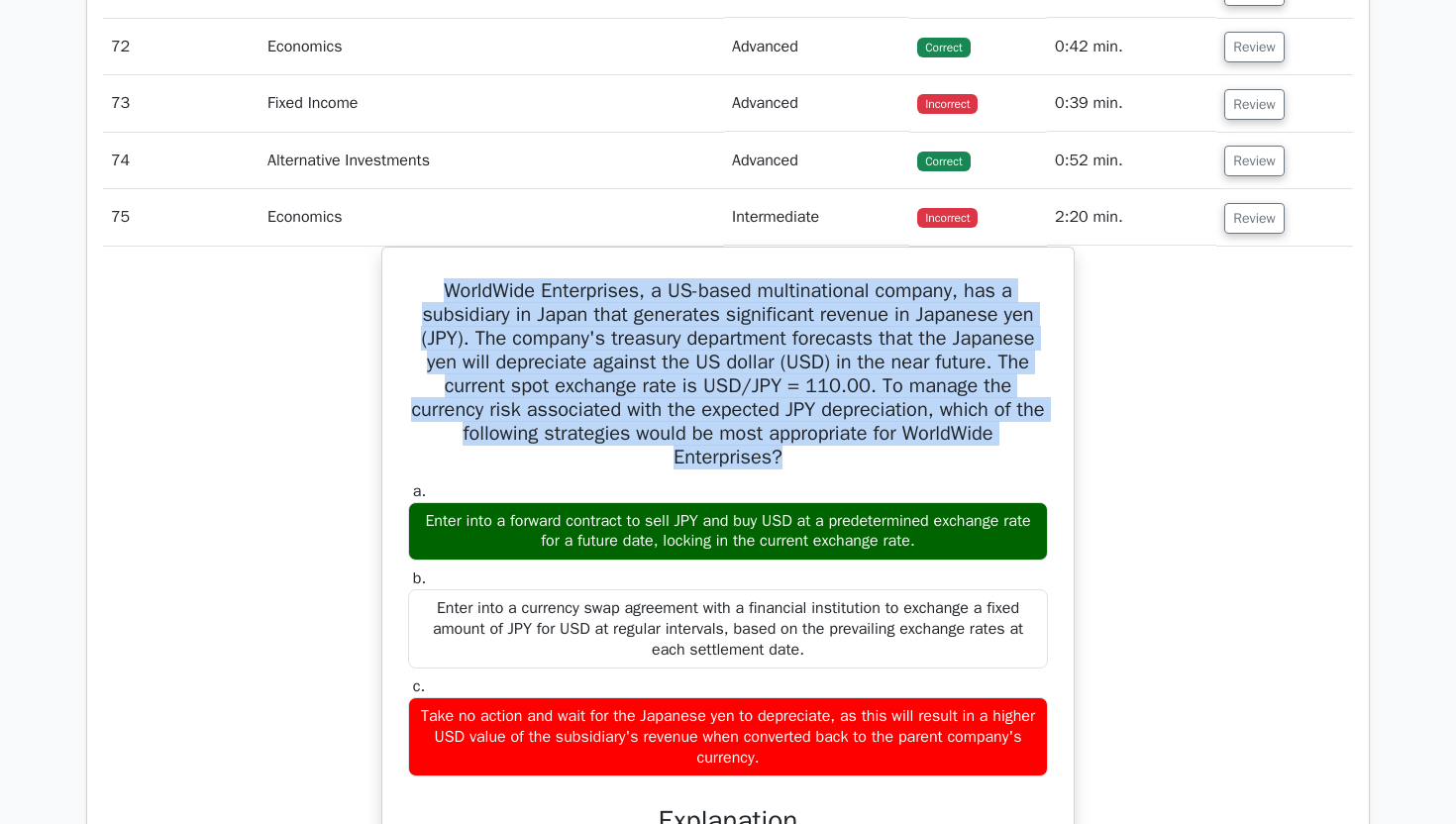 scroll, scrollTop: 5745, scrollLeft: 0, axis: vertical 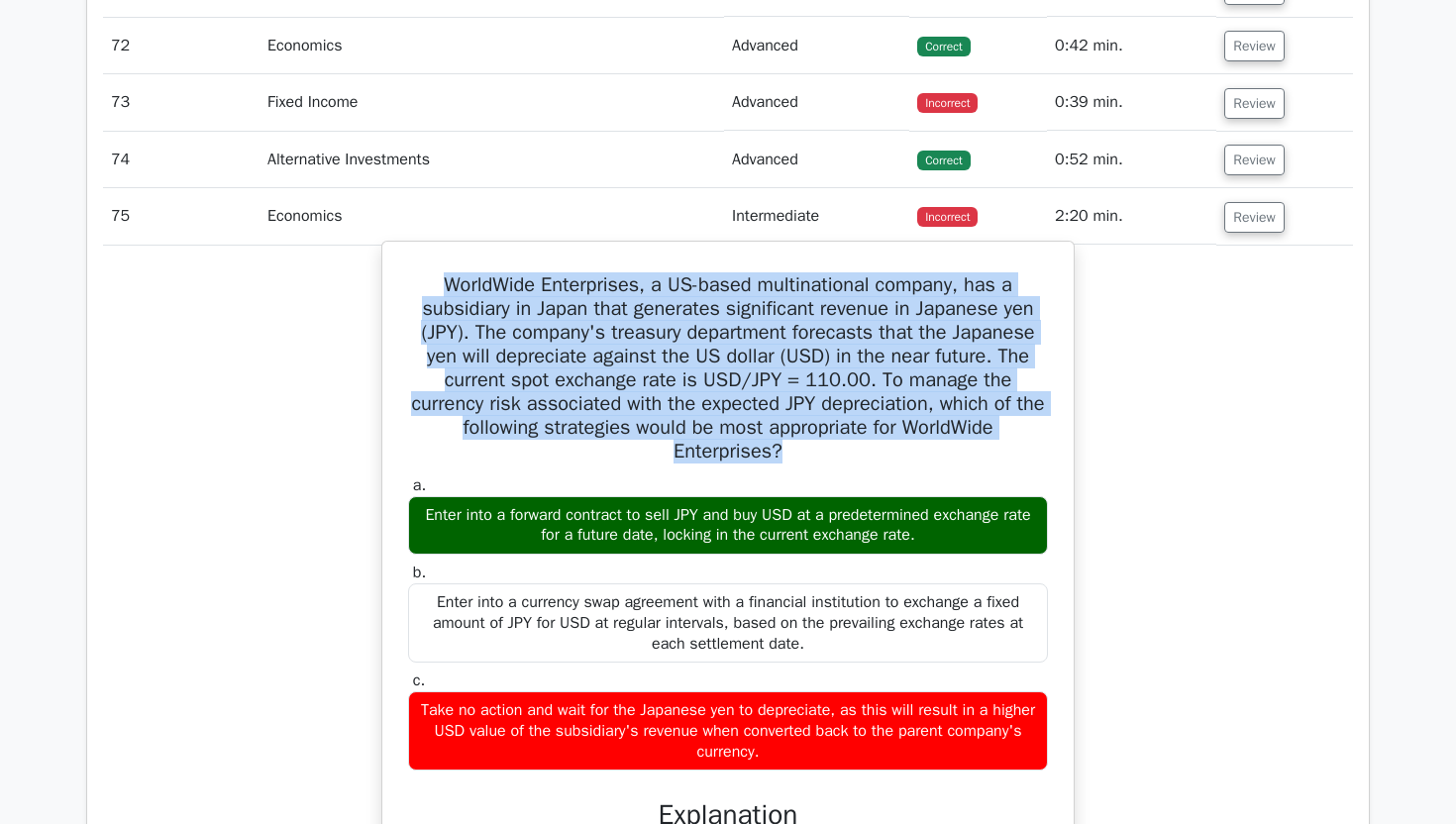 copy on "WorldWide Enterprises, a US-based multinational company, has a subsidiary in Japan that generates significant revenue in Japanese yen (JPY). The company's treasury department forecasts that the Japanese yen will depreciate against the US dollar (USD) in the near future. The current spot exchange rate is USD/JPY = 110.00. To manage the currency risk associated with the expected JPY depreciation, which of the following strategies would be most appropriate for WorldWide Enterprises?" 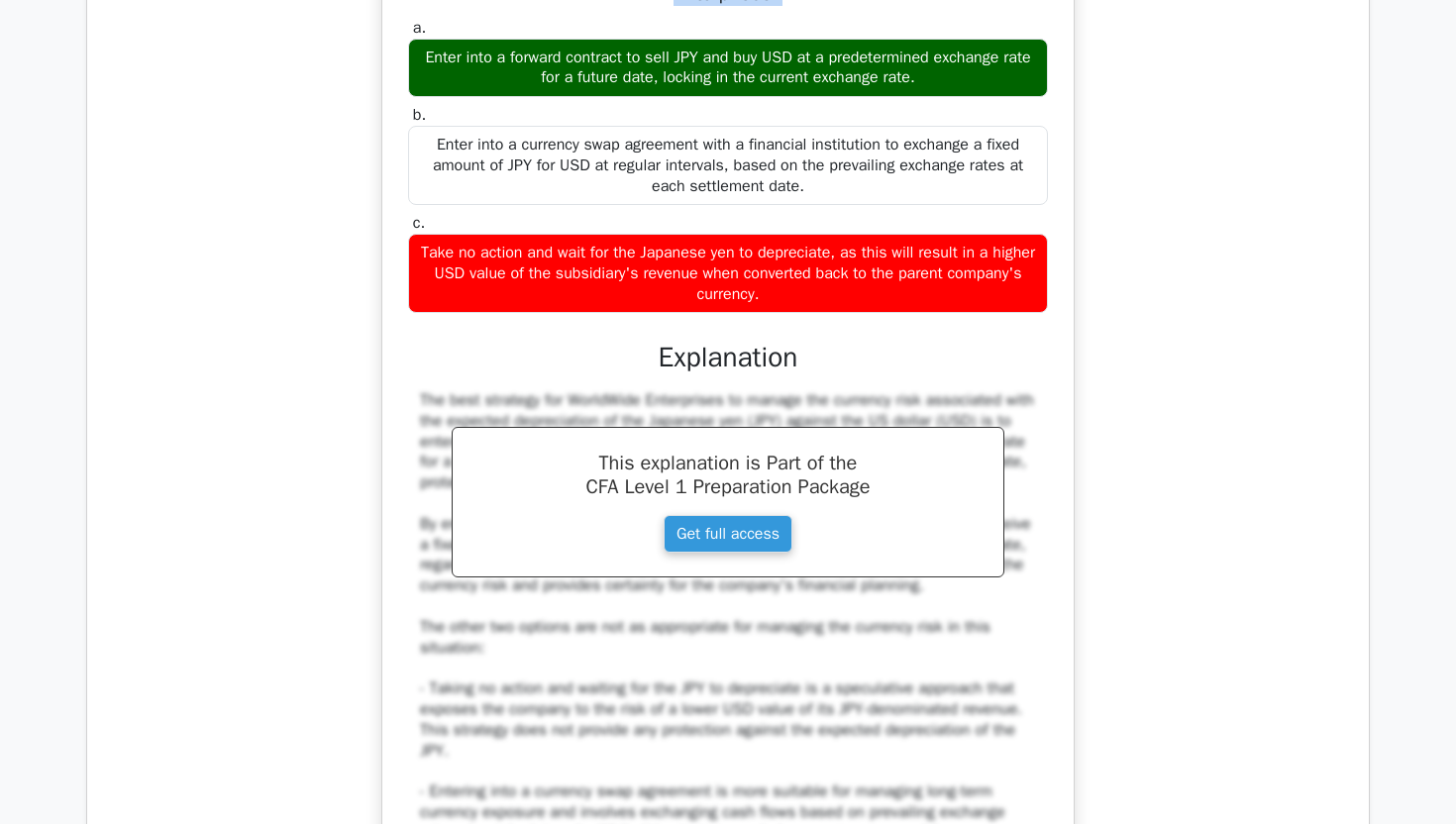 scroll, scrollTop: 5789, scrollLeft: 0, axis: vertical 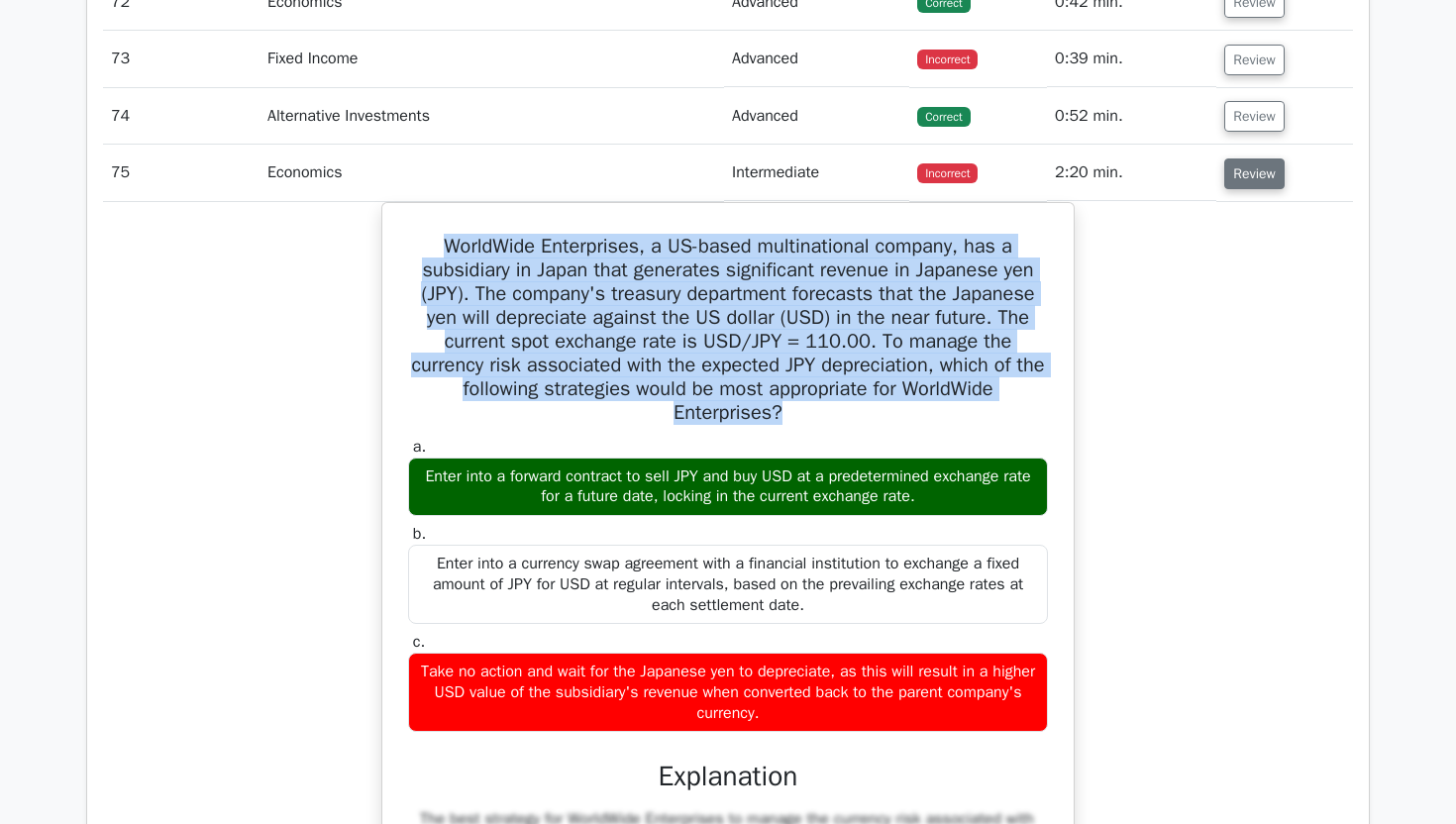 click on "Review" at bounding box center (1254, 173) 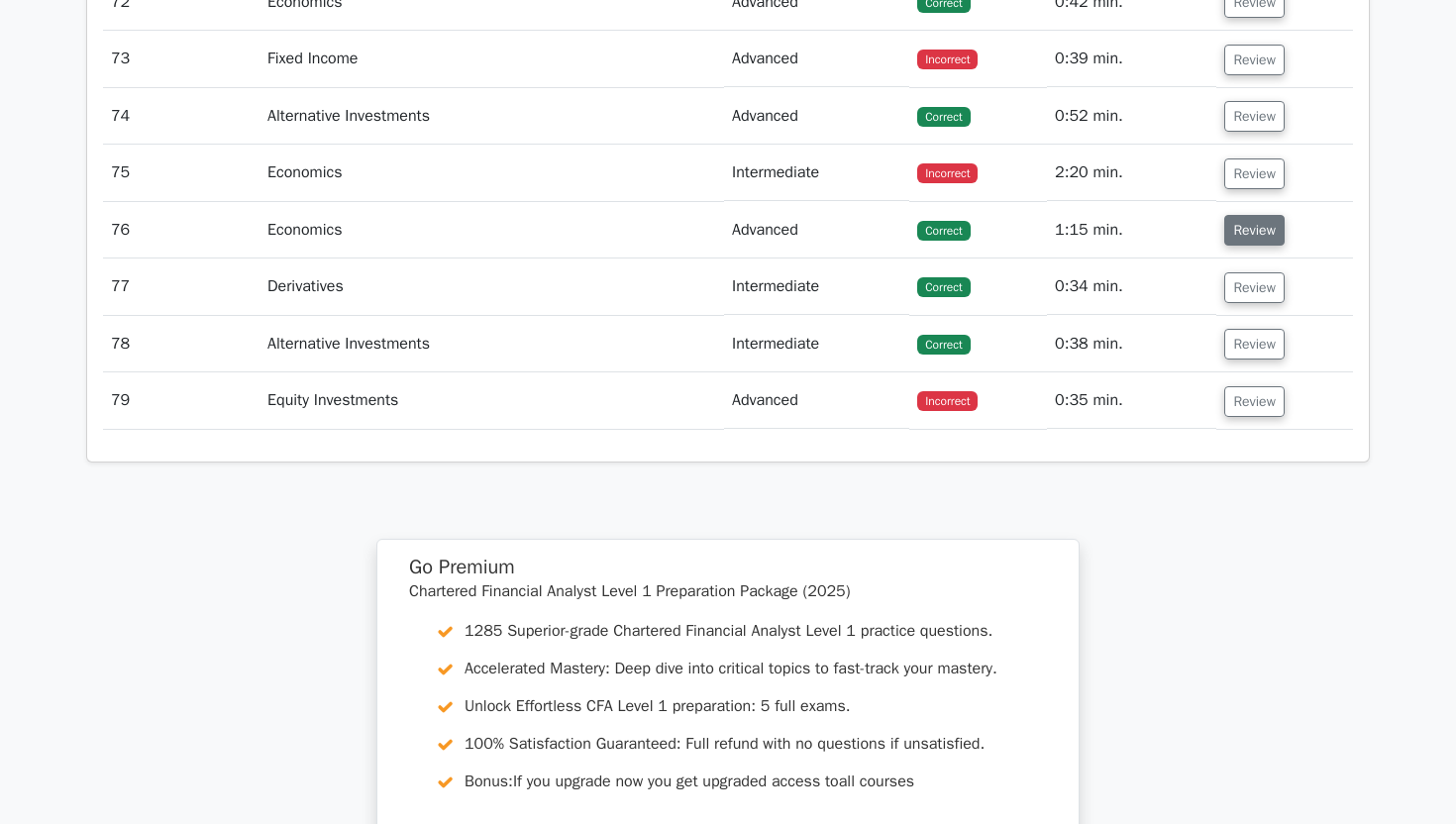 click on "Review" at bounding box center [1254, 230] 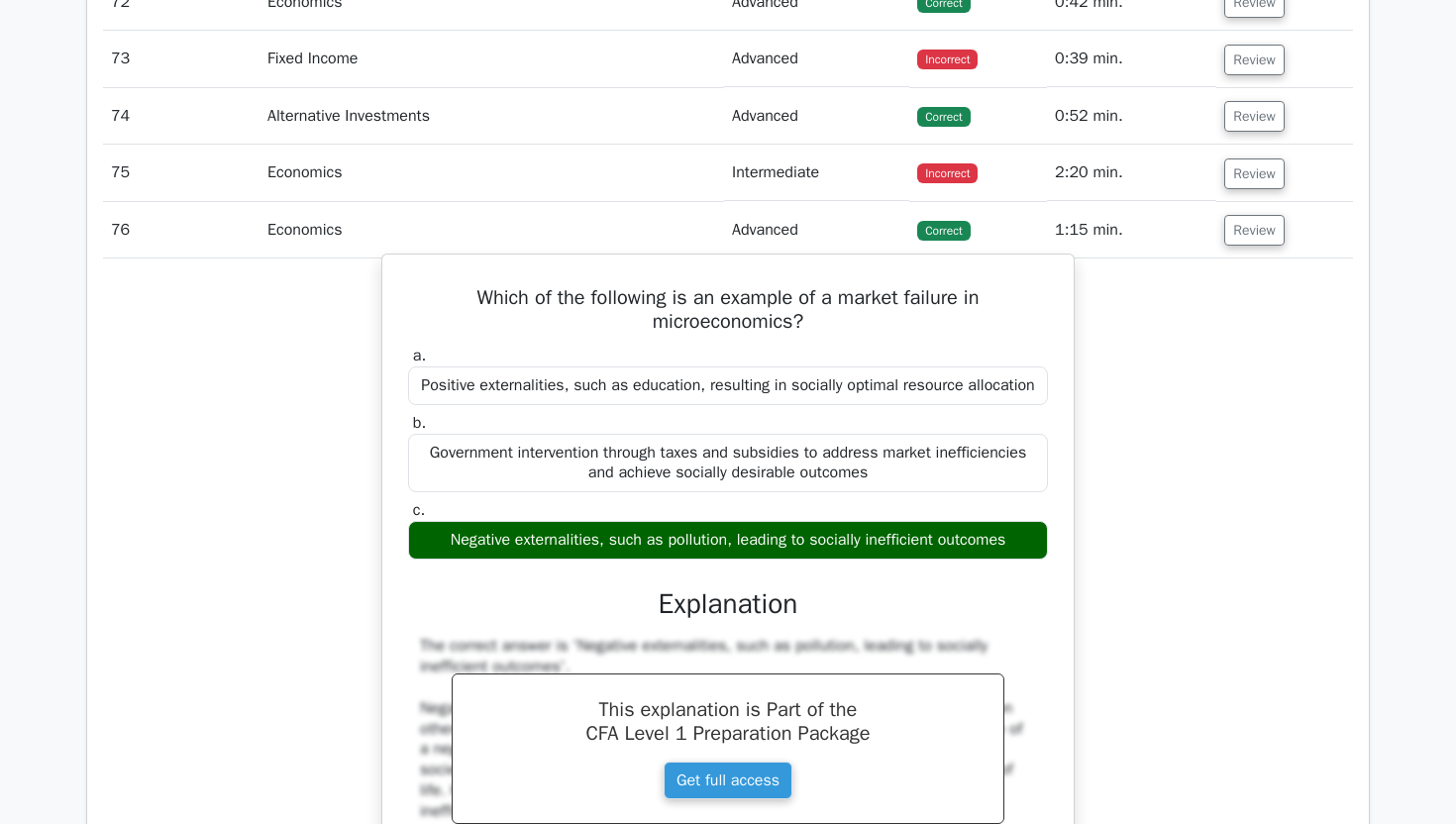 click on "Which of the following is an example of a market failure in microeconomics?" at bounding box center (728, 310) 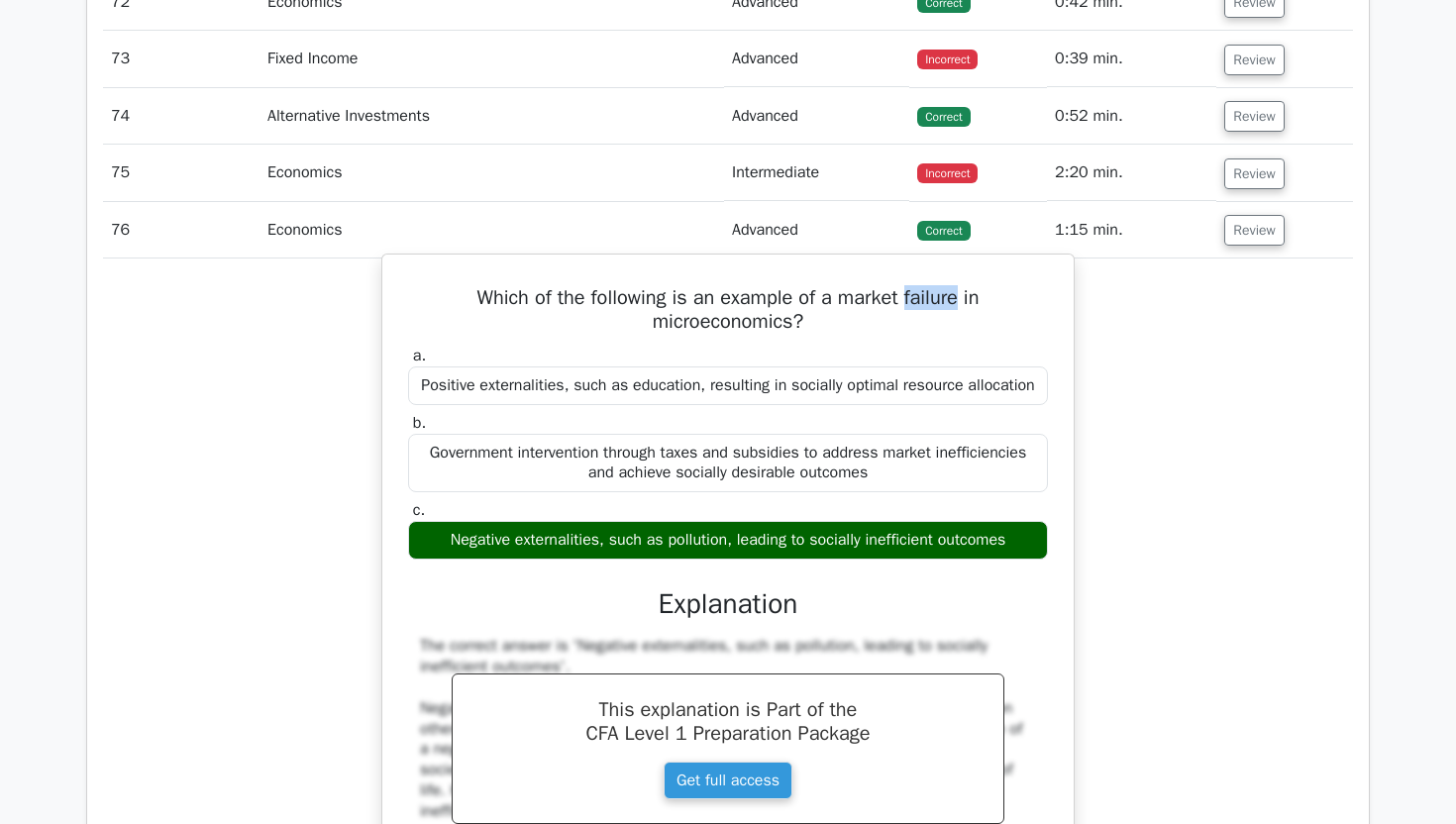 click on "Which of the following is an example of a market failure in microeconomics?" at bounding box center (728, 310) 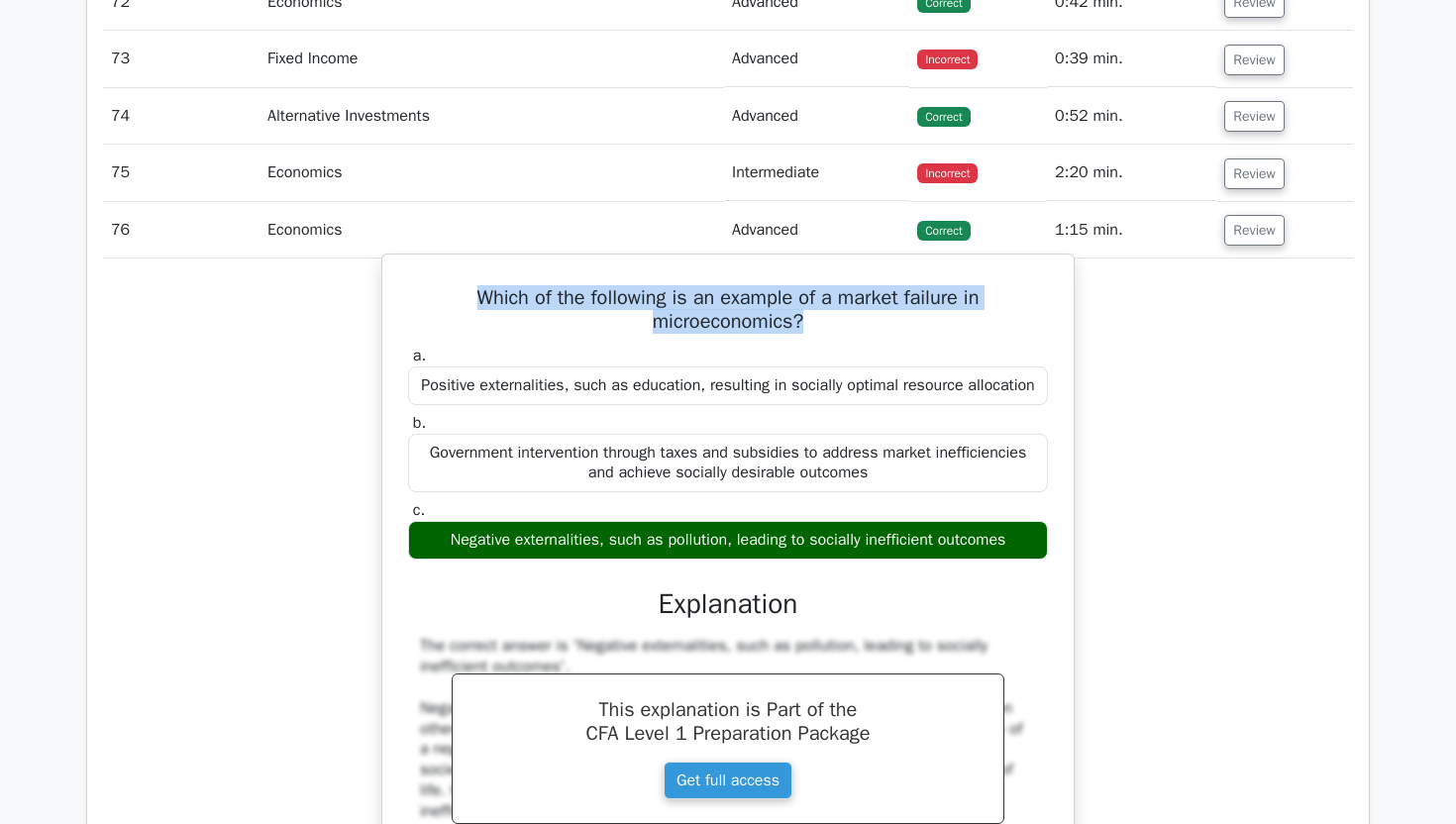 click on "Which of the following is an example of a market failure in microeconomics?" at bounding box center (728, 310) 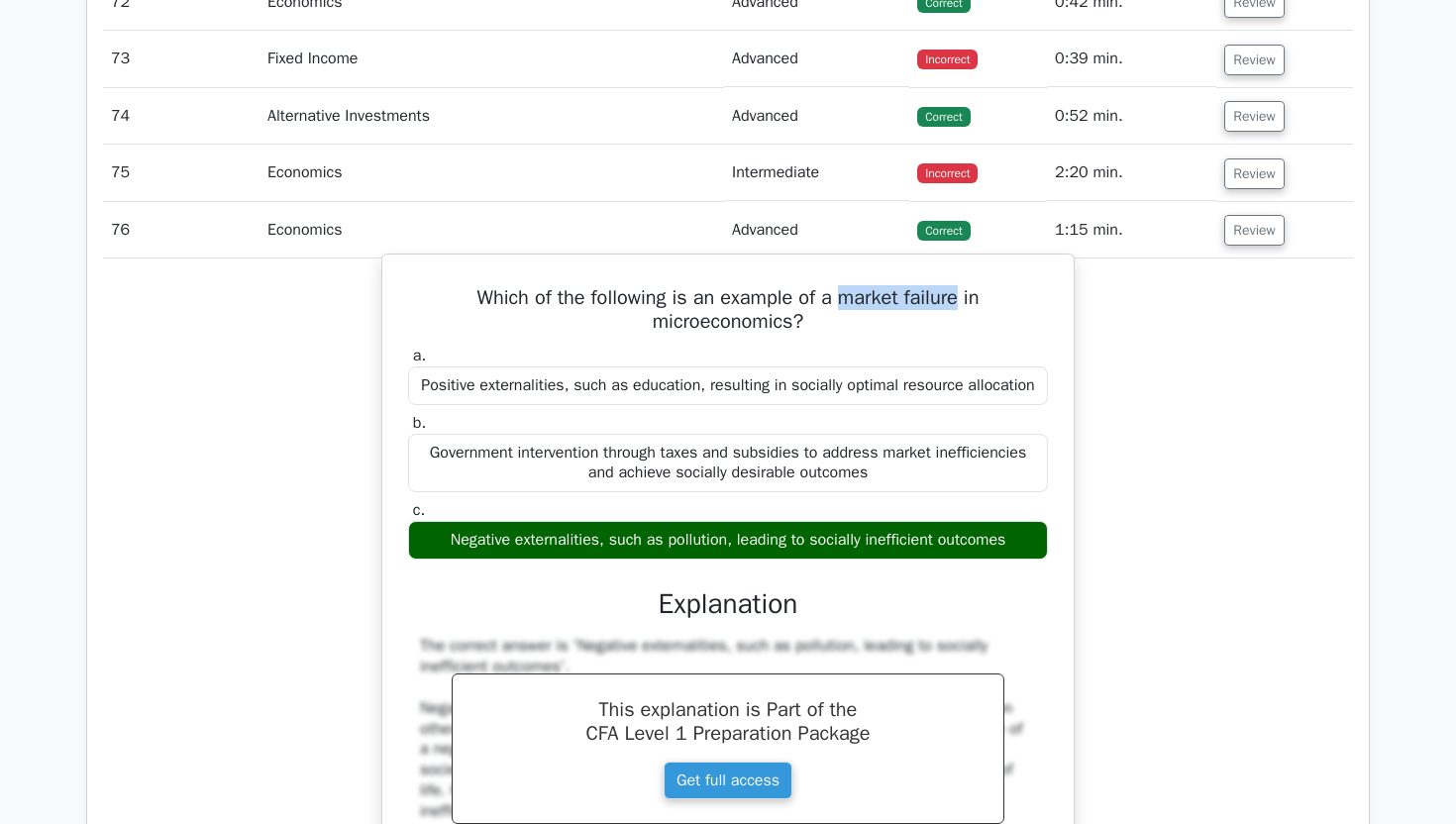 drag, startPoint x: 917, startPoint y: 298, endPoint x: 872, endPoint y: 292, distance: 45.398238 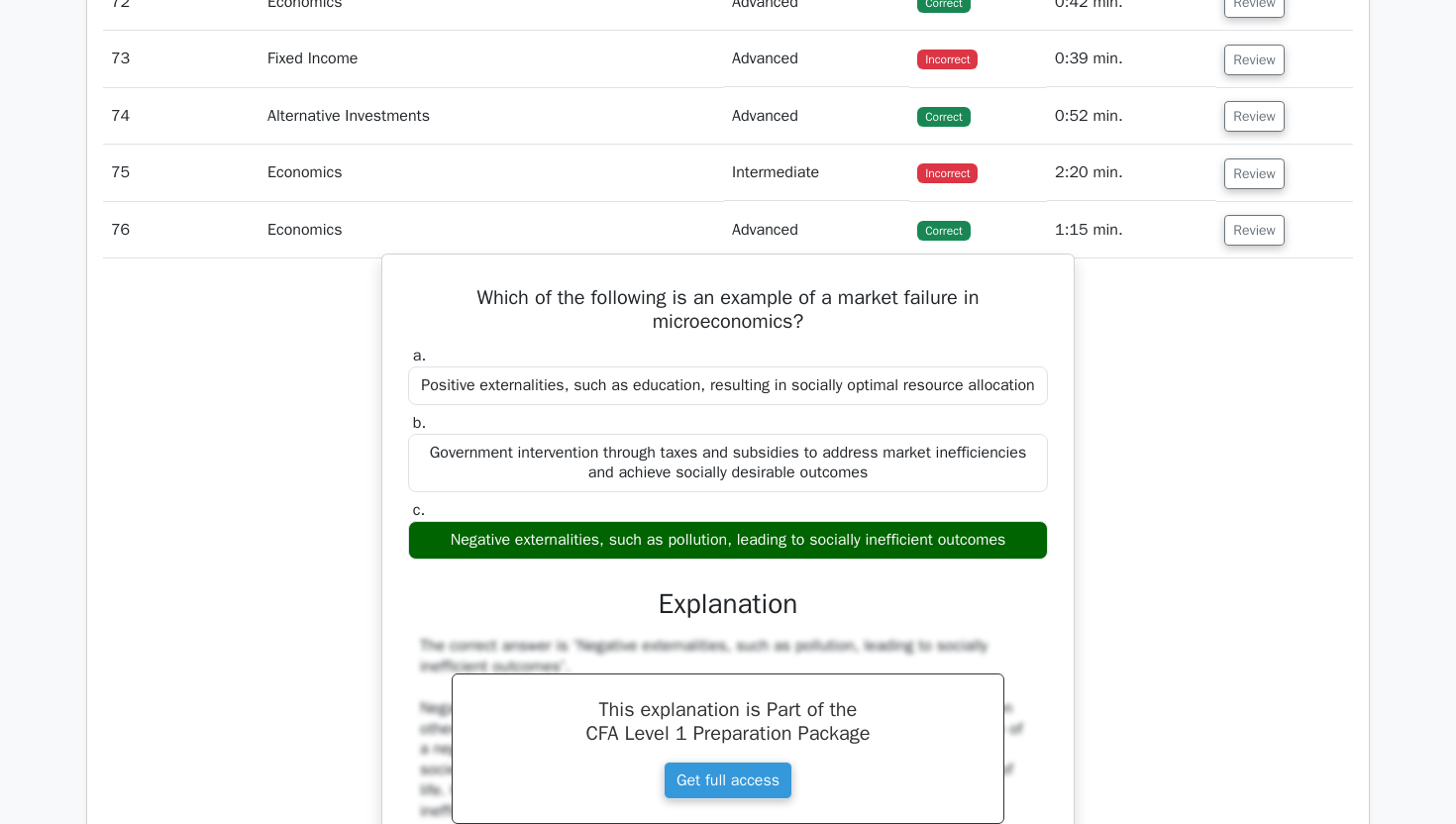 click on "Which of the following is an example of a market failure in microeconomics?" at bounding box center (728, 310) 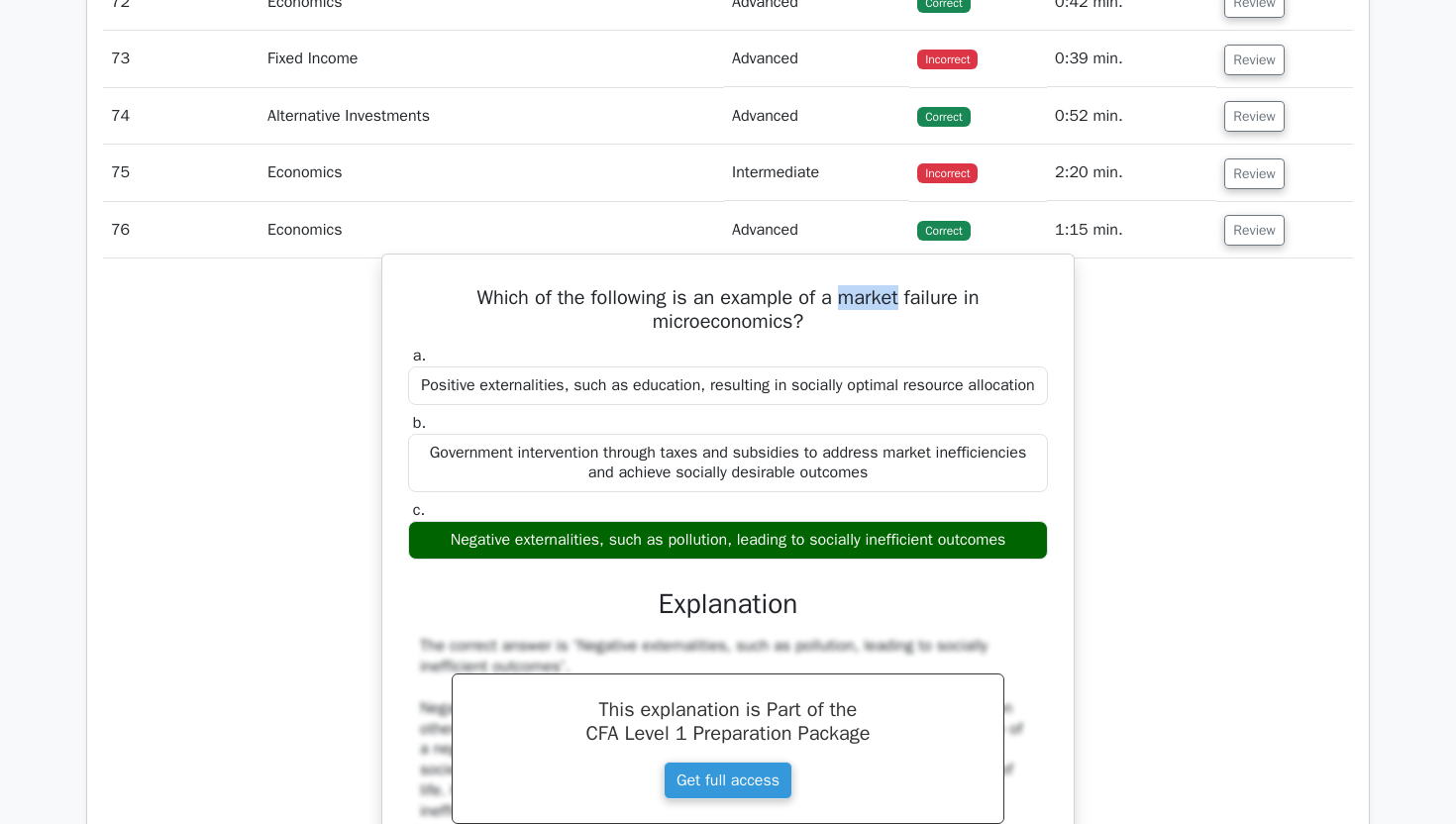 click on "Which of the following is an example of a market failure in microeconomics?" at bounding box center (728, 310) 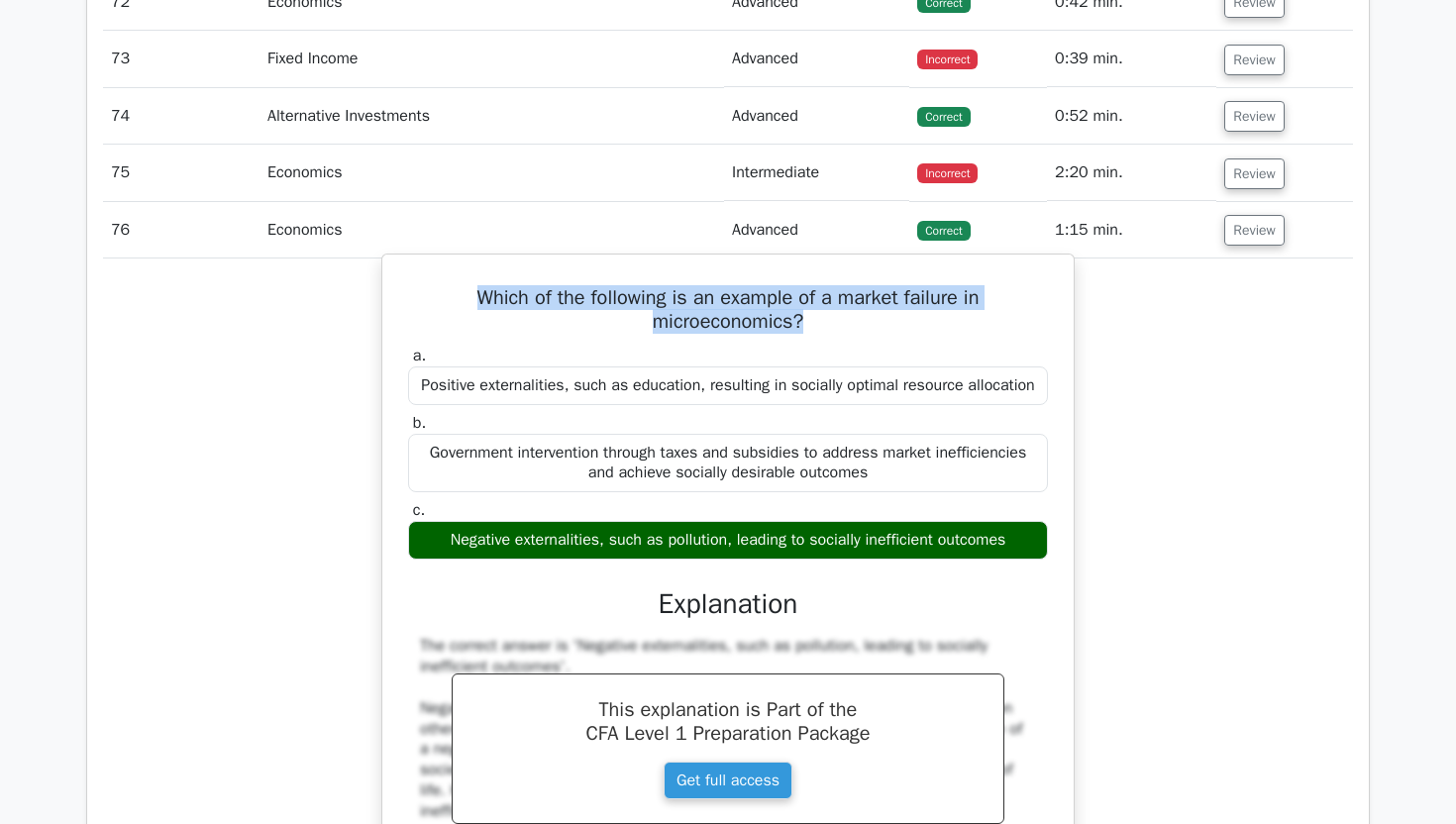 click on "Which of the following is an example of a market failure in microeconomics?" at bounding box center [728, 310] 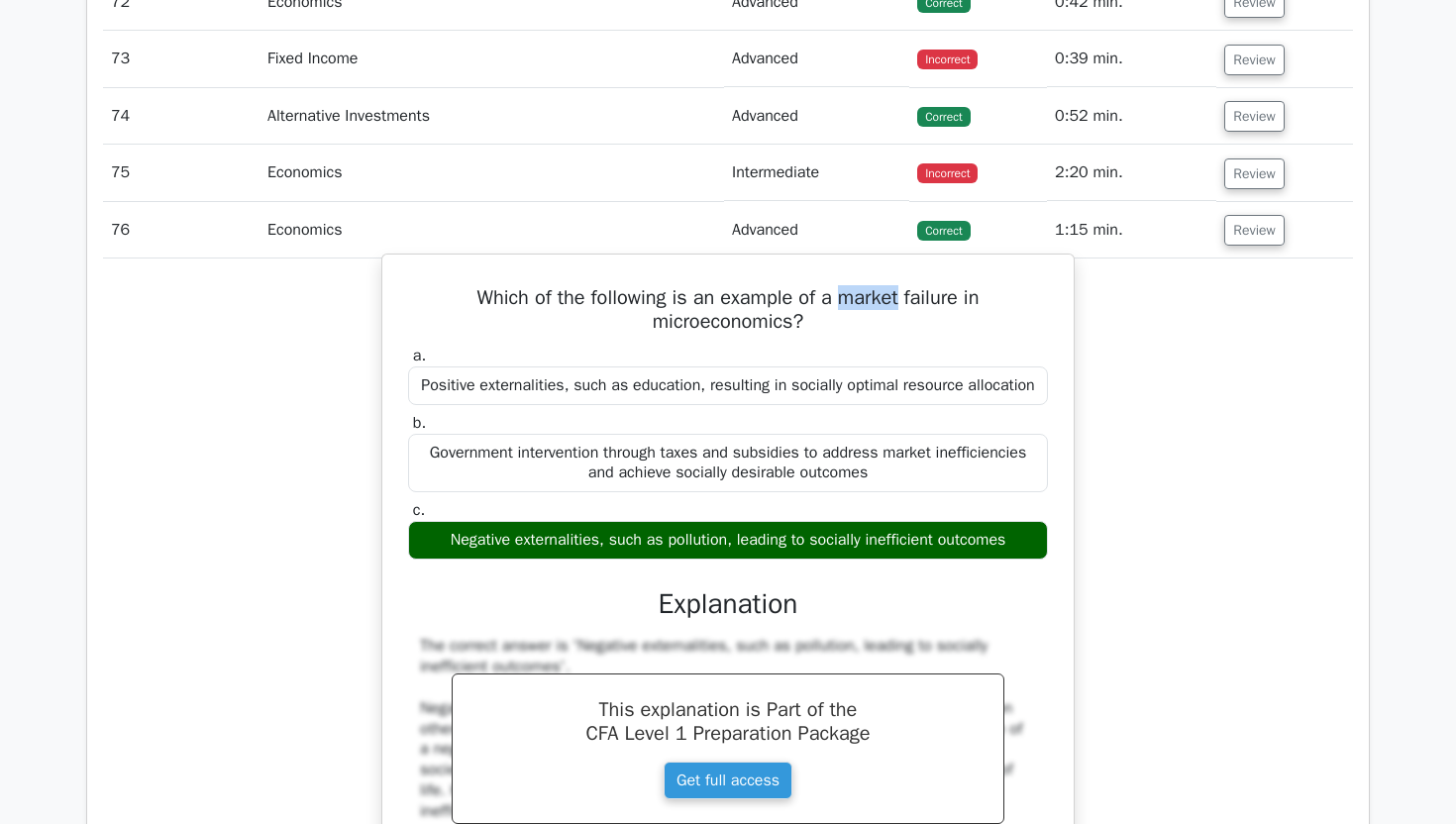 click on "Which of the following is an example of a market failure in microeconomics?" at bounding box center [728, 310] 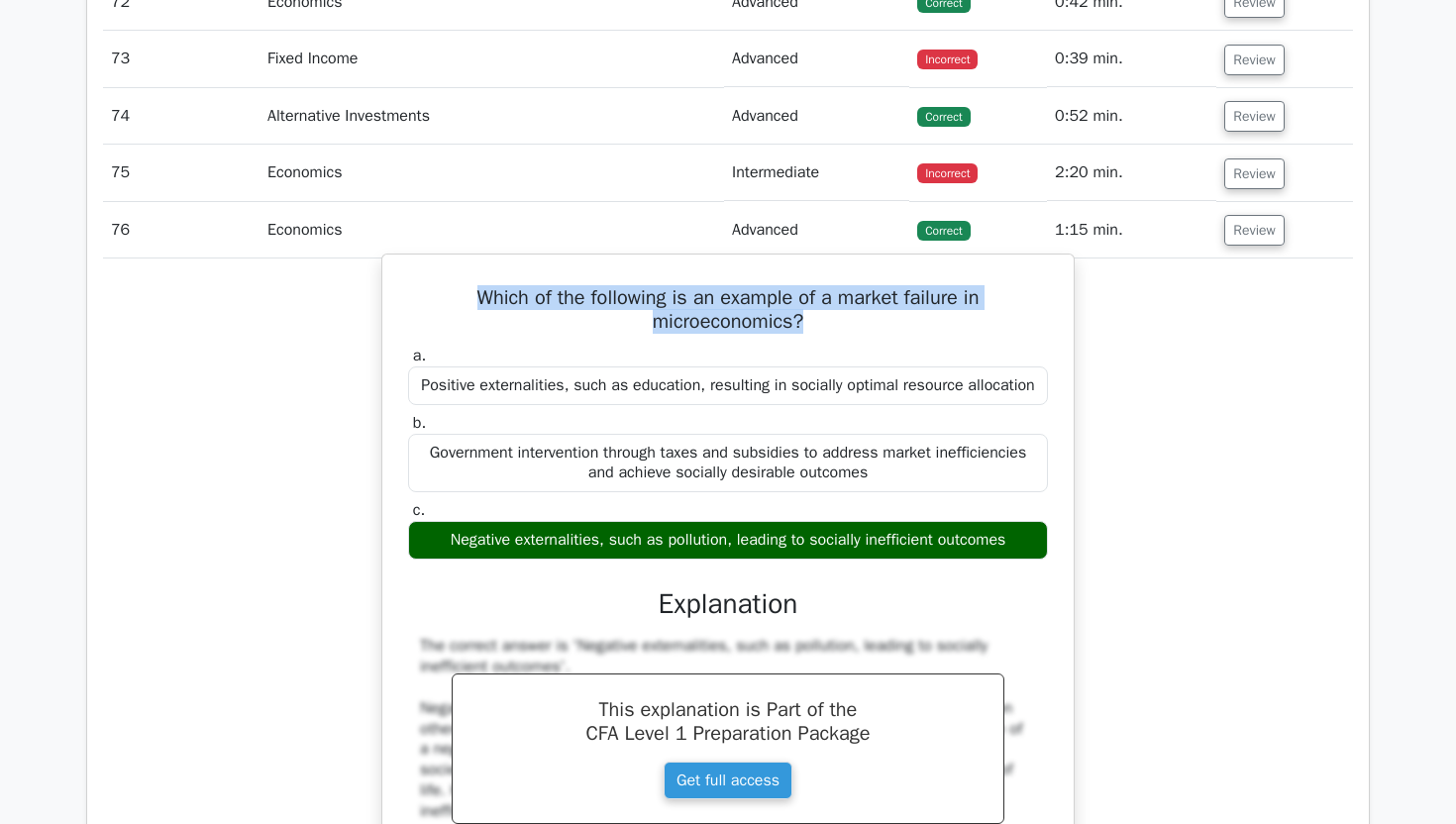 click on "Which of the following is an example of a market failure in microeconomics?" at bounding box center (728, 310) 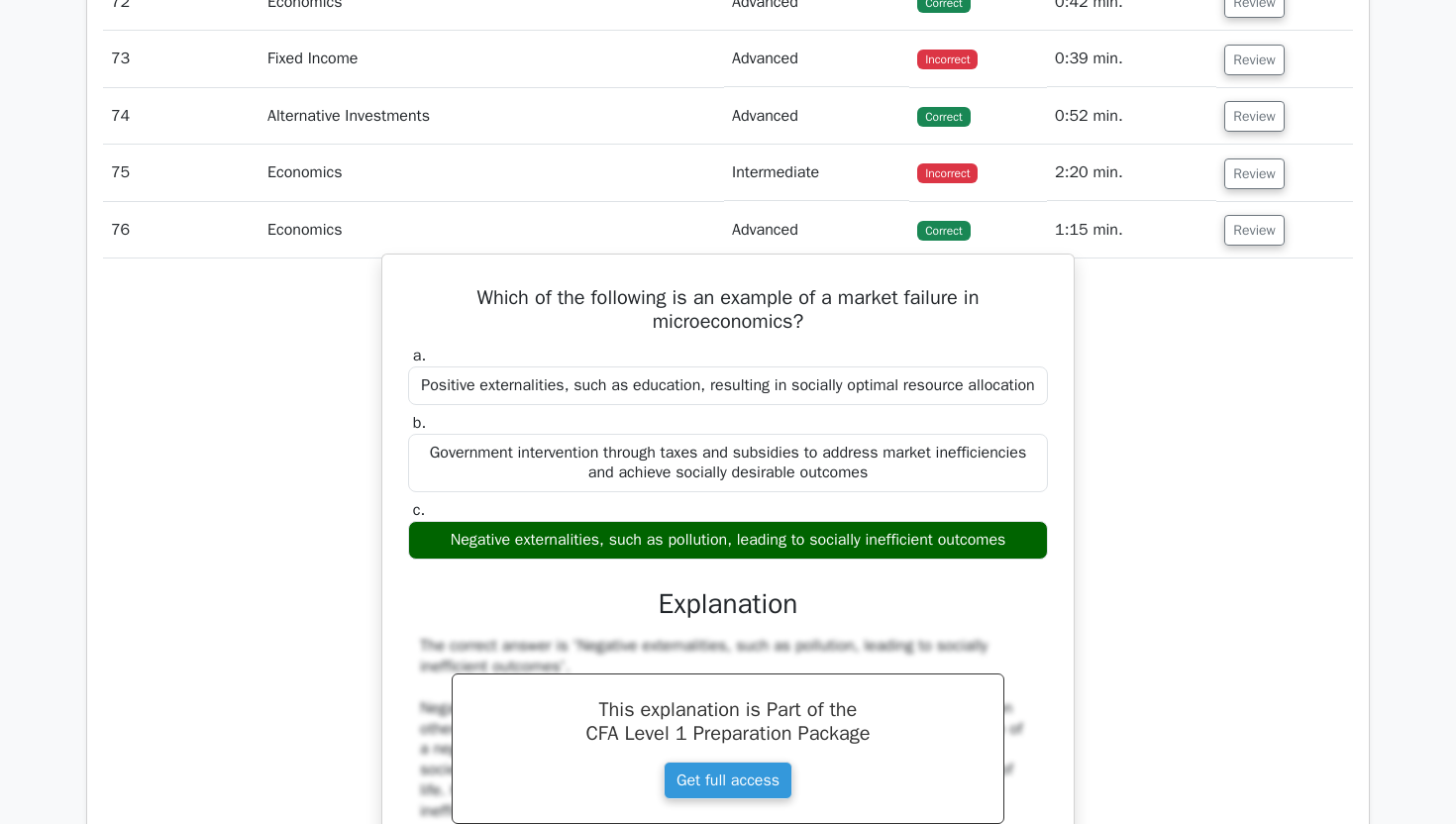click on "Which of the following is an example of a market failure in microeconomics?" at bounding box center [728, 310] 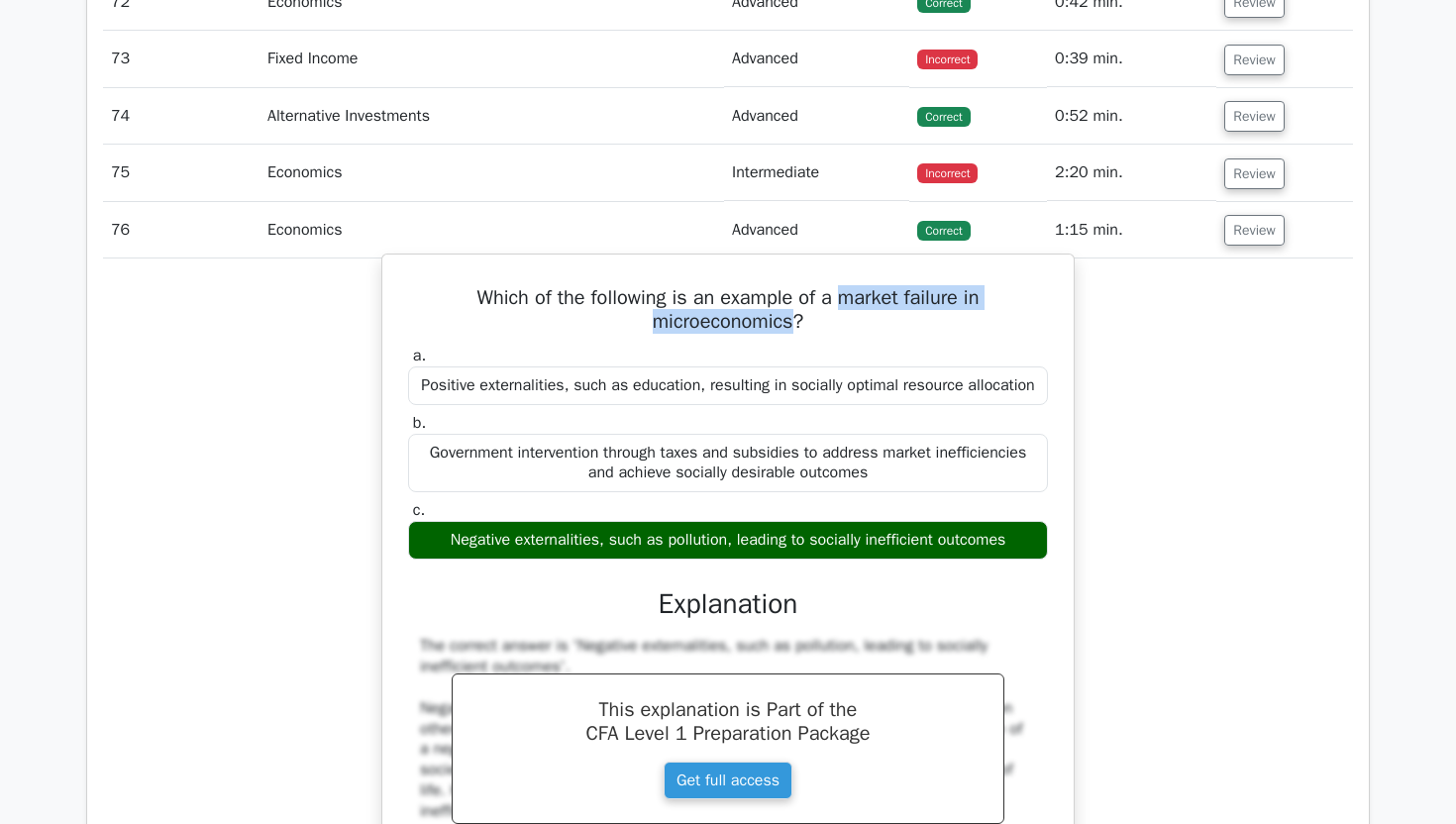 drag, startPoint x: 872, startPoint y: 292, endPoint x: 760, endPoint y: 325, distance: 116.76044 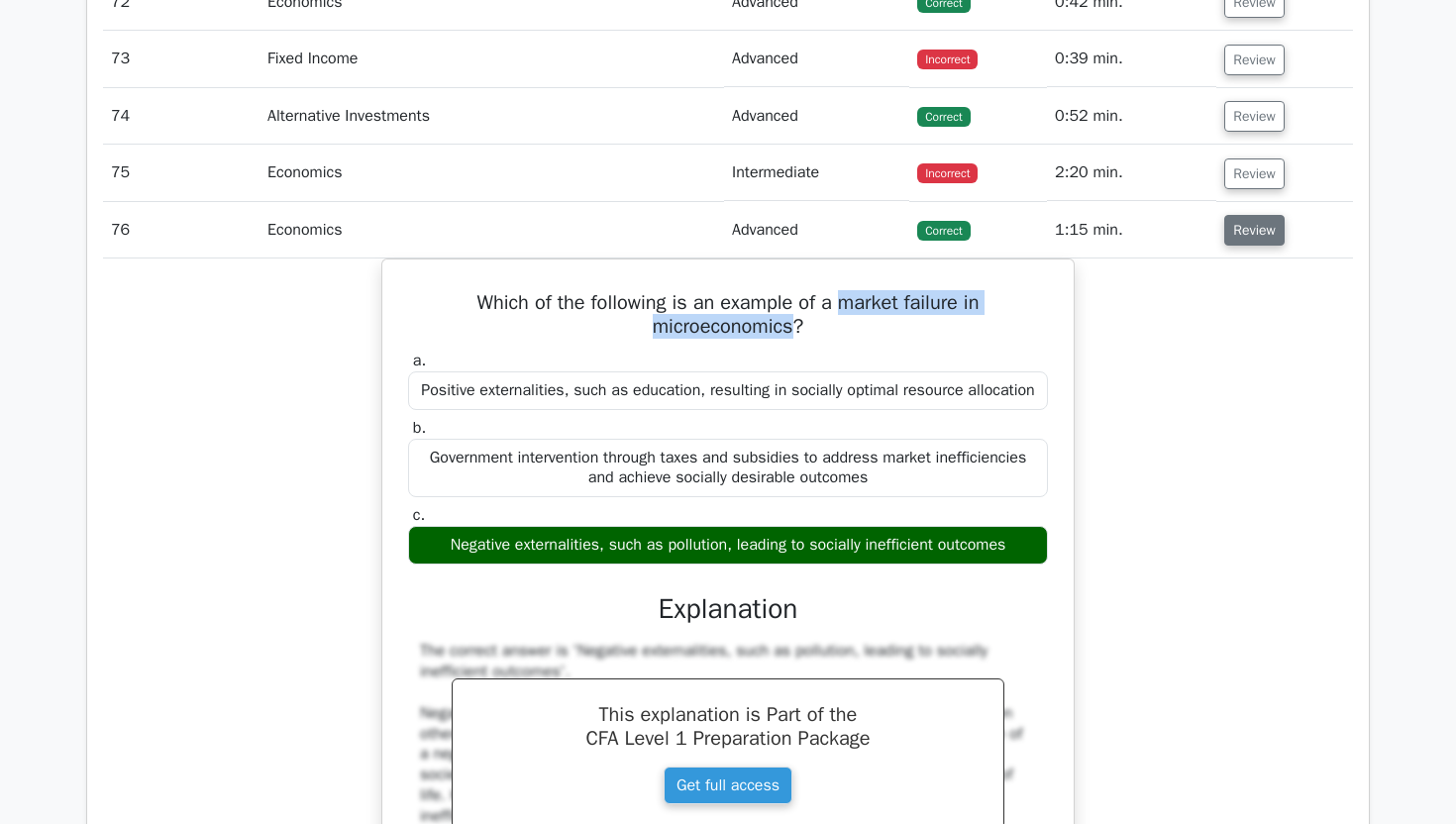 click on "Review" at bounding box center (1254, 230) 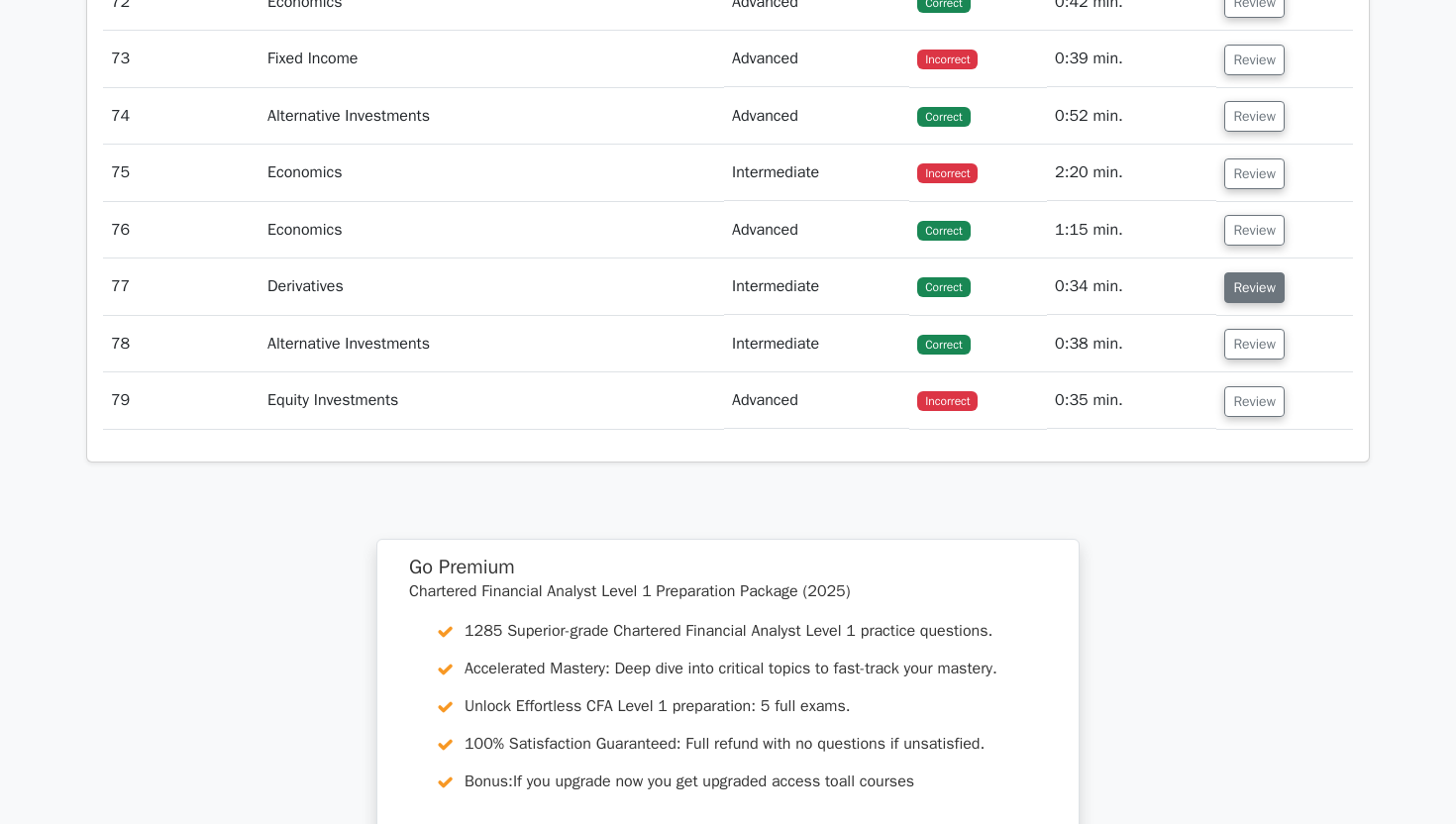 click on "Review" at bounding box center [1254, 287] 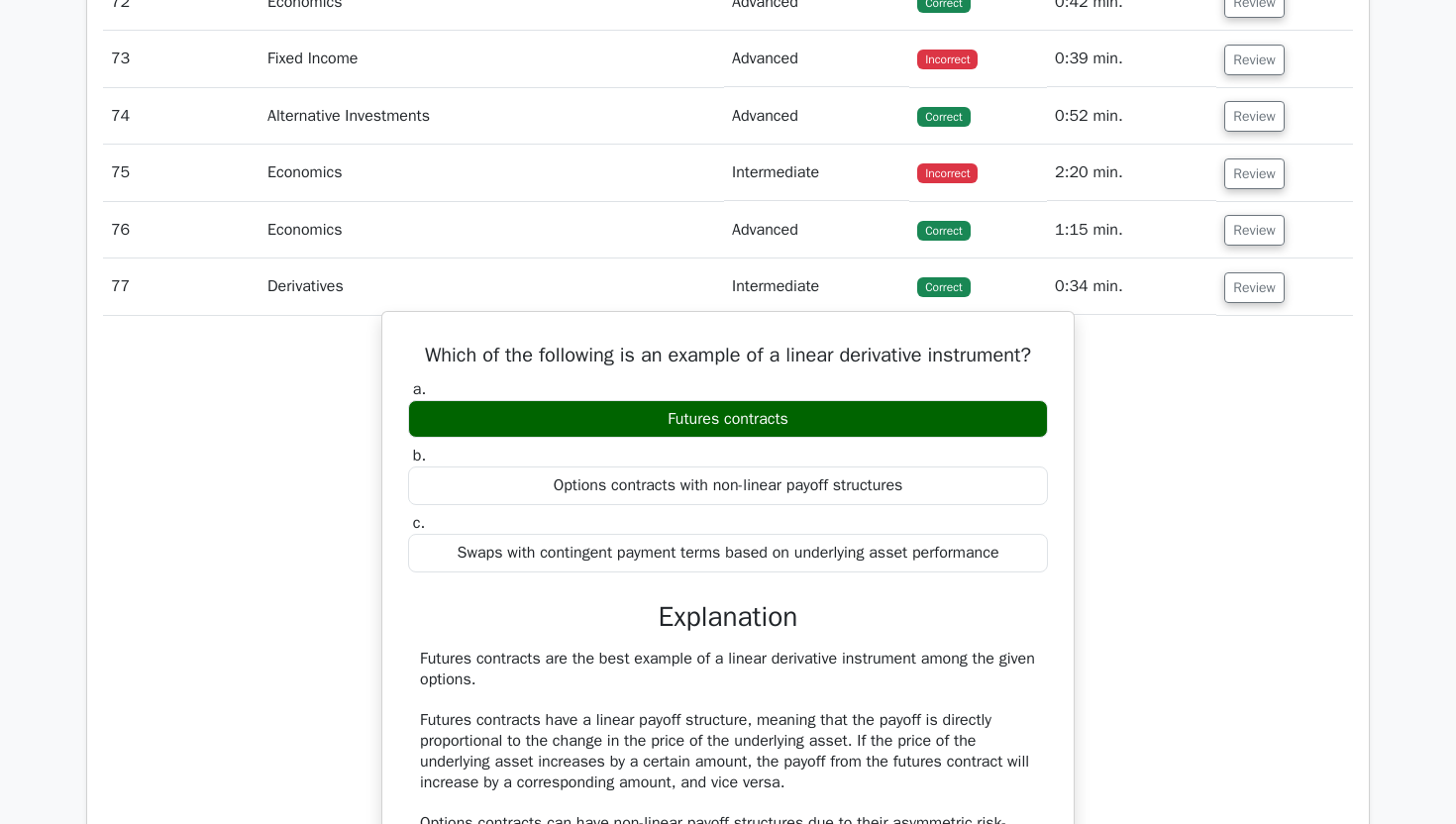 click on "Which of the following is an example of a linear derivative instrument?" at bounding box center [728, 356] 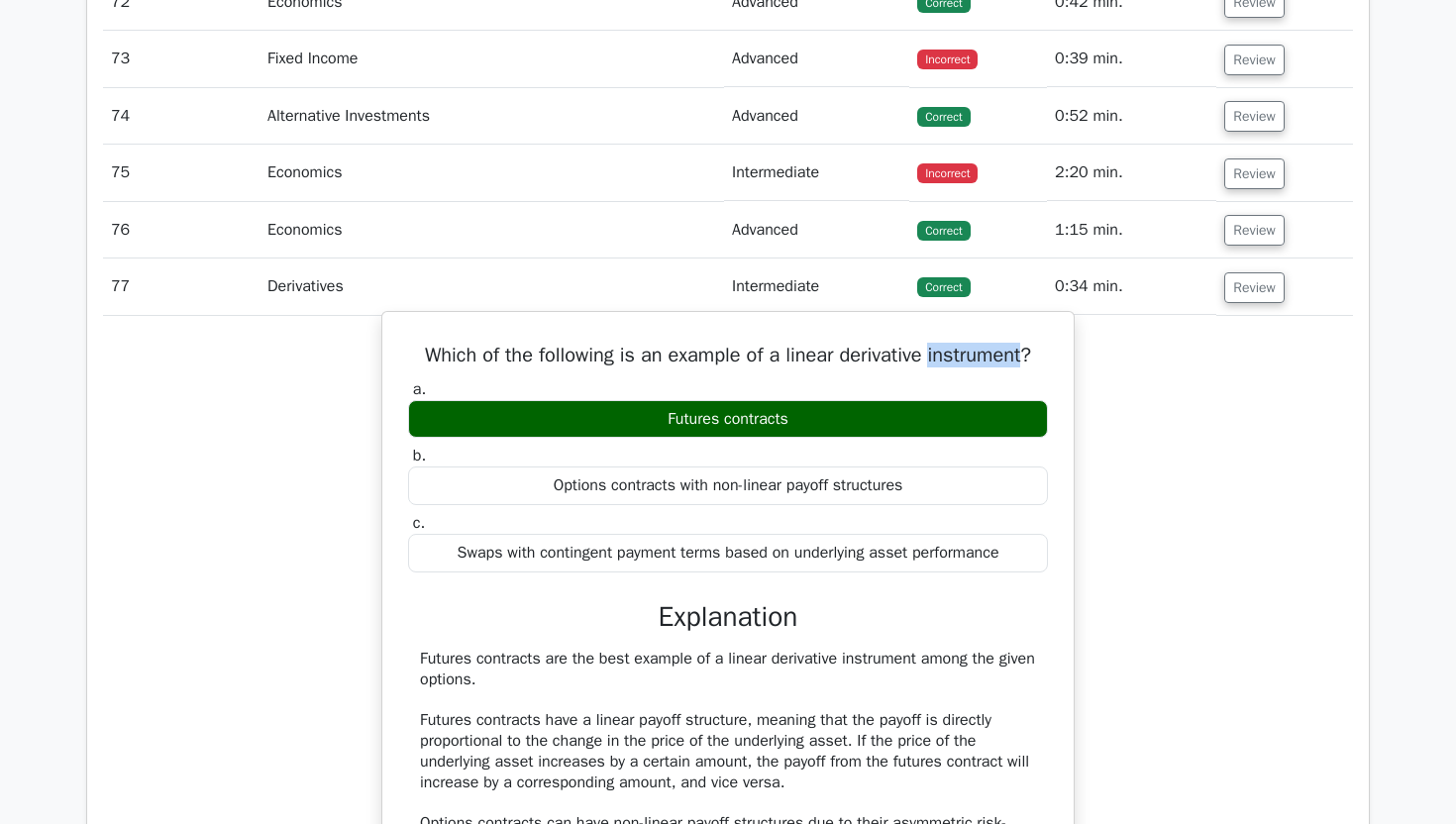 click on "Which of the following is an example of a linear derivative instrument?" at bounding box center (728, 356) 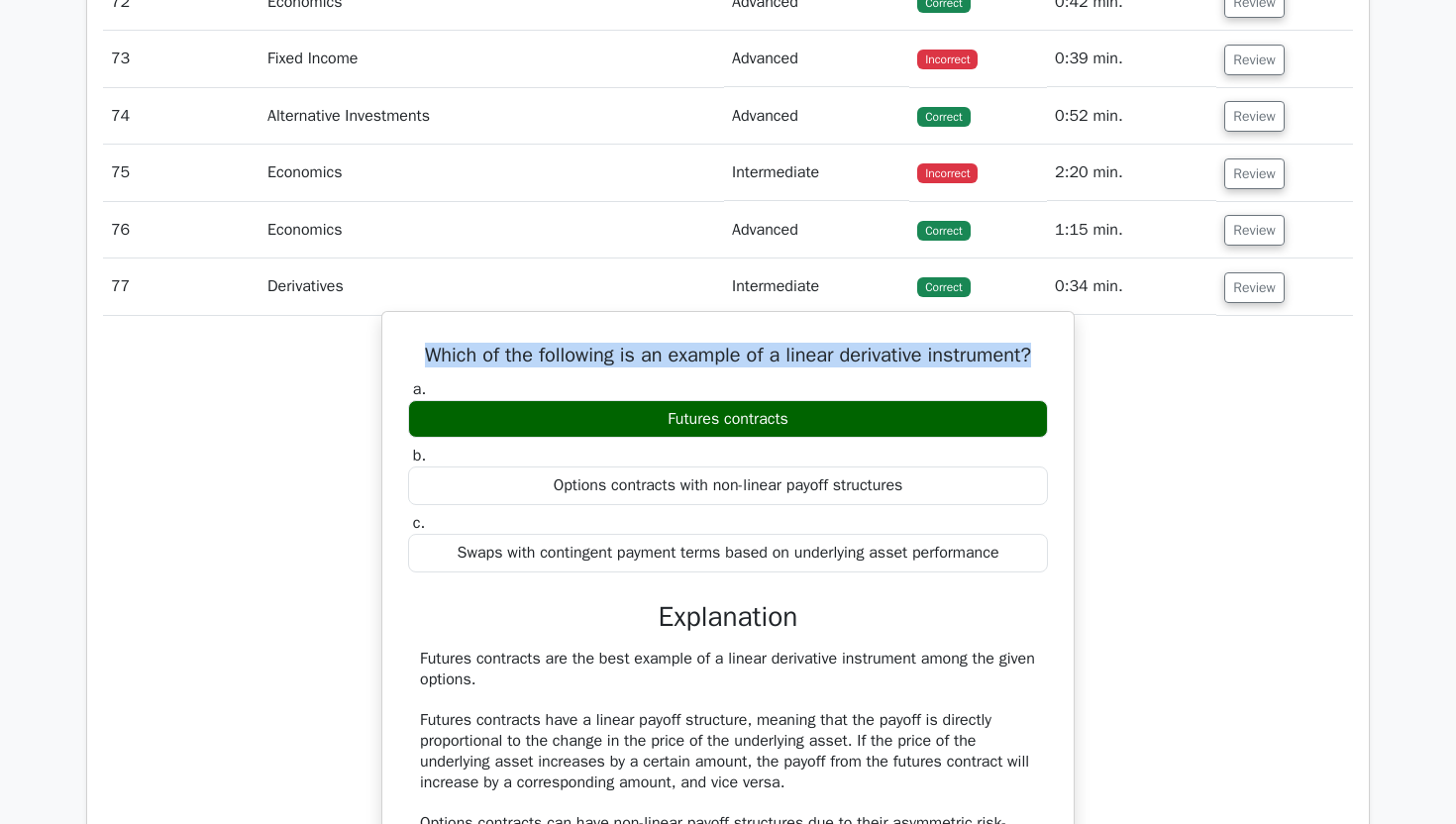 click on "Which of the following is an example of a linear derivative instrument?" at bounding box center (728, 356) 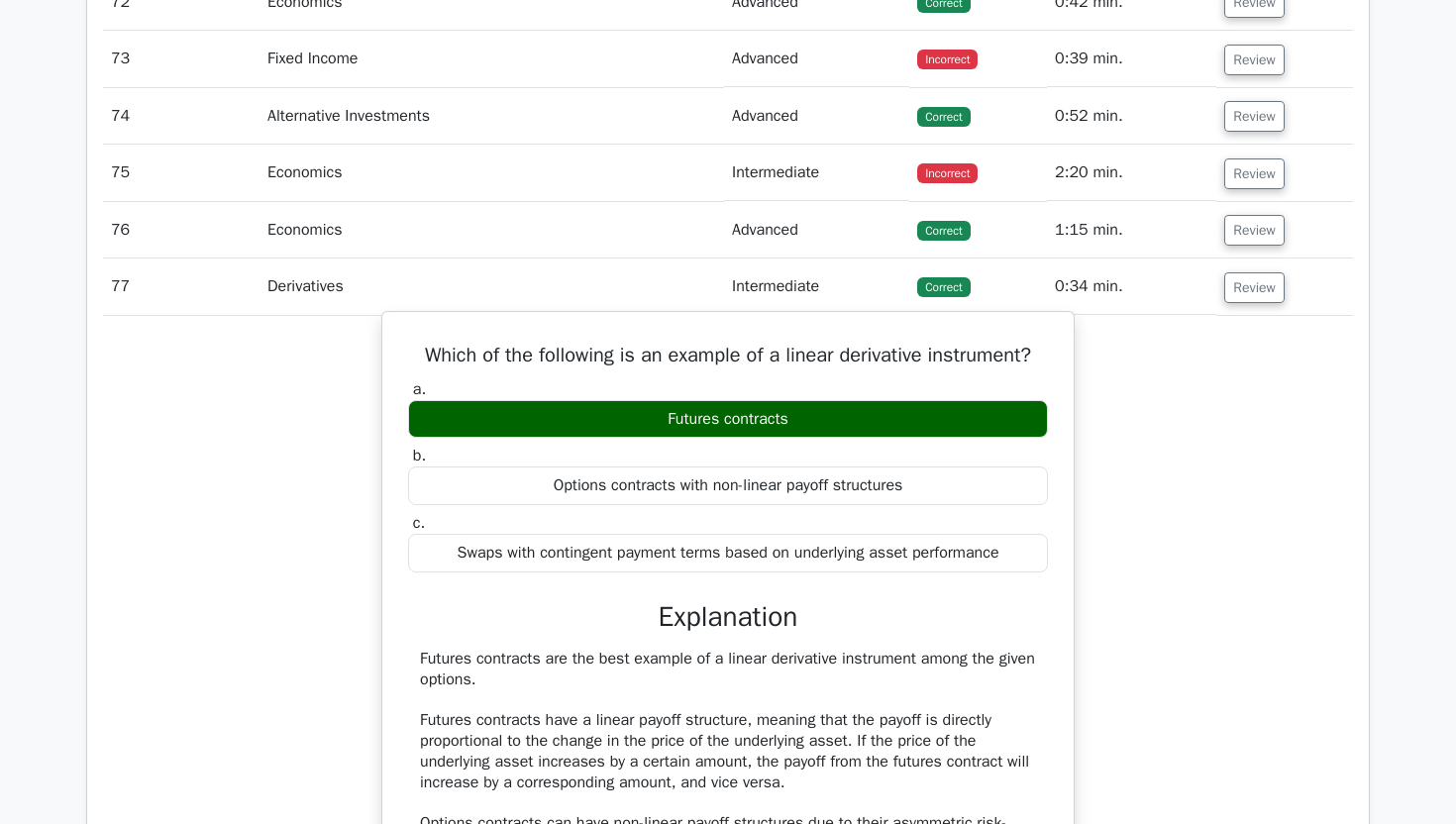 click on "Which of the following is an example of a linear derivative instrument?" at bounding box center [728, 356] 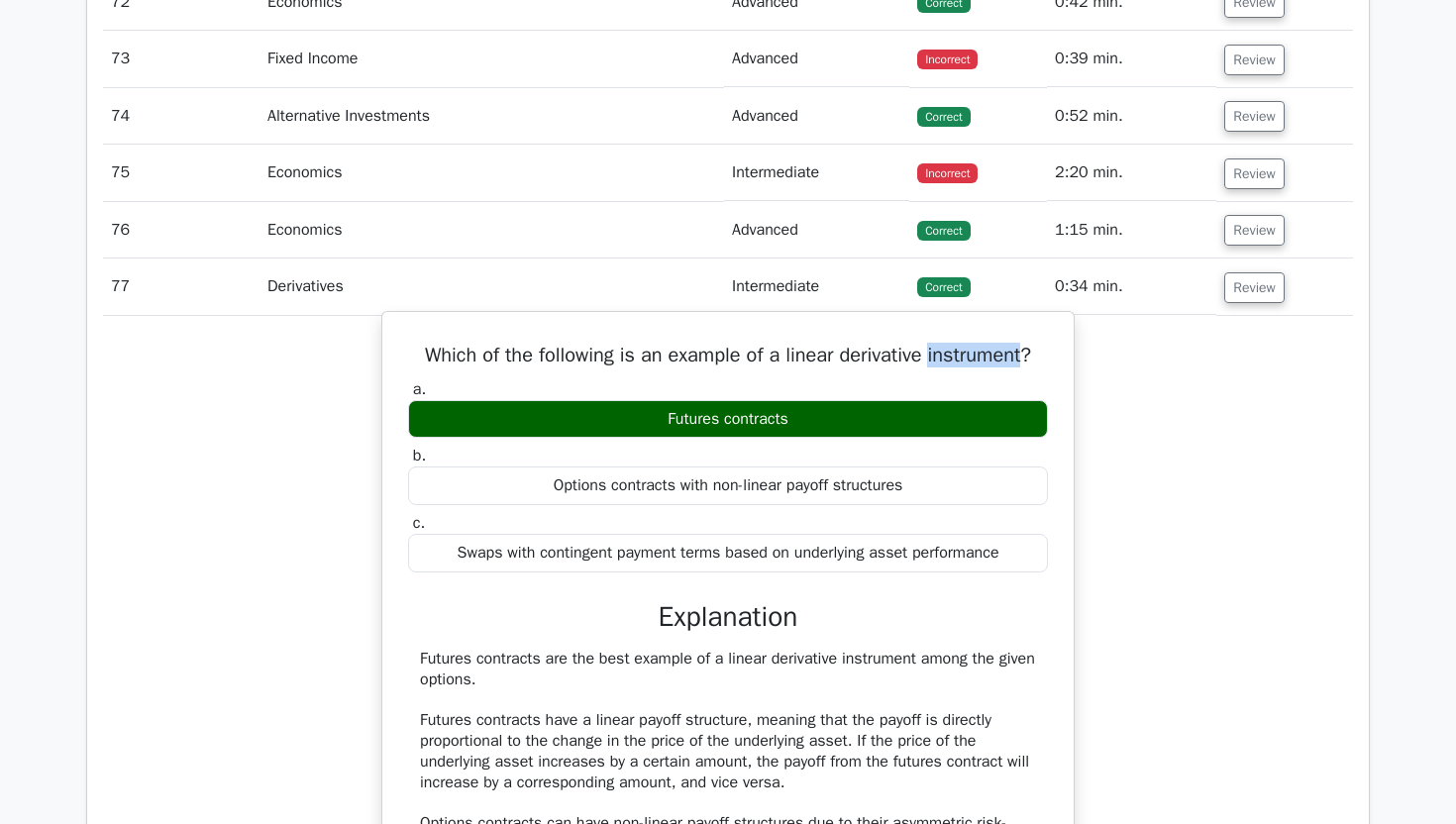 click on "Which of the following is an example of a linear derivative instrument?" at bounding box center (728, 356) 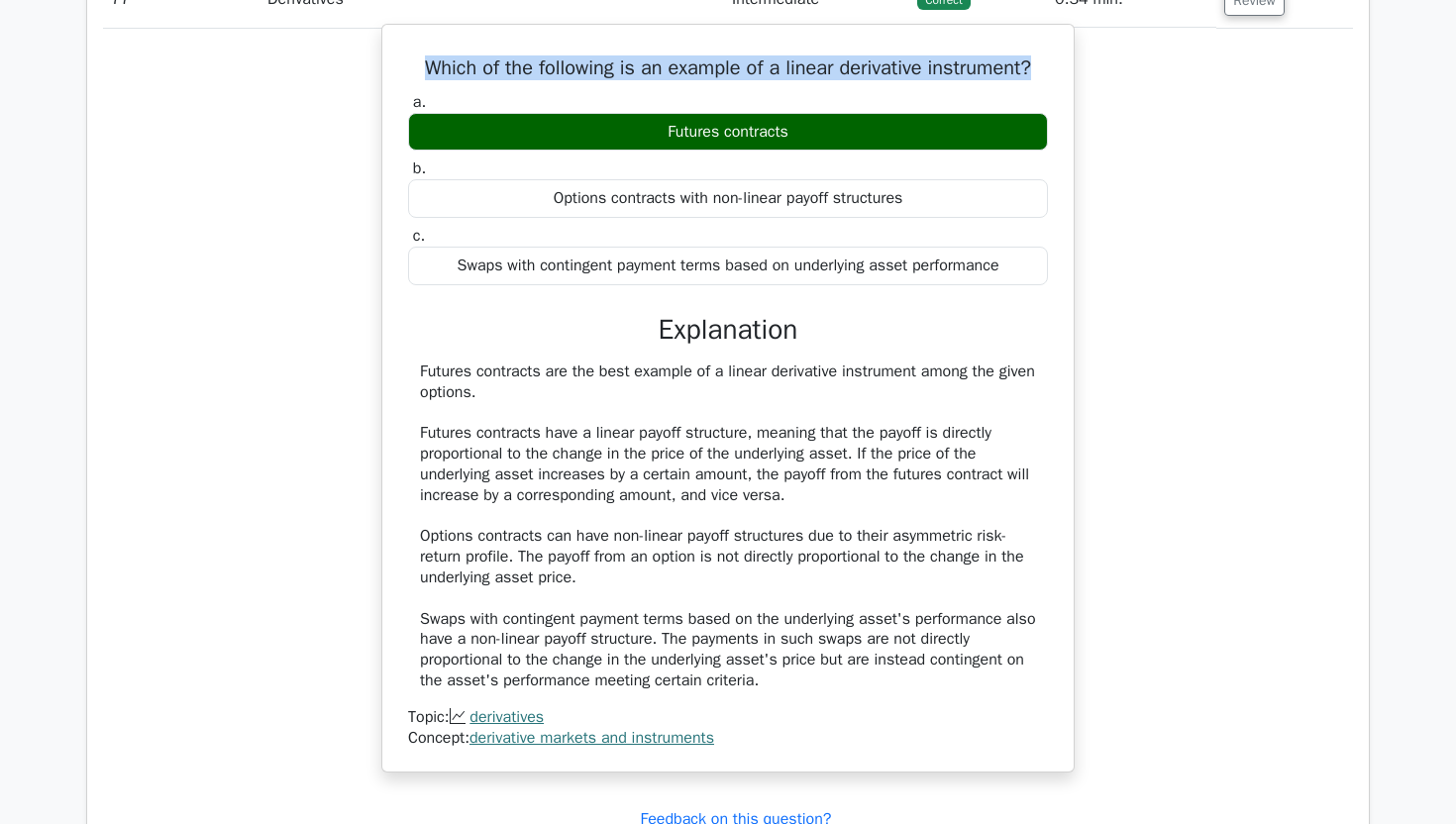scroll, scrollTop: 6072, scrollLeft: 0, axis: vertical 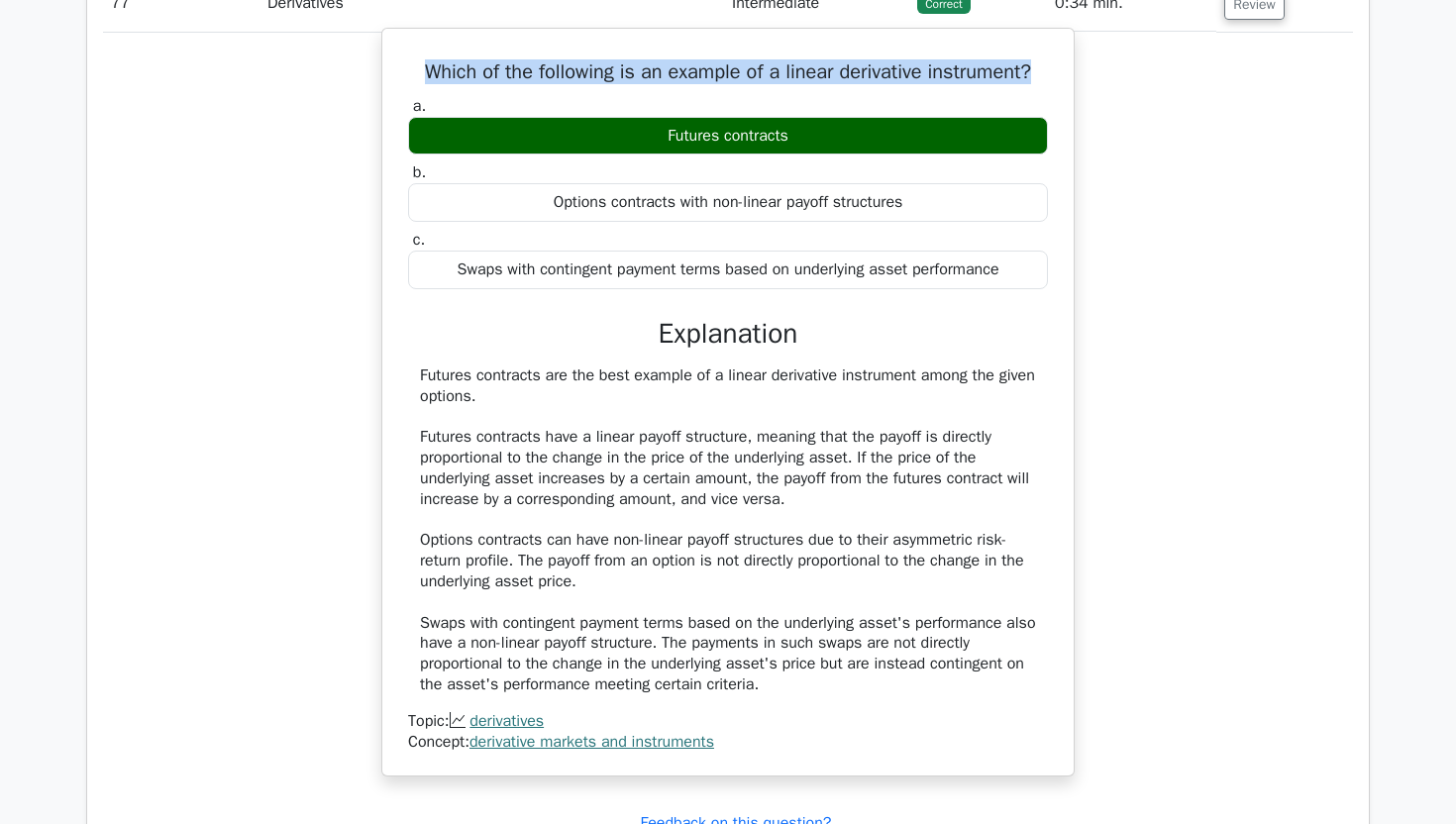 click on "Futures contracts are the best example of a linear derivative instrument among the given options. Futures contracts have a linear payoff structure, meaning that the payoff is directly proportional to the change in the price of the underlying asset. If the price of the underlying asset increases by a certain amount, the payoff from the futures contract will increase by a corresponding amount, and vice versa. Options contracts can have non-linear payoff structures due to their asymmetric risk-return profile. The payoff from an option is not directly proportional to the change in the underlying asset price. Swaps with contingent payment terms based on the underlying asset's performance also have a non-linear payoff structure. The payments in such swaps are not directly proportional to the change in the underlying asset's price but are instead contingent on the asset's performance meeting certain criteria." at bounding box center (728, 530) 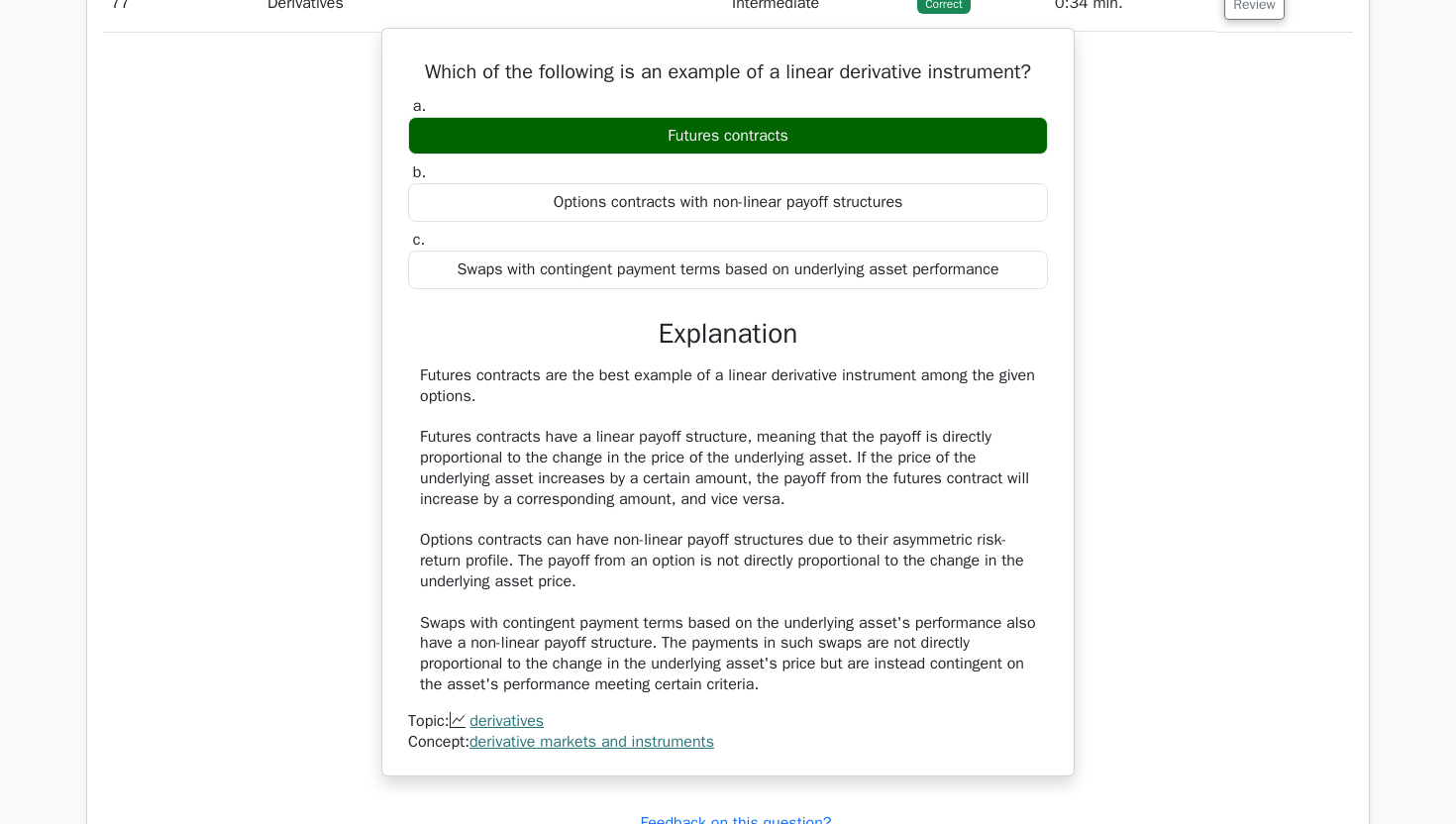 click on "Futures contracts are the best example of a linear derivative instrument among the given options. Futures contracts have a linear payoff structure, meaning that the payoff is directly proportional to the change in the price of the underlying asset. If the price of the underlying asset increases by a certain amount, the payoff from the futures contract will increase by a corresponding amount, and vice versa. Options contracts can have non-linear payoff structures due to their asymmetric risk-return profile. The payoff from an option is not directly proportional to the change in the underlying asset price. Swaps with contingent payment terms based on the underlying asset's performance also have a non-linear payoff structure. The payments in such swaps are not directly proportional to the change in the underlying asset's price but are instead contingent on the asset's performance meeting certain criteria." at bounding box center (728, 530) 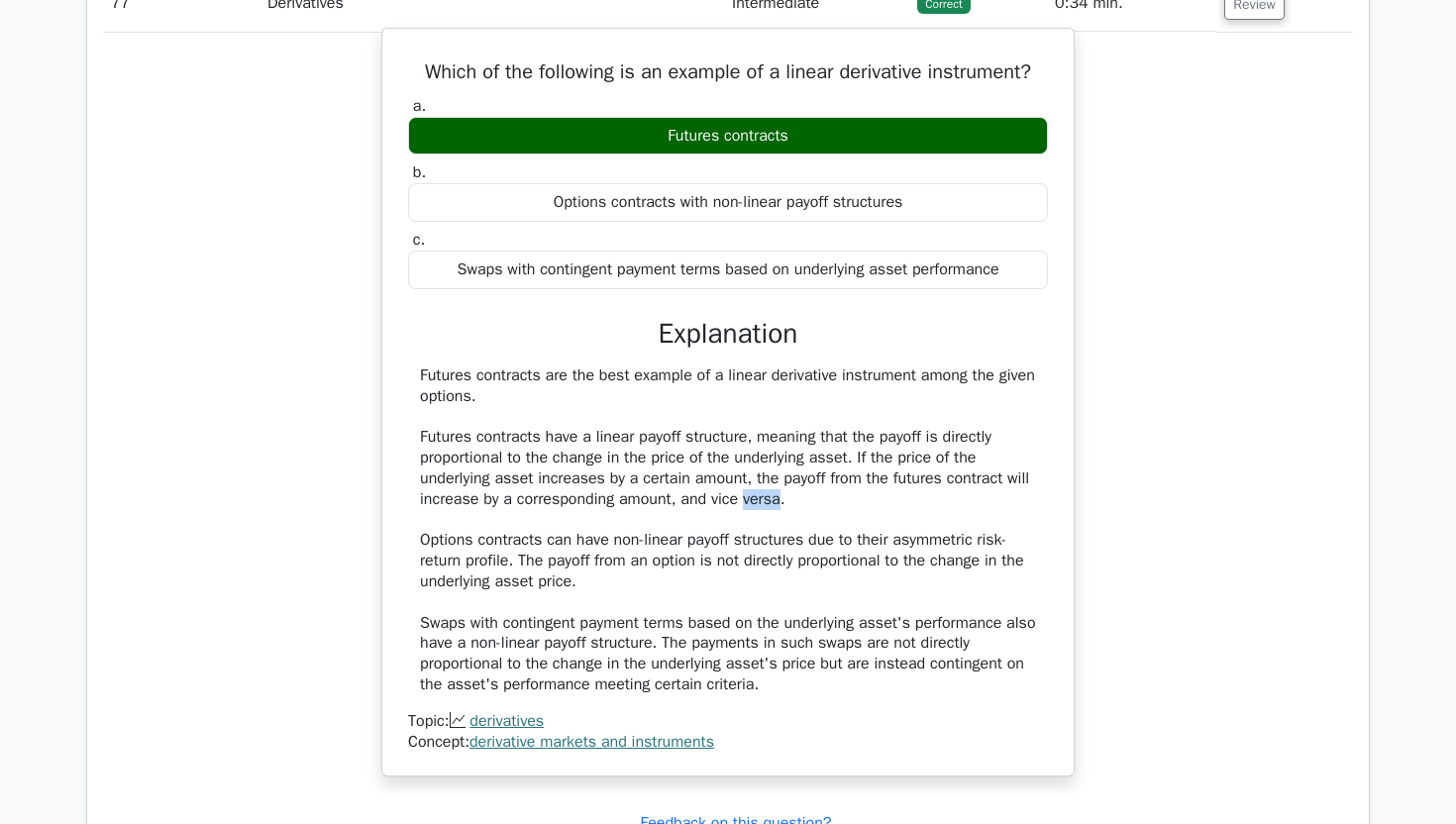 click on "Futures contracts are the best example of a linear derivative instrument among the given options. Futures contracts have a linear payoff structure, meaning that the payoff is directly proportional to the change in the price of the underlying asset. If the price of the underlying asset increases by a certain amount, the payoff from the futures contract will increase by a corresponding amount, and vice versa. Options contracts can have non-linear payoff structures due to their asymmetric risk-return profile. The payoff from an option is not directly proportional to the change in the underlying asset price. Swaps with contingent payment terms based on the underlying asset's performance also have a non-linear payoff structure. The payments in such swaps are not directly proportional to the change in the underlying asset's price but are instead contingent on the asset's performance meeting certain criteria." at bounding box center (728, 530) 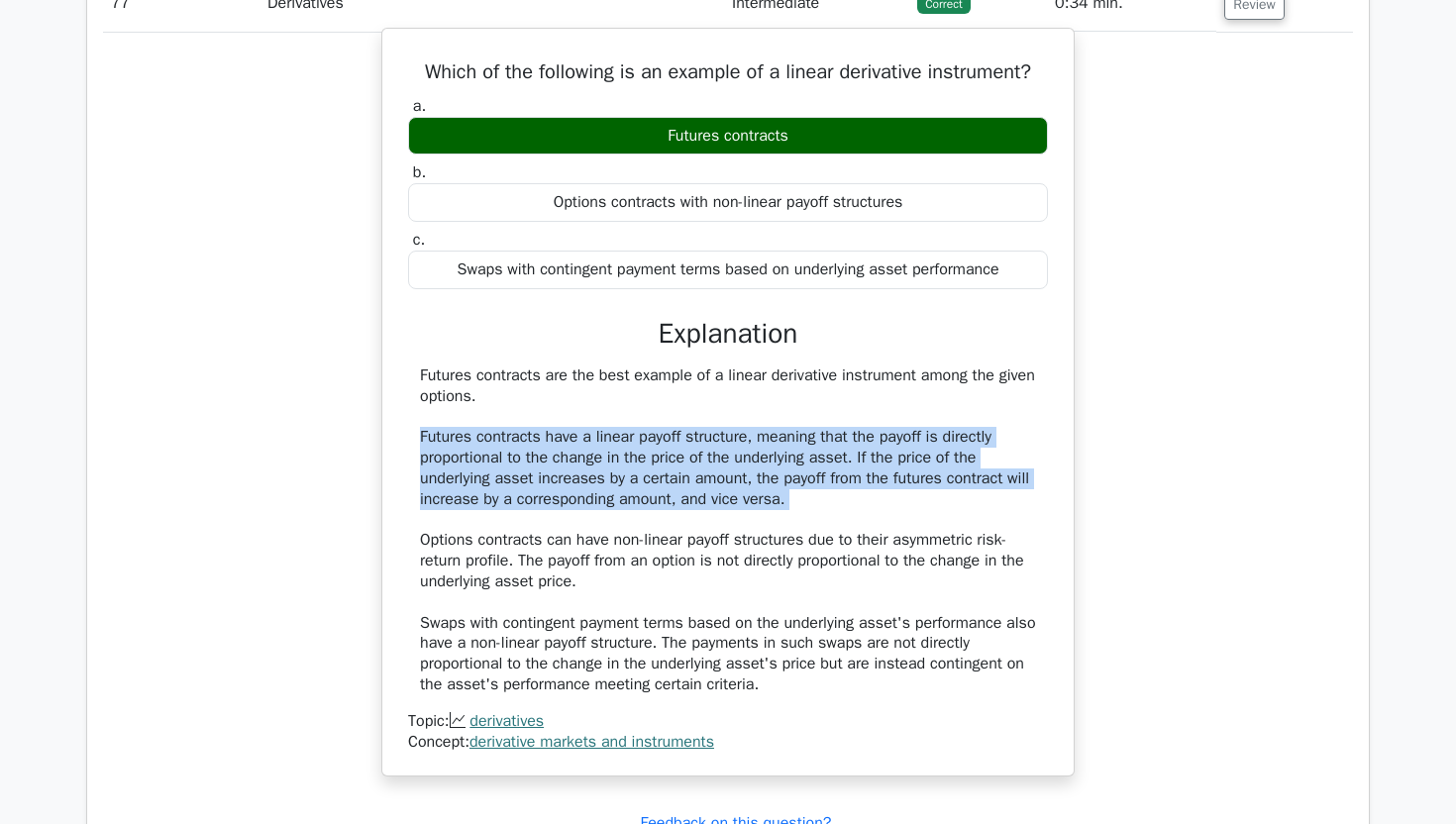 click on "Futures contracts are the best example of a linear derivative instrument among the given options. Futures contracts have a linear payoff structure, meaning that the payoff is directly proportional to the change in the price of the underlying asset. If the price of the underlying asset increases by a certain amount, the payoff from the futures contract will increase by a corresponding amount, and vice versa. Options contracts can have non-linear payoff structures due to their asymmetric risk-return profile. The payoff from an option is not directly proportional to the change in the underlying asset price. Swaps with contingent payment terms based on the underlying asset's performance also have a non-linear payoff structure. The payments in such swaps are not directly proportional to the change in the underlying asset's price but are instead contingent on the asset's performance meeting certain criteria." at bounding box center [728, 530] 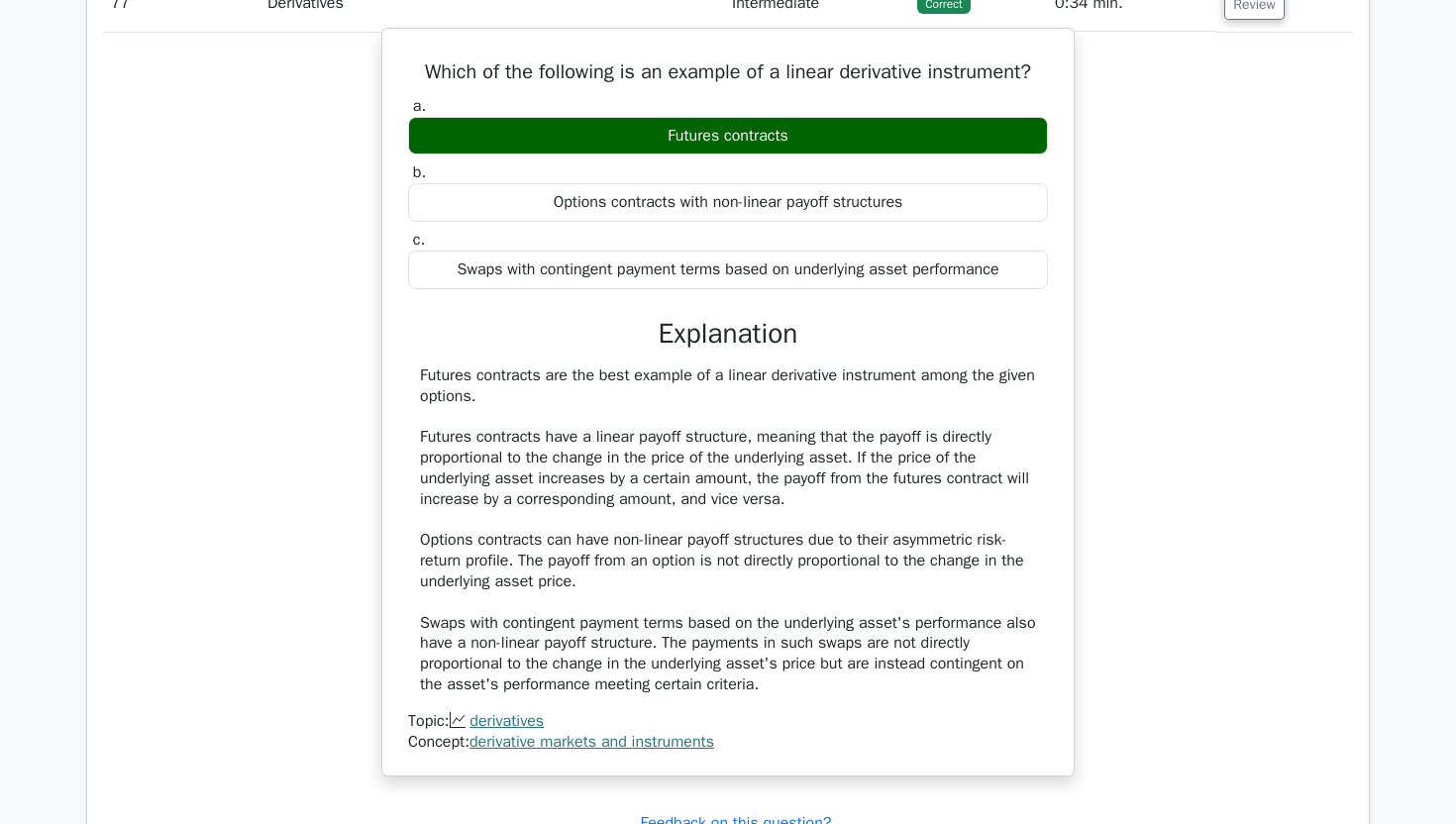 click on "Futures contracts are the best example of a linear derivative instrument among the given options. Futures contracts have a linear payoff structure, meaning that the payoff is directly proportional to the change in the price of the underlying asset. If the price of the underlying asset increases by a certain amount, the payoff from the futures contract will increase by a corresponding amount, and vice versa. Options contracts can have non-linear payoff structures due to their asymmetric risk-return profile. The payoff from an option is not directly proportional to the change in the underlying asset price. Swaps with contingent payment terms based on the underlying asset's performance also have a non-linear payoff structure. The payments in such swaps are not directly proportional to the change in the underlying asset's price but are instead contingent on the asset's performance meeting certain criteria." at bounding box center (728, 530) 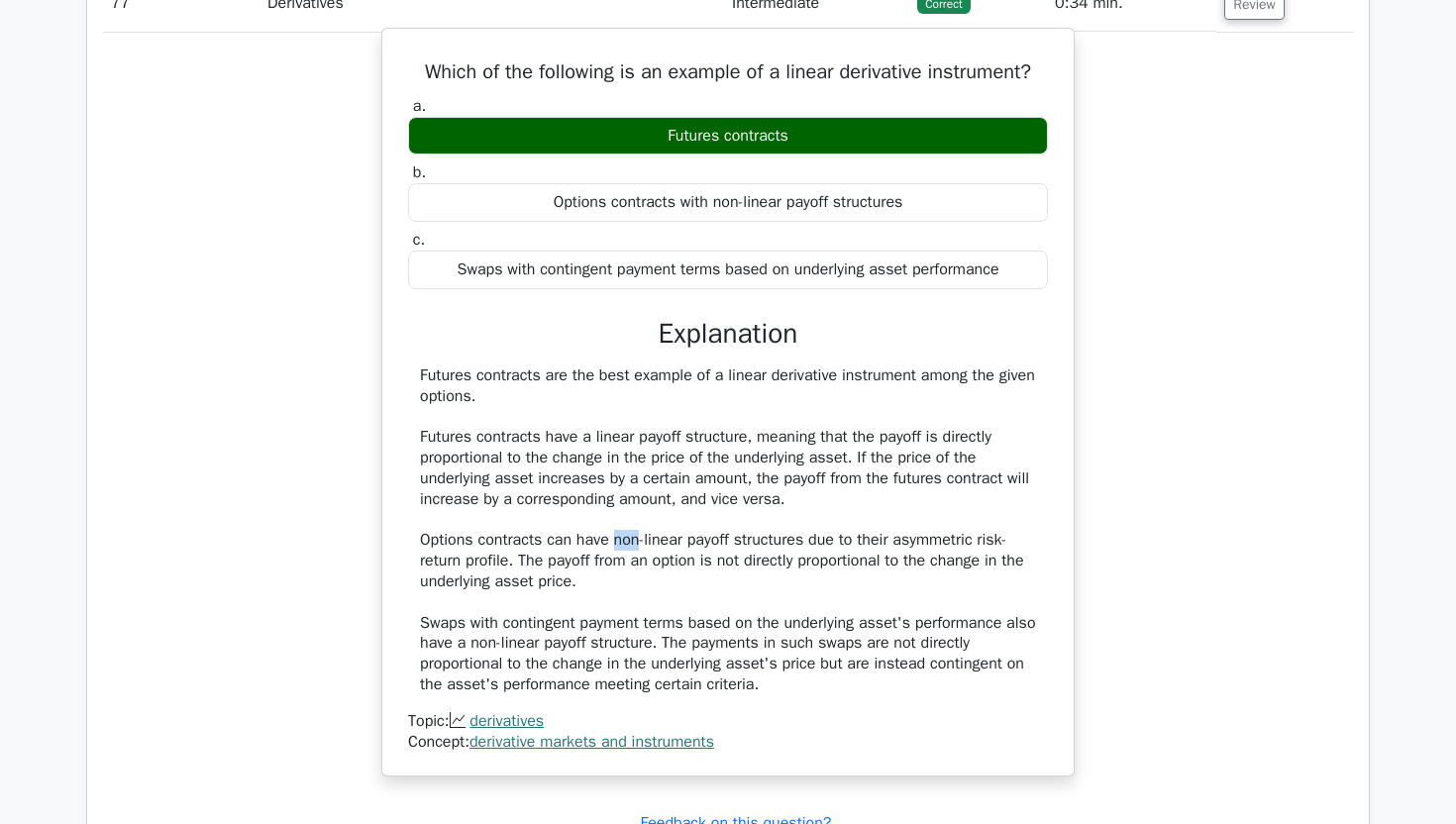 click on "Futures contracts are the best example of a linear derivative instrument among the given options. Futures contracts have a linear payoff structure, meaning that the payoff is directly proportional to the change in the price of the underlying asset. If the price of the underlying asset increases by a certain amount, the payoff from the futures contract will increase by a corresponding amount, and vice versa. Options contracts can have non-linear payoff structures due to their asymmetric risk-return profile. The payoff from an option is not directly proportional to the change in the underlying asset price. Swaps with contingent payment terms based on the underlying asset's performance also have a non-linear payoff structure. The payments in such swaps are not directly proportional to the change in the underlying asset's price but are instead contingent on the asset's performance meeting certain criteria." at bounding box center (728, 530) 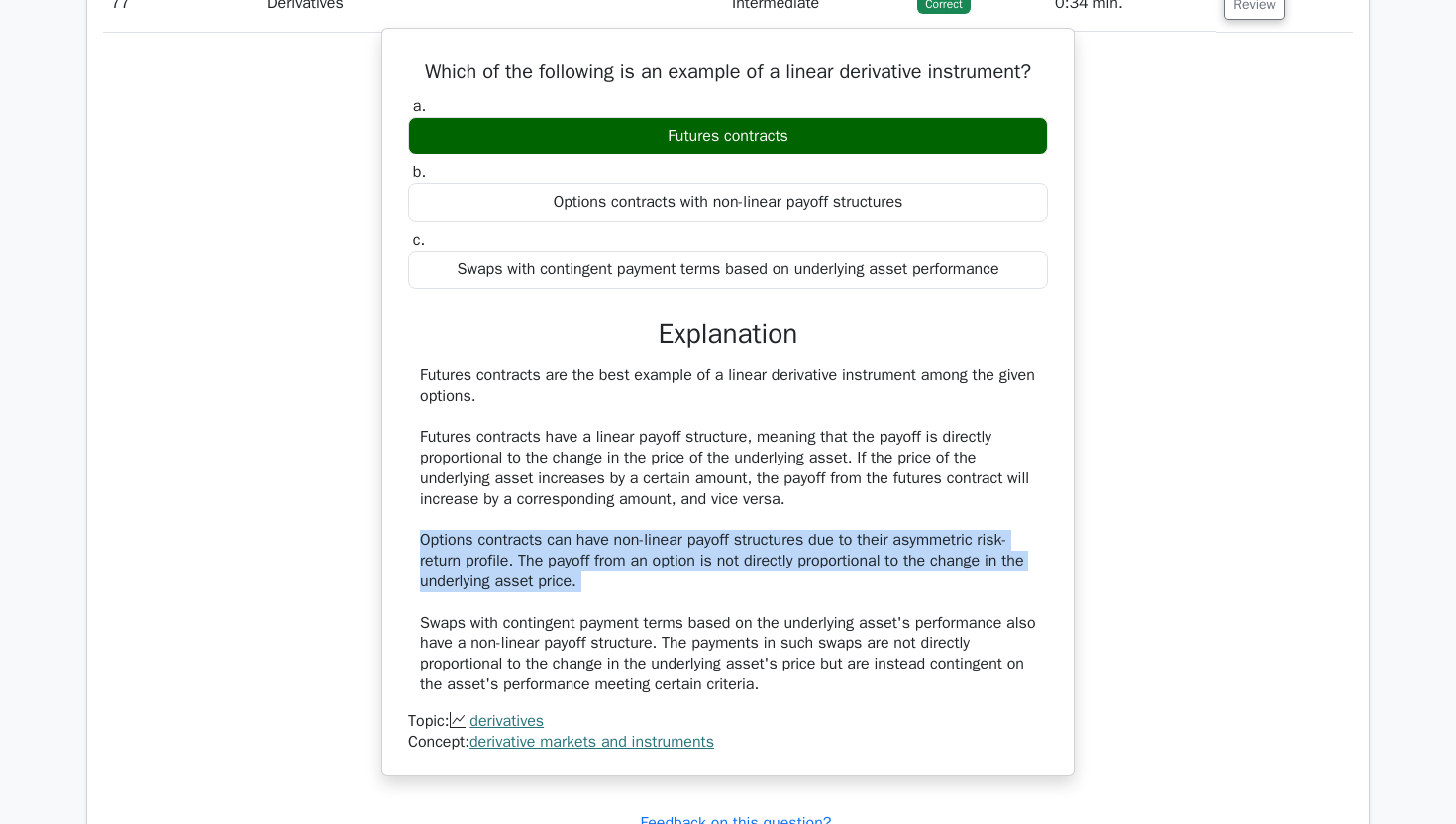 click on "Futures contracts are the best example of a linear derivative instrument among the given options. Futures contracts have a linear payoff structure, meaning that the payoff is directly proportional to the change in the price of the underlying asset. If the price of the underlying asset increases by a certain amount, the payoff from the futures contract will increase by a corresponding amount, and vice versa. Options contracts can have non-linear payoff structures due to their asymmetric risk-return profile. The payoff from an option is not directly proportional to the change in the underlying asset price. Swaps with contingent payment terms based on the underlying asset's performance also have a non-linear payoff structure. The payments in such swaps are not directly proportional to the change in the underlying asset's price but are instead contingent on the asset's performance meeting certain criteria." at bounding box center [728, 530] 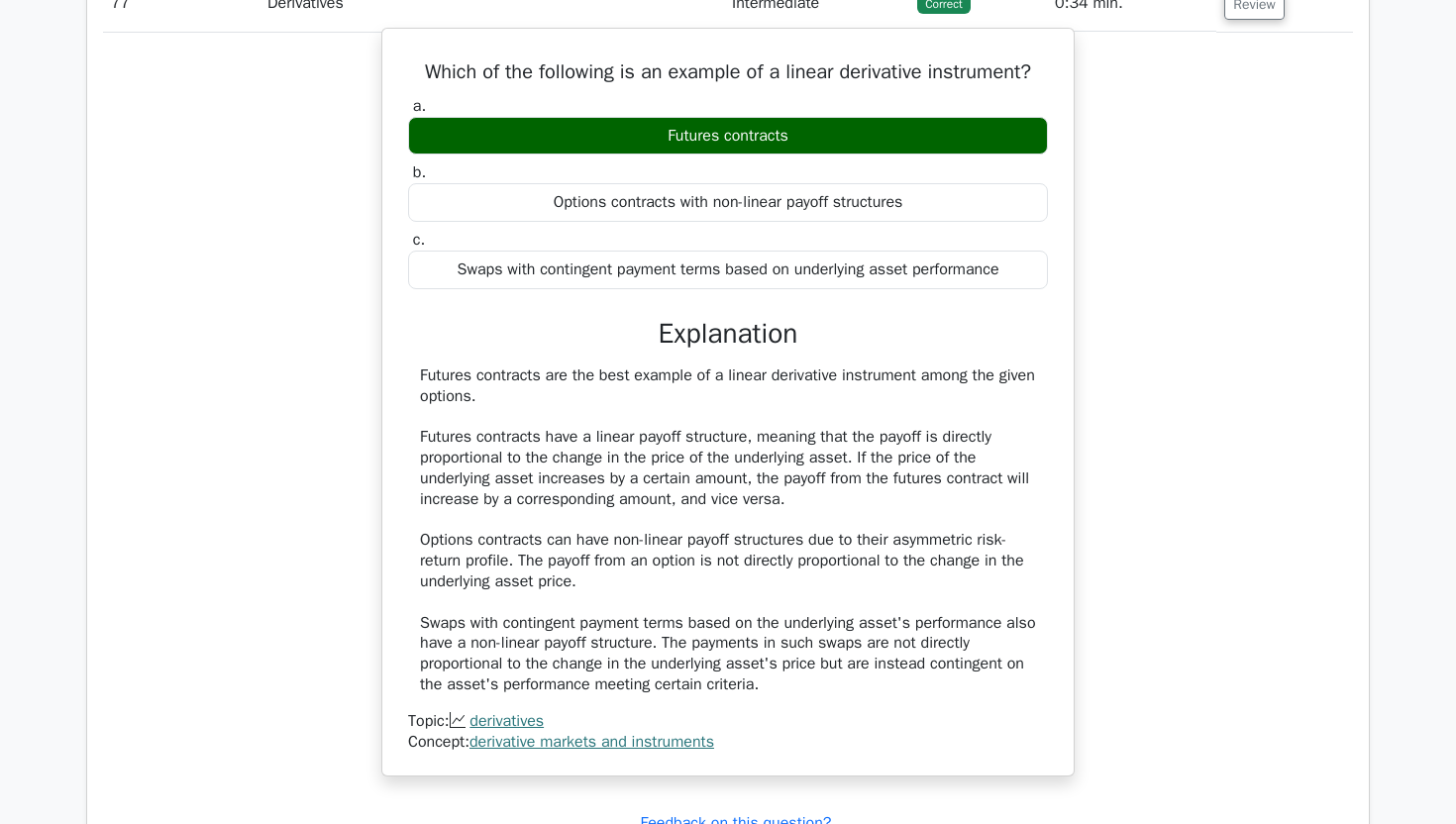 click on "Futures contracts are the best example of a linear derivative instrument among the given options. Futures contracts have a linear payoff structure, meaning that the payoff is directly proportional to the change in the price of the underlying asset. If the price of the underlying asset increases by a certain amount, the payoff from the futures contract will increase by a corresponding amount, and vice versa. Options contracts can have non-linear payoff structures due to their asymmetric risk-return profile. The payoff from an option is not directly proportional to the change in the underlying asset price. Swaps with contingent payment terms based on the underlying asset's performance also have a non-linear payoff structure. The payments in such swaps are not directly proportional to the change in the underlying asset's price but are instead contingent on the asset's performance meeting certain criteria." at bounding box center [728, 530] 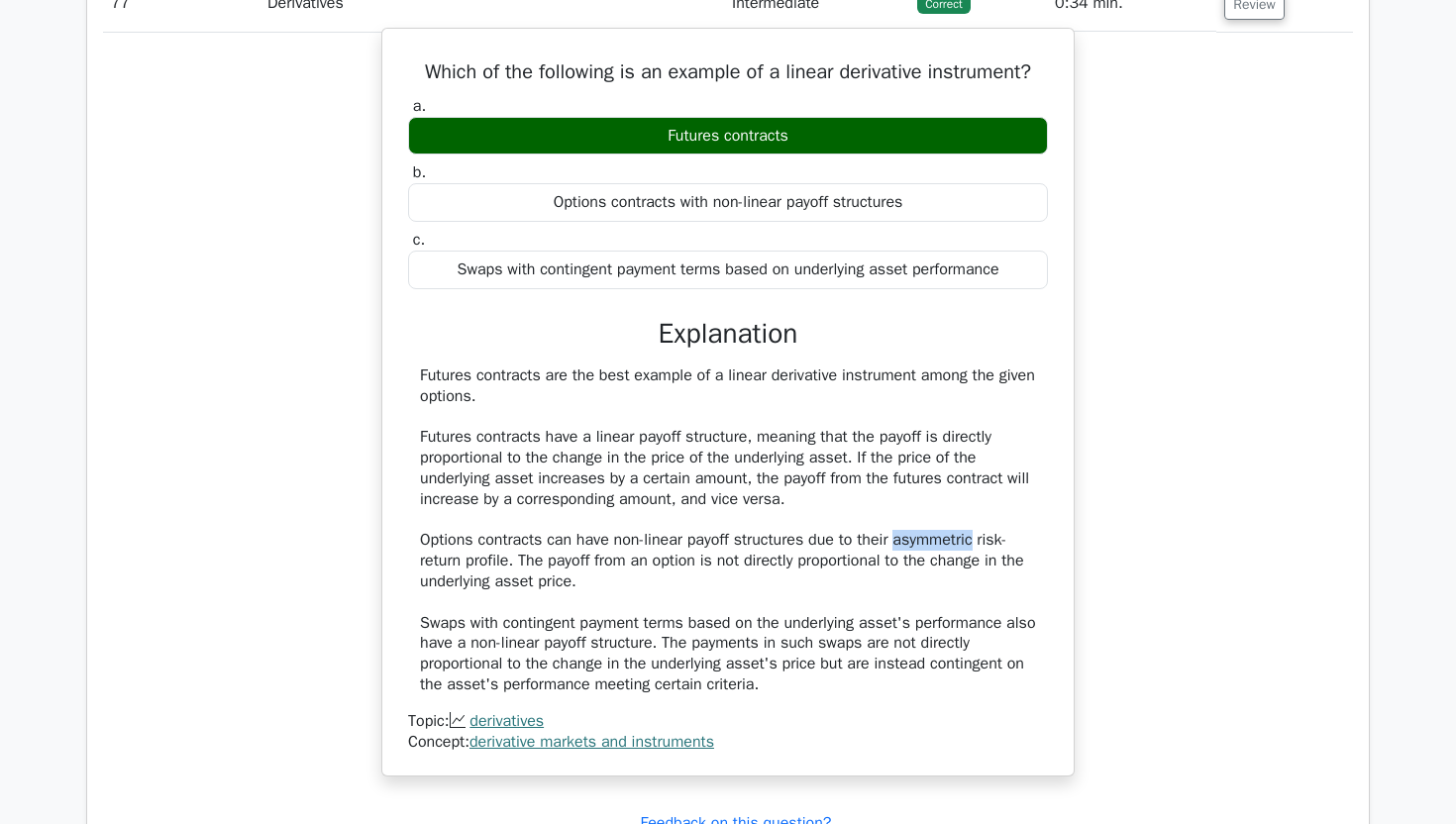 click on "Futures contracts are the best example of a linear derivative instrument among the given options. Futures contracts have a linear payoff structure, meaning that the payoff is directly proportional to the change in the price of the underlying asset. If the price of the underlying asset increases by a certain amount, the payoff from the futures contract will increase by a corresponding amount, and vice versa. Options contracts can have non-linear payoff structures due to their asymmetric risk-return profile. The payoff from an option is not directly proportional to the change in the underlying asset price. Swaps with contingent payment terms based on the underlying asset's performance also have a non-linear payoff structure. The payments in such swaps are not directly proportional to the change in the underlying asset's price but are instead contingent on the asset's performance meeting certain criteria." at bounding box center (728, 530) 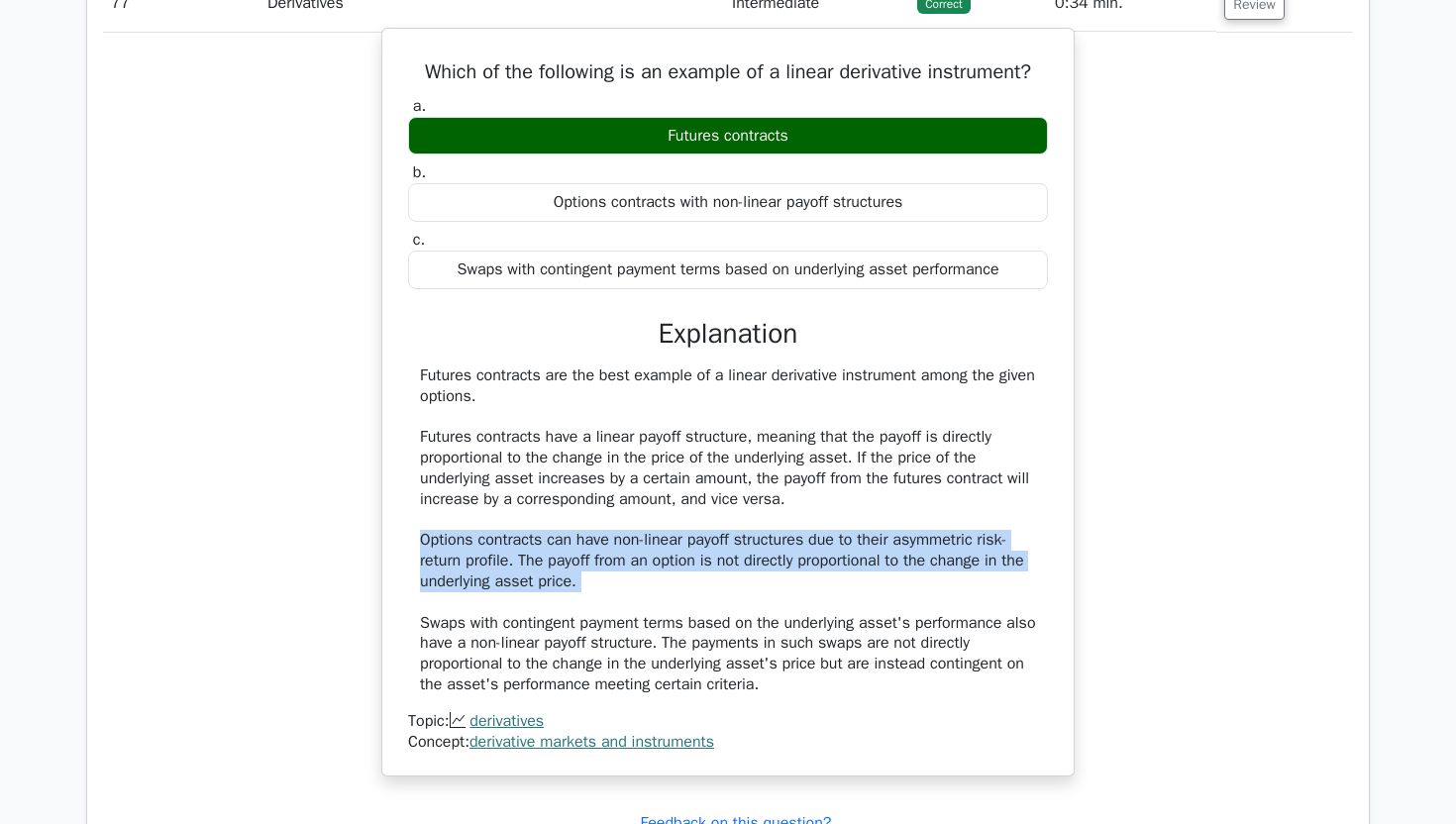 click on "Futures contracts are the best example of a linear derivative instrument among the given options. Futures contracts have a linear payoff structure, meaning that the payoff is directly proportional to the change in the price of the underlying asset. If the price of the underlying asset increases by a certain amount, the payoff from the futures contract will increase by a corresponding amount, and vice versa. Options contracts can have non-linear payoff structures due to their asymmetric risk-return profile. The payoff from an option is not directly proportional to the change in the underlying asset price. Swaps with contingent payment terms based on the underlying asset's performance also have a non-linear payoff structure. The payments in such swaps are not directly proportional to the change in the underlying asset's price but are instead contingent on the asset's performance meeting certain criteria." at bounding box center (728, 530) 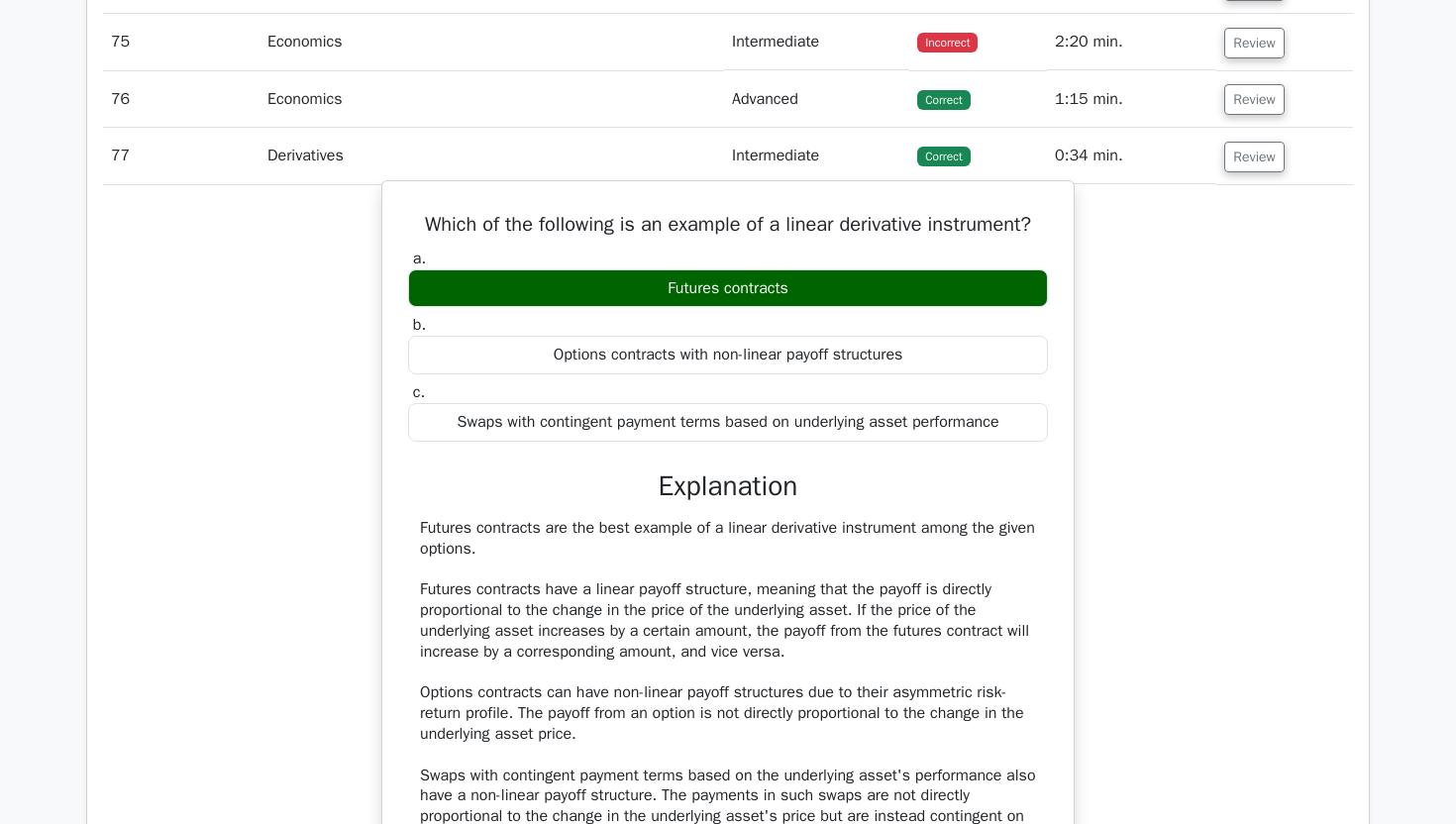scroll, scrollTop: 5885, scrollLeft: 0, axis: vertical 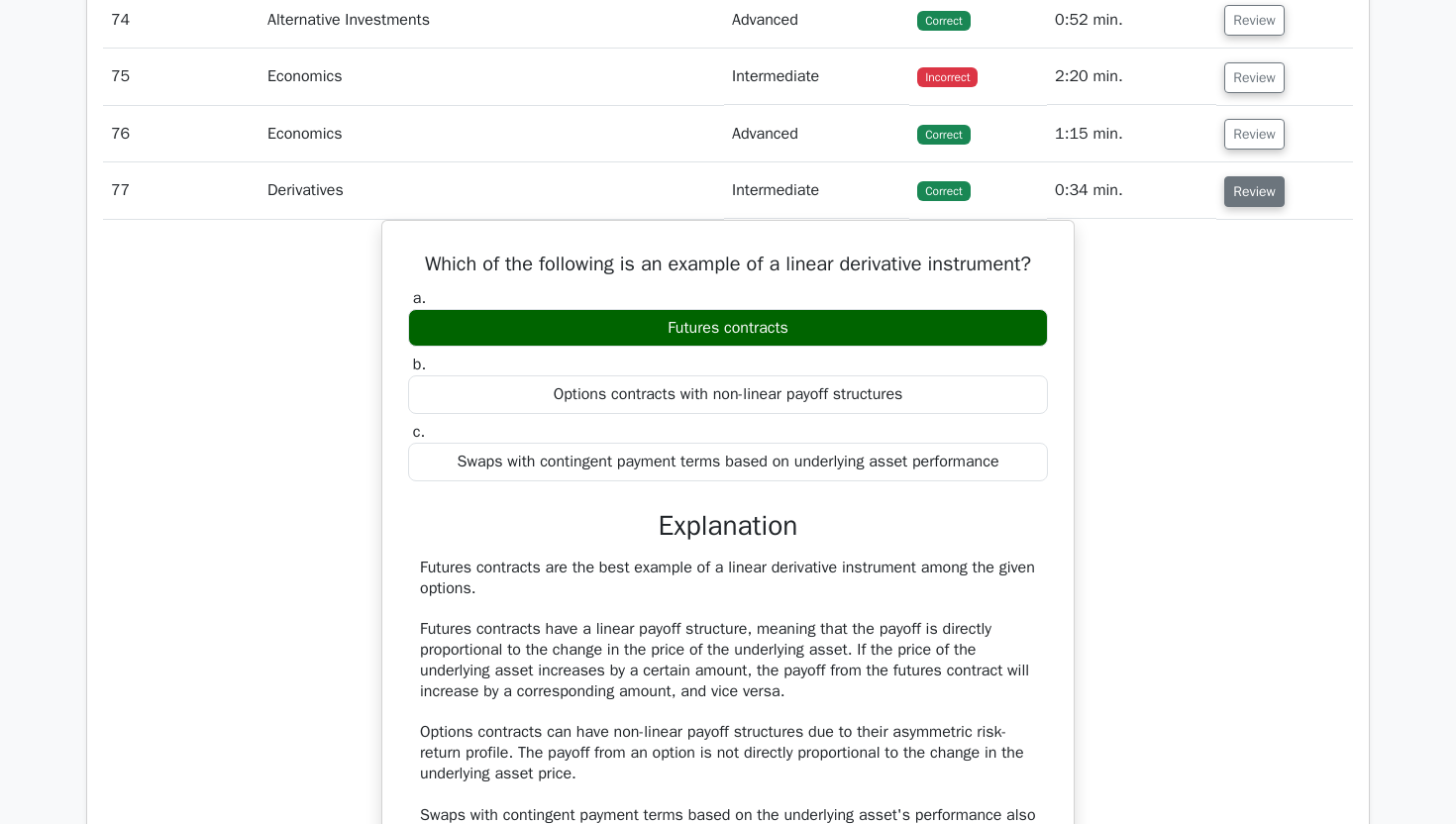 click on "Review" at bounding box center [1254, 191] 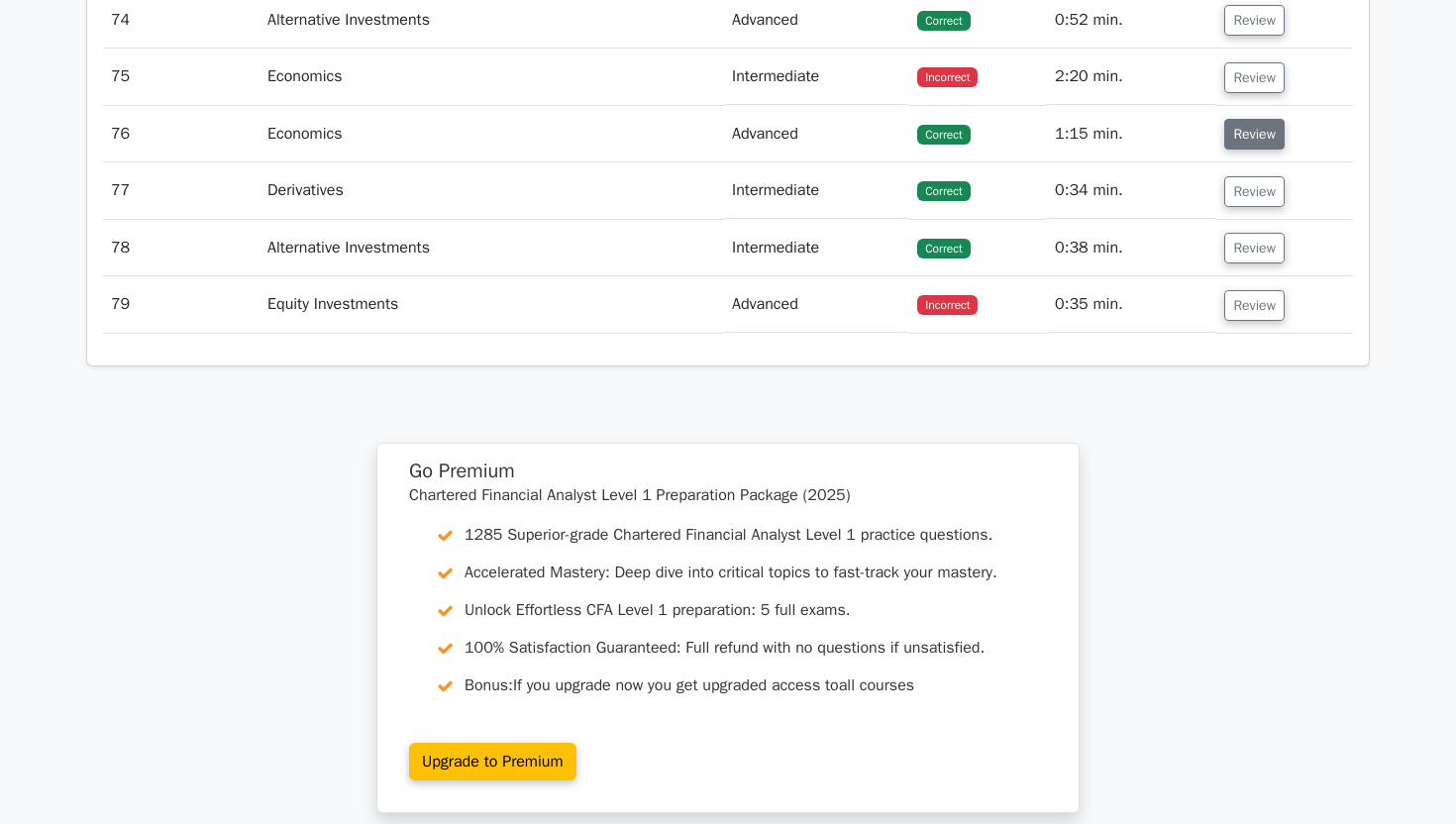 click on "Review" at bounding box center [1254, 134] 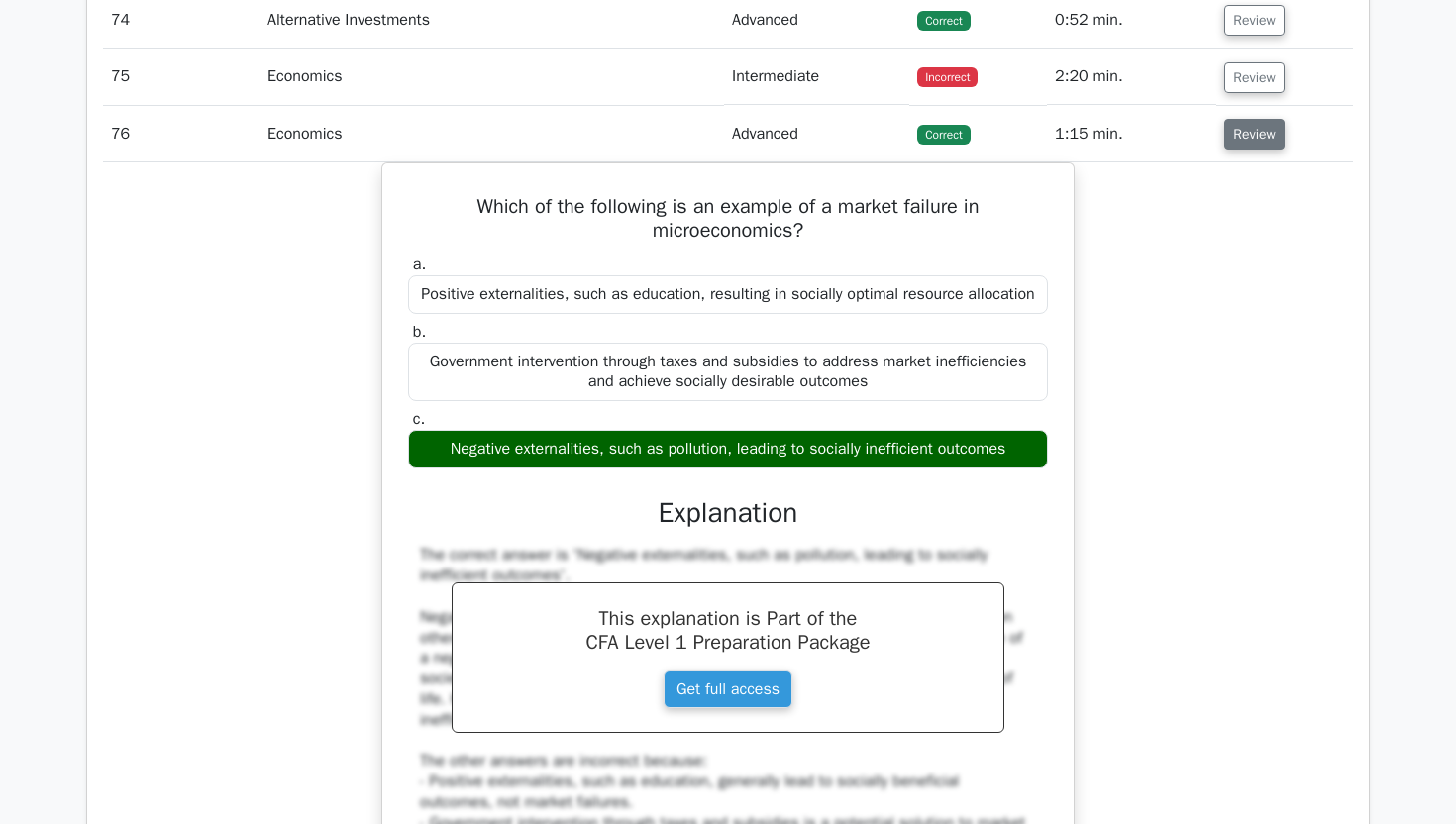 click on "Review" at bounding box center (1254, 134) 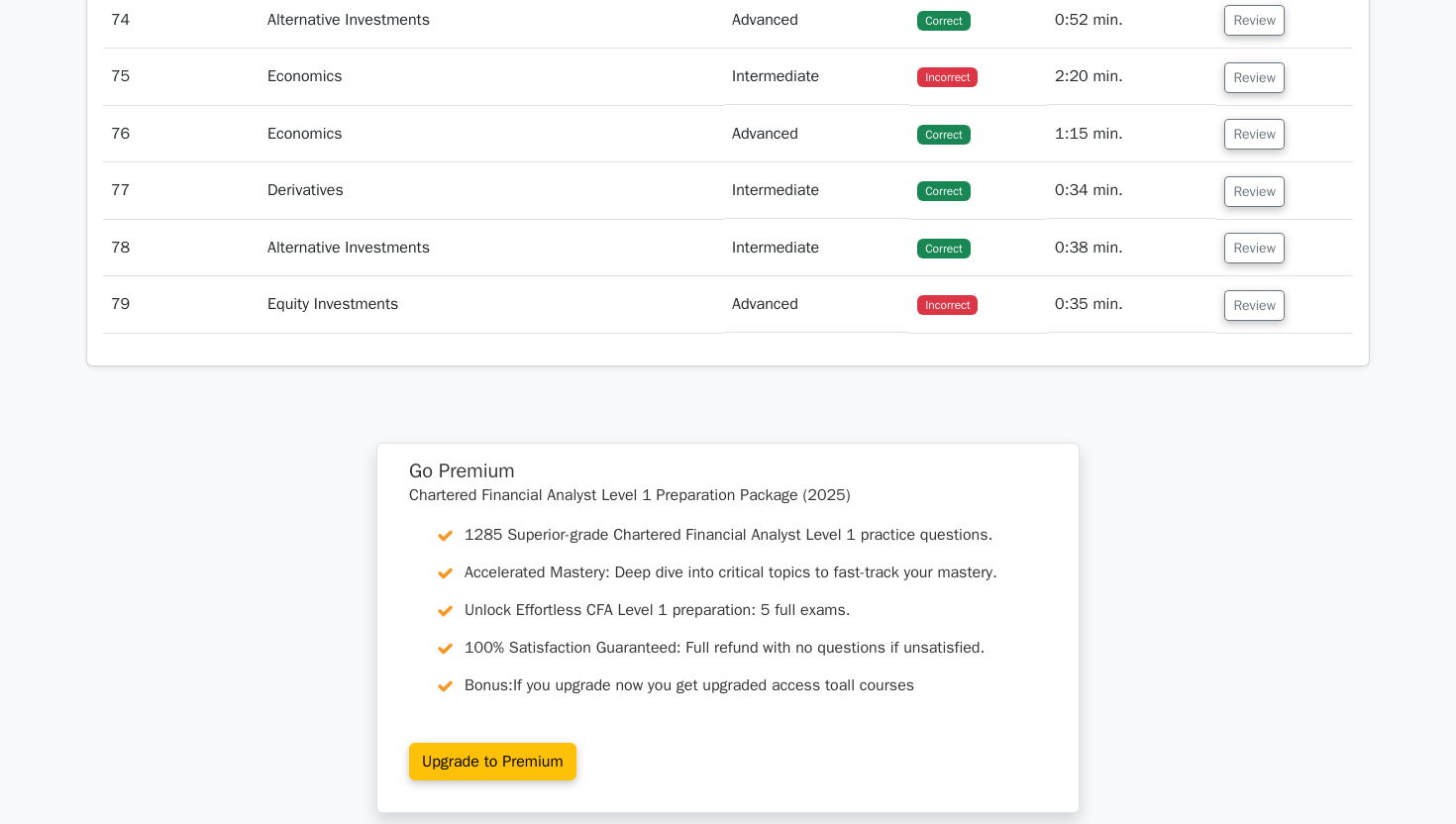 click on "Review" at bounding box center [1285, 304] 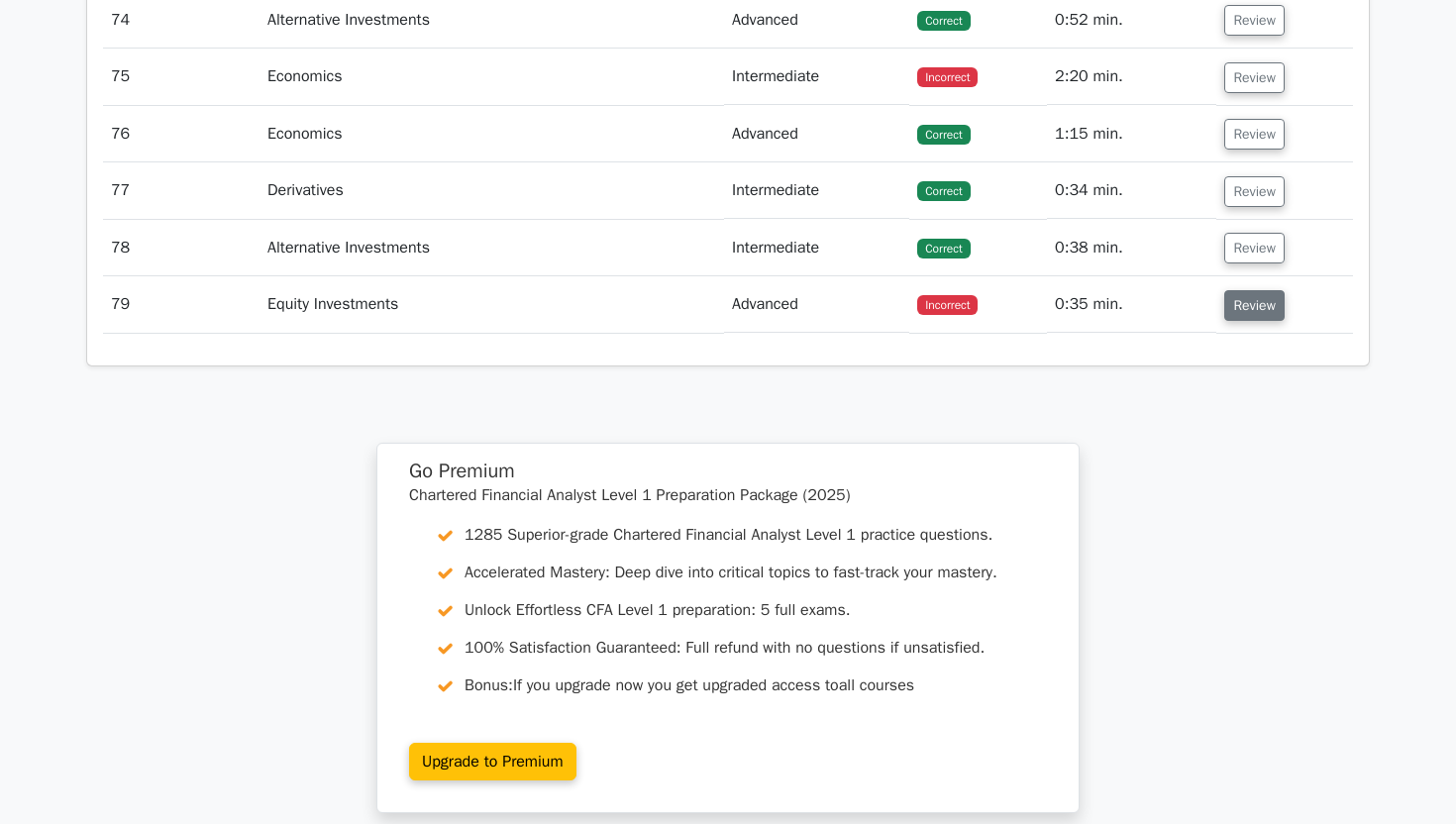 click on "Review" at bounding box center [1254, 305] 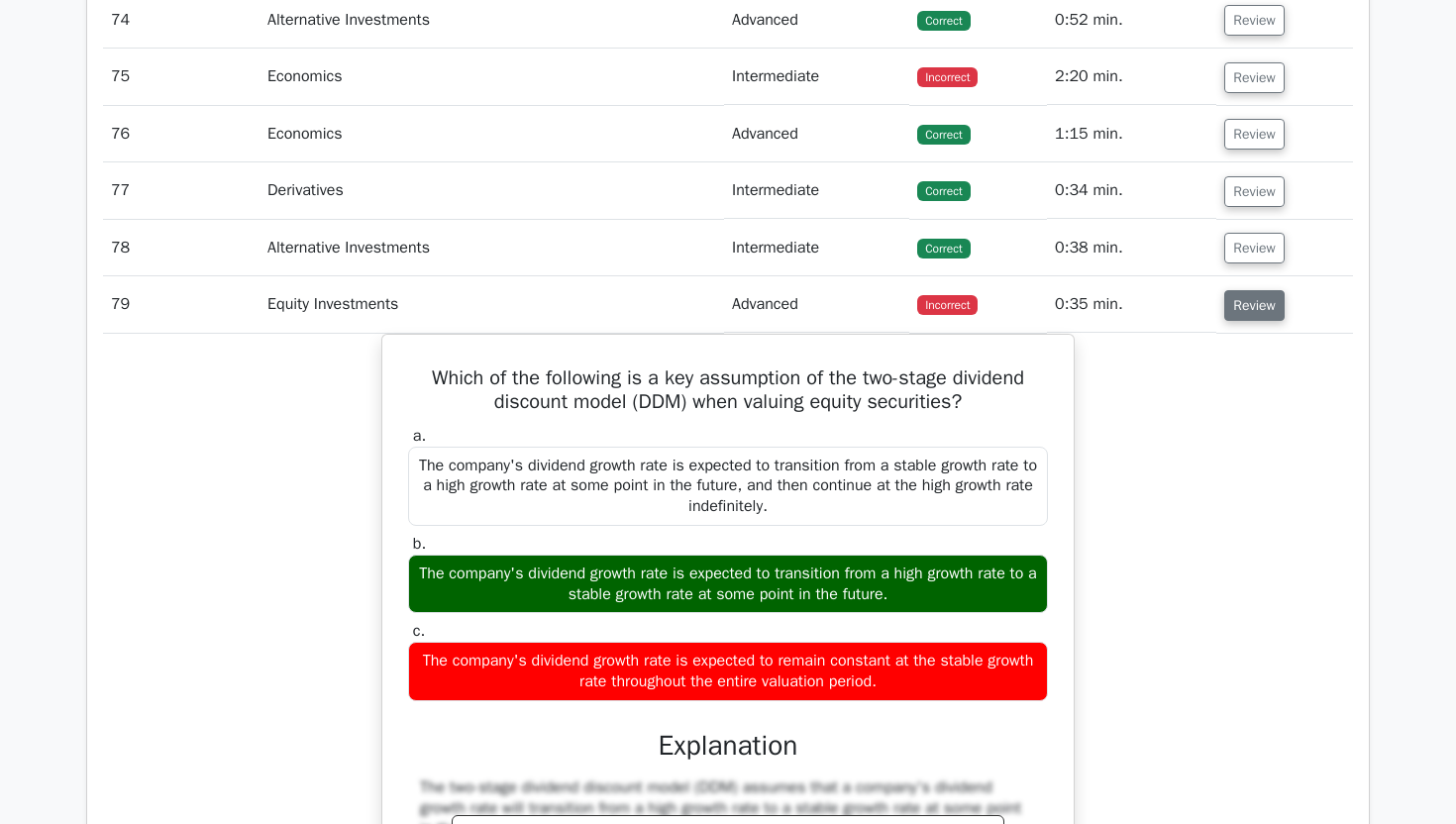 click on "Review" at bounding box center (1254, 305) 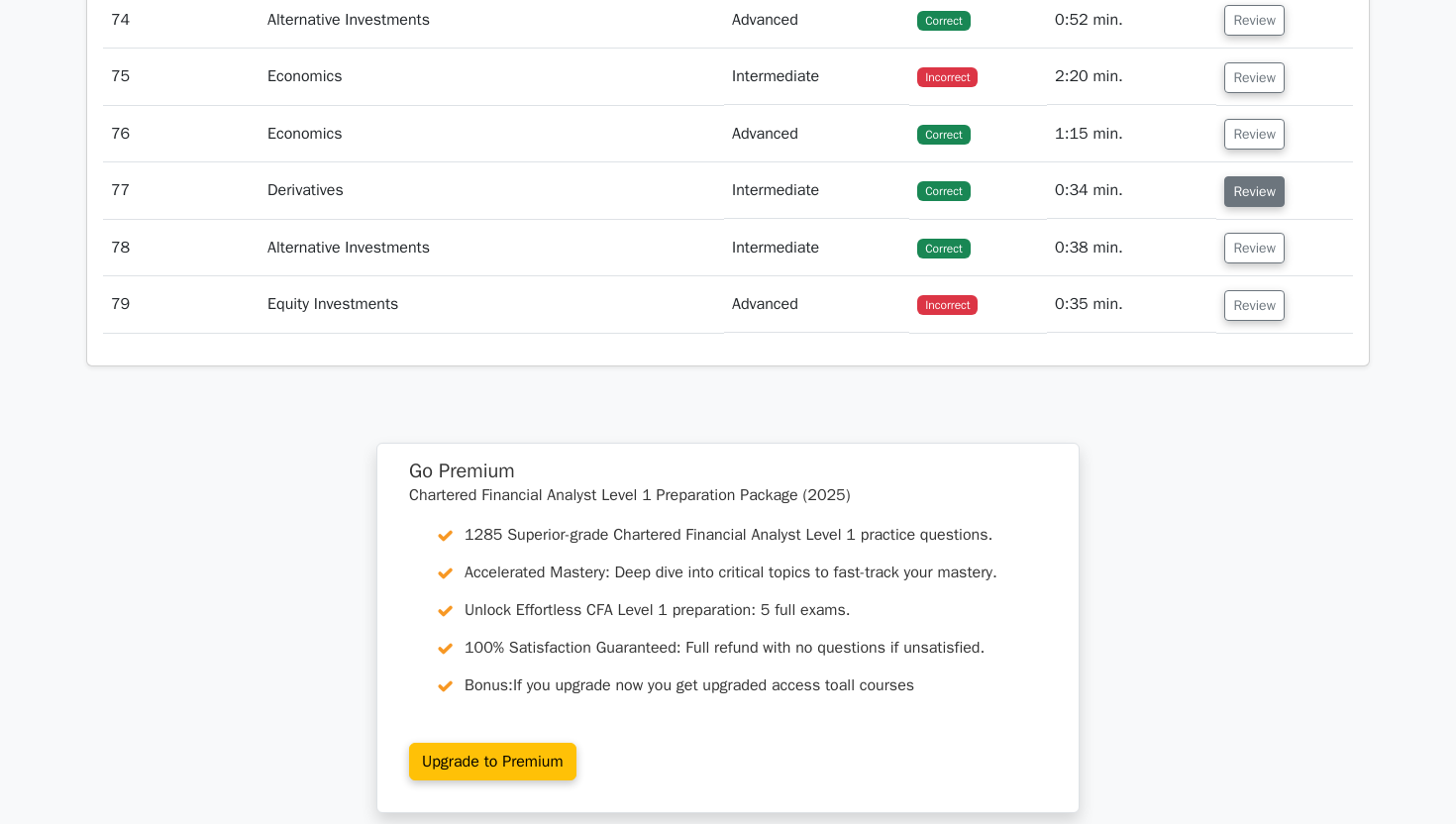 click on "Review" at bounding box center (1254, 191) 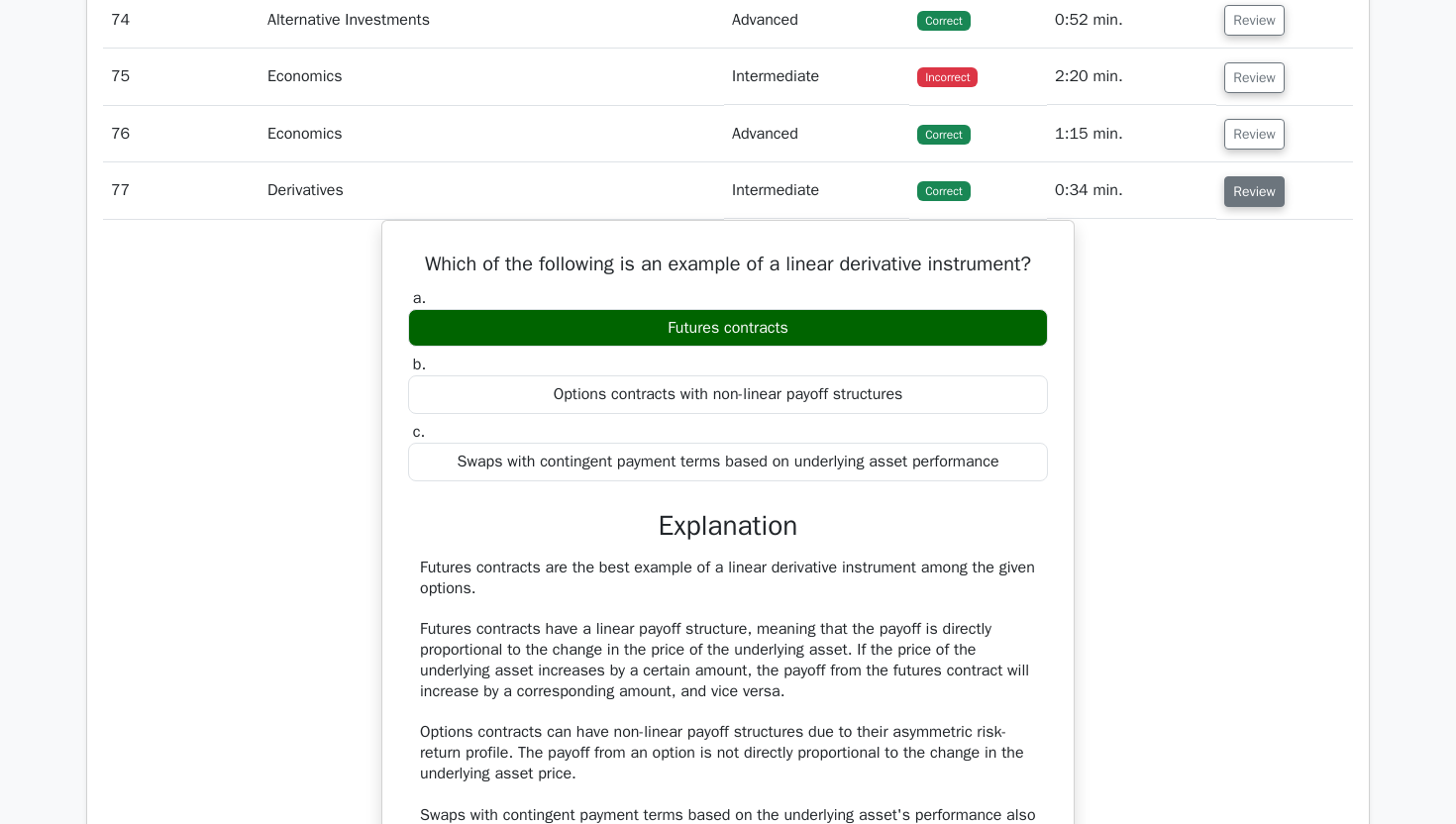 click on "Review" at bounding box center [1254, 191] 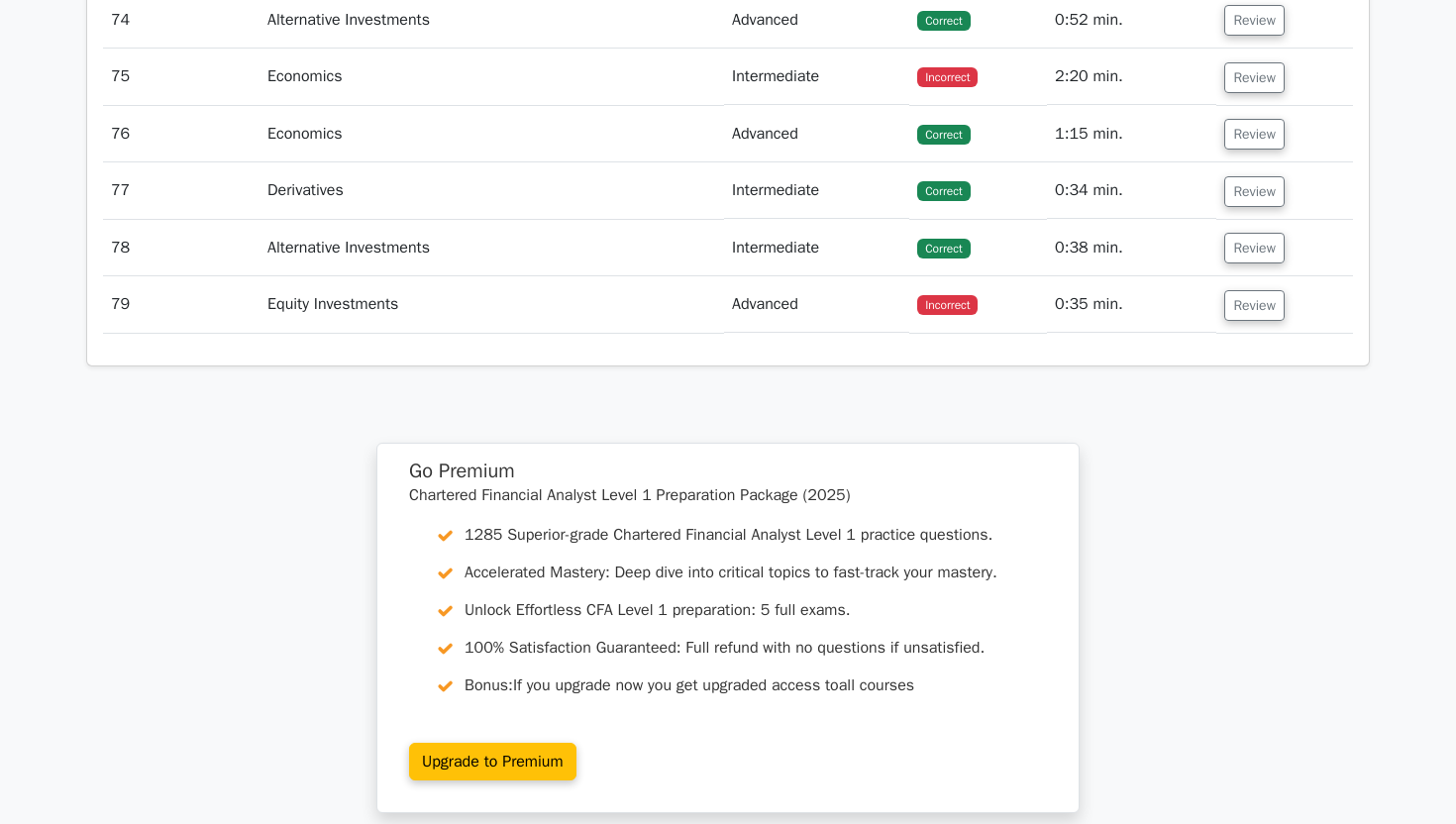 click on "Review" at bounding box center [1285, 134] 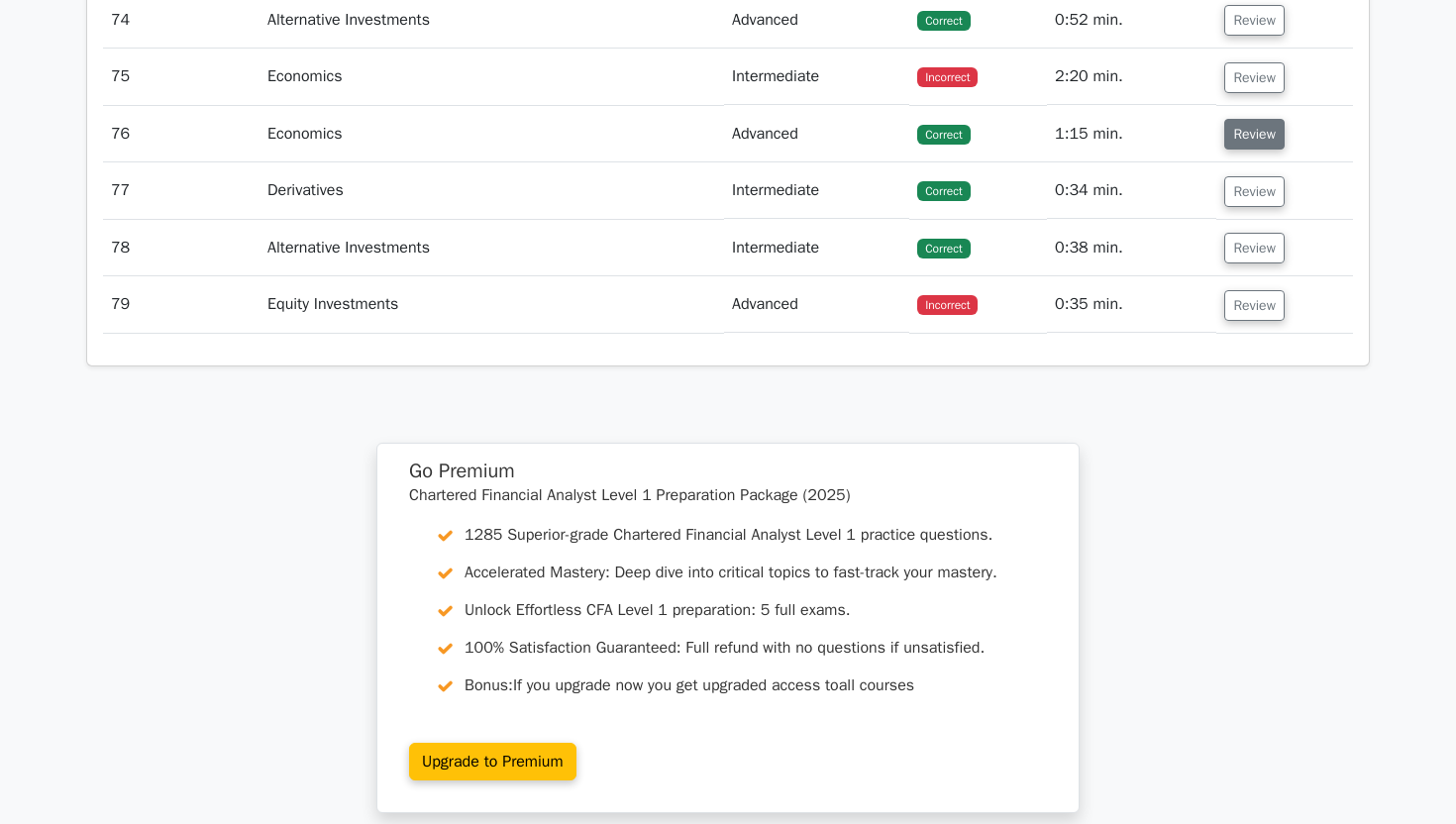click on "Review" at bounding box center [1254, 134] 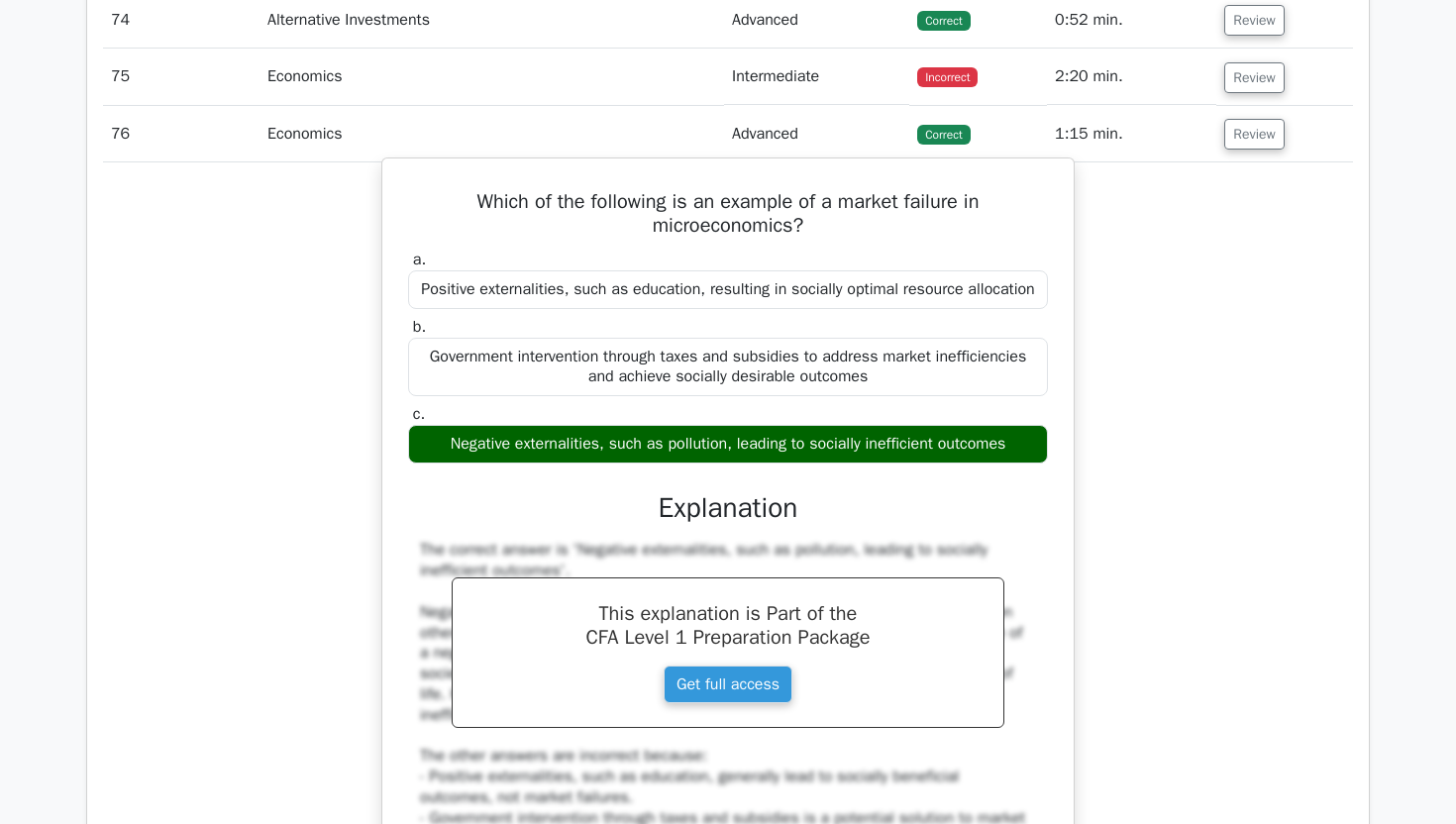 scroll, scrollTop: 5895, scrollLeft: 0, axis: vertical 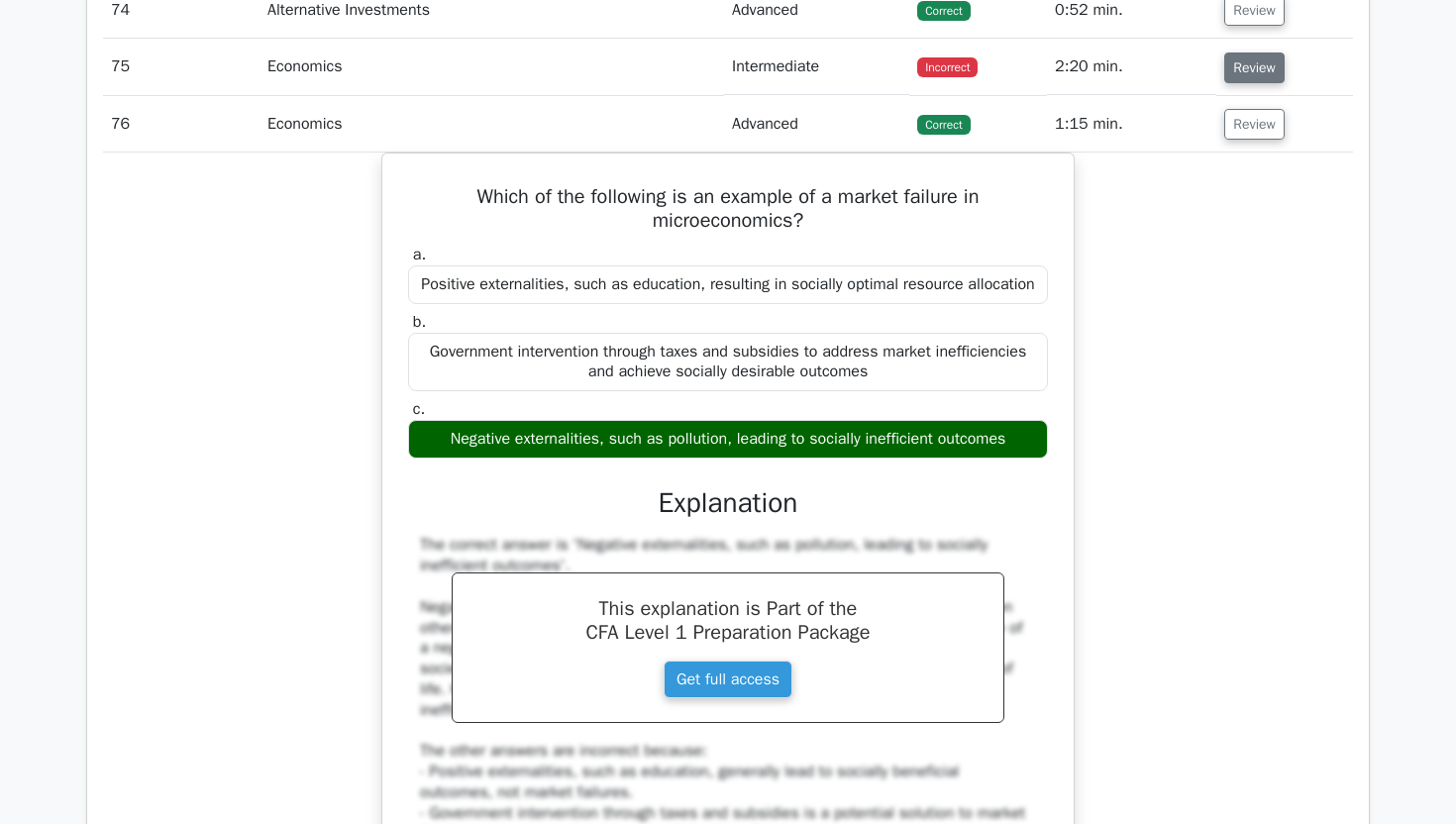 click on "Review" at bounding box center (1254, 67) 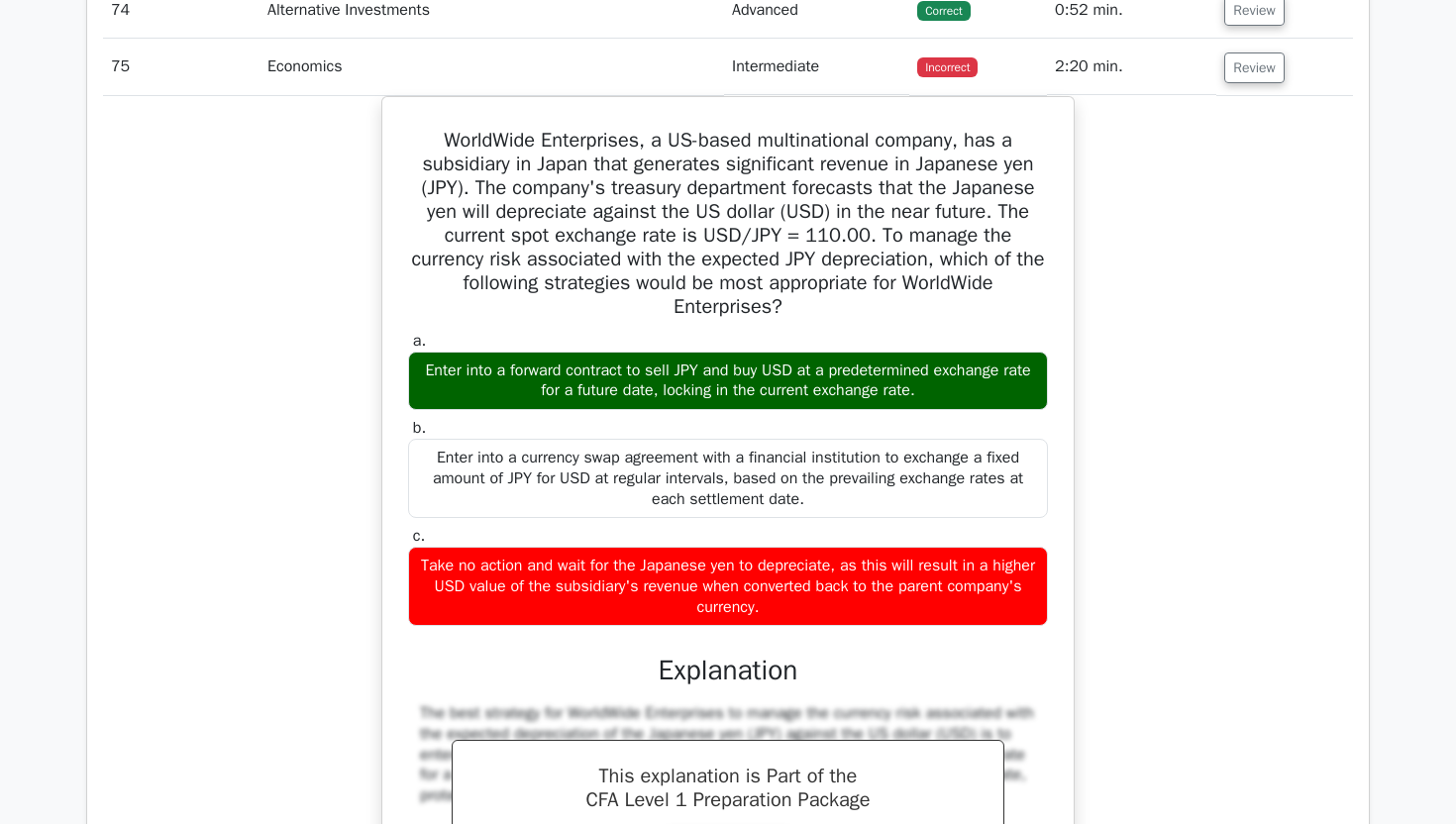scroll, scrollTop: 5889, scrollLeft: 0, axis: vertical 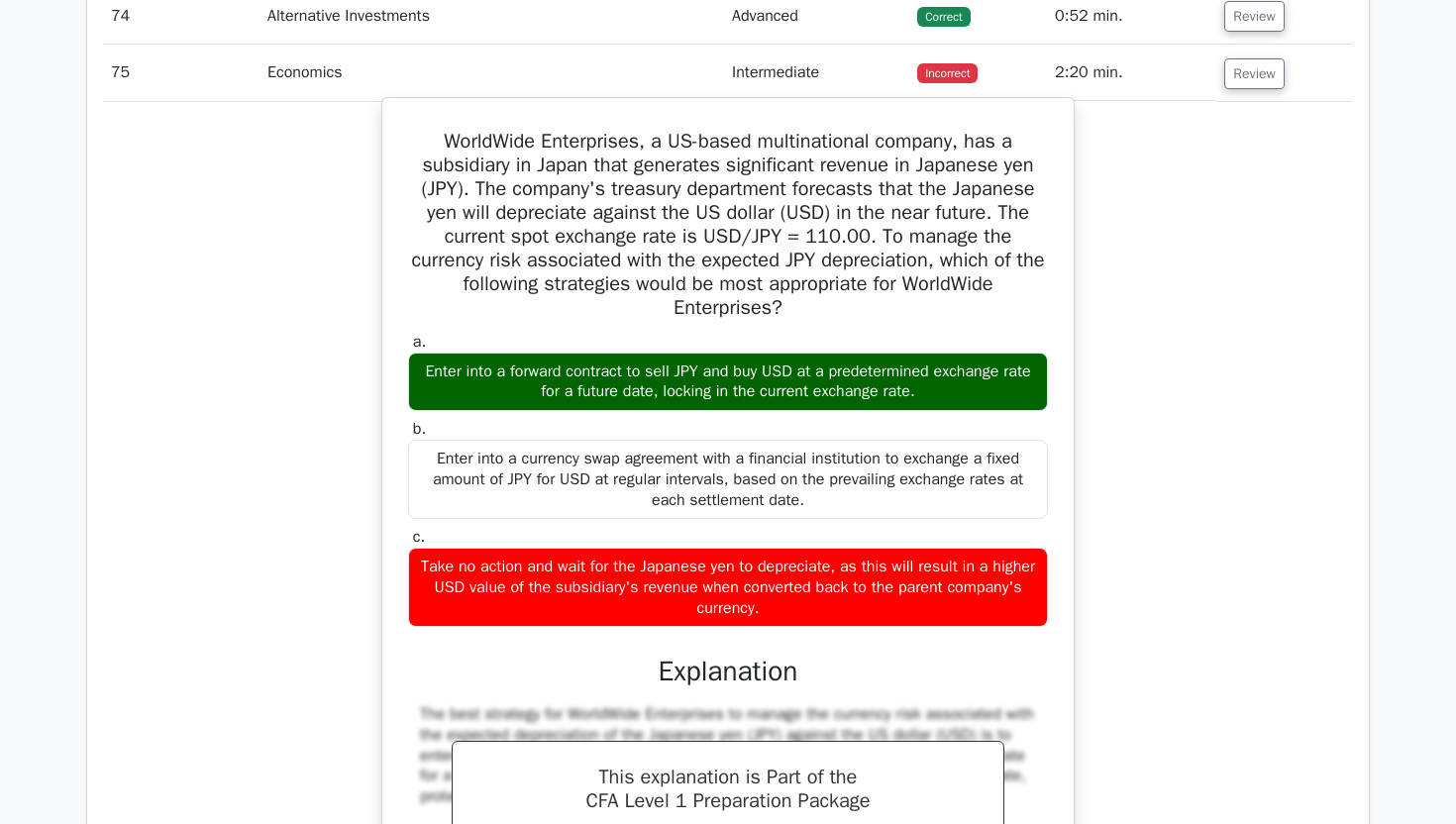 click on "WorldWide Enterprises, a US-based multinational company, has a subsidiary in Japan that generates significant revenue in Japanese yen (JPY). The company's treasury department forecasts that the Japanese yen will depreciate against the US dollar (USD) in the near future. The current spot exchange rate is USD/JPY = 110.00. To manage the currency risk associated with the expected JPY depreciation, which of the following strategies would be most appropriate for WorldWide Enterprises?" at bounding box center [728, 225] 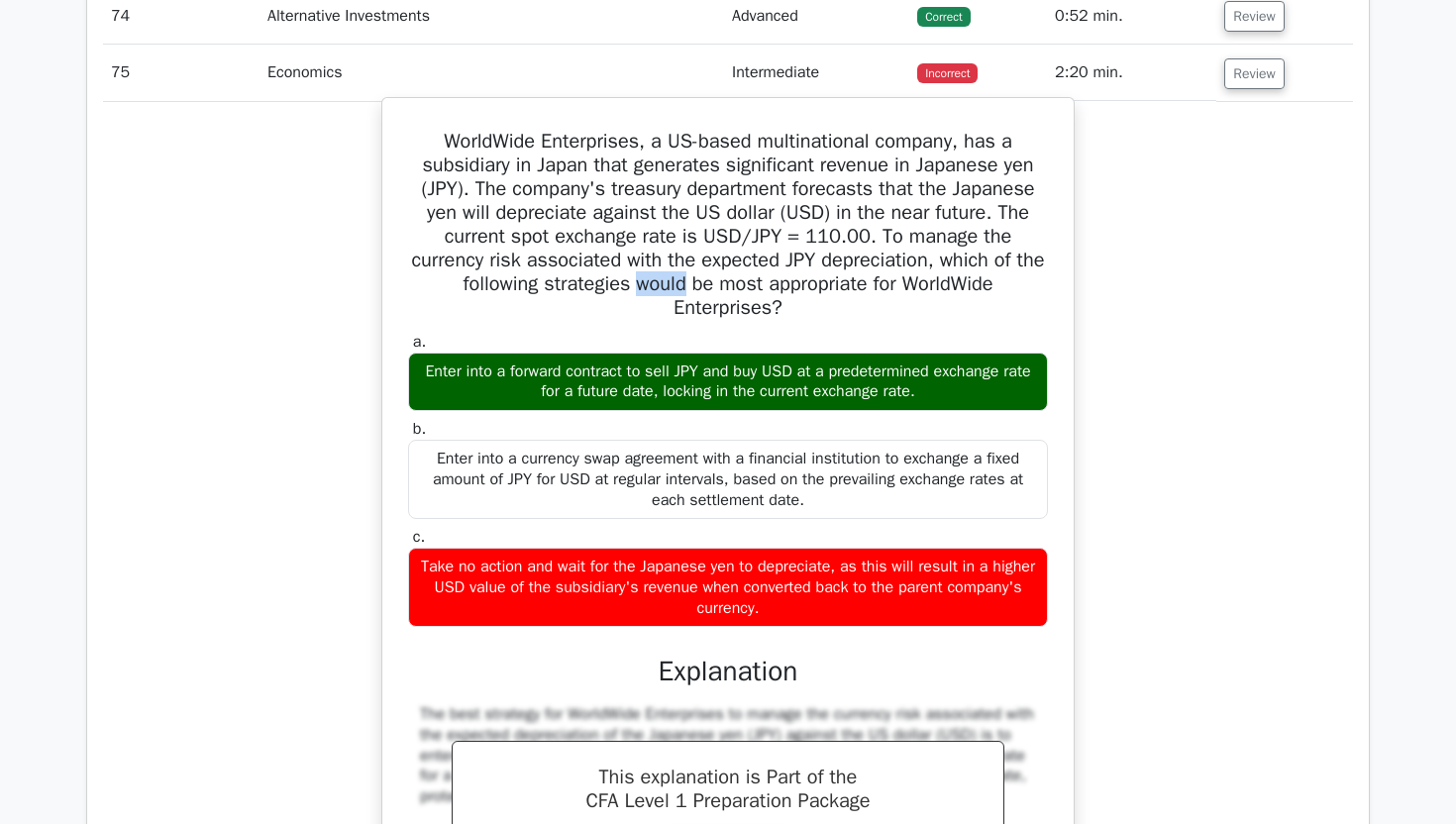 click on "WorldWide Enterprises, a US-based multinational company, has a subsidiary in Japan that generates significant revenue in Japanese yen (JPY). The company's treasury department forecasts that the Japanese yen will depreciate against the US dollar (USD) in the near future. The current spot exchange rate is USD/JPY = 110.00. To manage the currency risk associated with the expected JPY depreciation, which of the following strategies would be most appropriate for WorldWide Enterprises?" at bounding box center (728, 225) 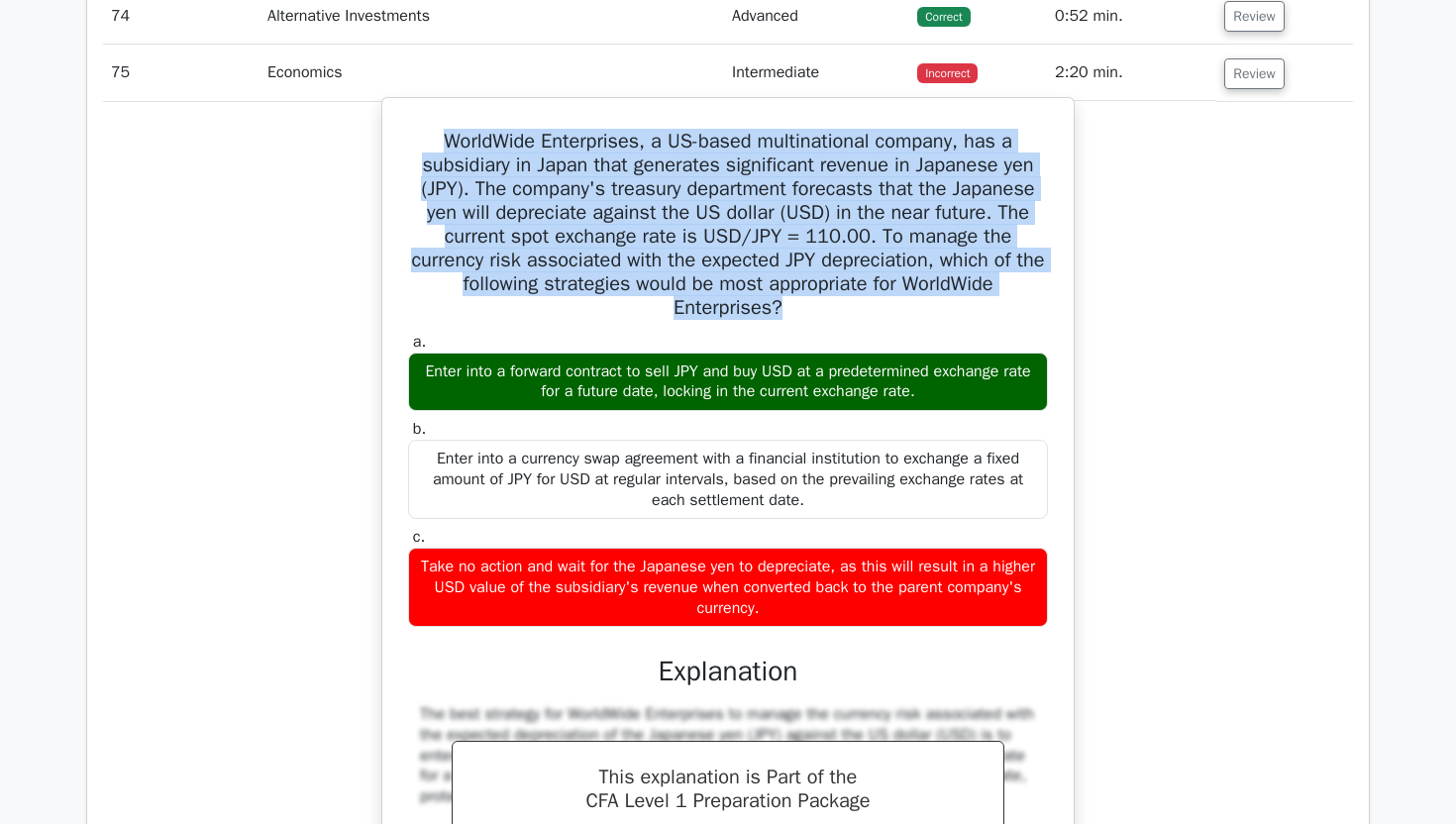 click on "WorldWide Enterprises, a US-based multinational company, has a subsidiary in Japan that generates significant revenue in Japanese yen (JPY). The company's treasury department forecasts that the Japanese yen will depreciate against the US dollar (USD) in the near future. The current spot exchange rate is USD/JPY = 110.00. To manage the currency risk associated with the expected JPY depreciation, which of the following strategies would be most appropriate for WorldWide Enterprises?" at bounding box center [728, 225] 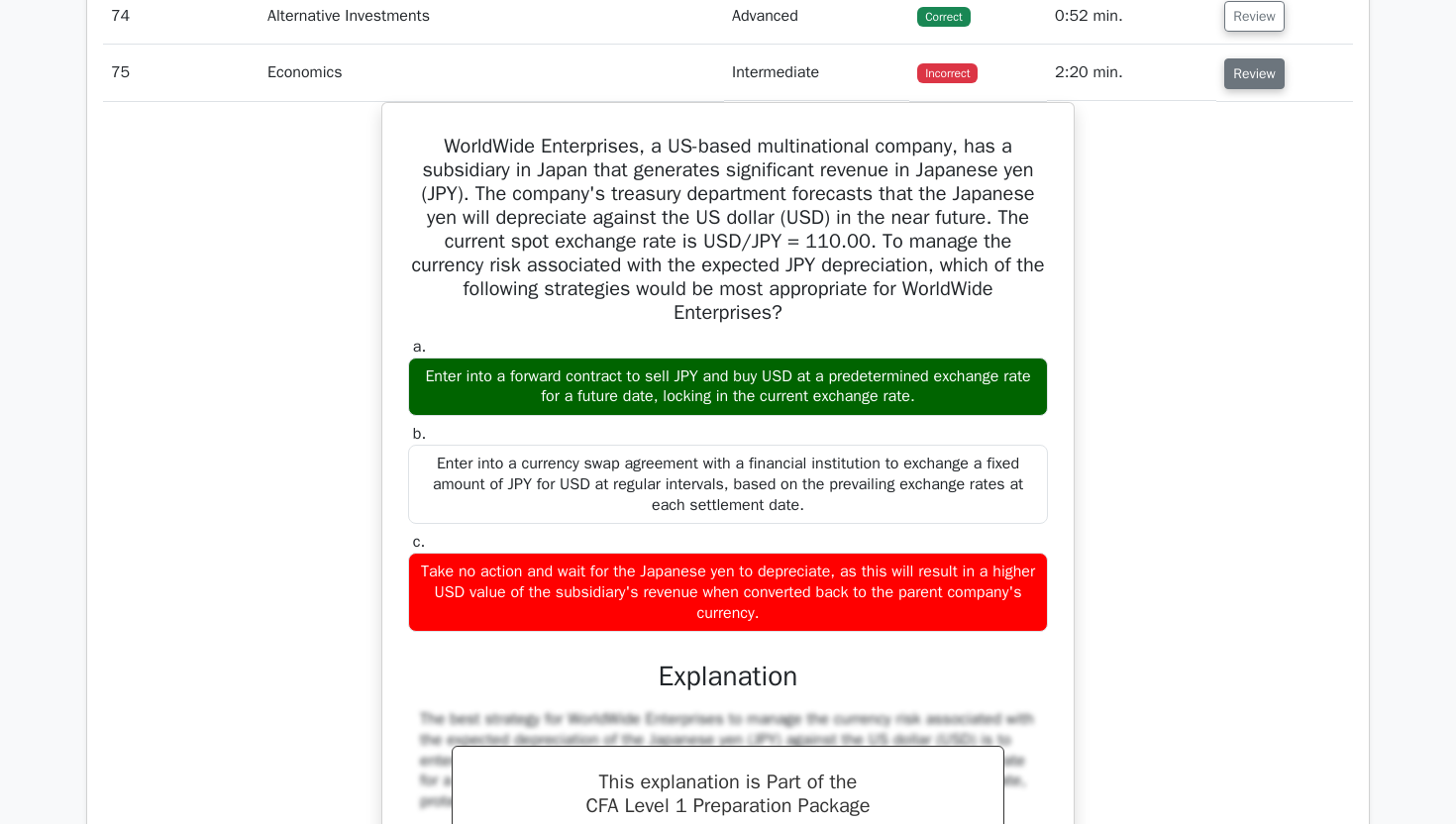 click on "Review" at bounding box center [1254, 73] 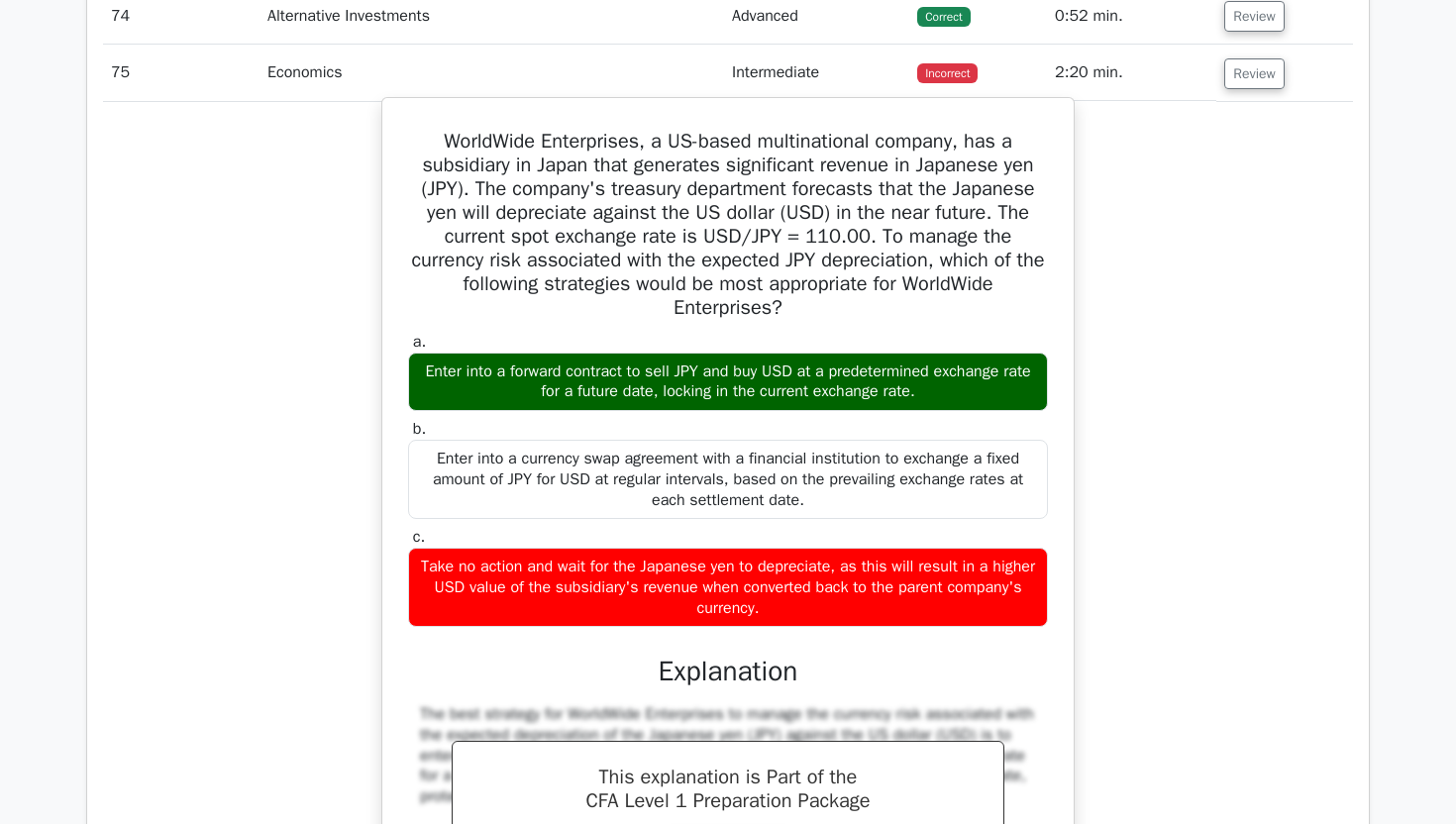 click on "WorldWide Enterprises, a US-based multinational company, has a subsidiary in Japan that generates significant revenue in Japanese yen (JPY). The company's treasury department forecasts that the Japanese yen will depreciate against the US dollar (USD) in the near future. The current spot exchange rate is USD/JPY = 110.00. To manage the currency risk associated with the expected JPY depreciation, which of the following strategies would be most appropriate for WorldWide Enterprises?" at bounding box center (728, 225) 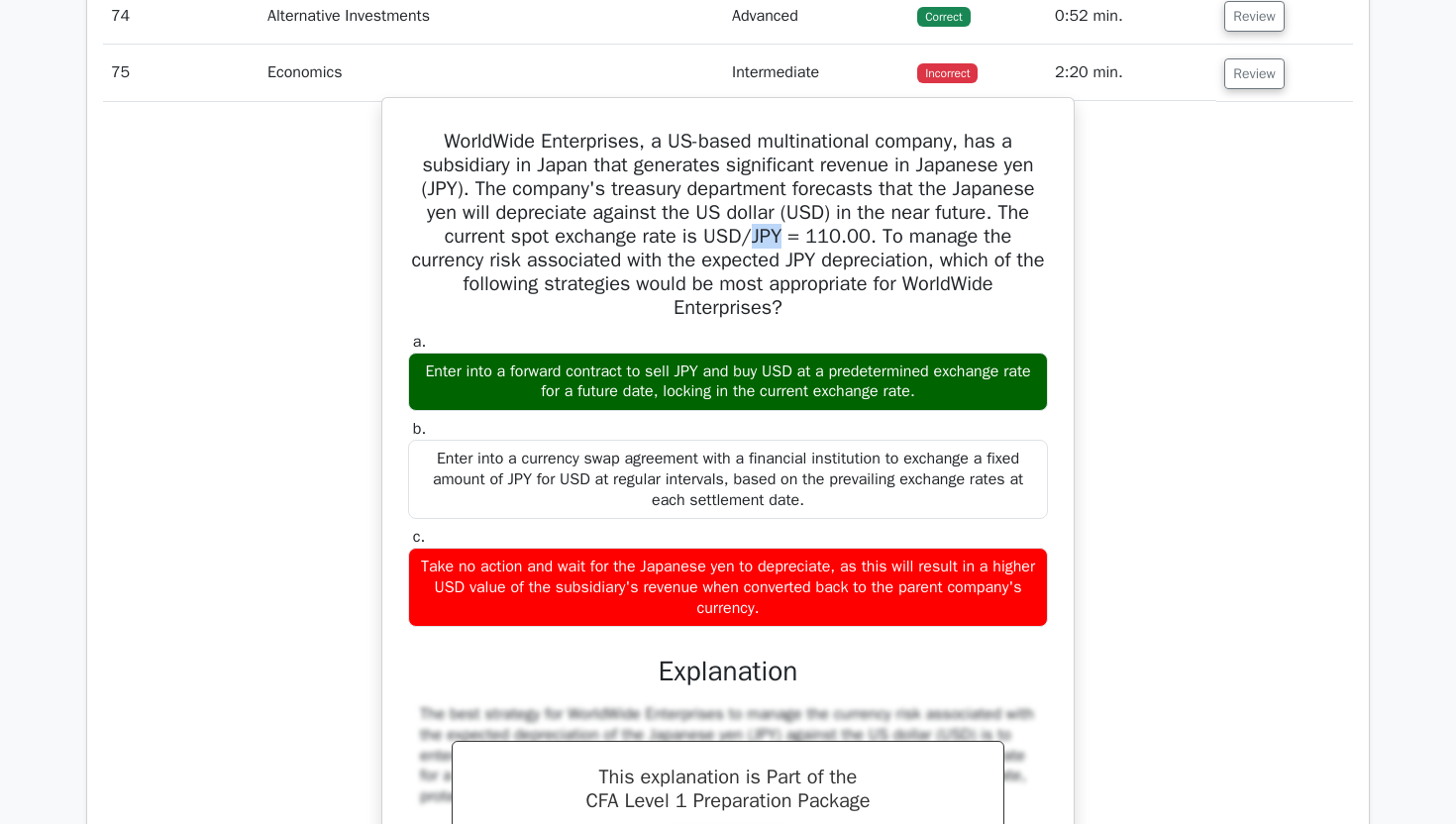 click on "WorldWide Enterprises, a US-based multinational company, has a subsidiary in Japan that generates significant revenue in Japanese yen (JPY). The company's treasury department forecasts that the Japanese yen will depreciate against the US dollar (USD) in the near future. The current spot exchange rate is USD/JPY = 110.00. To manage the currency risk associated with the expected JPY depreciation, which of the following strategies would be most appropriate for WorldWide Enterprises?" at bounding box center (728, 225) 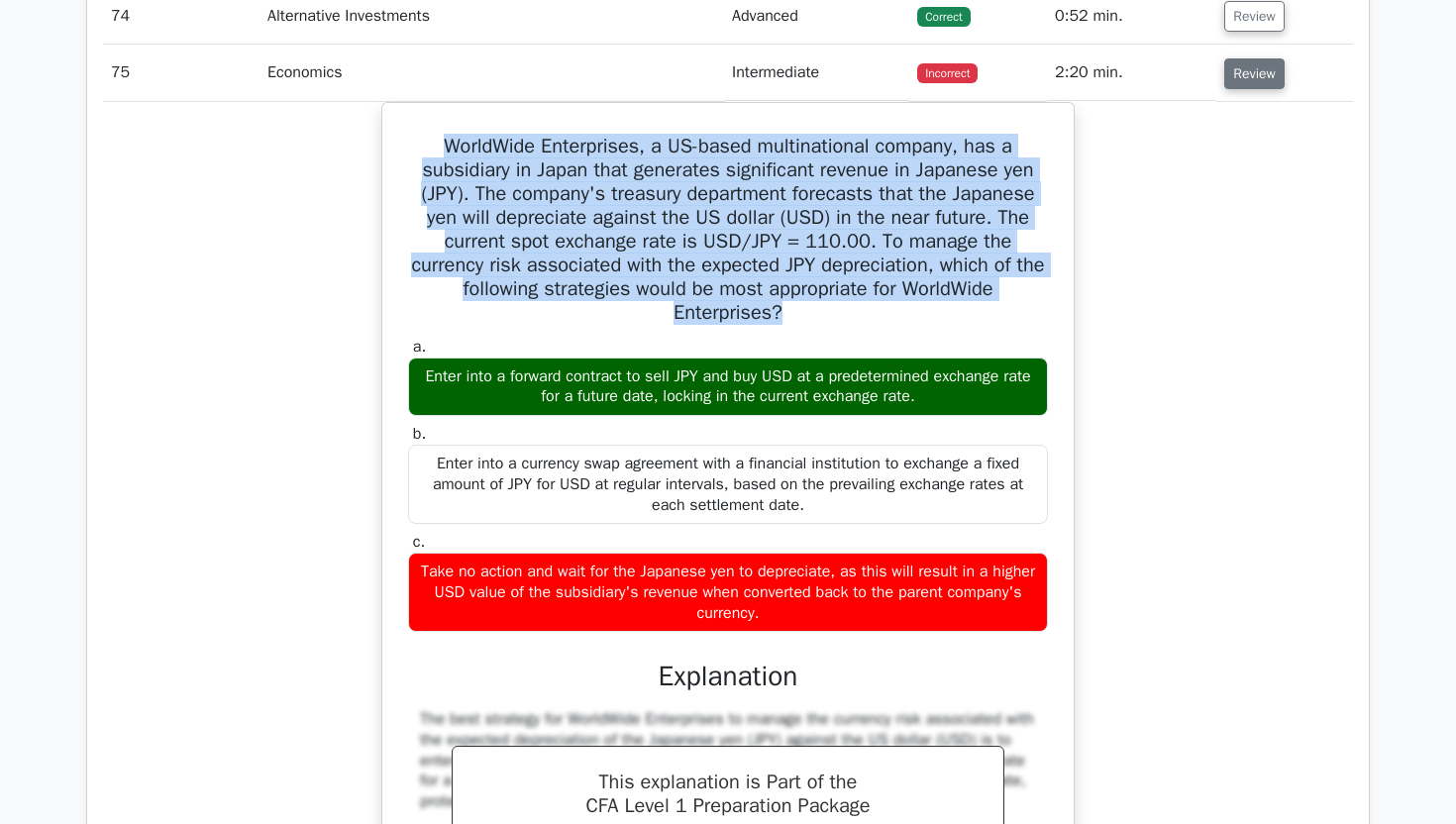 click on "Review" at bounding box center (1254, 73) 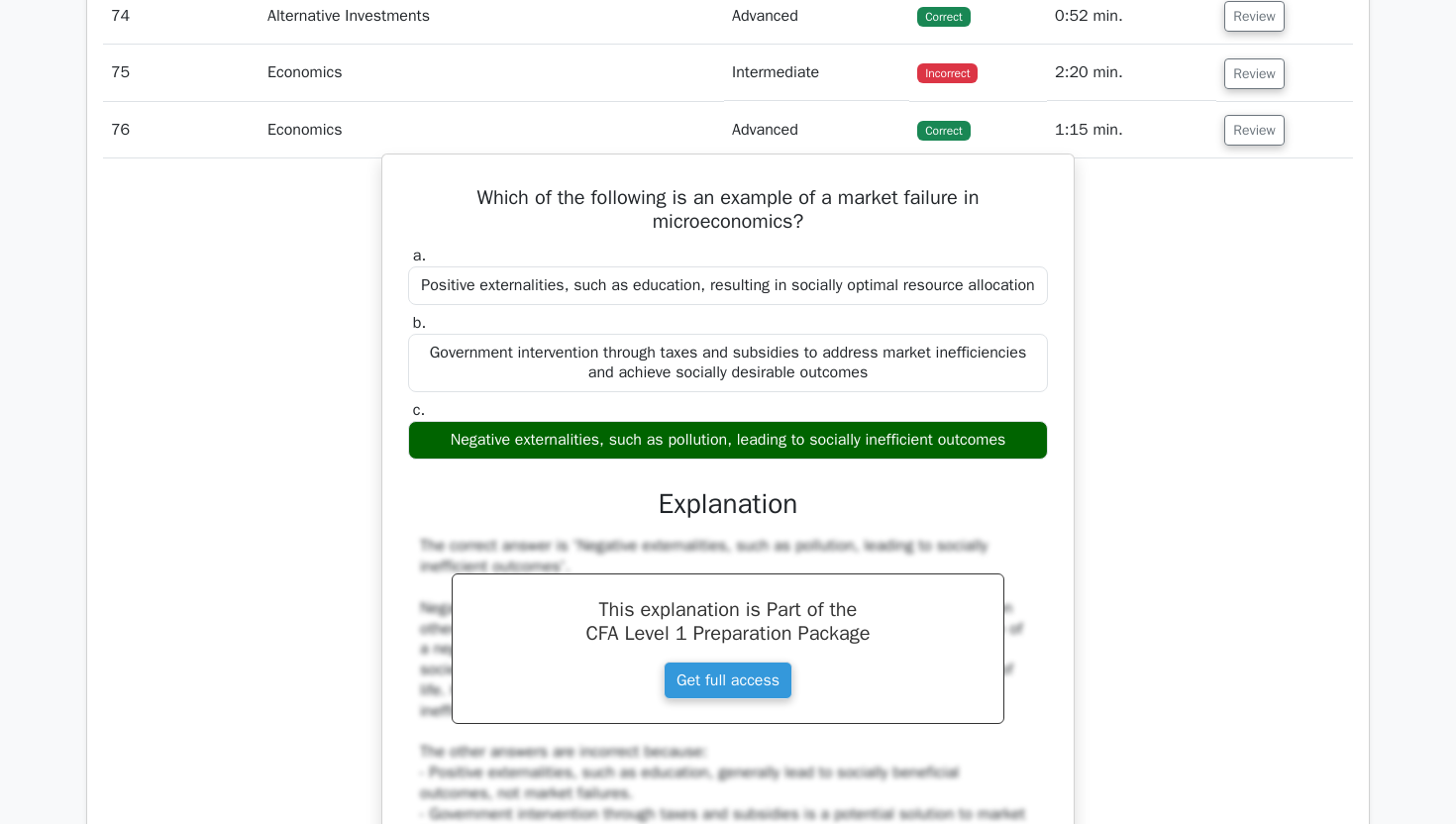 click on "Which of the following is an example of a market failure in microeconomics?" at bounding box center (728, 210) 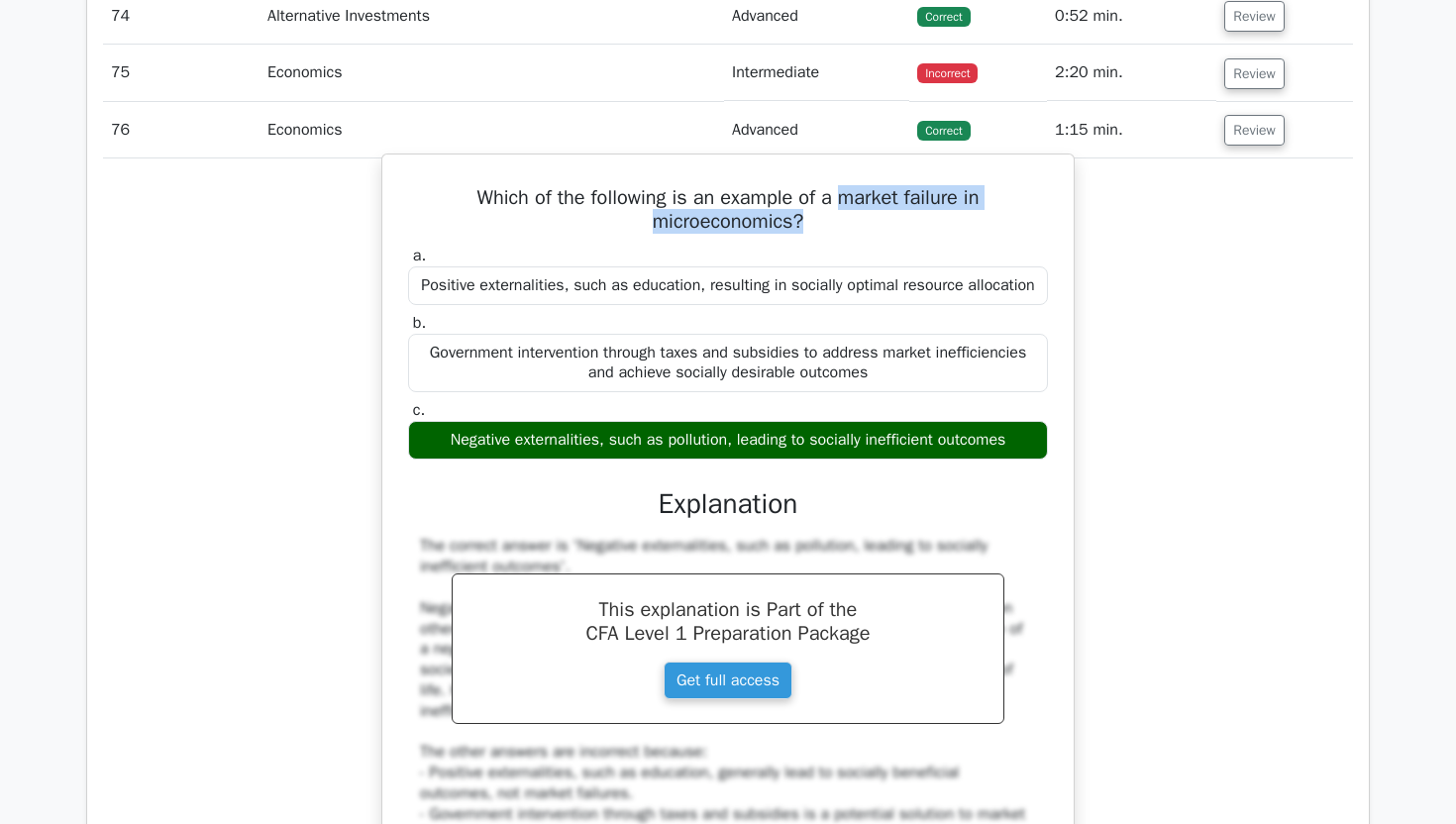 drag, startPoint x: 897, startPoint y: 199, endPoint x: 827, endPoint y: 218, distance: 72.5328 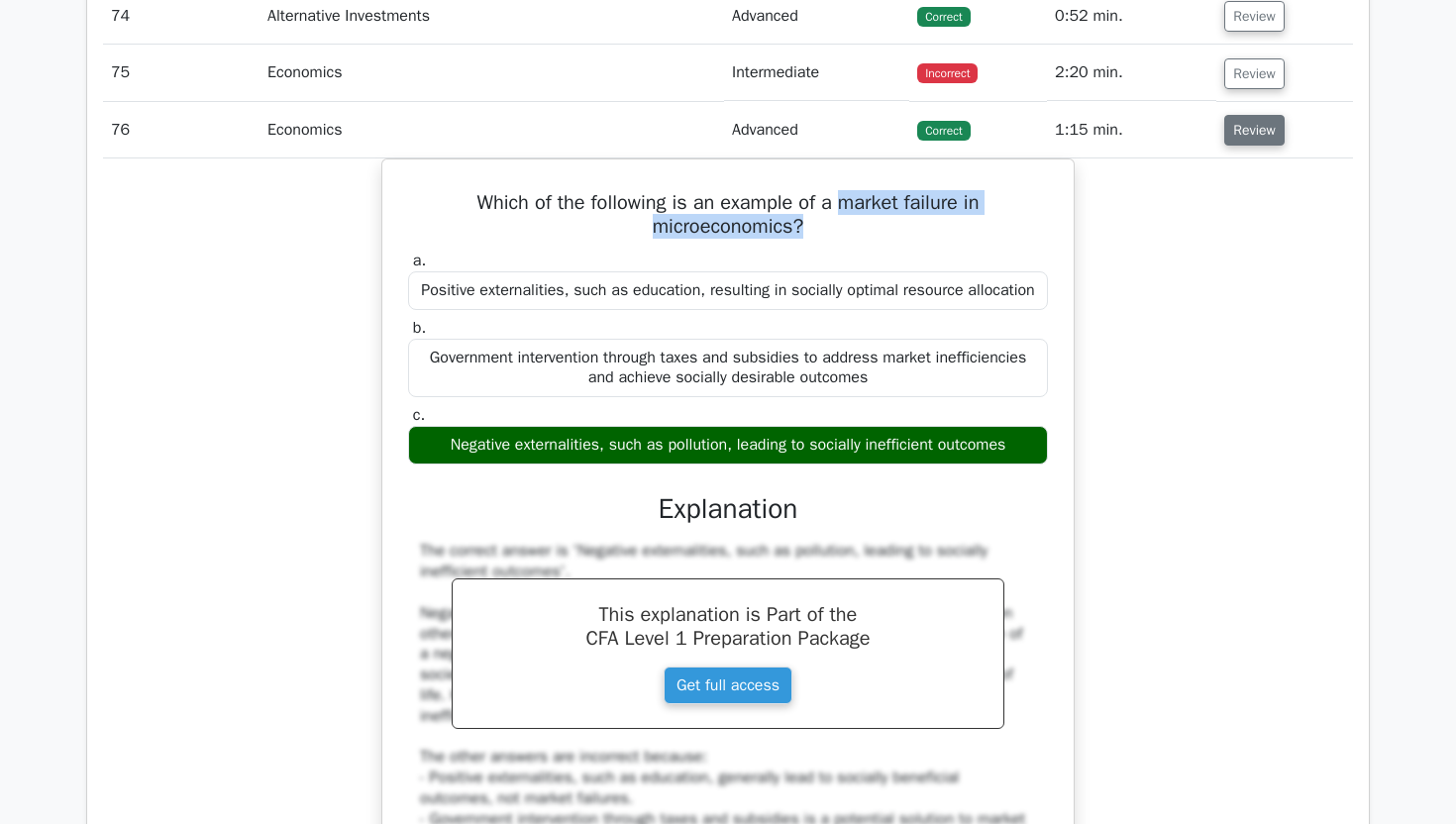 click on "Review" at bounding box center [1254, 130] 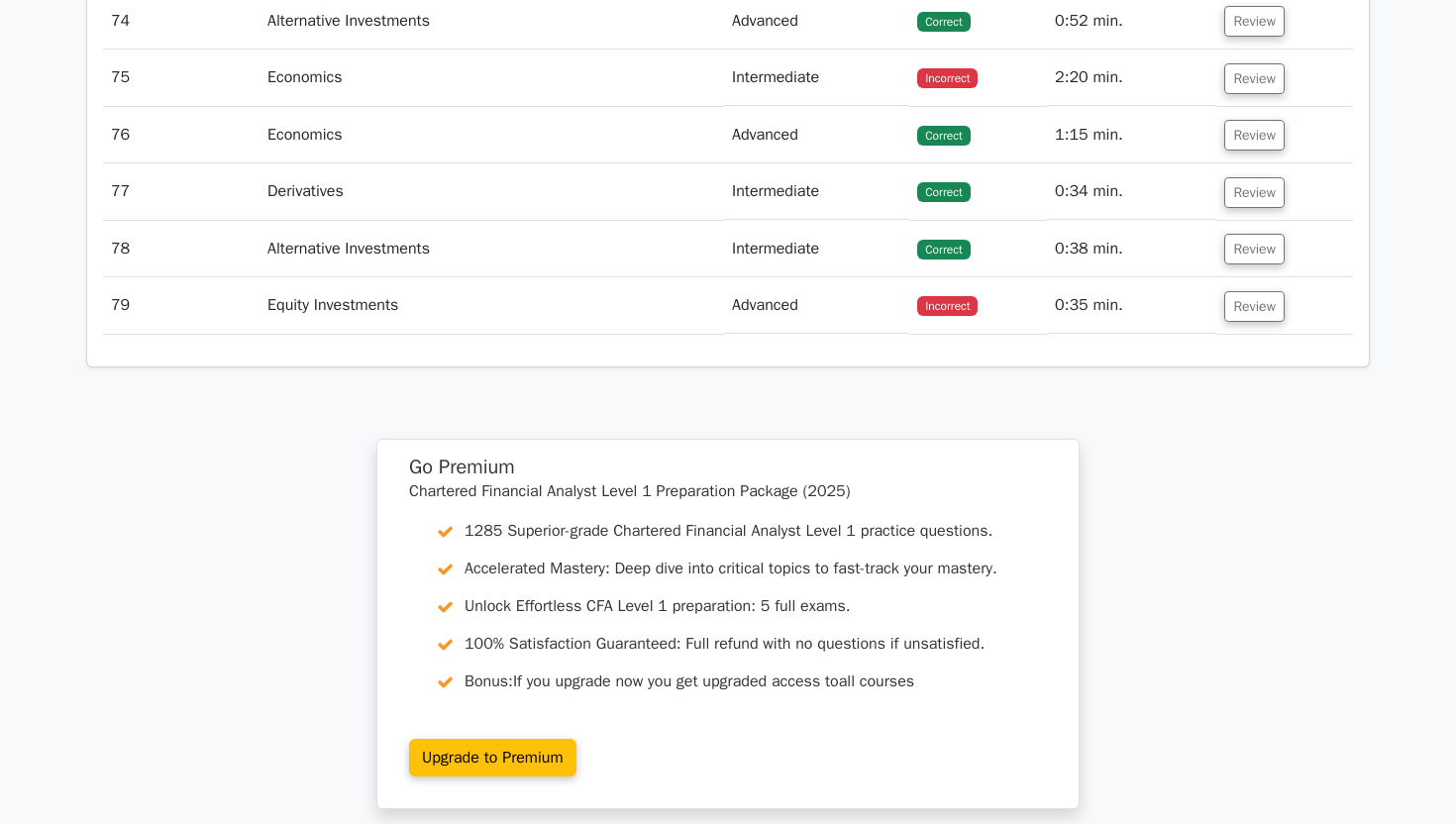 click on "Your Test Results
Chartered Financial Analyst Level 1
71%
Your Score
Keep practicing!
Performance by Topic
Corporate Finance
100%
Equity Investments
100%" at bounding box center (728, -2225) 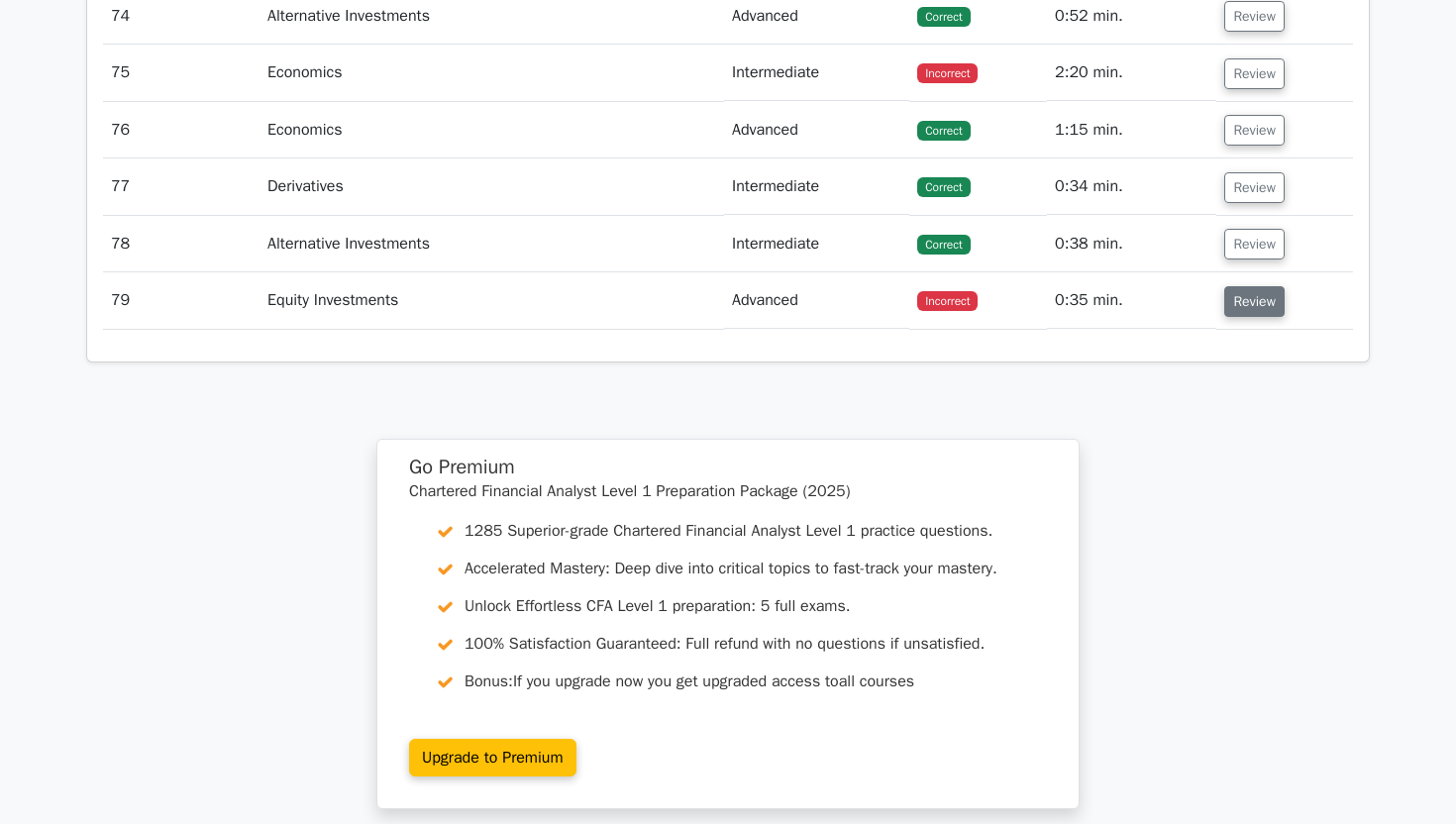 click on "Review" at bounding box center [1254, 301] 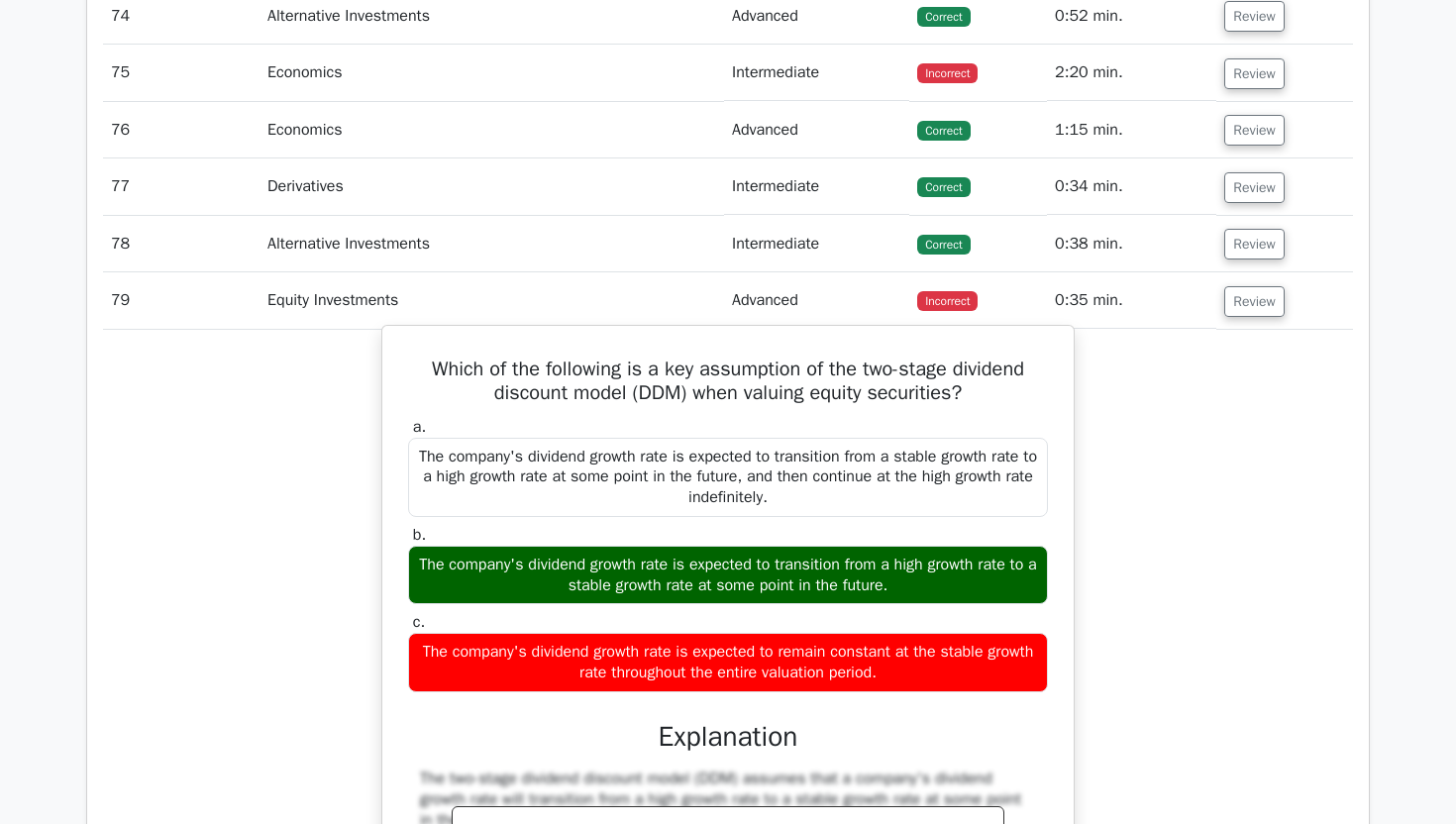 click on "Which of the following is a key assumption of the two-stage dividend discount model (DDM) when valuing equity securities?" at bounding box center [728, 381] 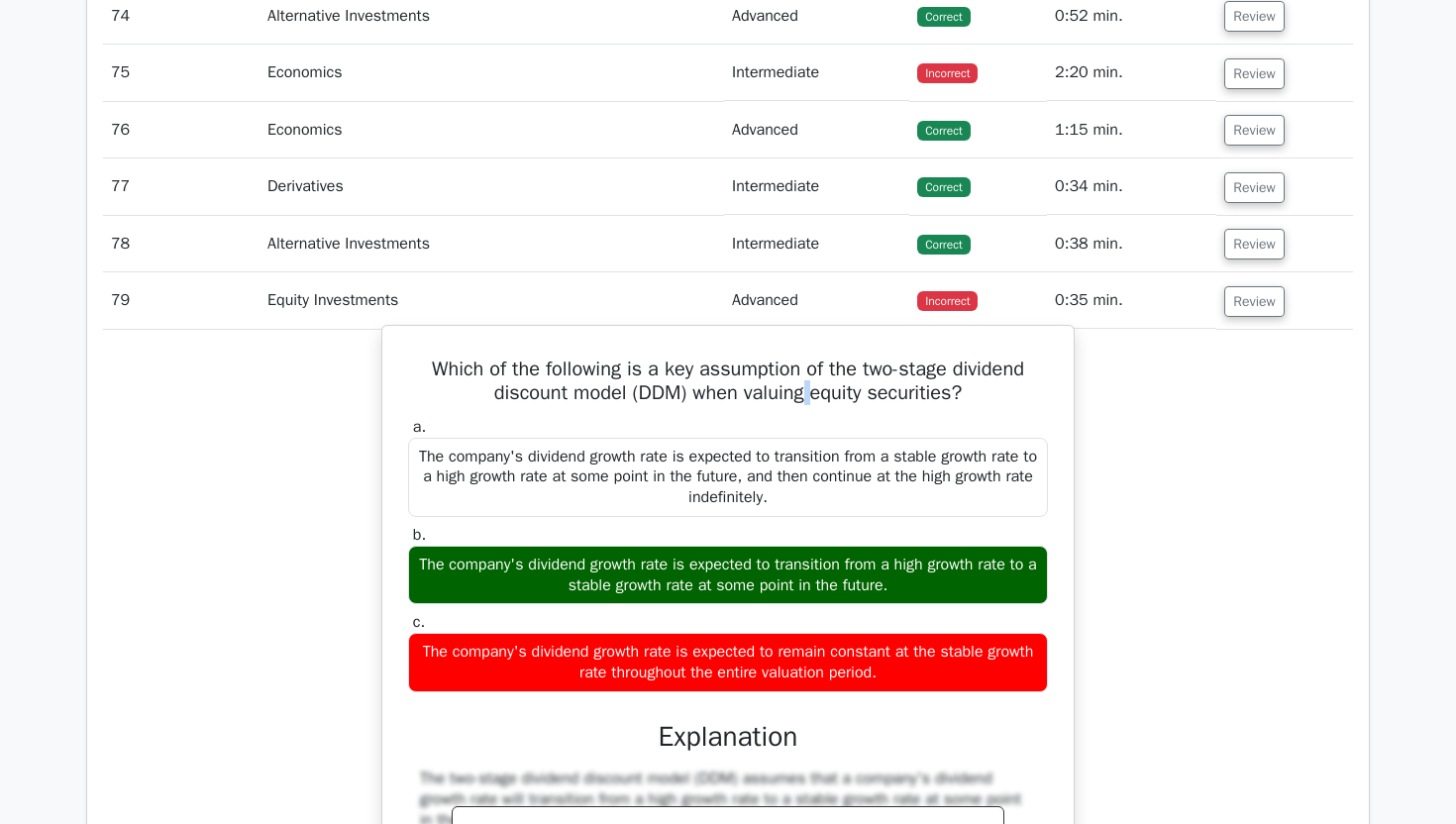 click on "Which of the following is a key assumption of the two-stage dividend discount model (DDM) when valuing equity securities?" at bounding box center (728, 381) 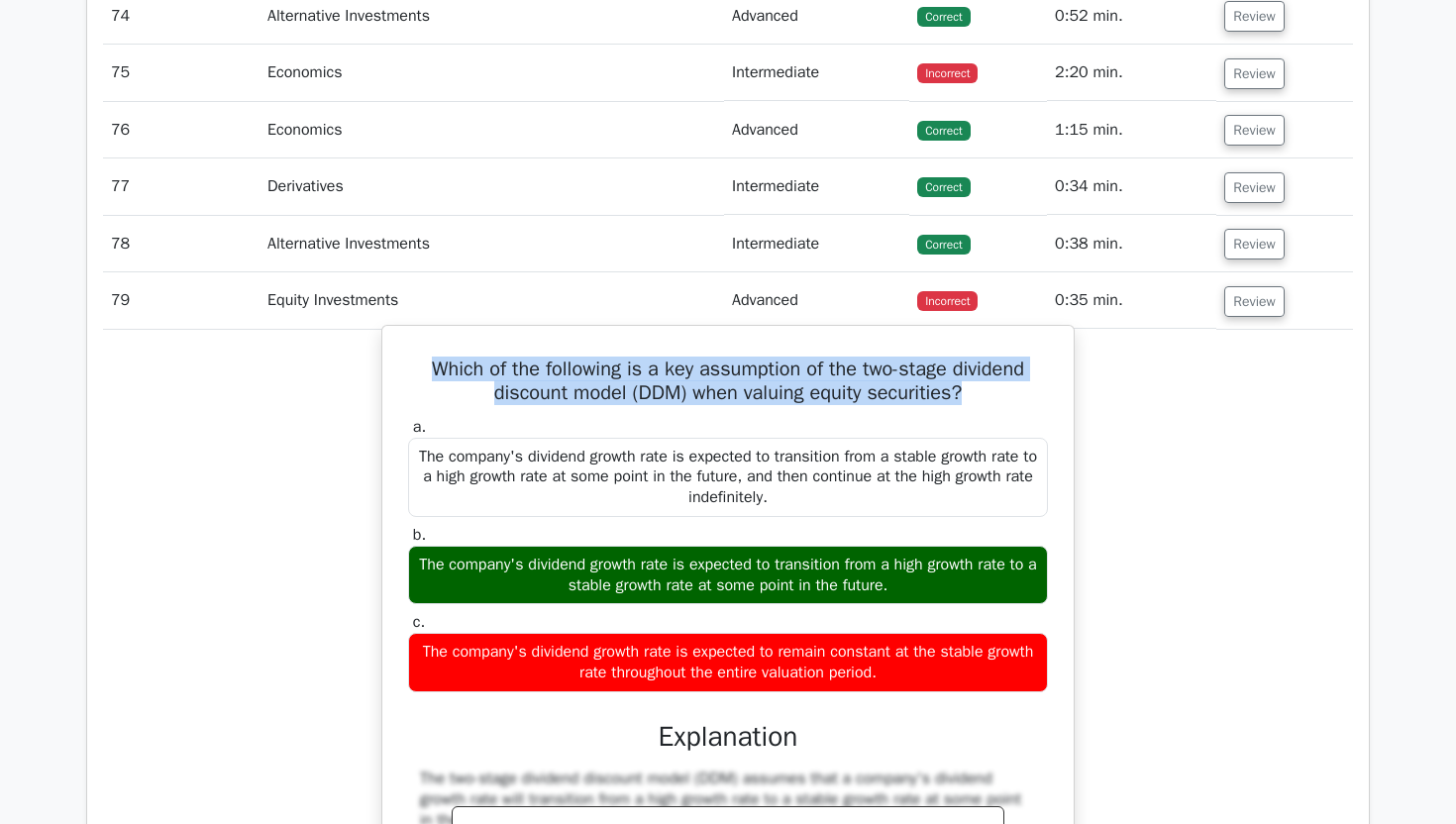 click on "Which of the following is a key assumption of the two-stage dividend discount model (DDM) when valuing equity securities?" at bounding box center [728, 381] 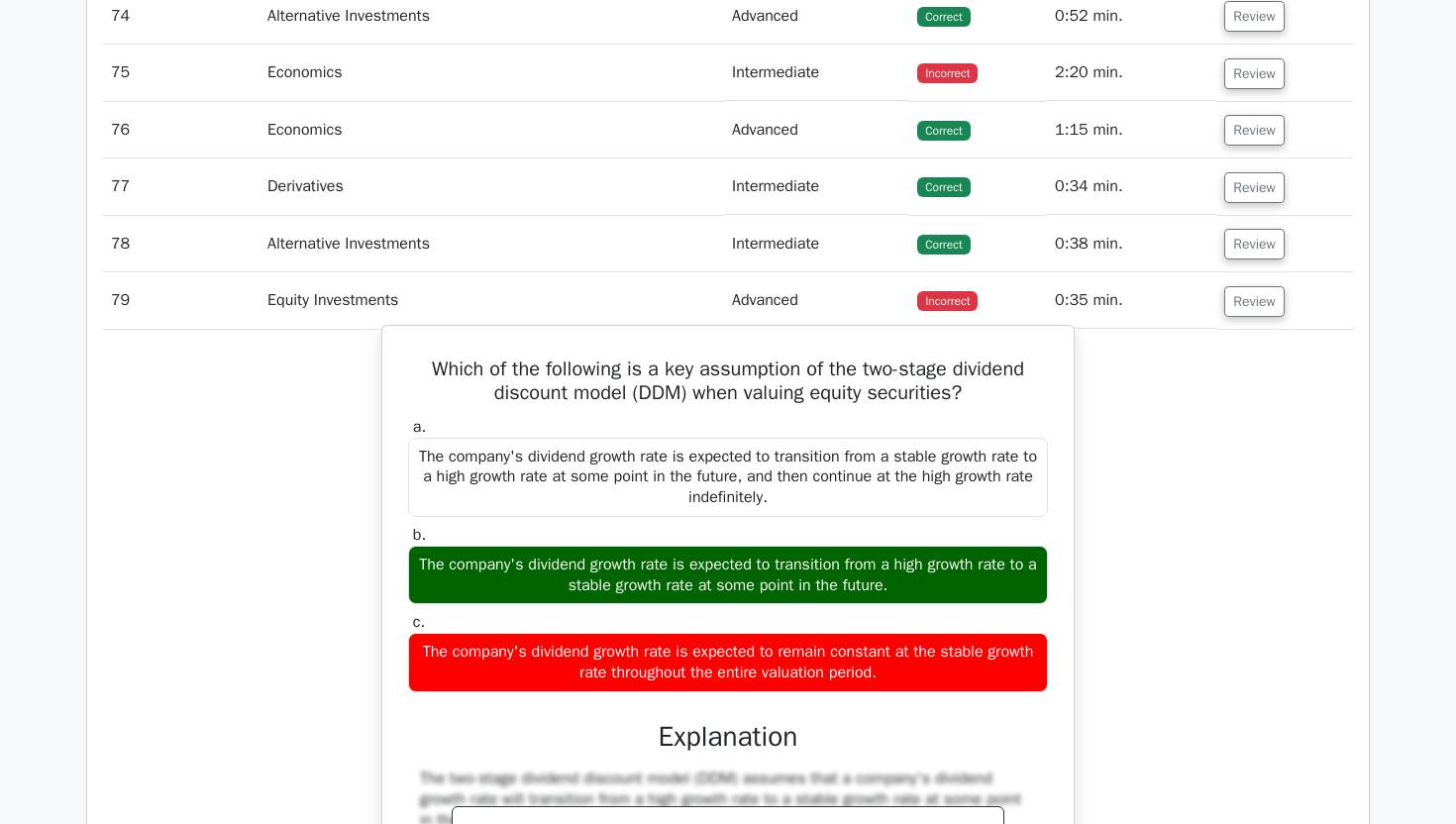 click on "Which of the following is a key assumption of the two-stage dividend discount model (DDM) when valuing equity securities?" at bounding box center (728, 381) 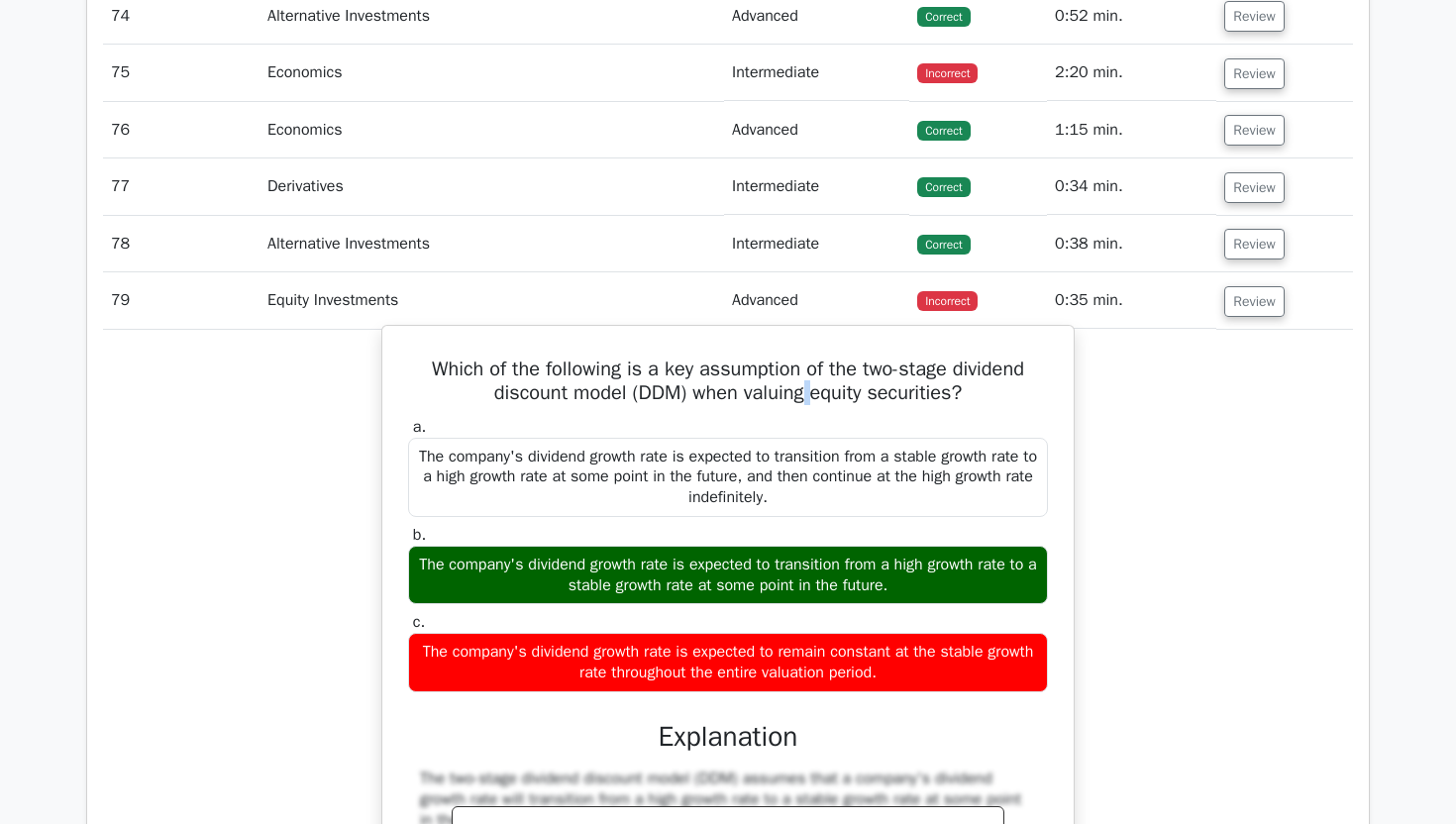 click on "Which of the following is a key assumption of the two-stage dividend discount model (DDM) when valuing equity securities?" at bounding box center [728, 381] 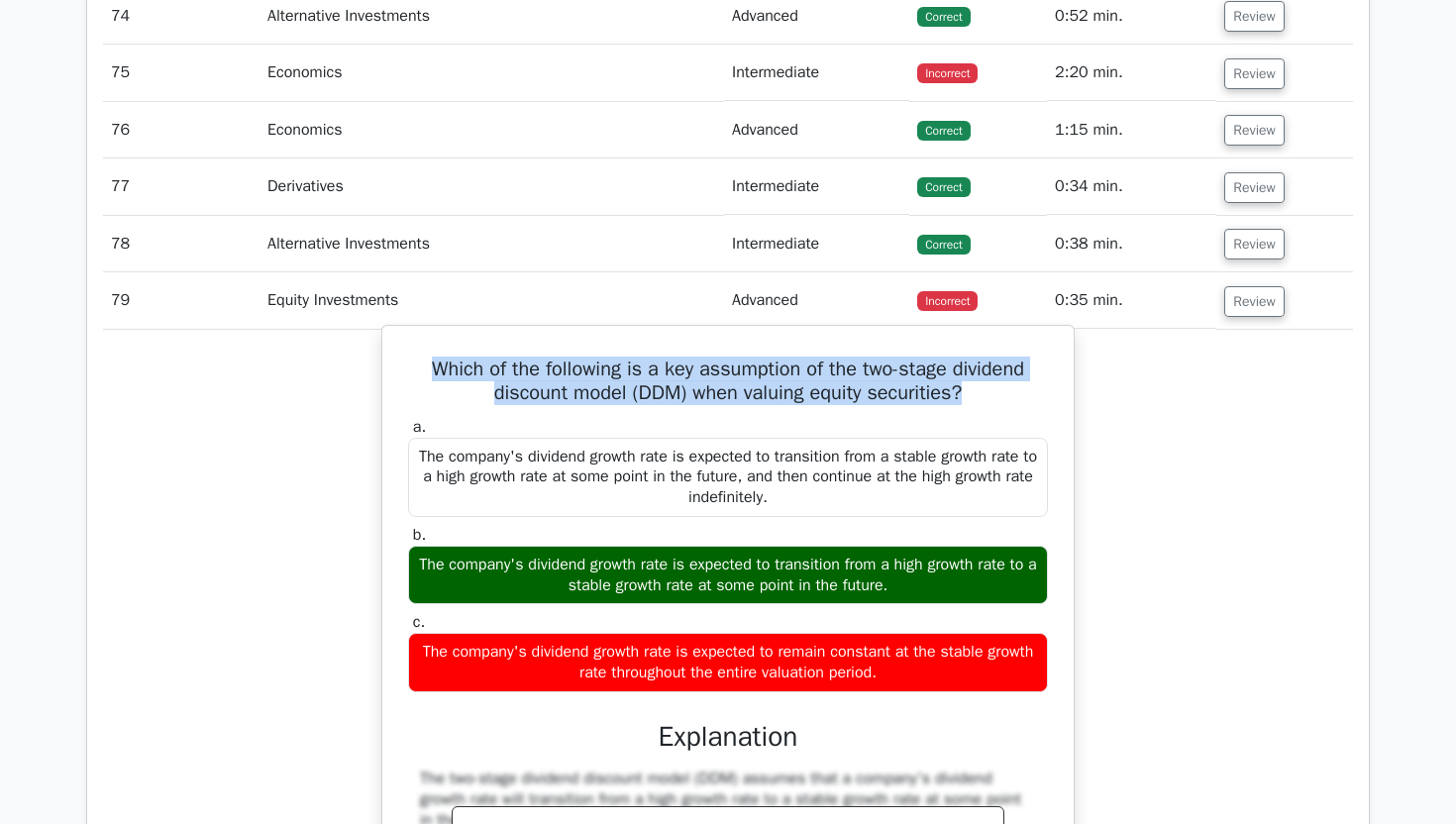 click on "Which of the following is a key assumption of the two-stage dividend discount model (DDM) when valuing equity securities?" at bounding box center [728, 381] 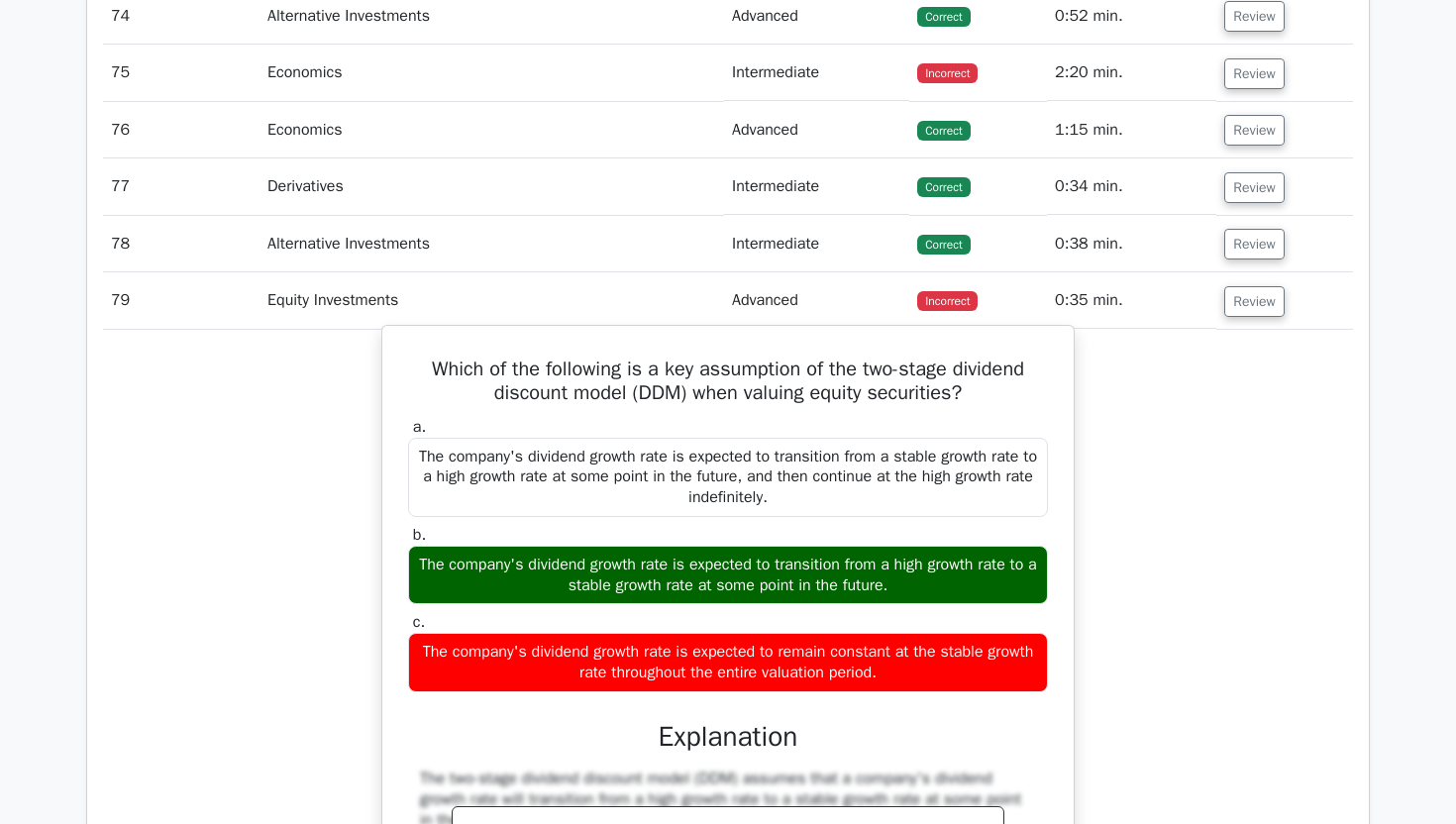 click on "Which of the following is a key assumption of the two-stage dividend discount model (DDM) when valuing equity securities?" at bounding box center (728, 381) 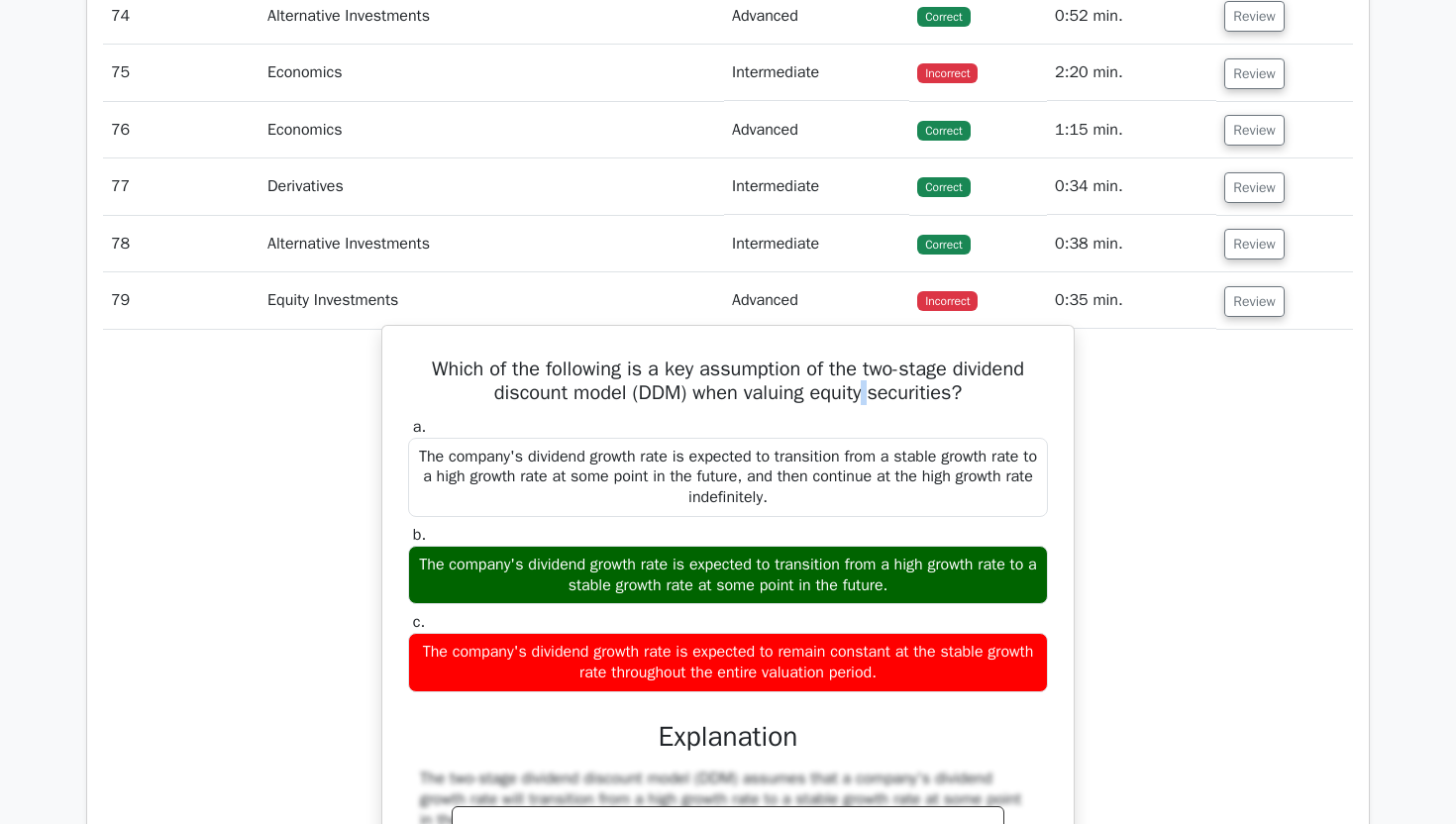 click on "Which of the following is a key assumption of the two-stage dividend discount model (DDM) when valuing equity securities?" at bounding box center (728, 381) 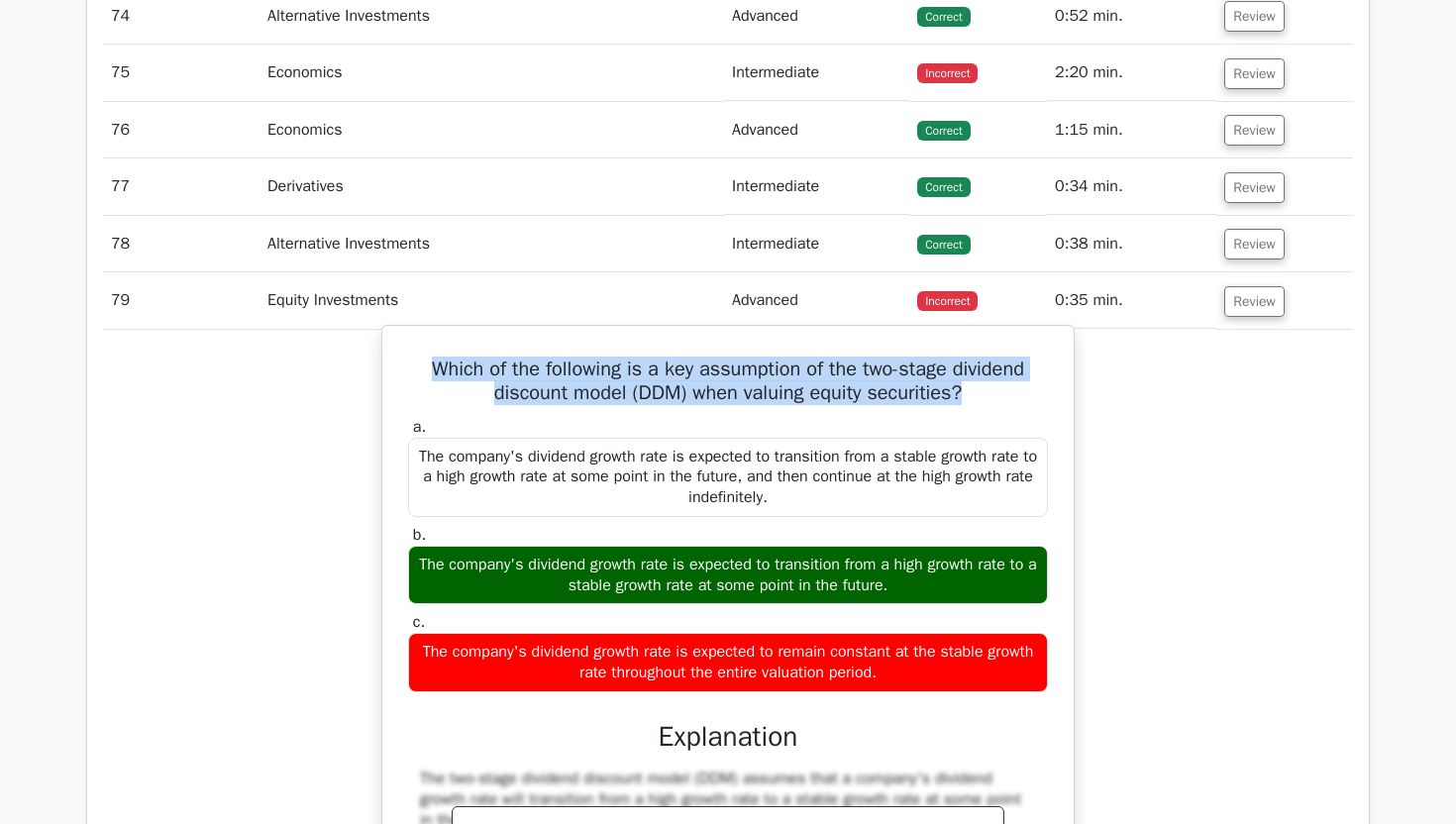 click on "Which of the following is a key assumption of the two-stage dividend discount model (DDM) when valuing equity securities?" at bounding box center [728, 381] 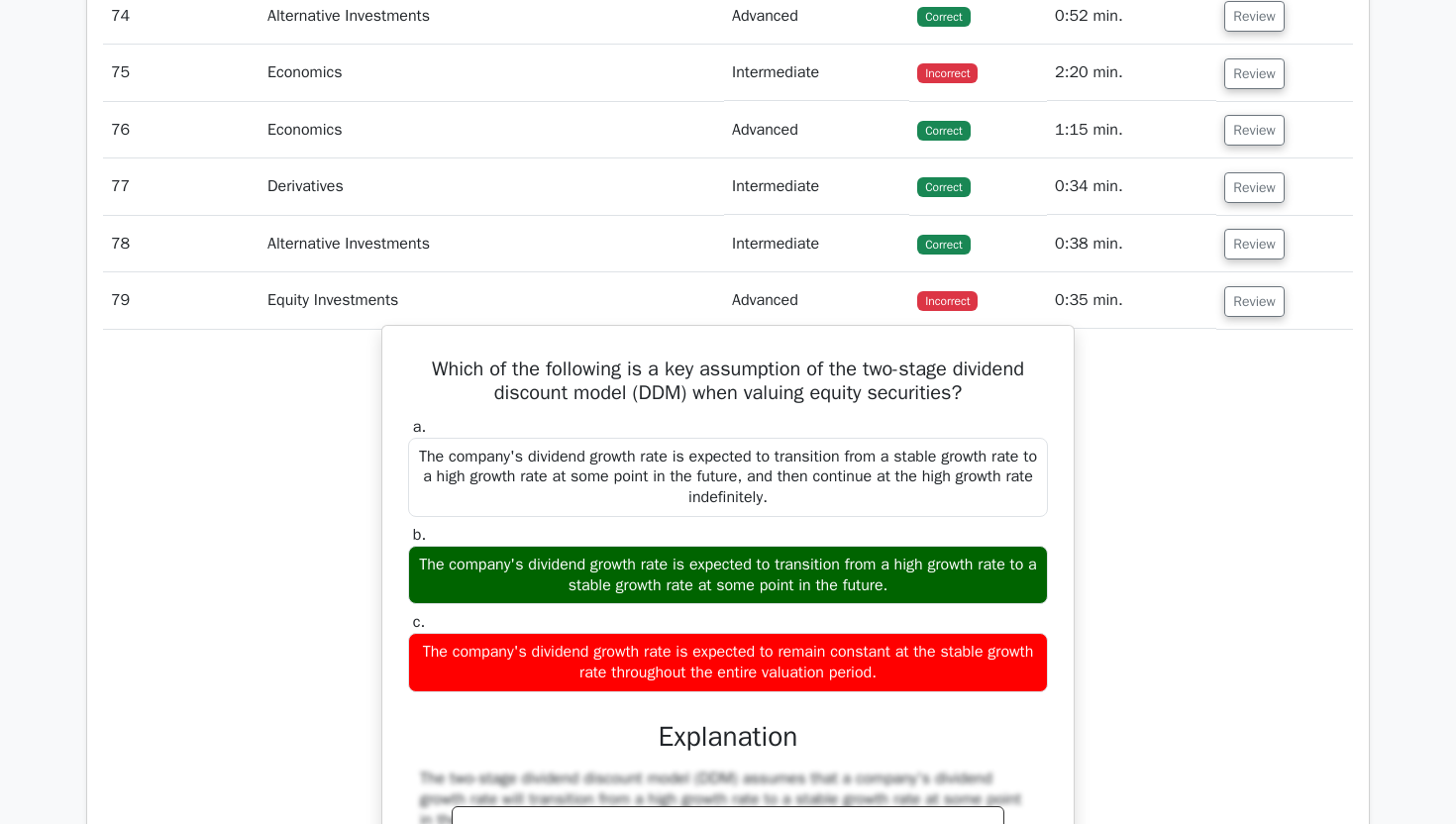 click on "Which of the following is a key assumption of the two-stage dividend discount model (DDM) when valuing equity securities?" at bounding box center (728, 381) 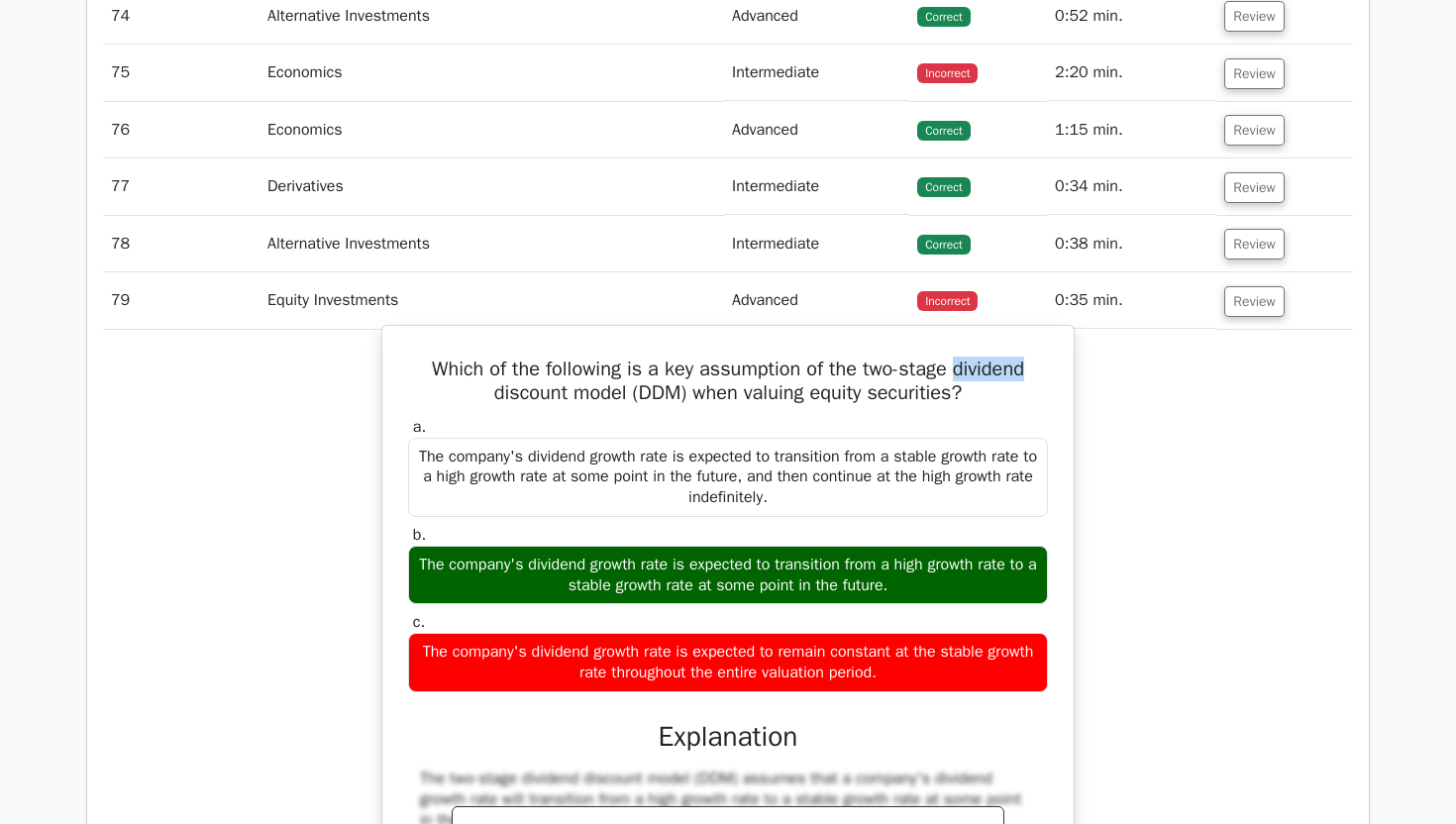 click on "Which of the following is a key assumption of the two-stage dividend discount model (DDM) when valuing equity securities?" at bounding box center [728, 381] 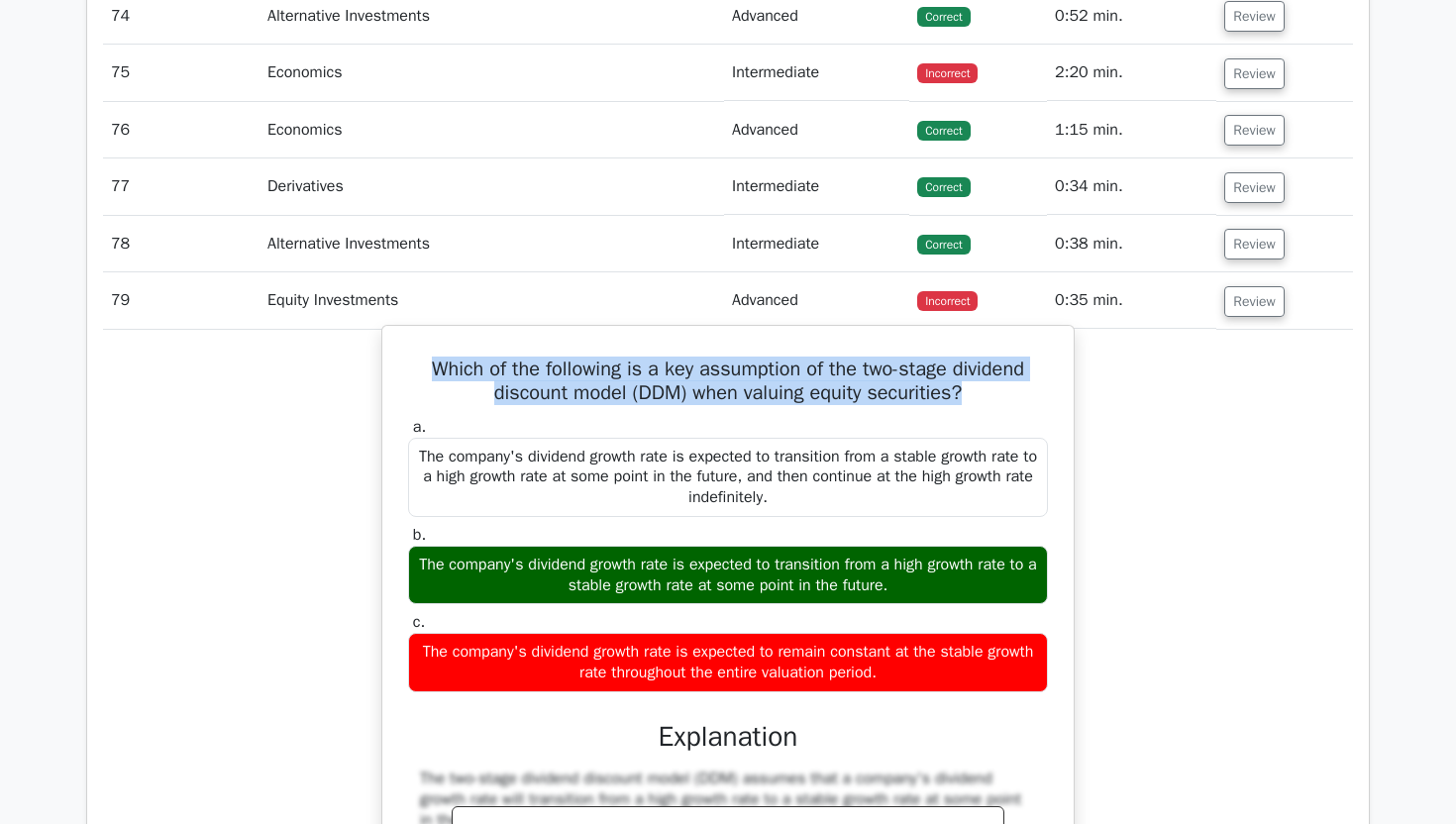 click on "Which of the following is a key assumption of the two-stage dividend discount model (DDM) when valuing equity securities?" at bounding box center [728, 381] 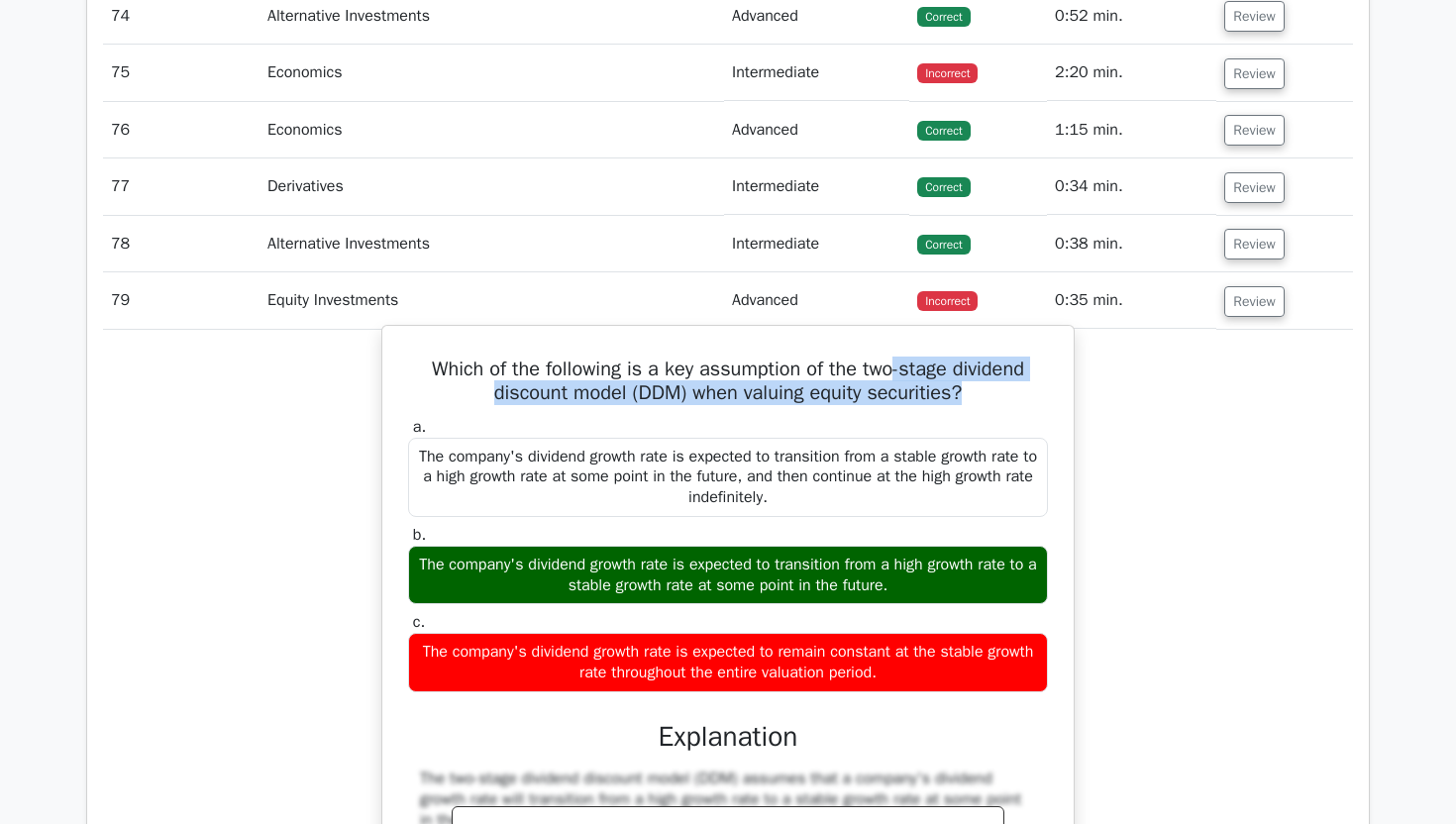 drag, startPoint x: 894, startPoint y: 380, endPoint x: 1021, endPoint y: 396, distance: 128.00391 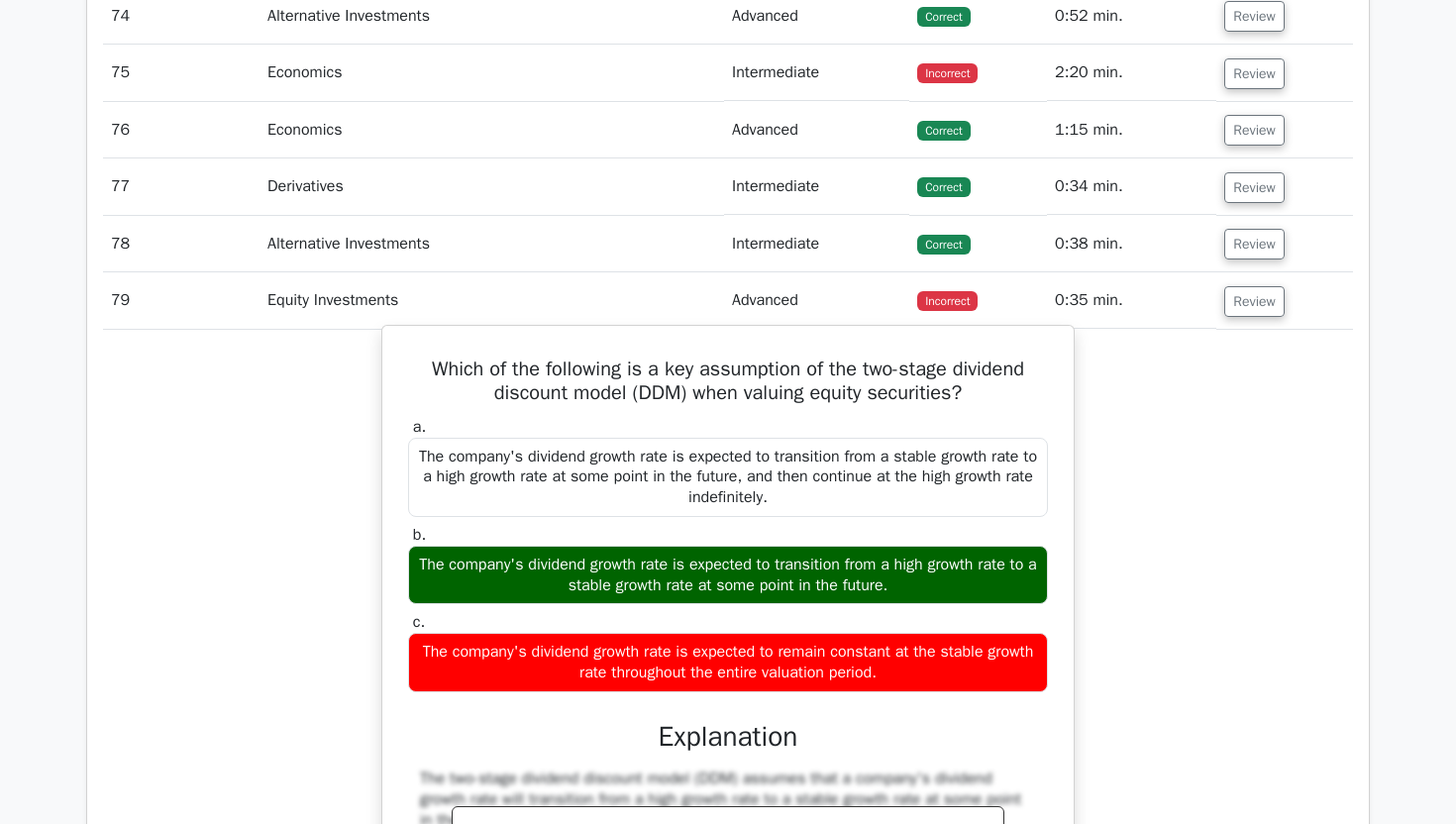 click on "Which of the following is a key assumption of the two-stage dividend discount model (DDM) when valuing equity securities?
a.
The company's dividend growth rate is expected to transition from a stable growth rate to a high growth rate at some point in the future, and then continue at the high growth rate indefinitely.
b. c." at bounding box center (728, 711) 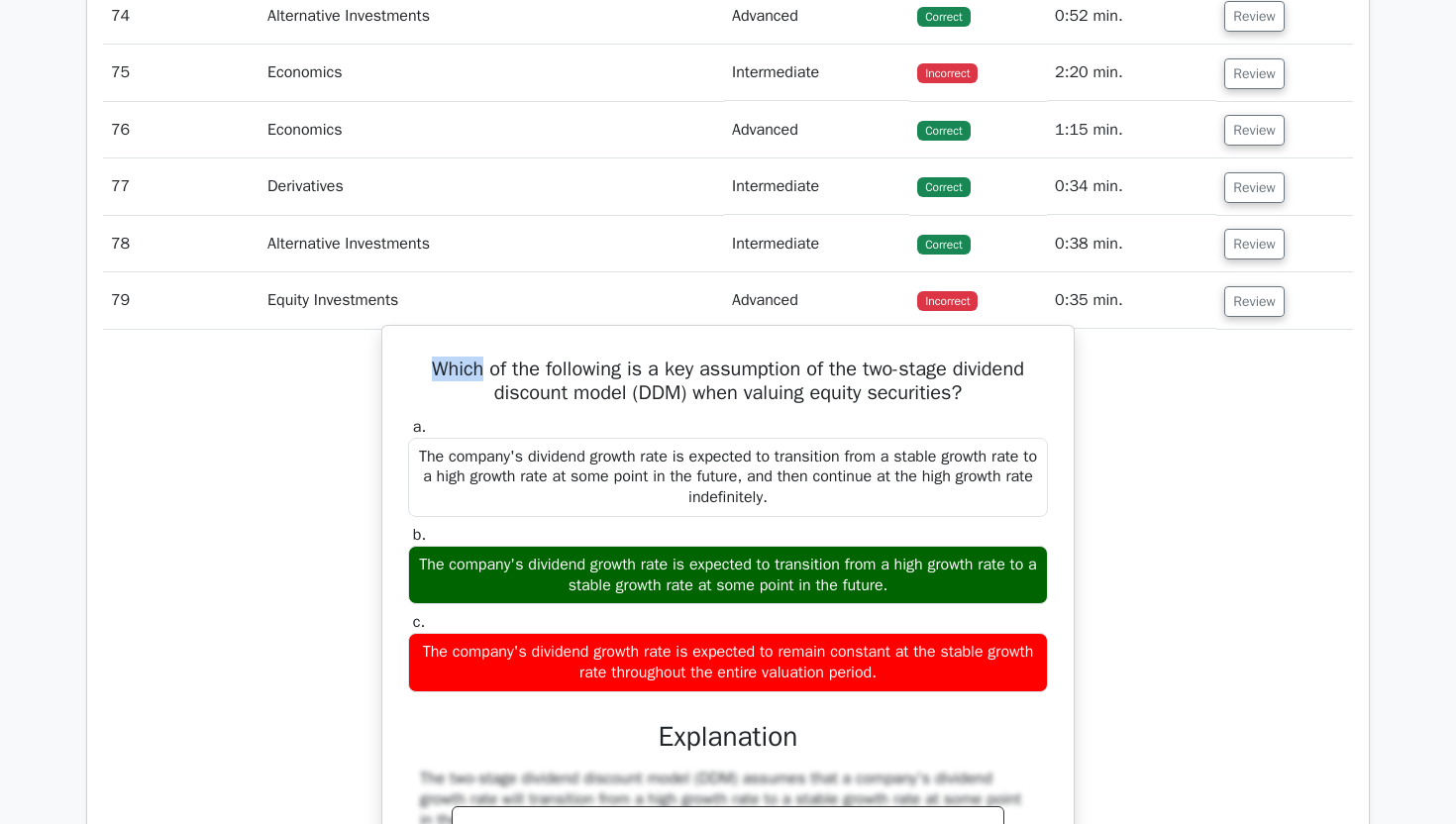 click on "Which of the following is a key assumption of the two-stage dividend discount model (DDM) when valuing equity securities?
a.
The company's dividend growth rate is expected to transition from a stable growth rate to a high growth rate at some point in the future, and then continue at the high growth rate indefinitely.
b. c." at bounding box center (728, 711) 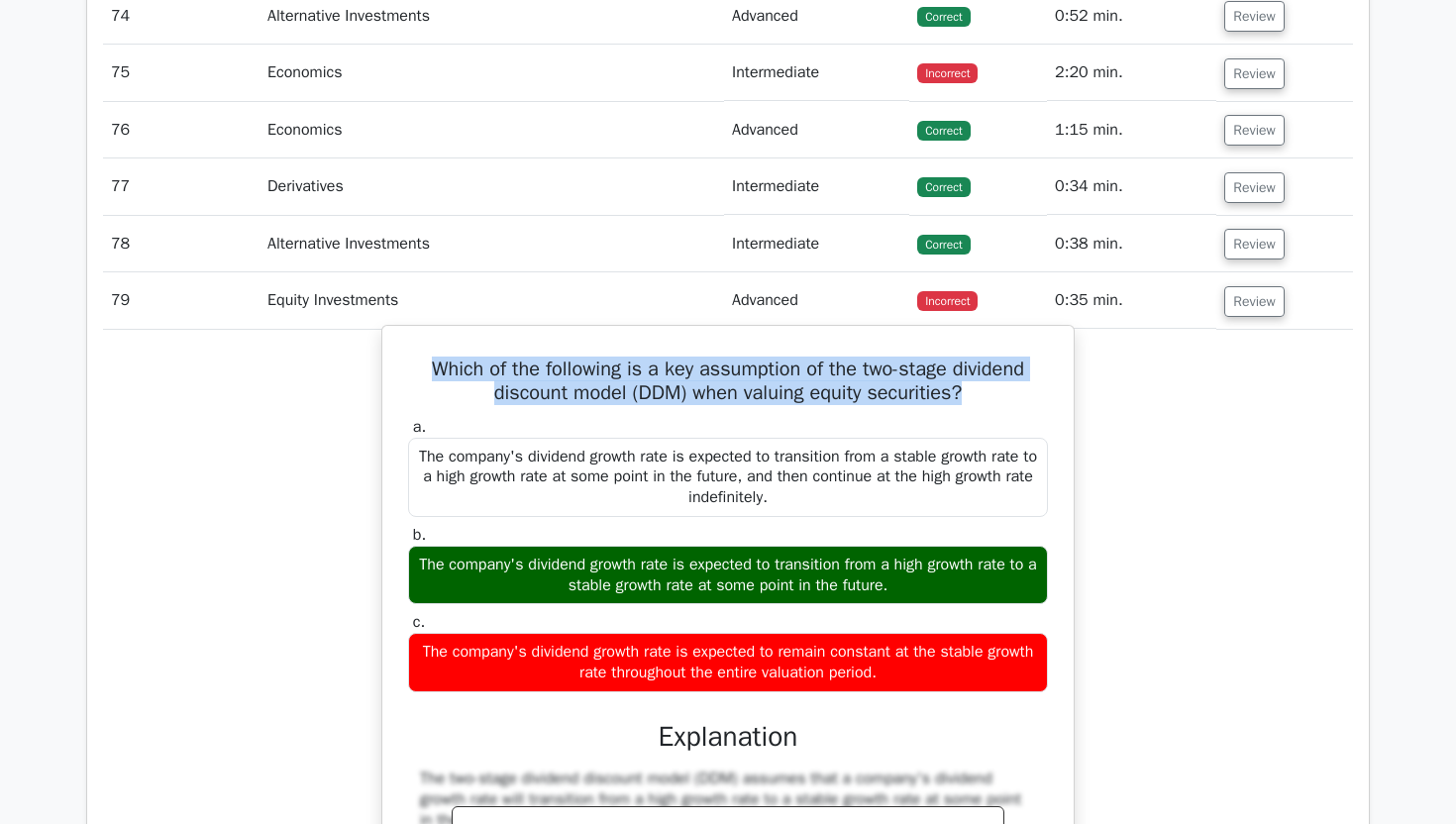 click on "Which of the following is a key assumption of the two-stage dividend discount model (DDM) when valuing equity securities?
a.
The company's dividend growth rate is expected to transition from a stable growth rate to a high growth rate at some point in the future, and then continue at the high growth rate indefinitely.
b. c." at bounding box center [728, 711] 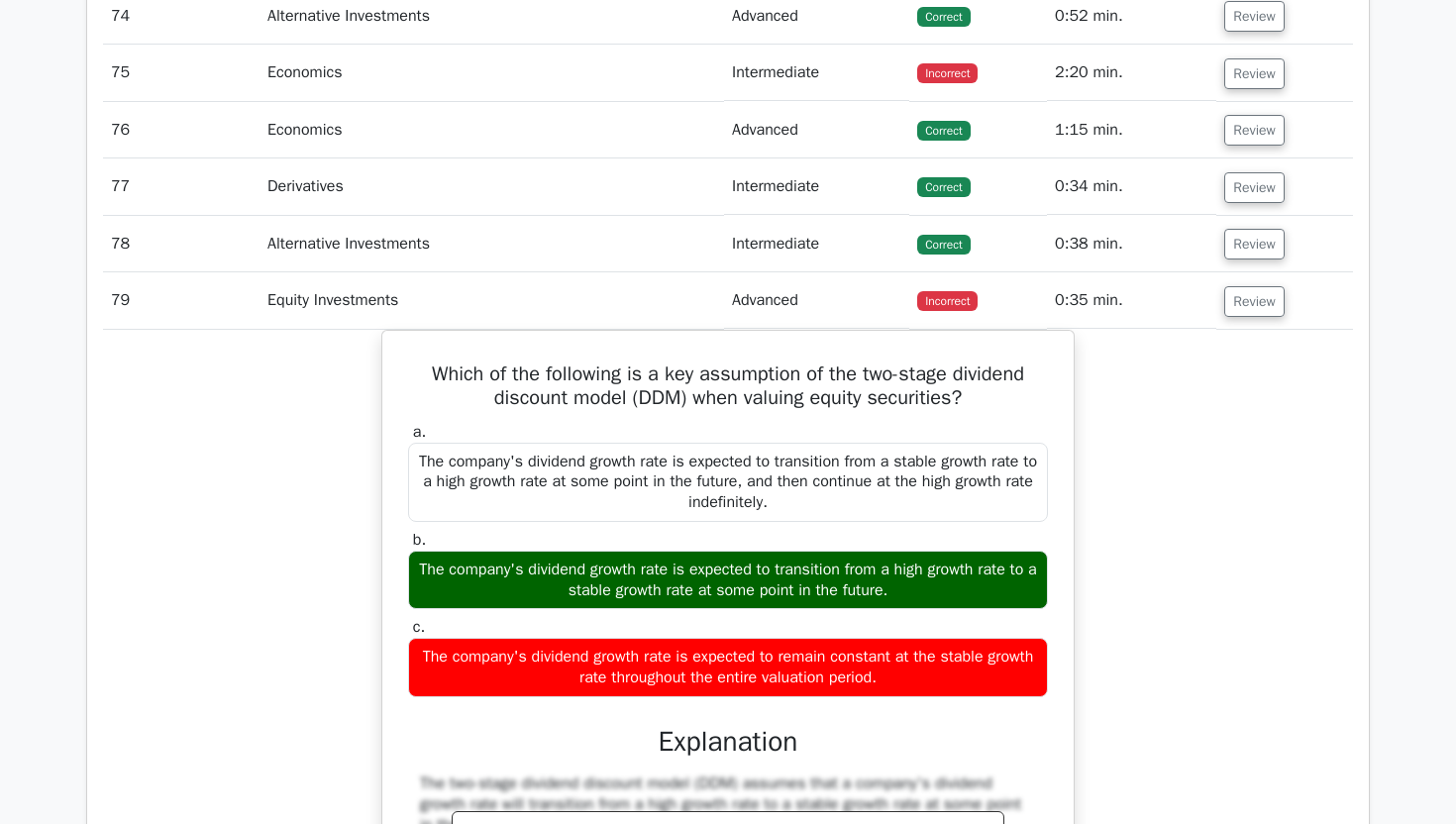 click on "Which of the following is a key assumption of the two-stage dividend discount model (DDM) when valuing equity securities?
a.
The company's dividend growth rate is expected to transition from a stable growth rate to a high growth rate at some point in the future, and then continue at the high growth rate indefinitely.
b. c." at bounding box center [728, 728] 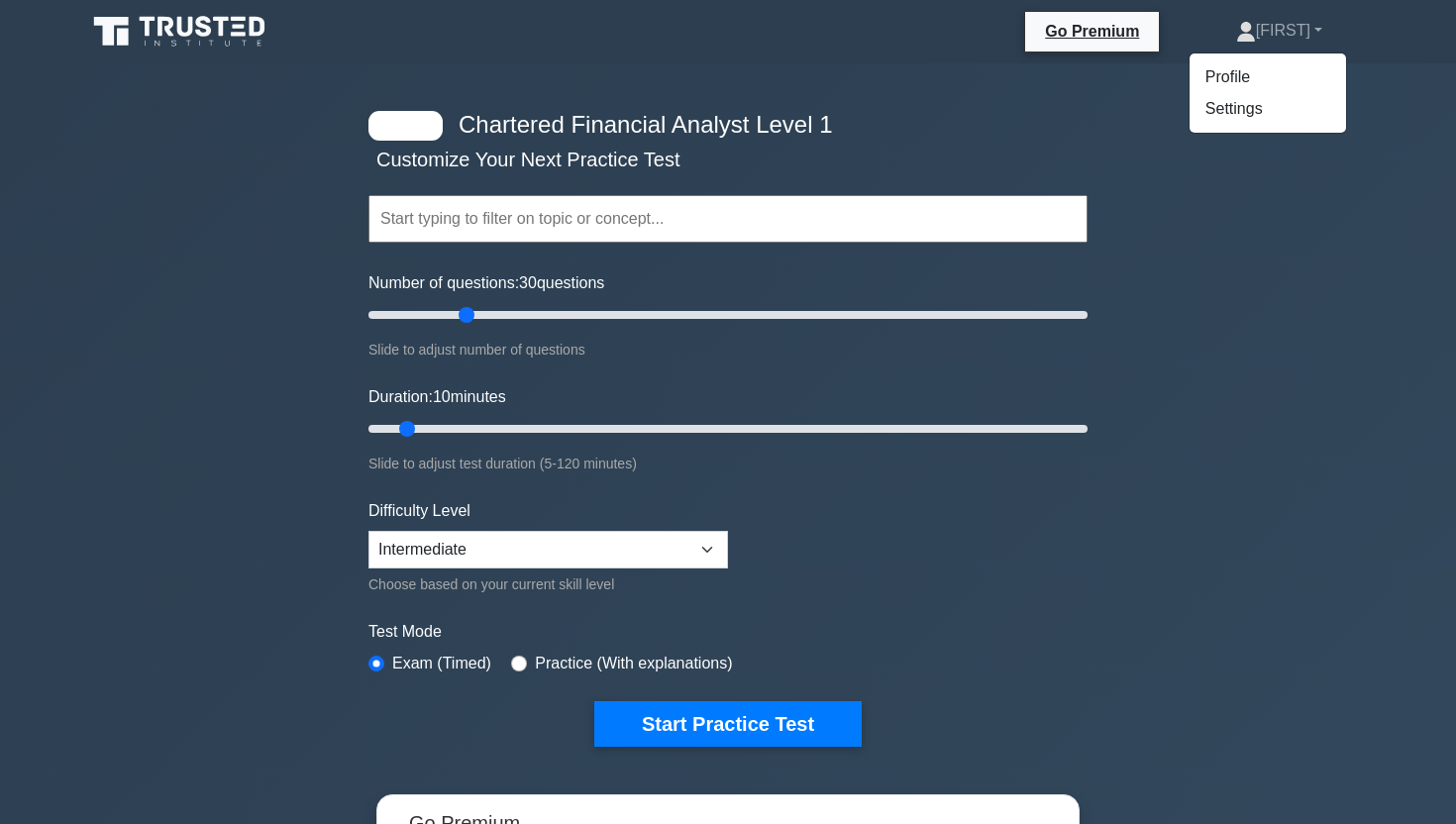 scroll, scrollTop: 0, scrollLeft: 0, axis: both 